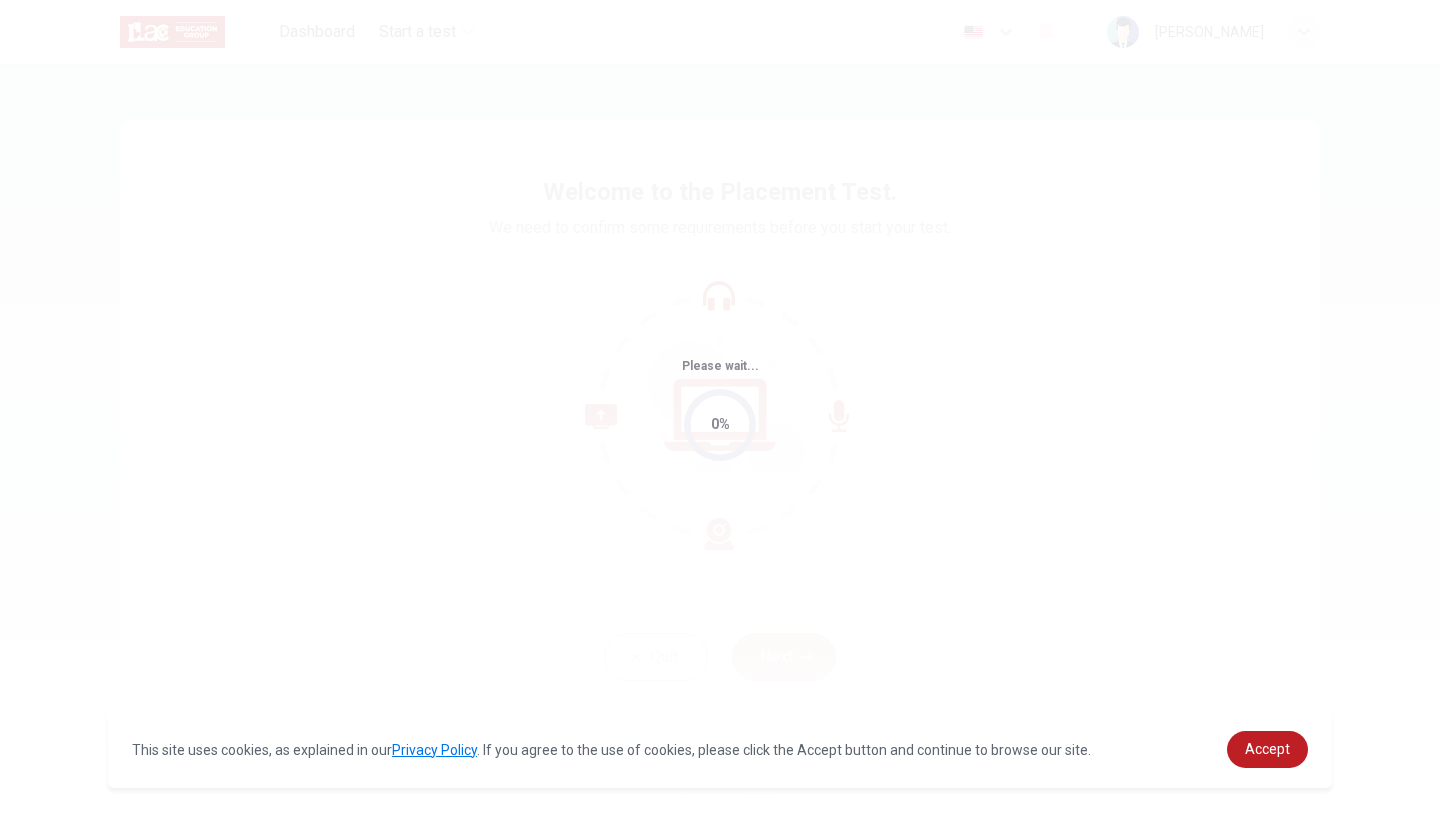 scroll, scrollTop: 0, scrollLeft: 0, axis: both 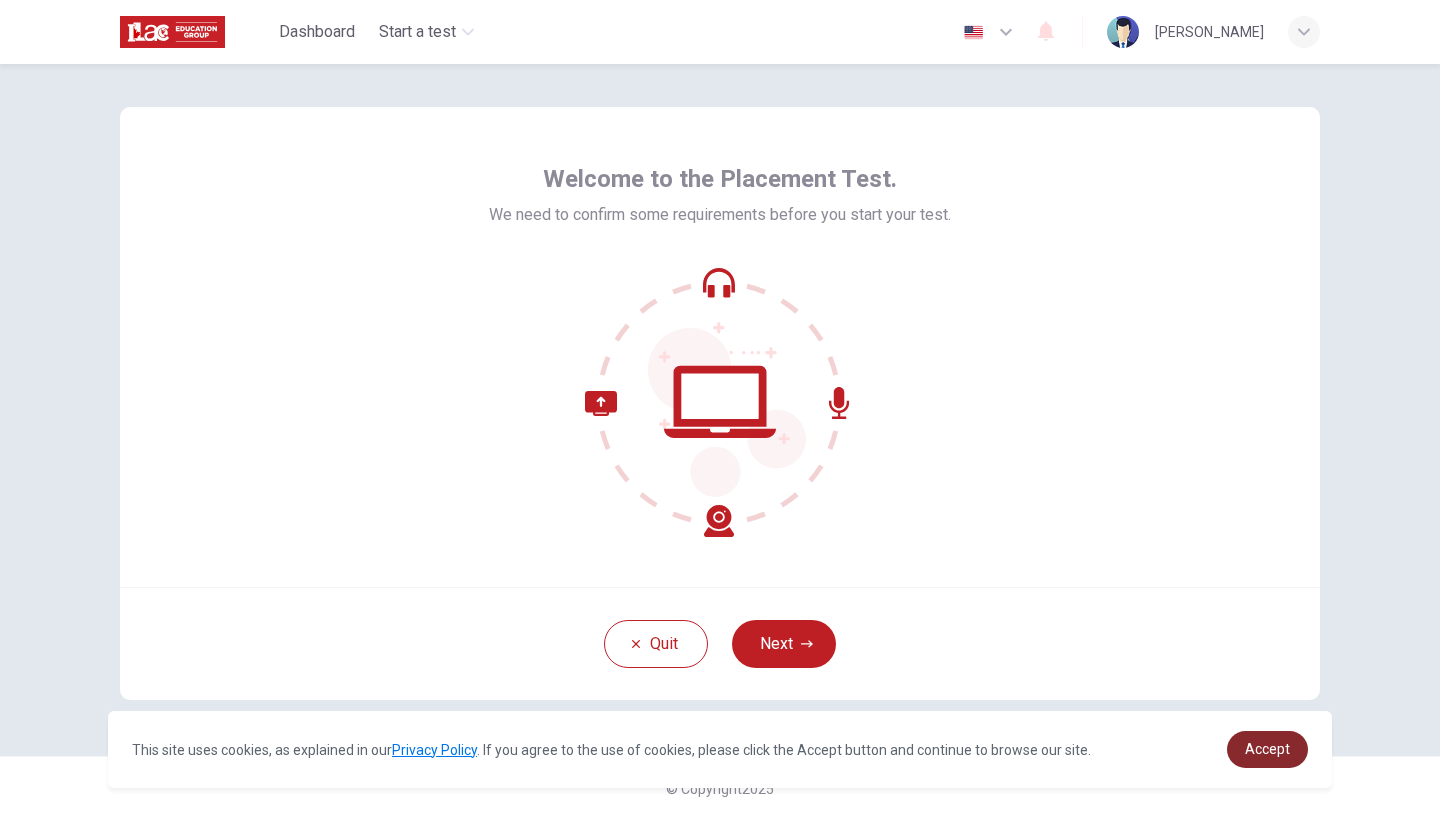 click on "Accept" at bounding box center [1267, 749] 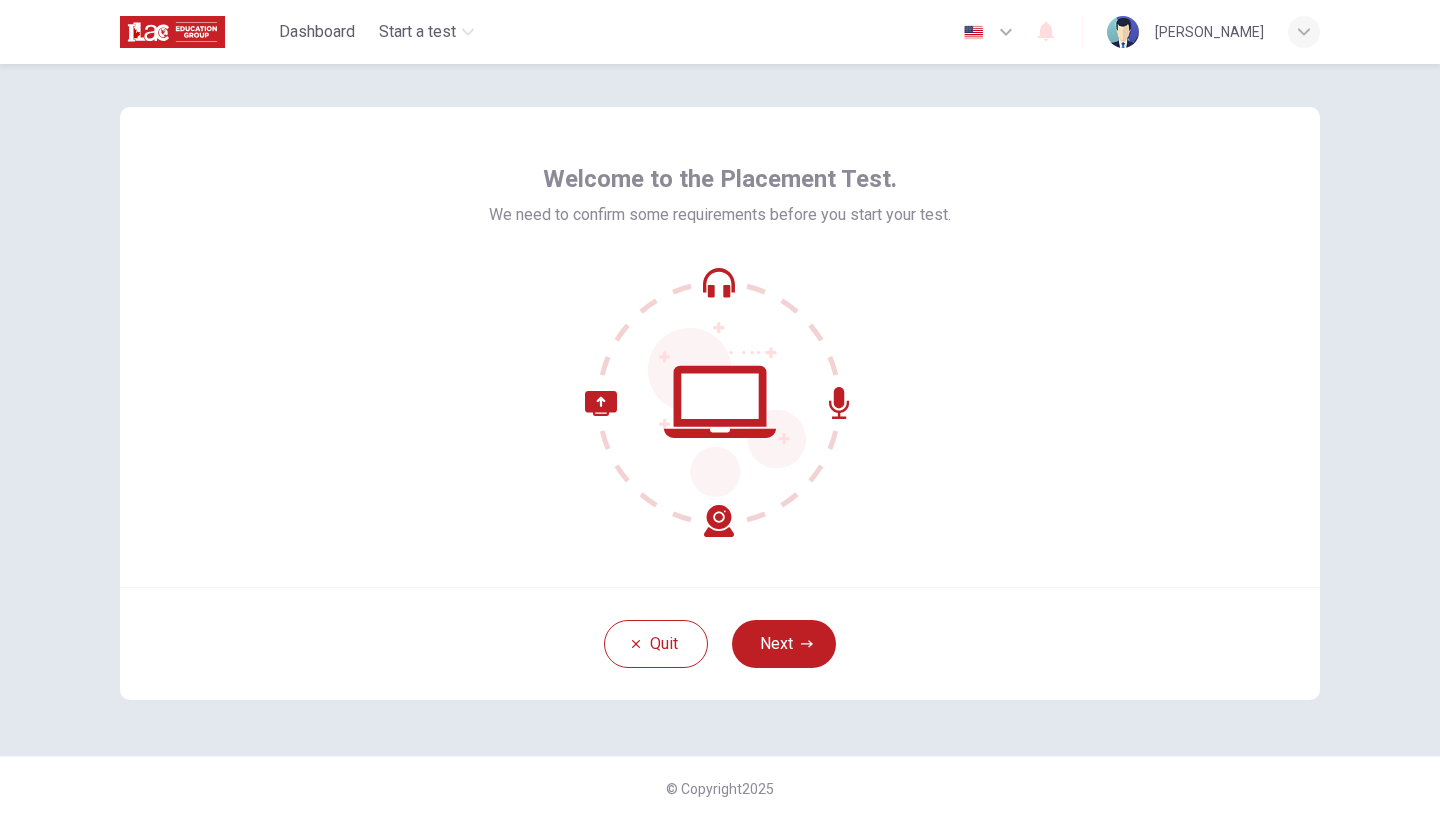 scroll, scrollTop: 1, scrollLeft: 0, axis: vertical 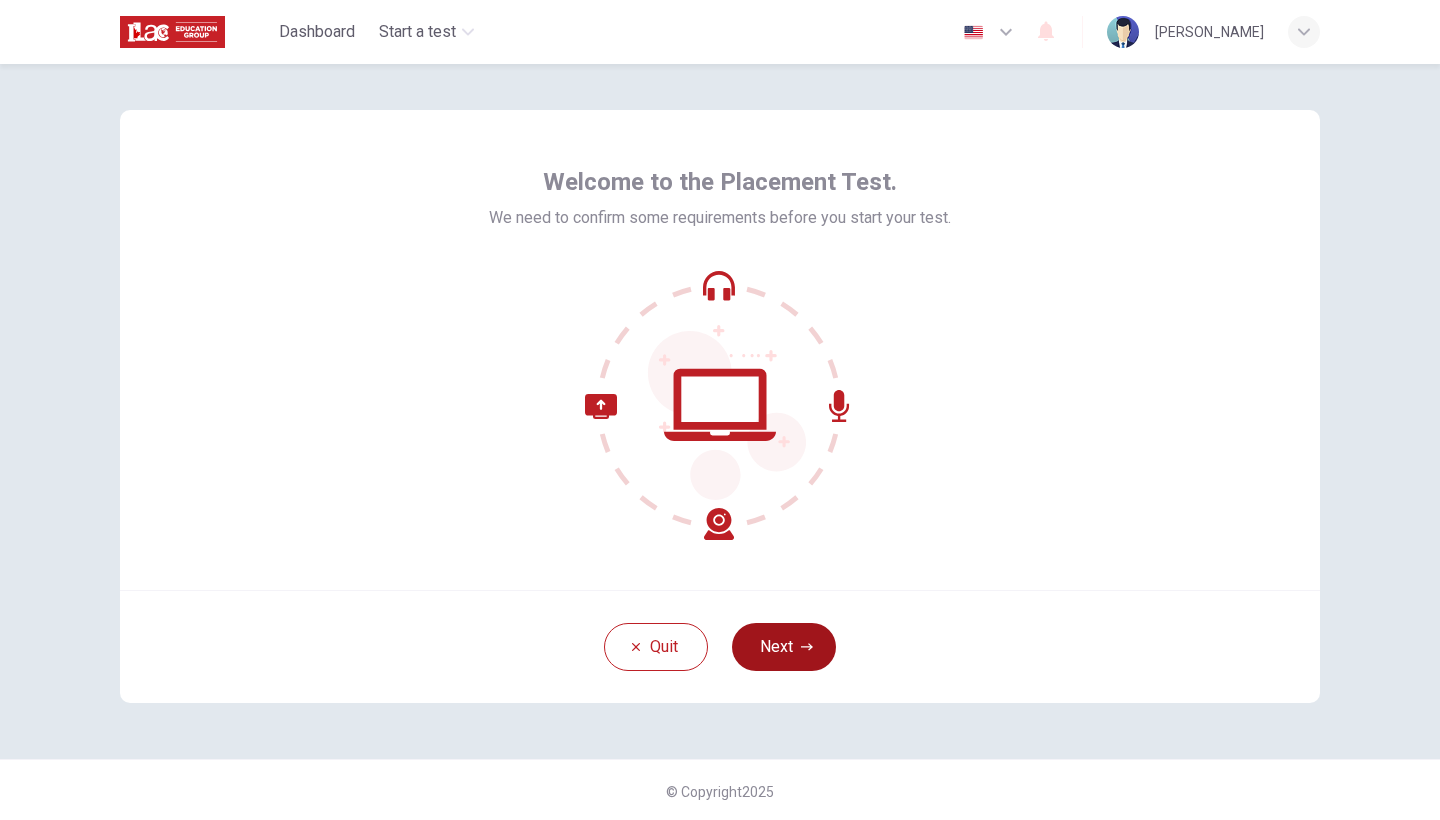 click on "Next" at bounding box center [784, 647] 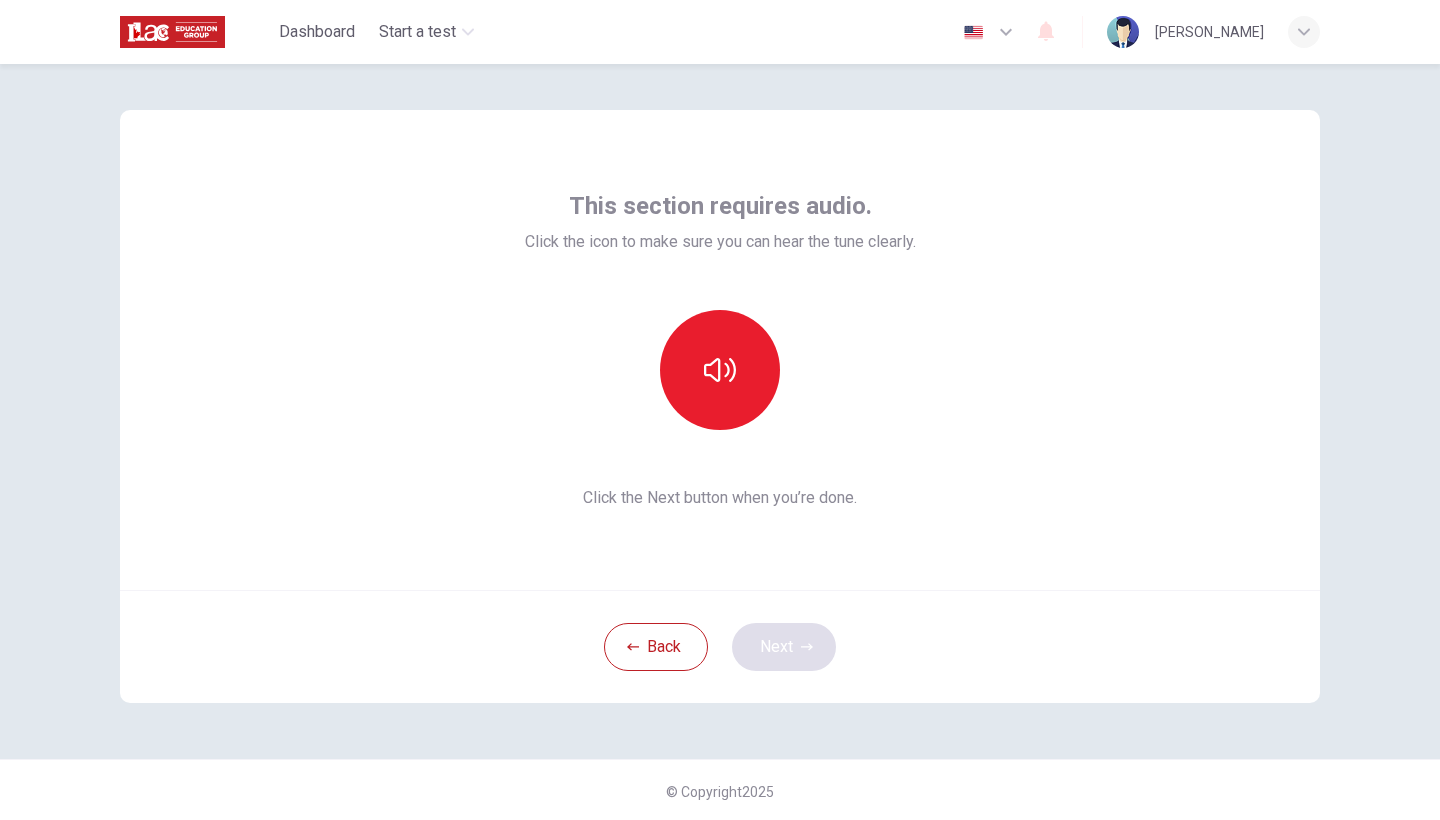 scroll, scrollTop: 0, scrollLeft: 0, axis: both 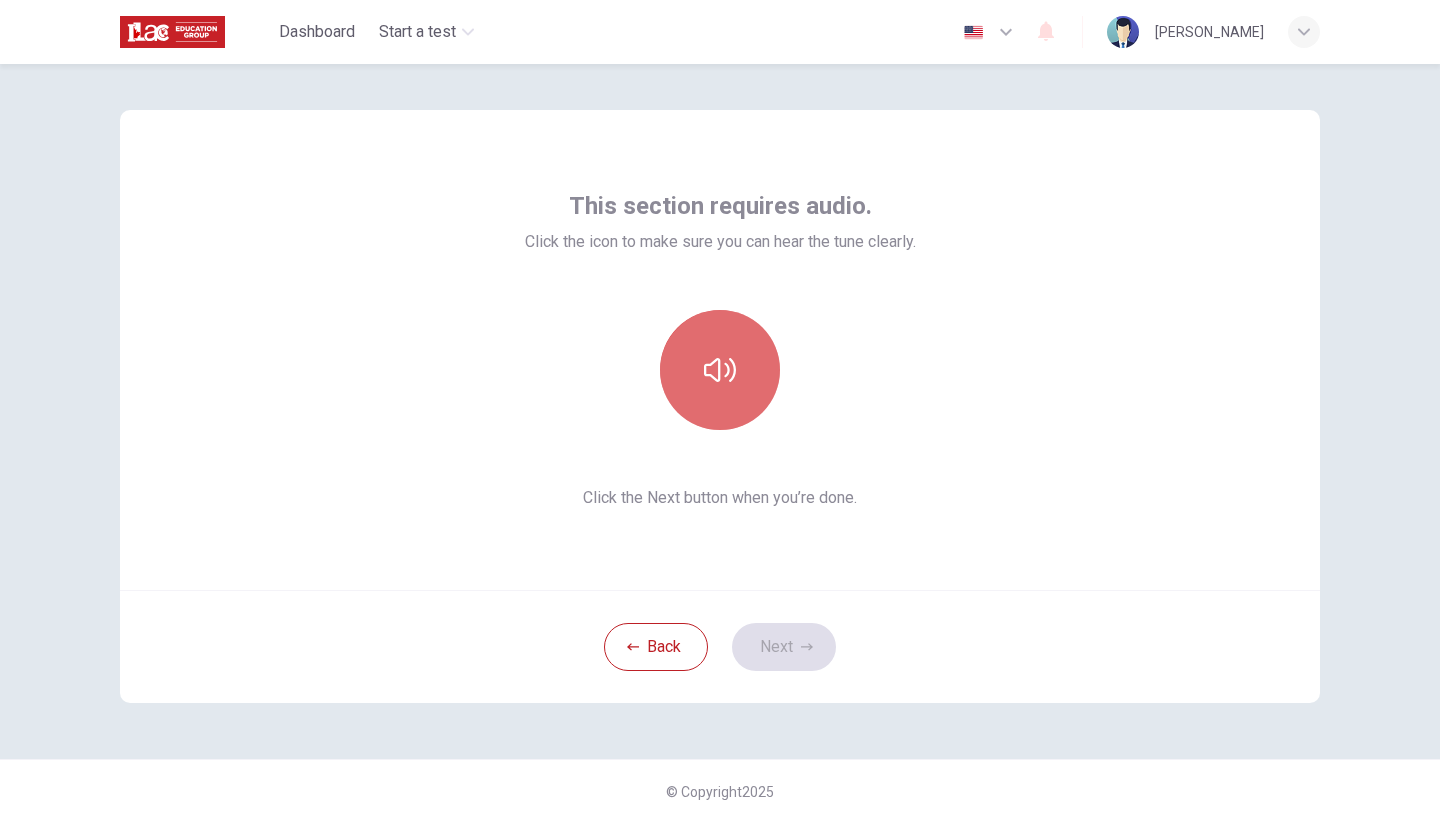 click 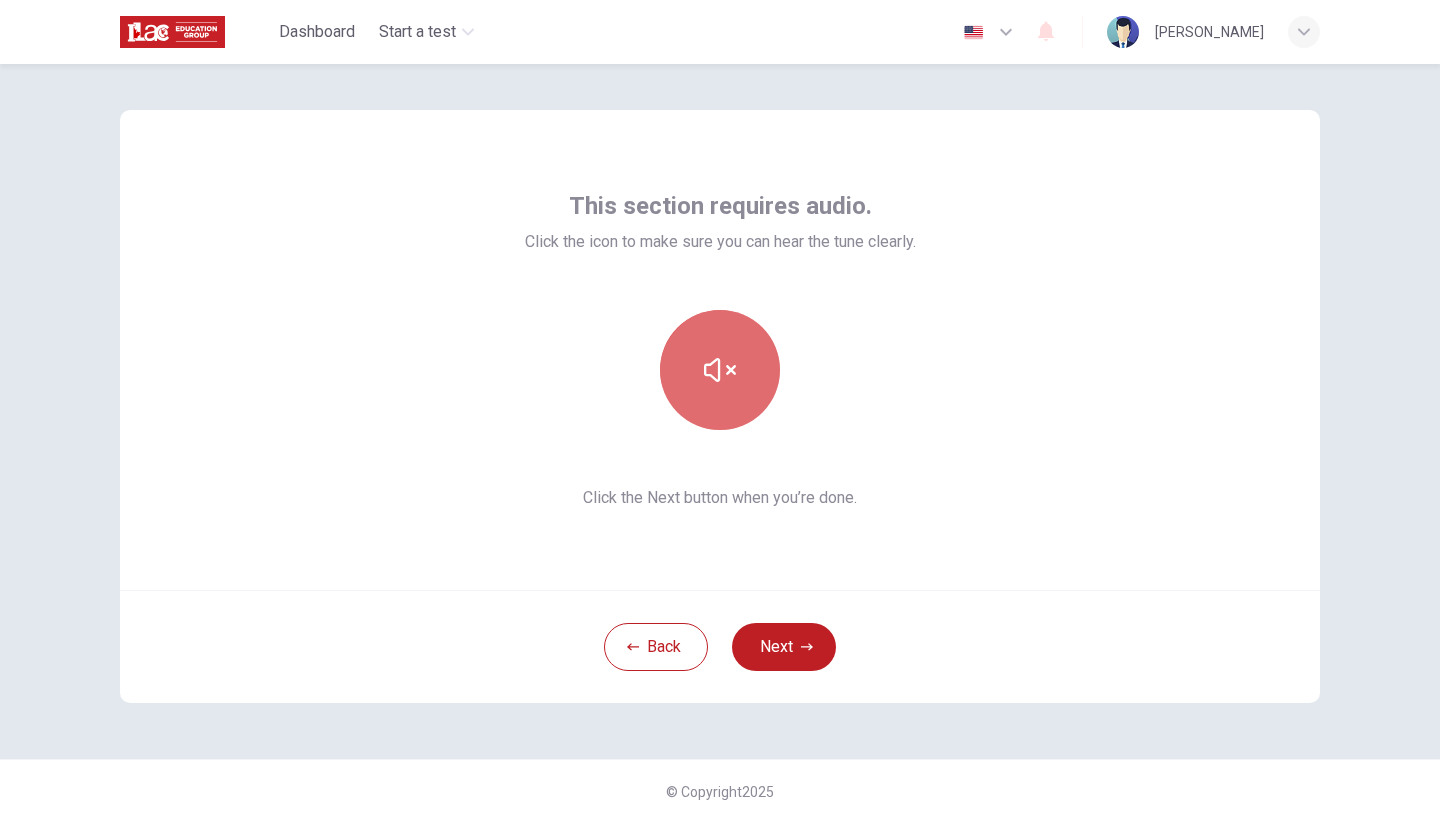 click 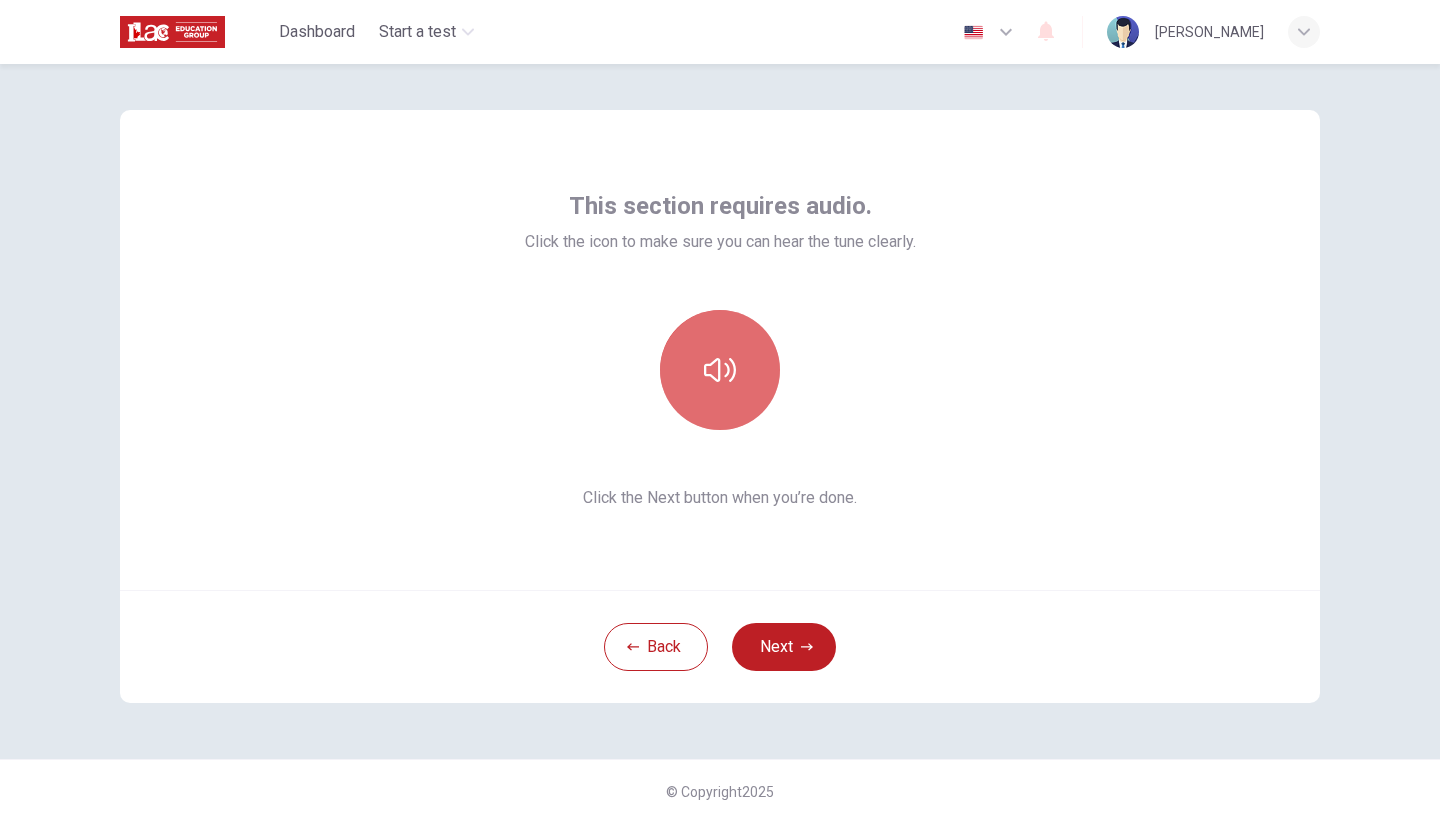 click 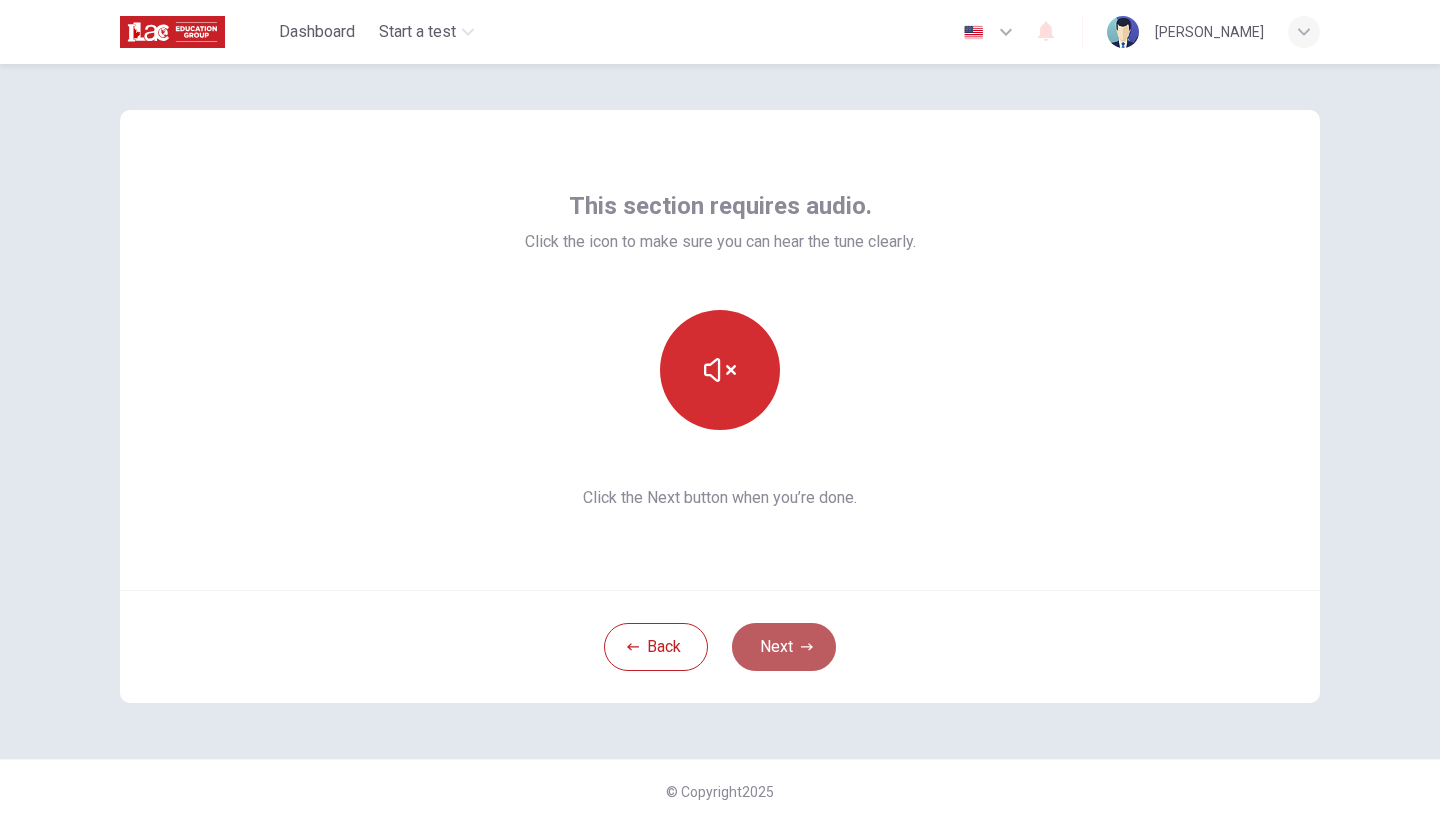 click on "Next" at bounding box center [784, 647] 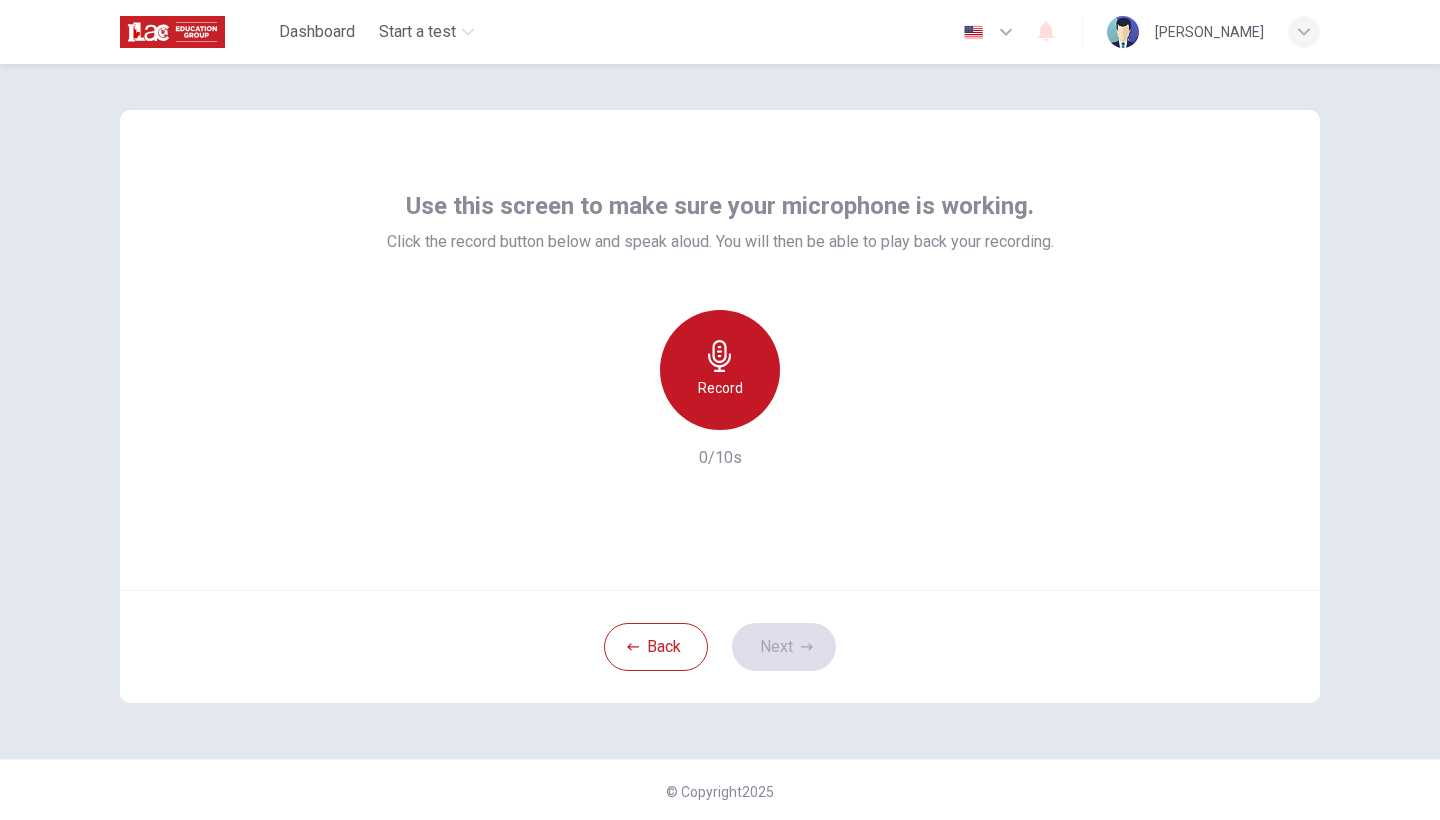 click on "Record" at bounding box center (720, 370) 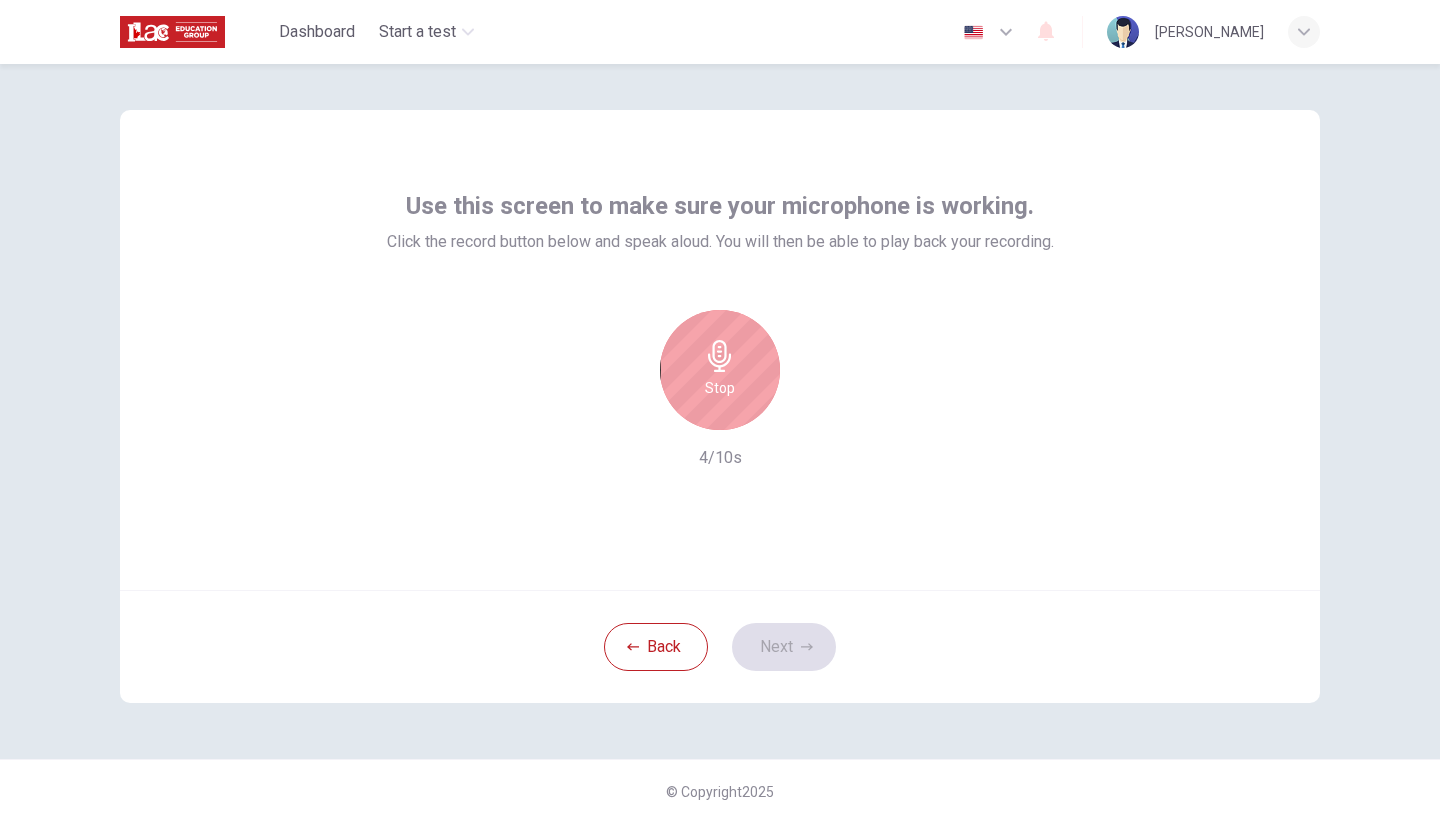 click on "Stop" at bounding box center (720, 370) 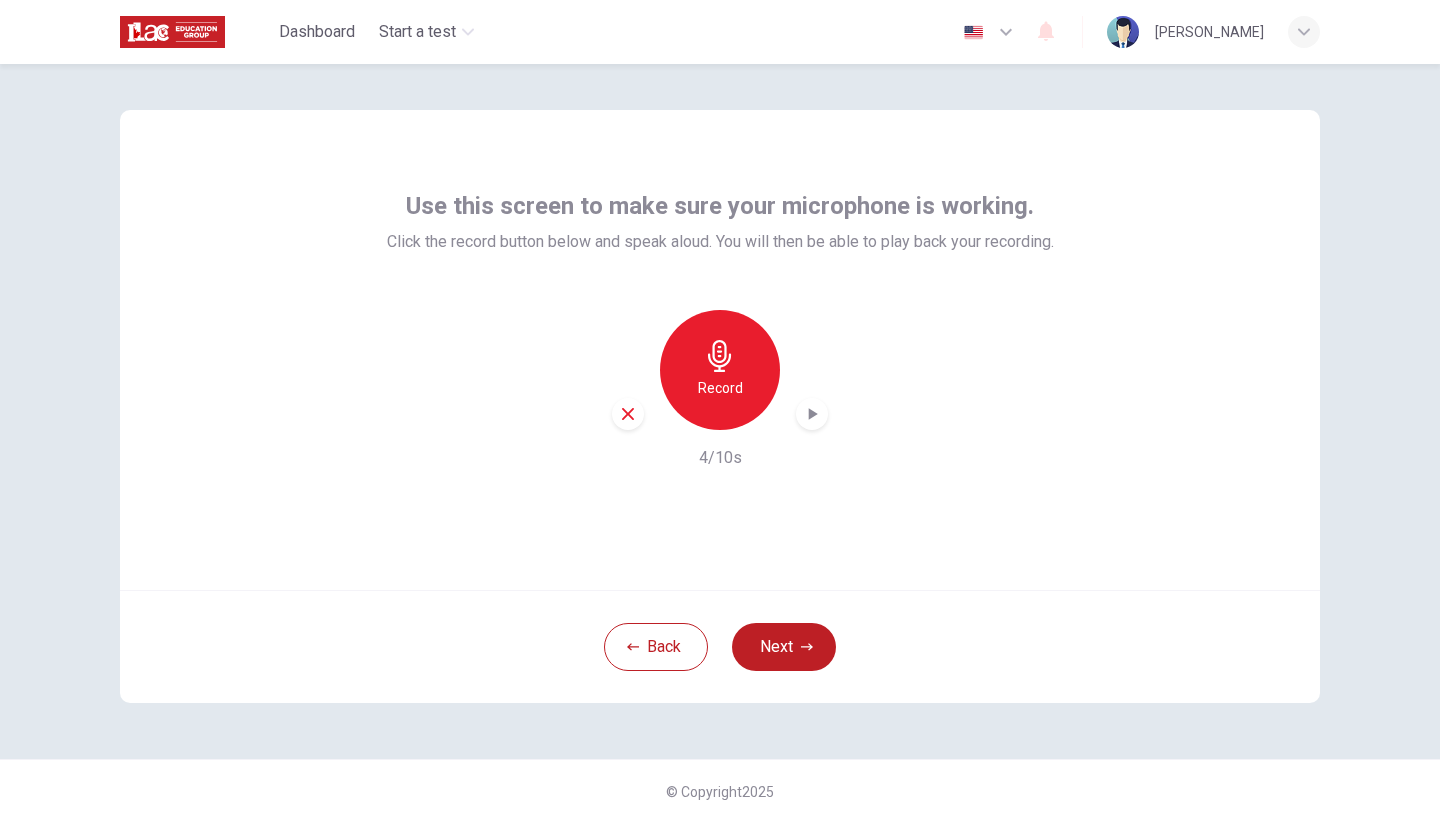 click on "Record" at bounding box center (720, 388) 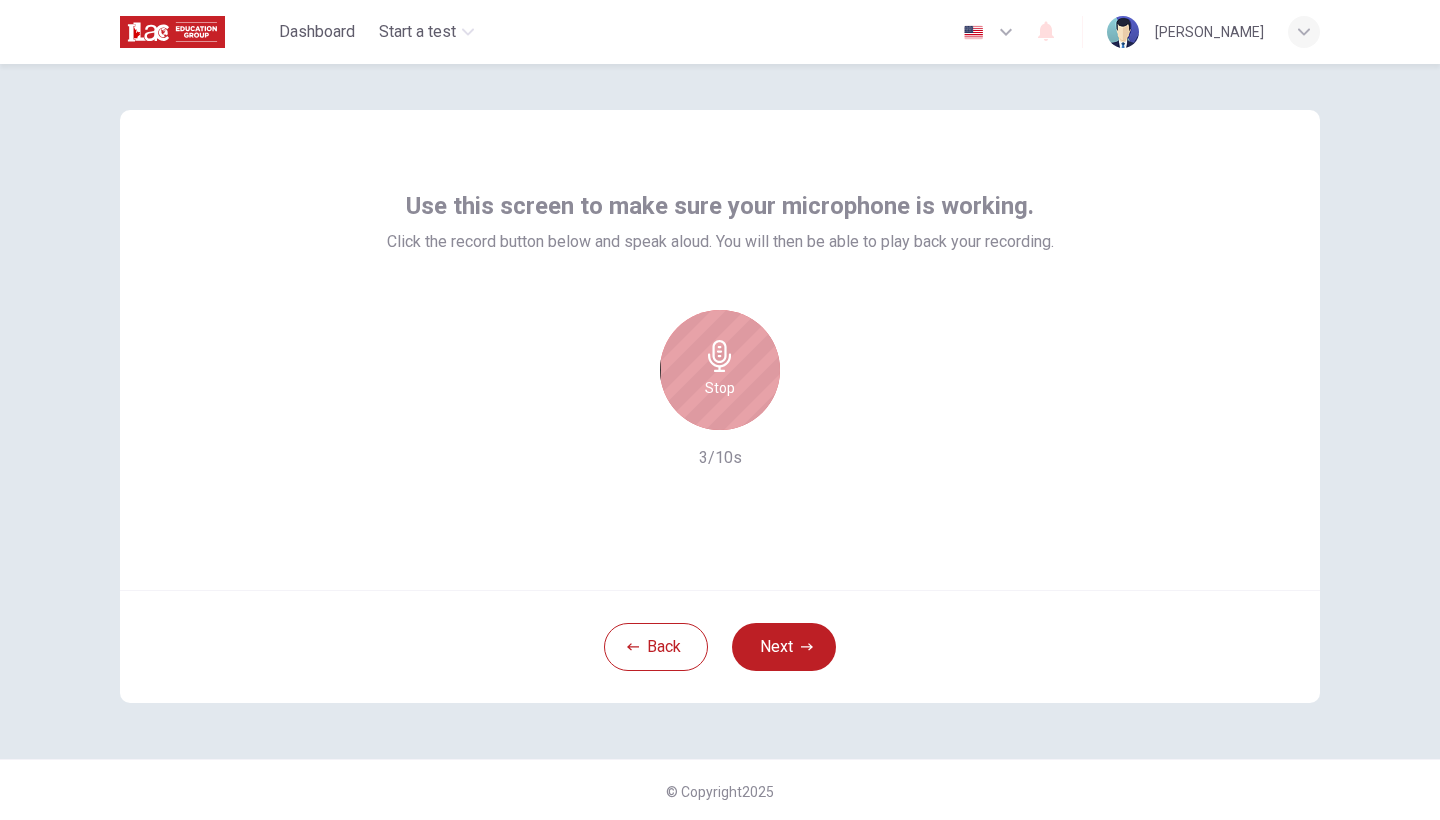 click on "Stop" at bounding box center [720, 388] 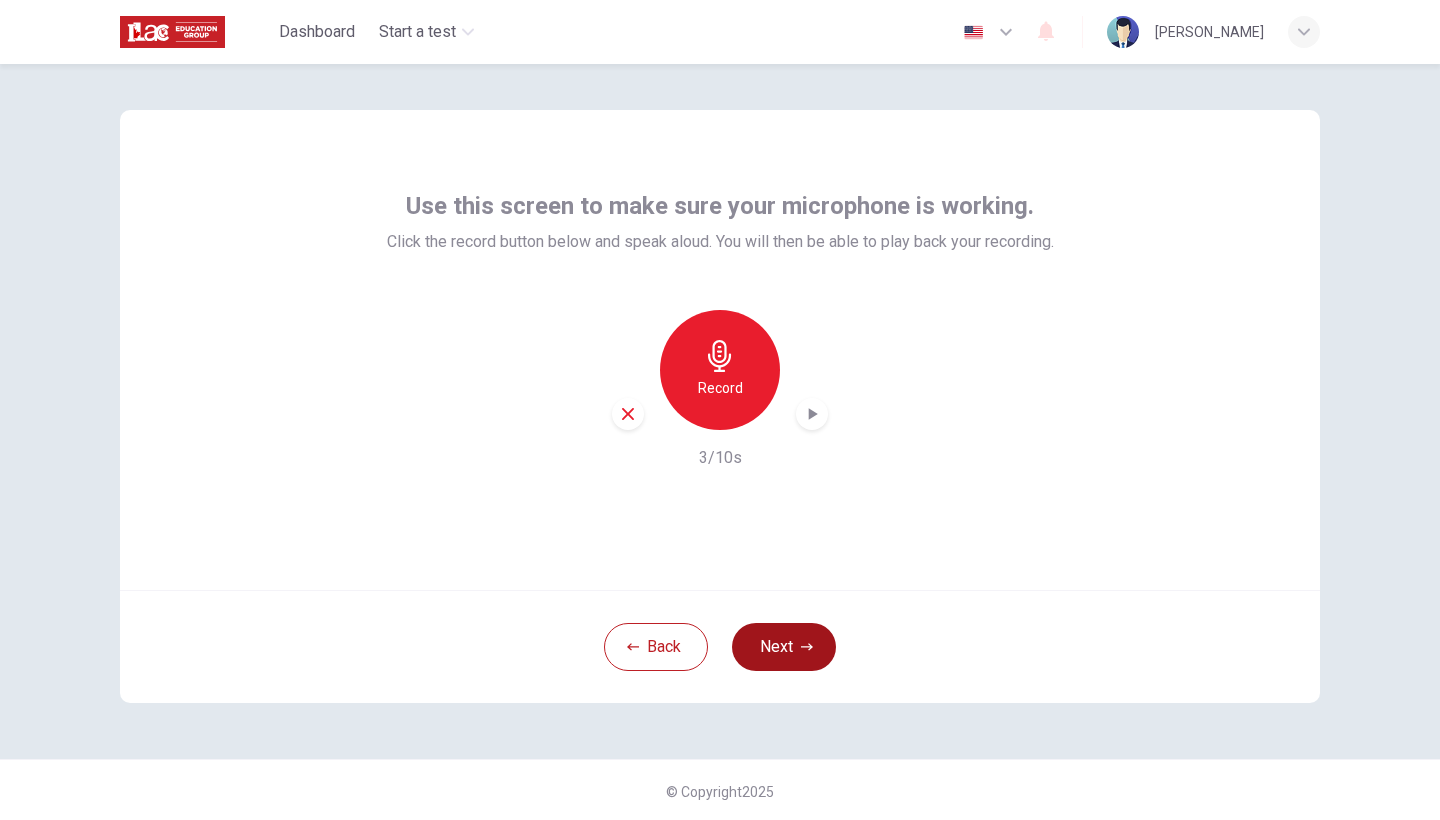 drag, startPoint x: 771, startPoint y: 673, endPoint x: 777, endPoint y: 663, distance: 11.661903 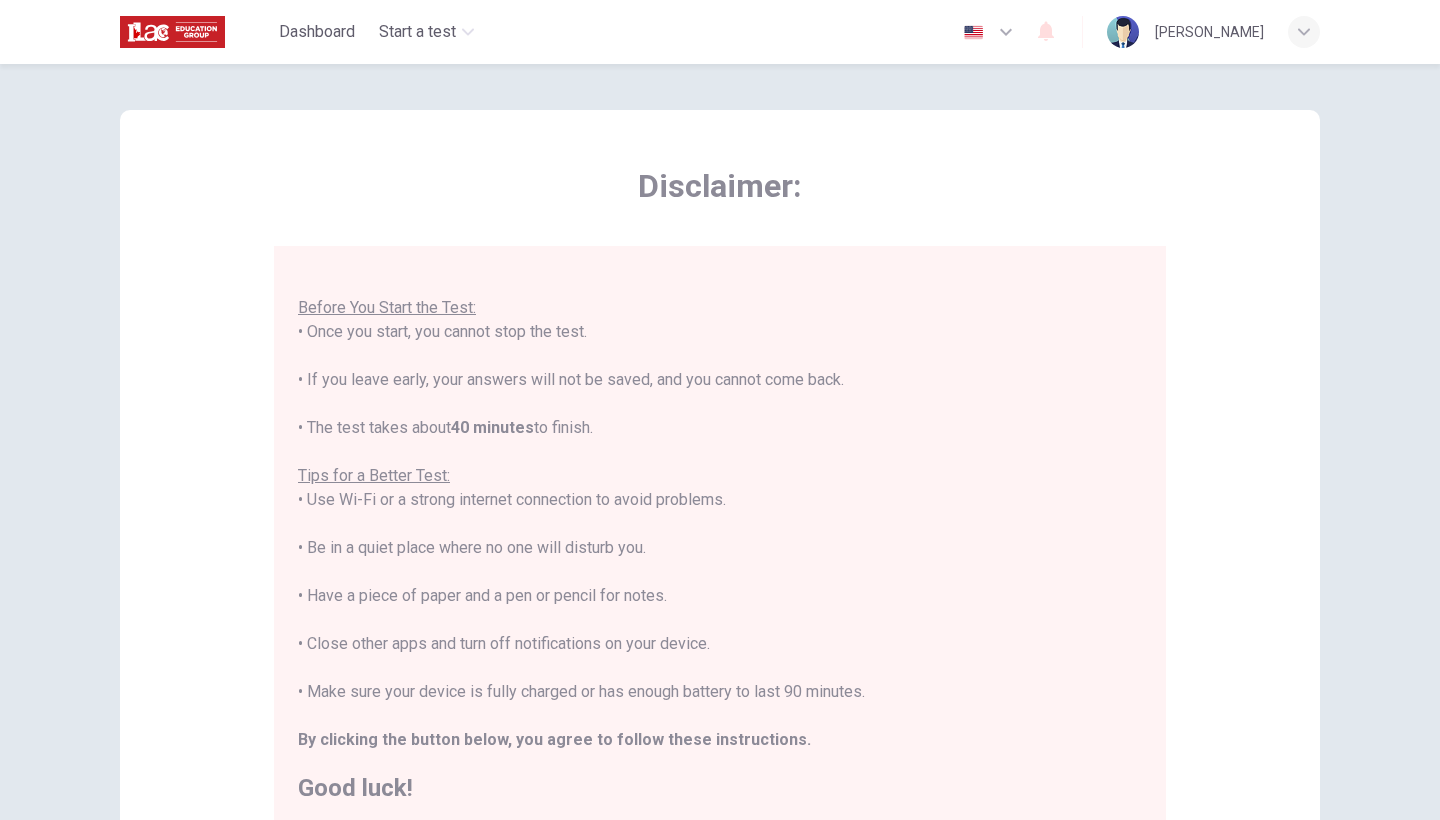 scroll, scrollTop: 21, scrollLeft: 0, axis: vertical 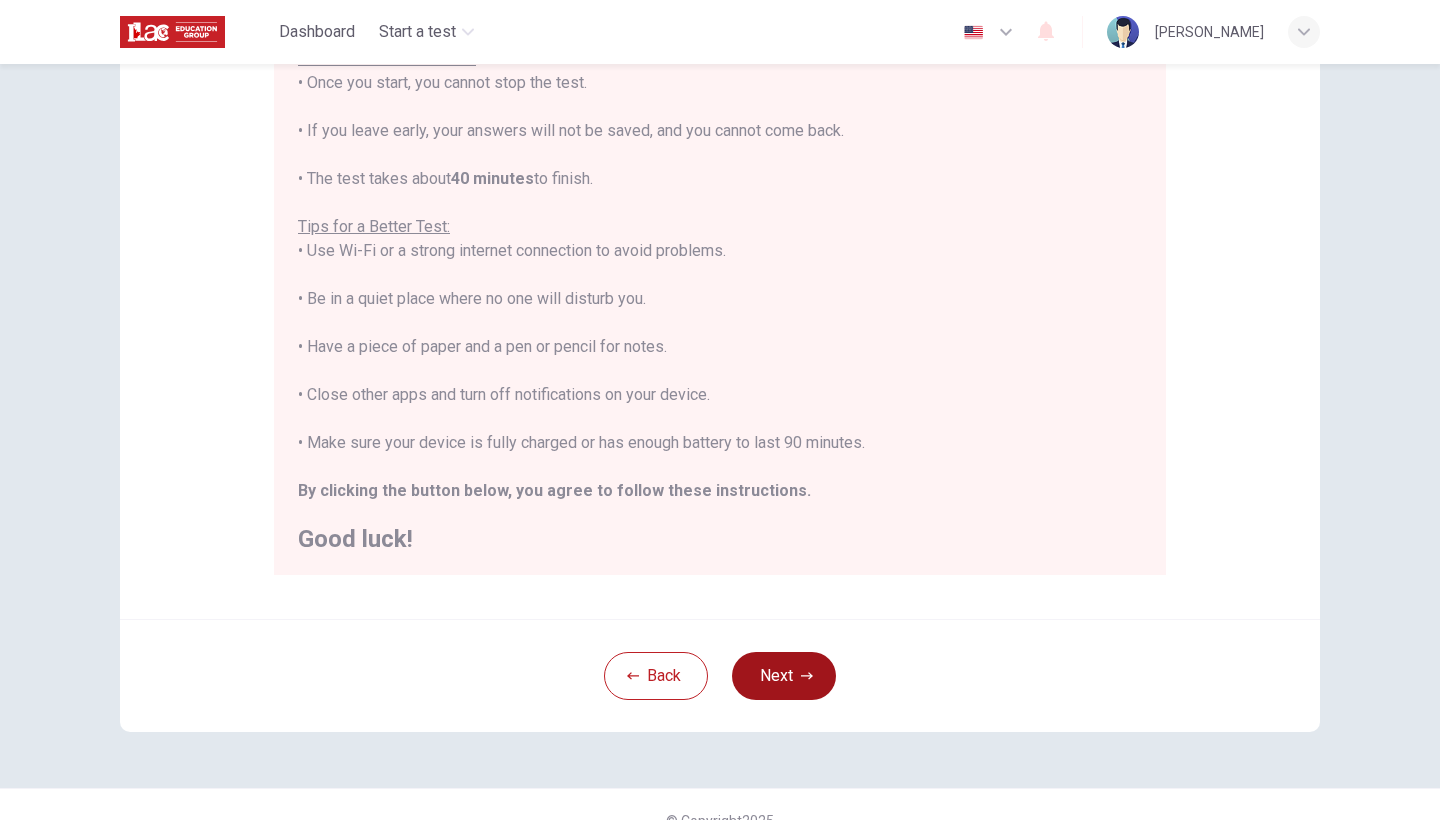 click on "Next" at bounding box center (784, 676) 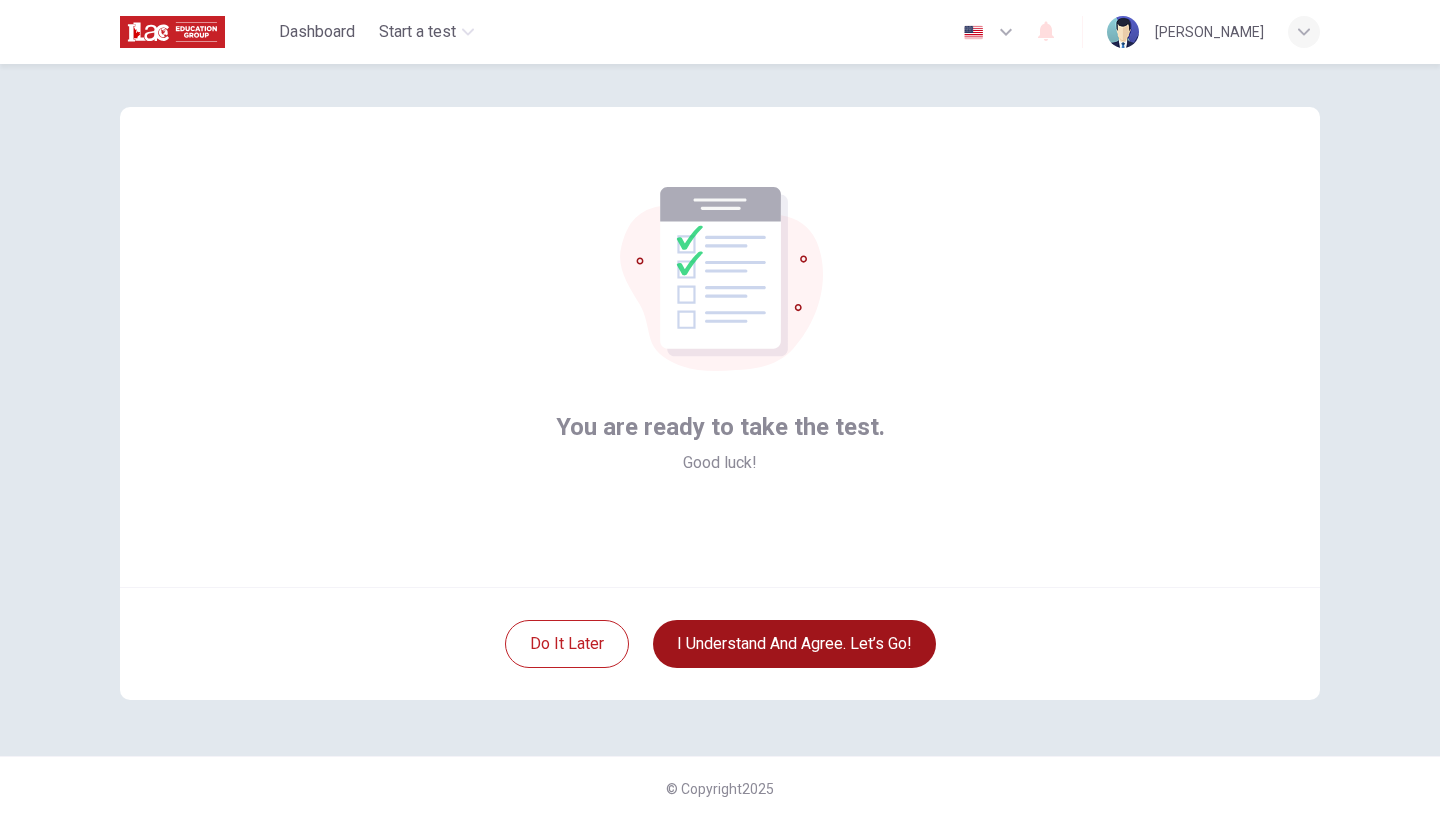 scroll, scrollTop: 13, scrollLeft: 0, axis: vertical 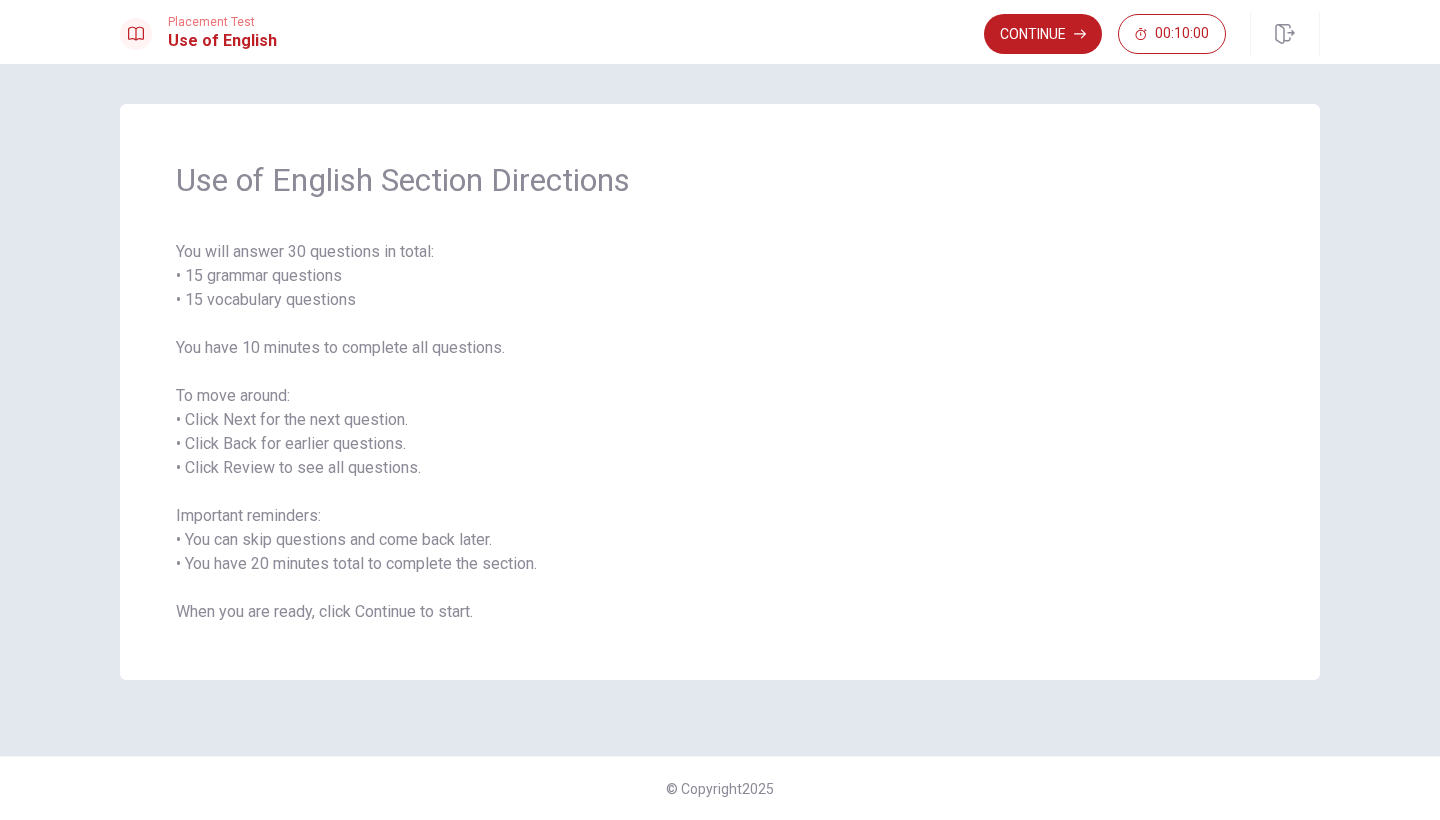 click on "Continue" at bounding box center [1043, 34] 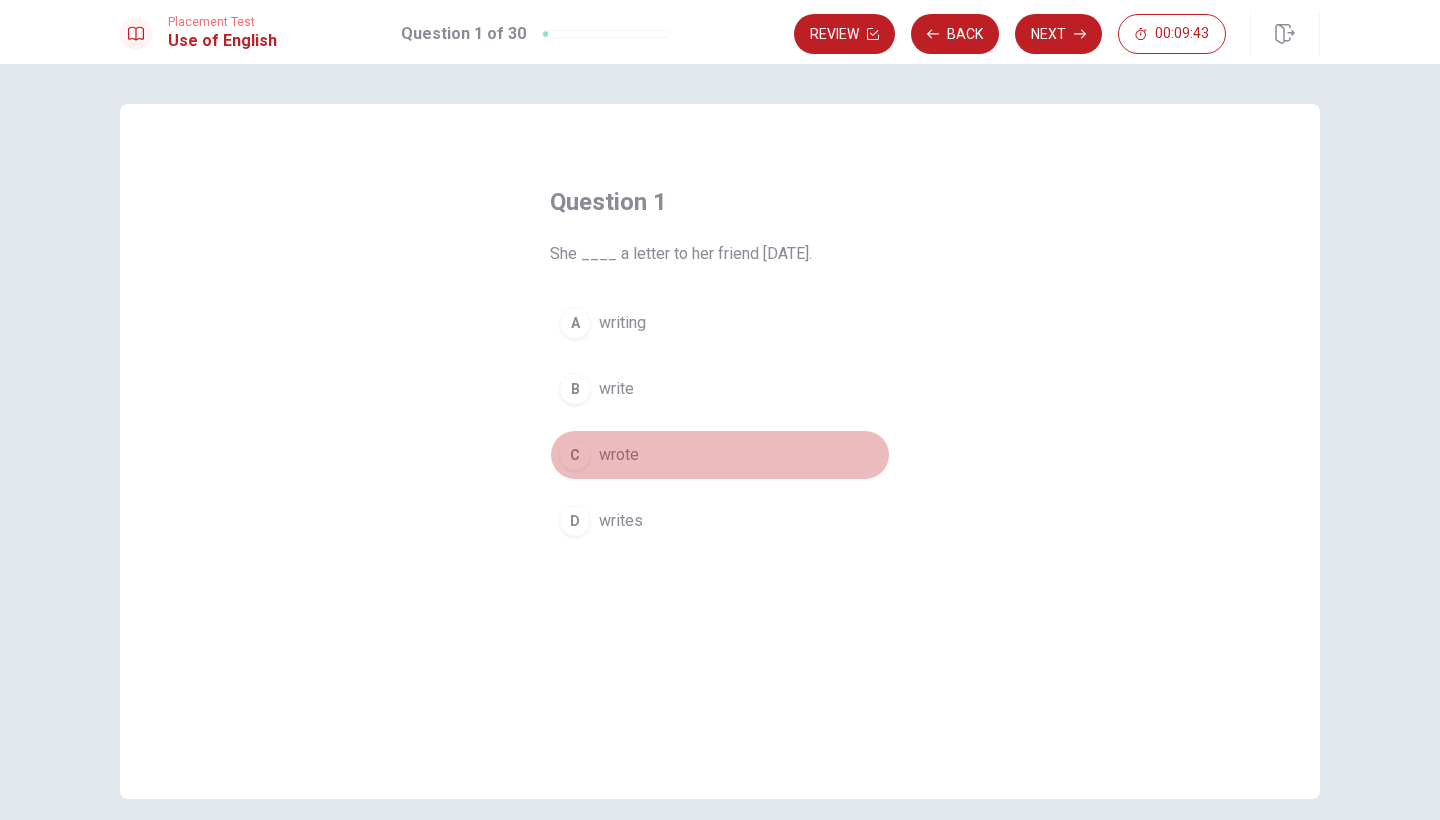 click on "C" at bounding box center [575, 455] 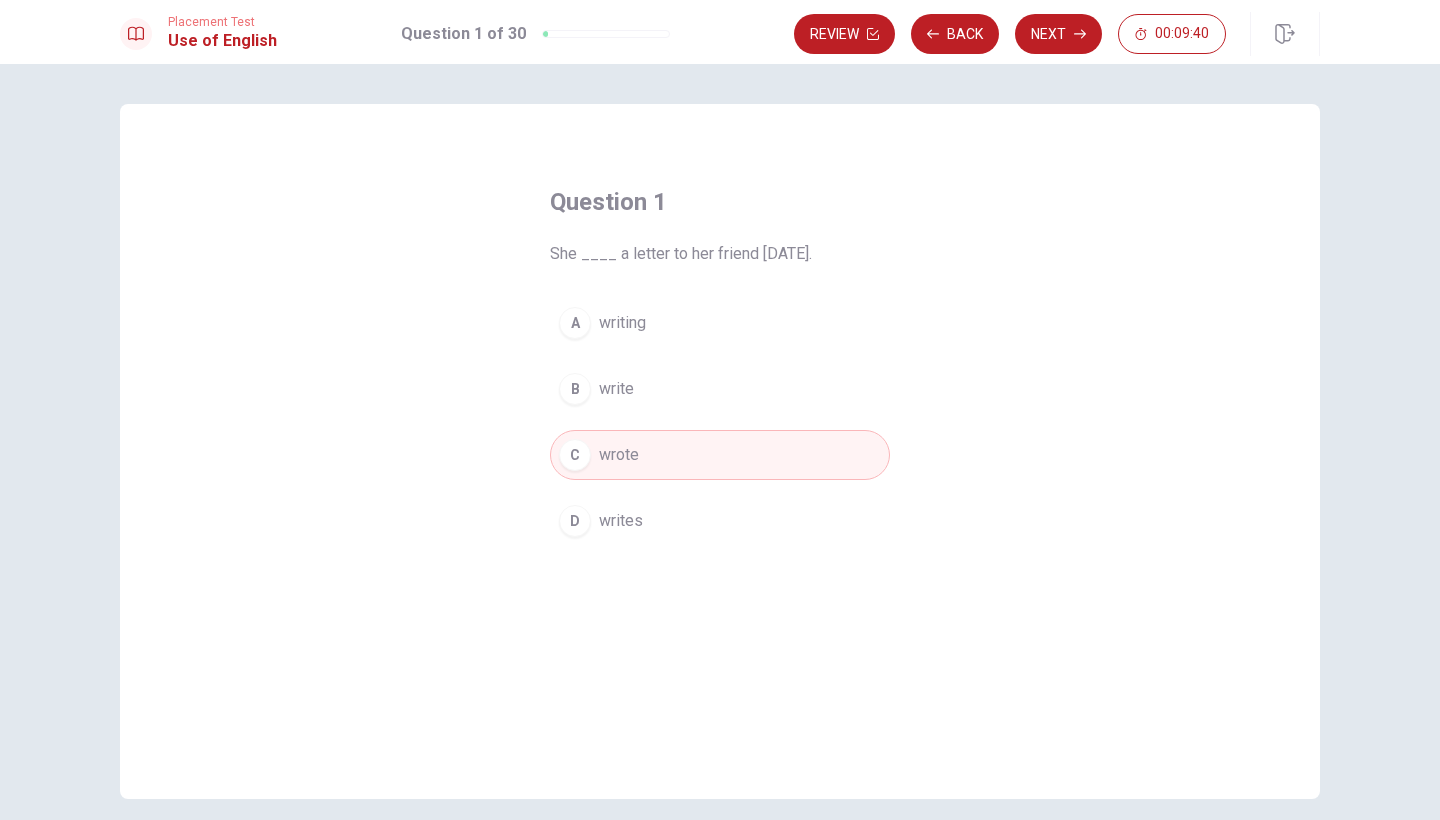 scroll, scrollTop: 0, scrollLeft: 0, axis: both 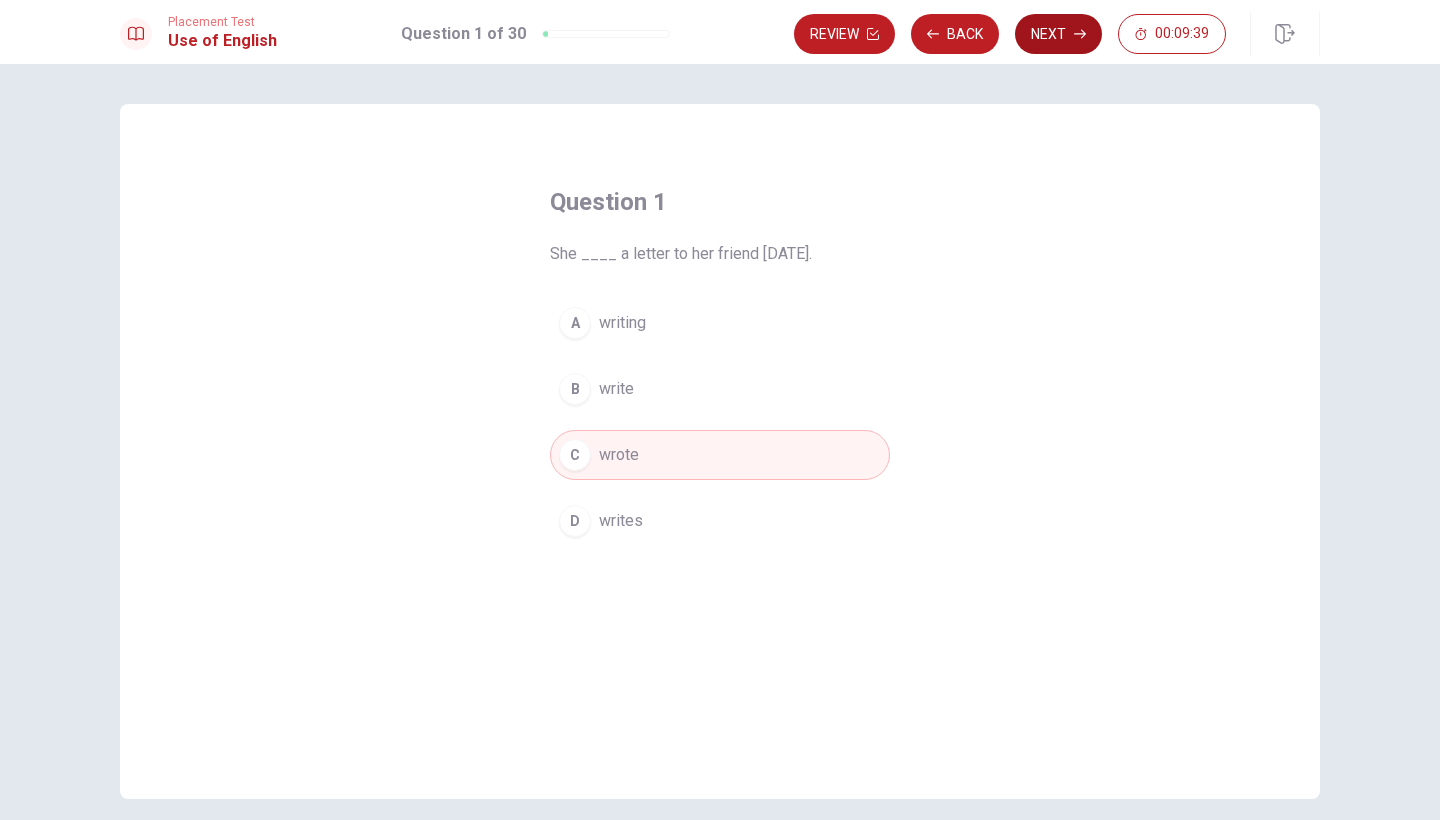 click on "Next" at bounding box center (1058, 34) 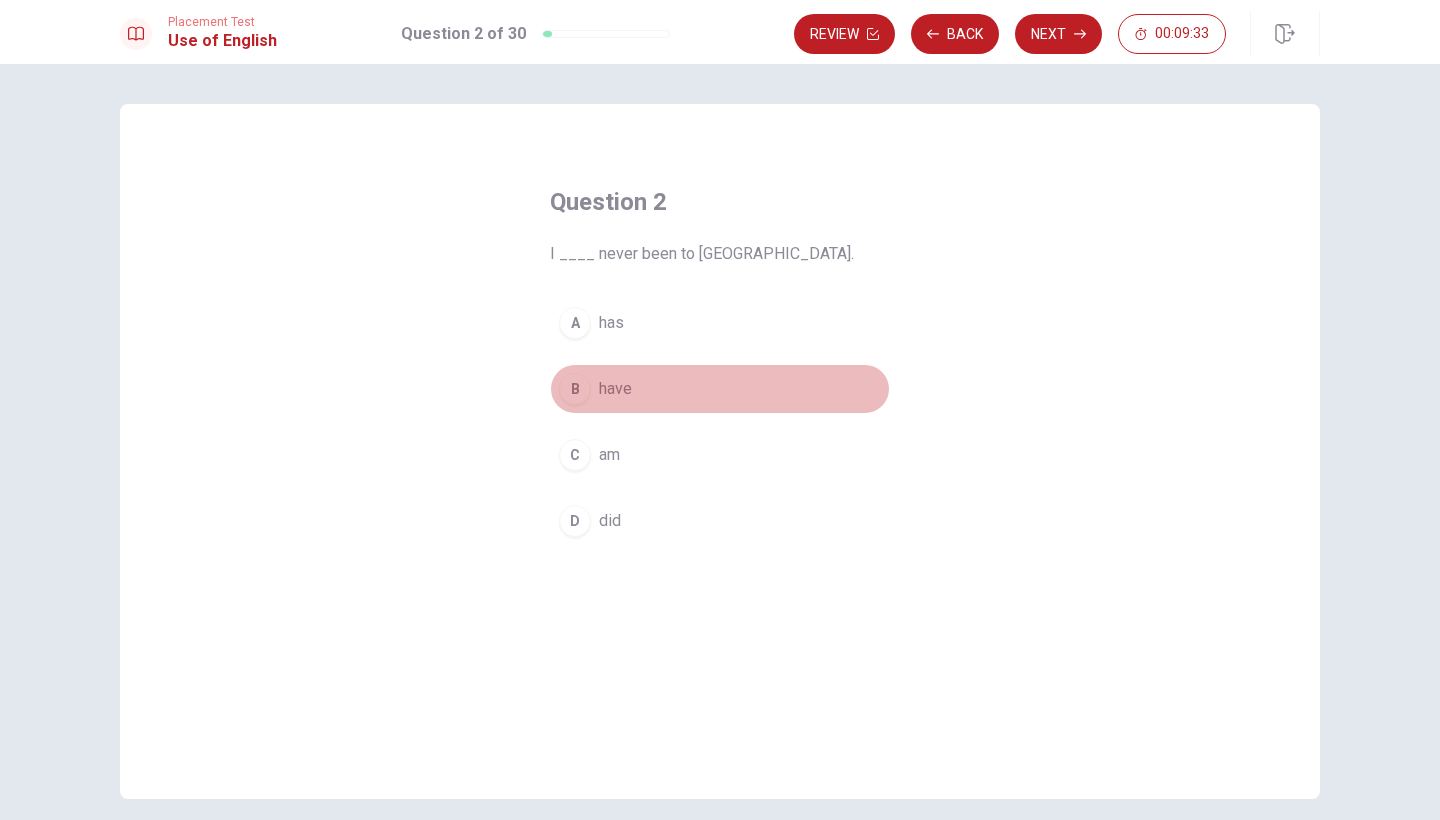 click on "B" at bounding box center (575, 389) 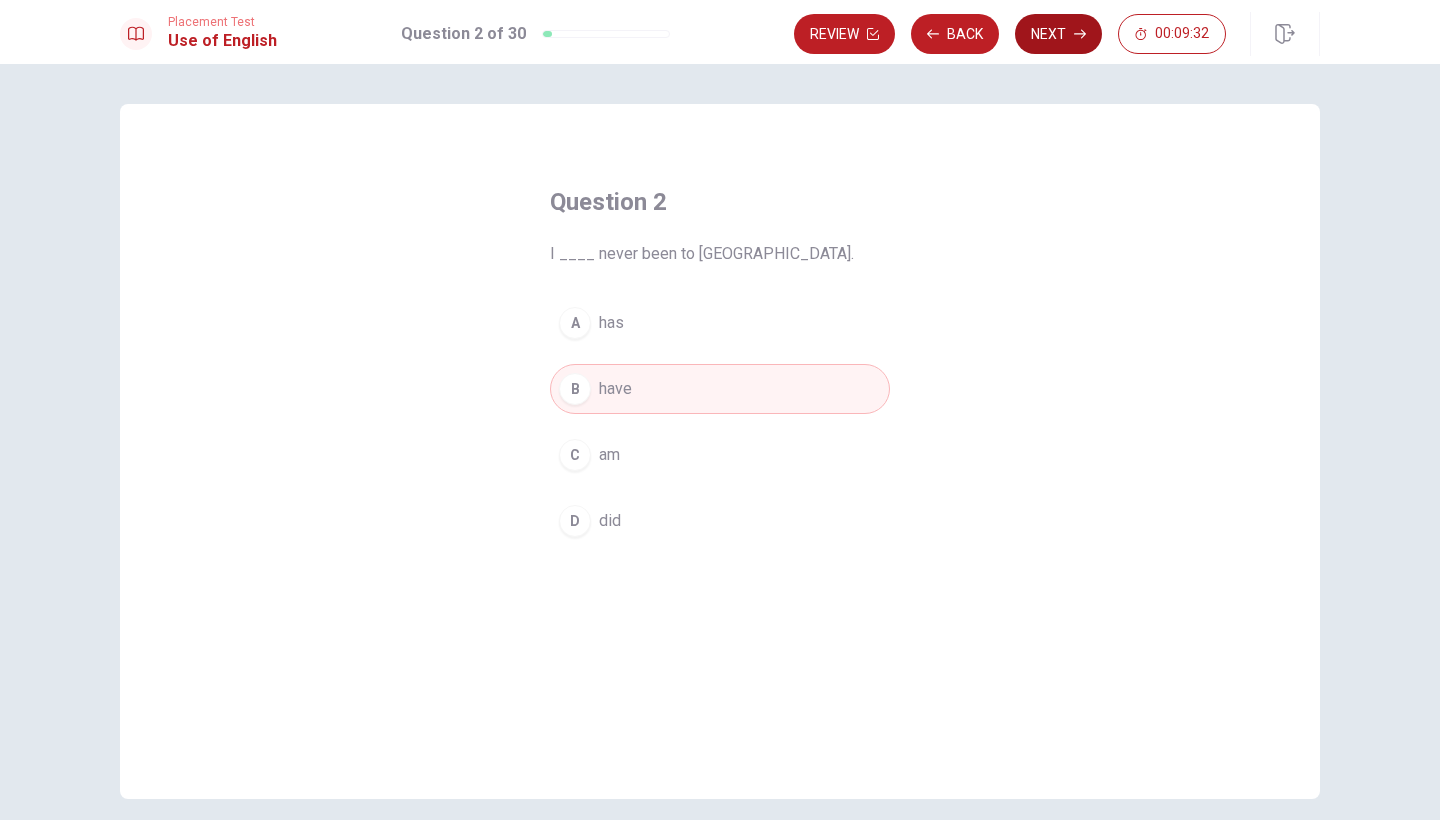 click on "Next" at bounding box center (1058, 34) 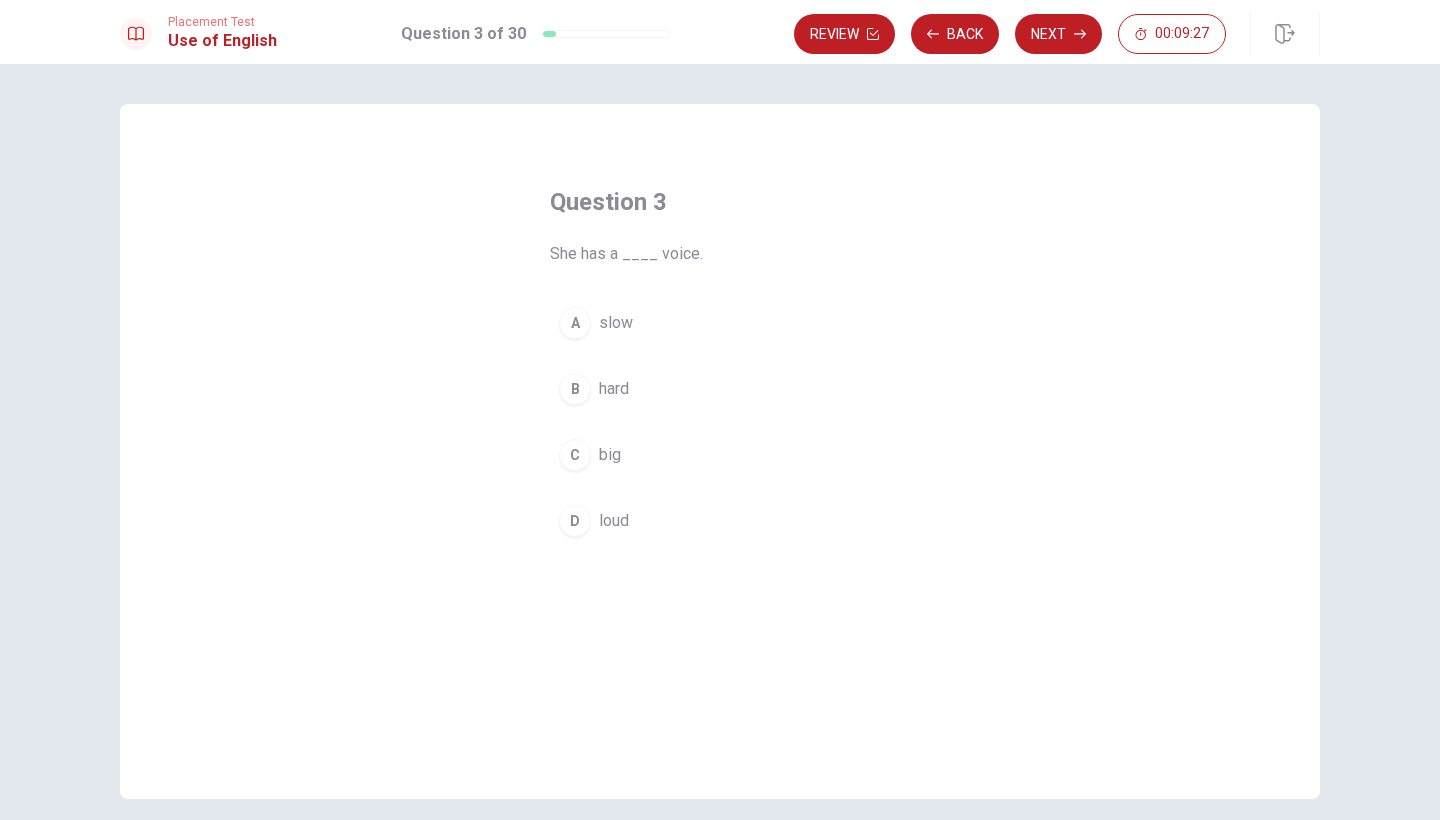 click on "D" at bounding box center [575, 521] 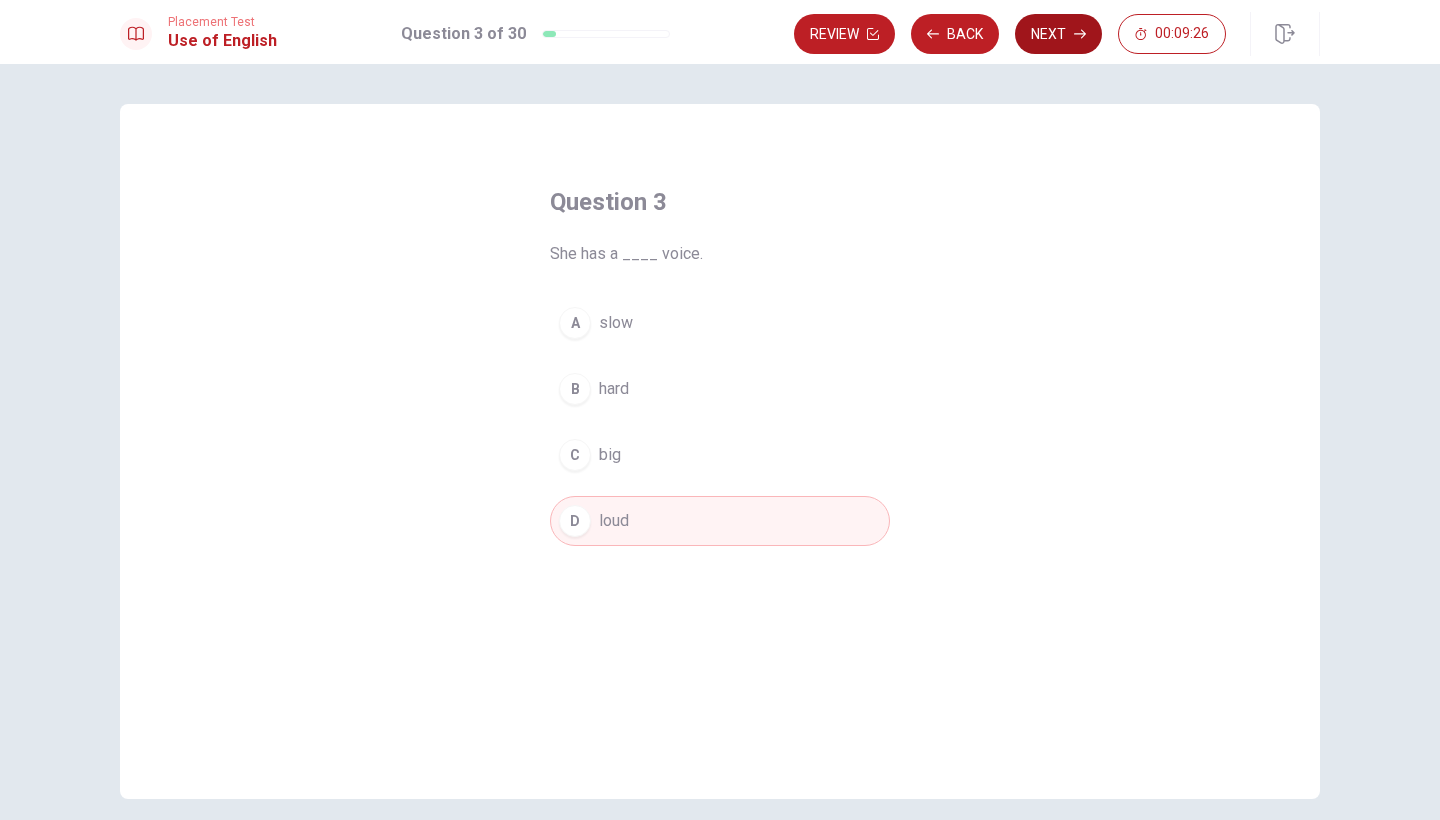click on "Next" at bounding box center [1058, 34] 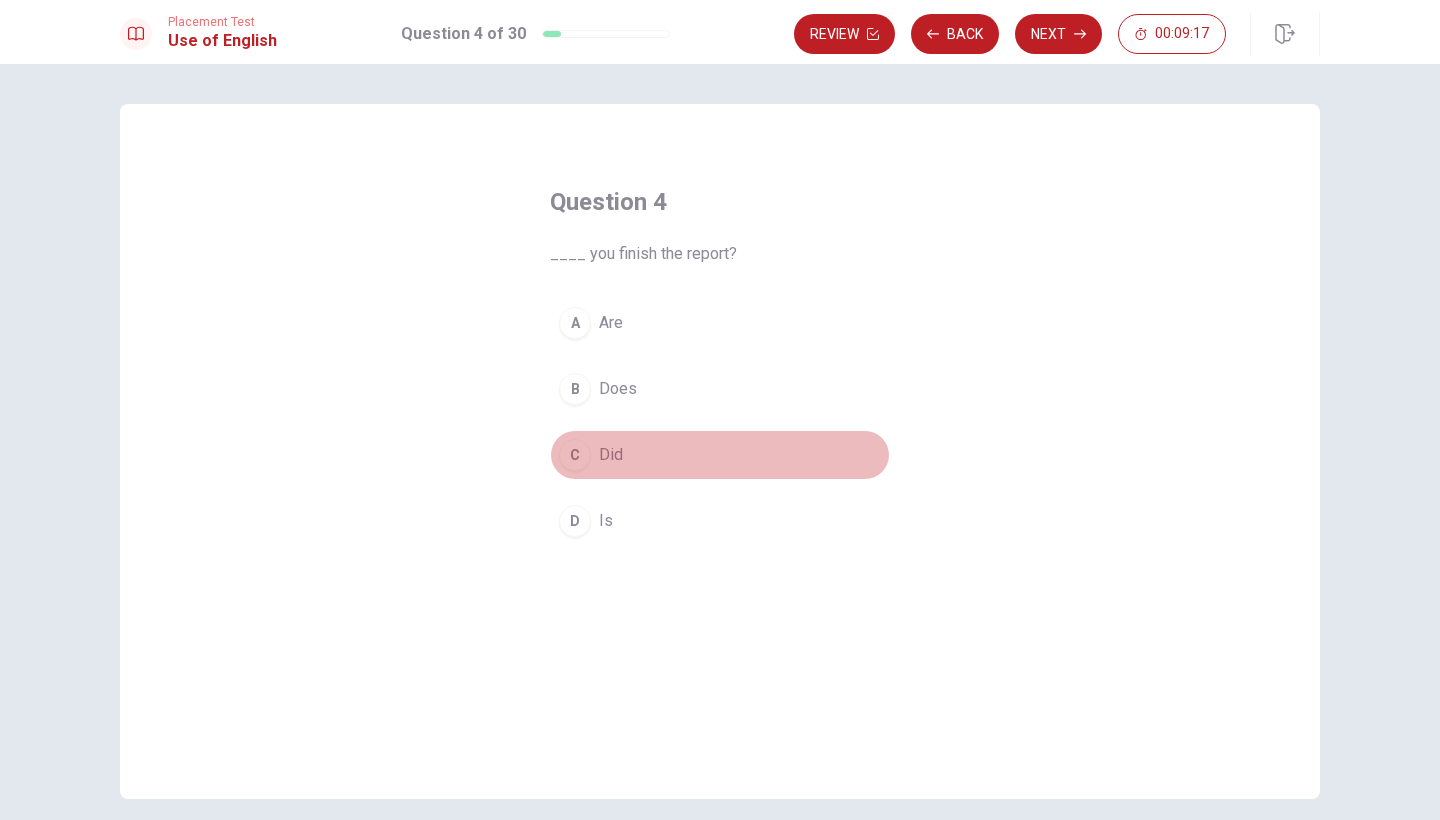 click on "C" at bounding box center [575, 455] 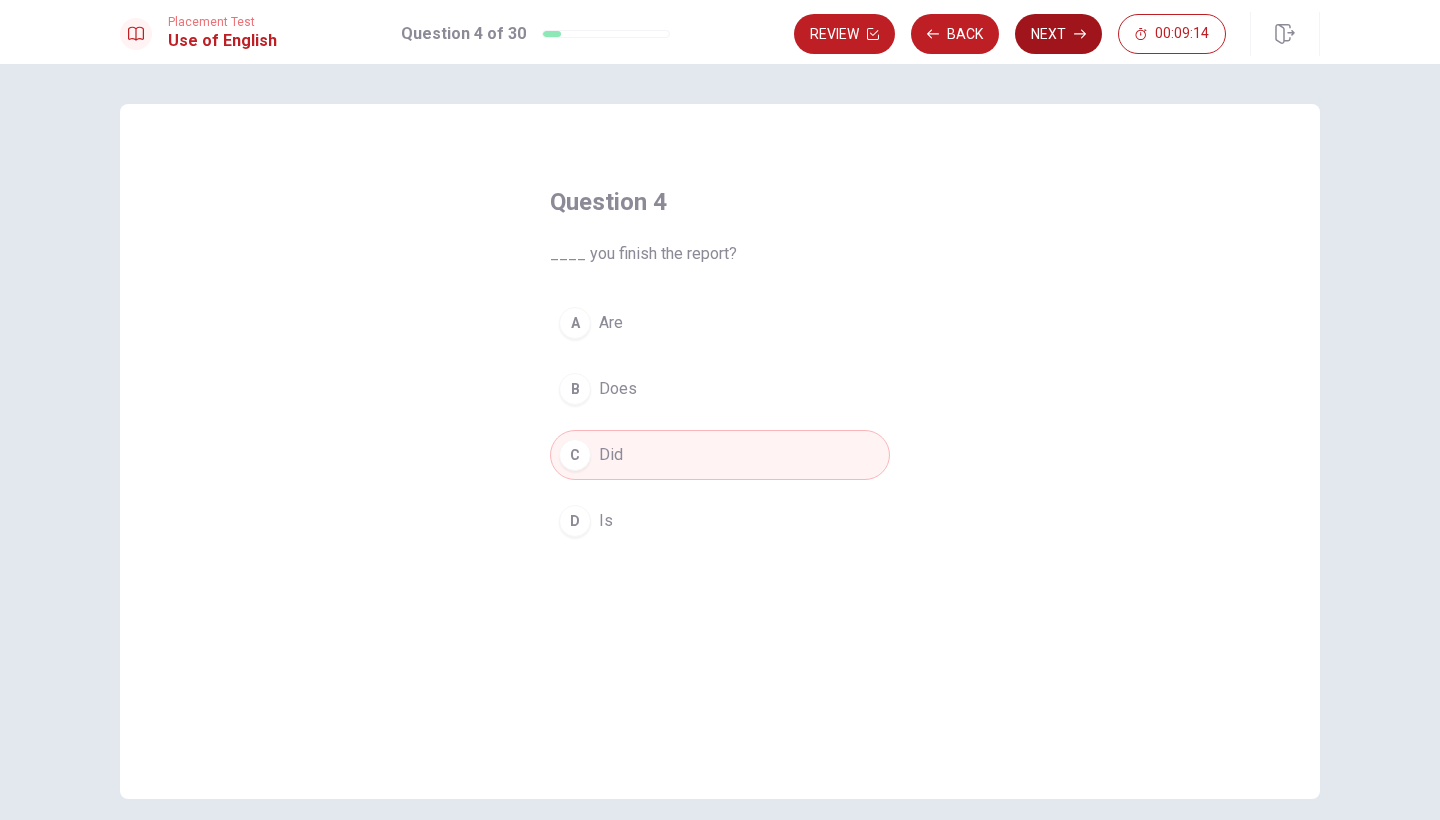 click on "Next" at bounding box center (1058, 34) 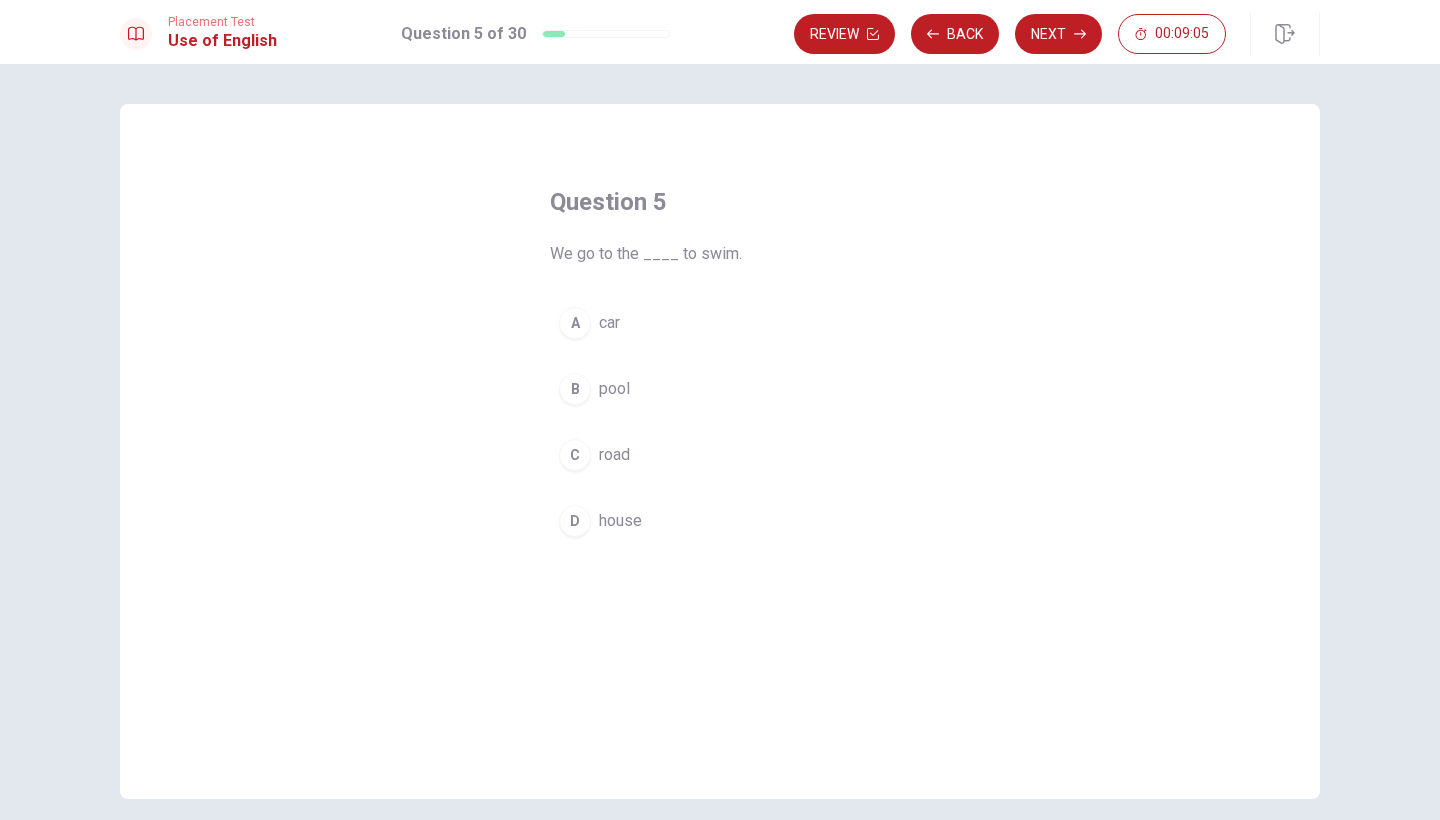 click on "B" at bounding box center (575, 389) 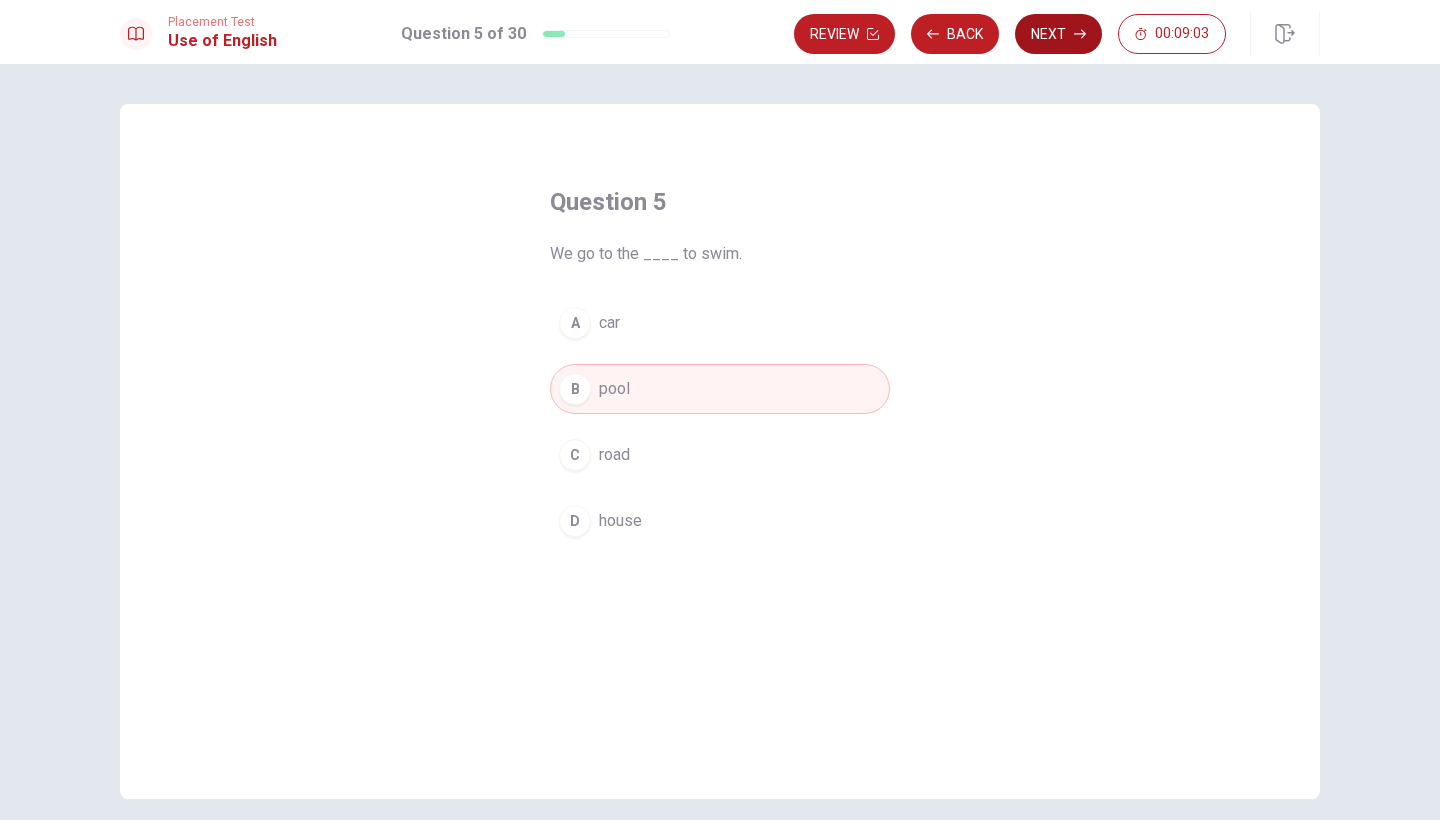 click on "Next" at bounding box center [1058, 34] 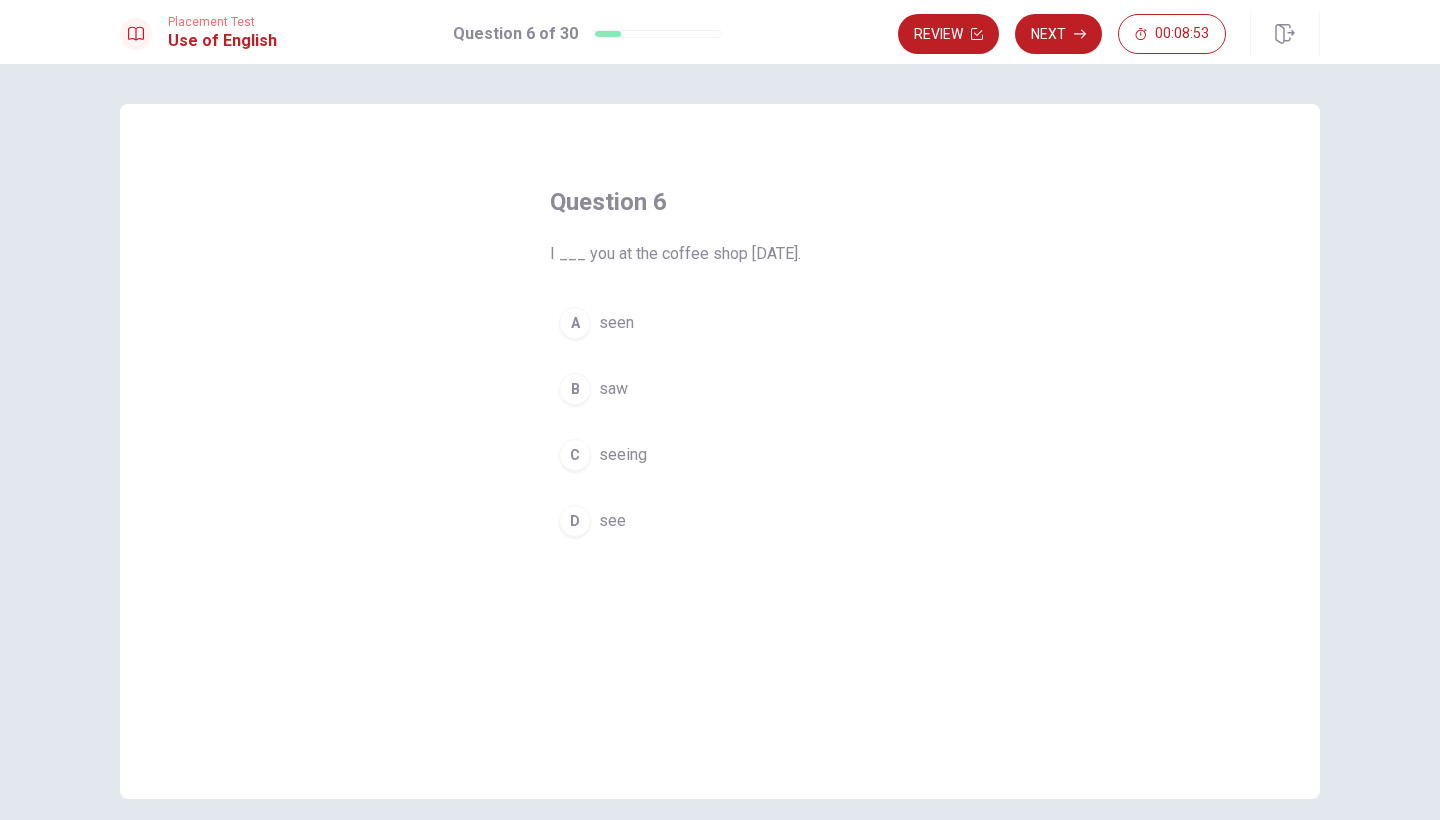 click on "B" at bounding box center (575, 389) 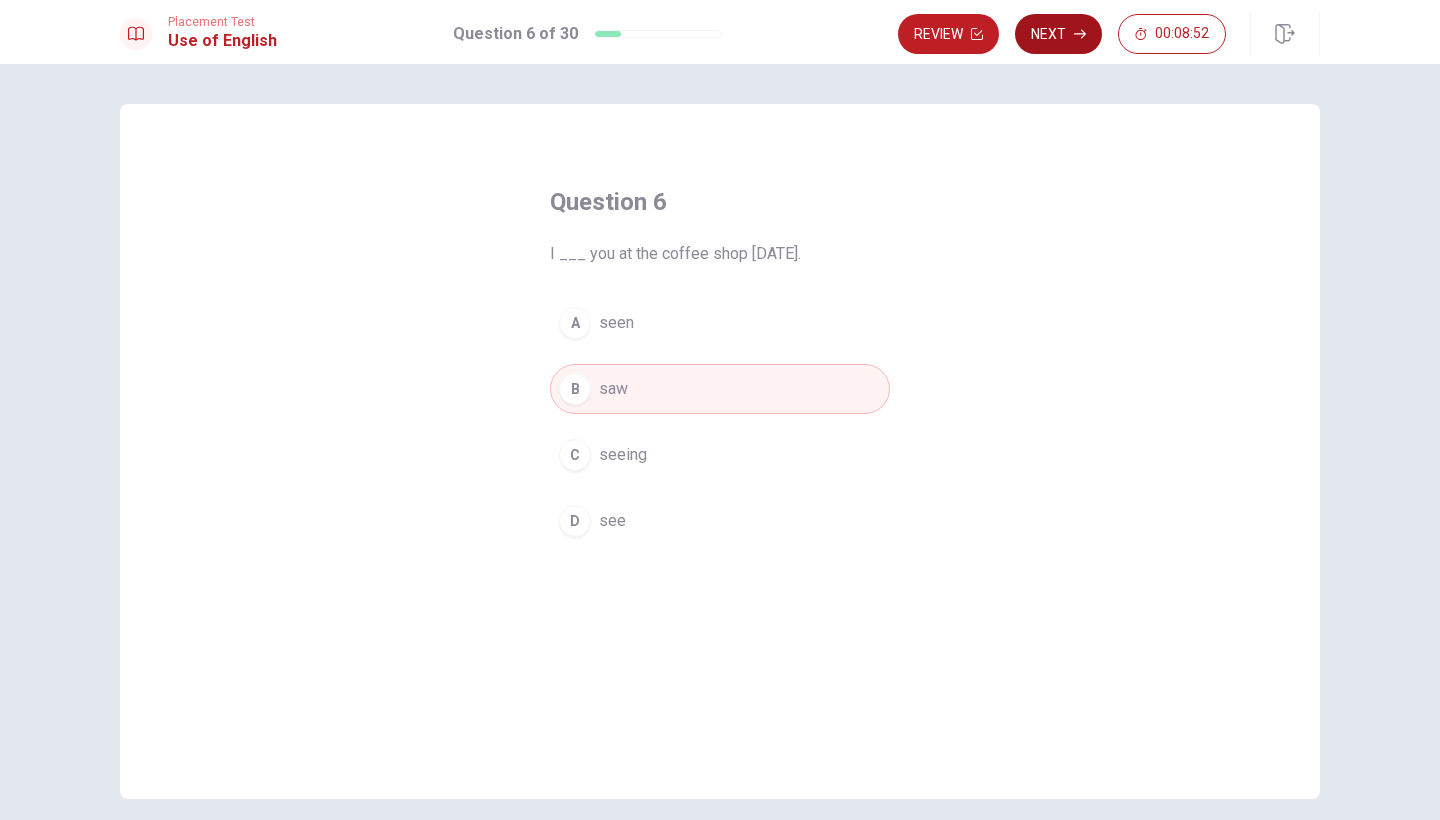 click on "Next" at bounding box center [1058, 34] 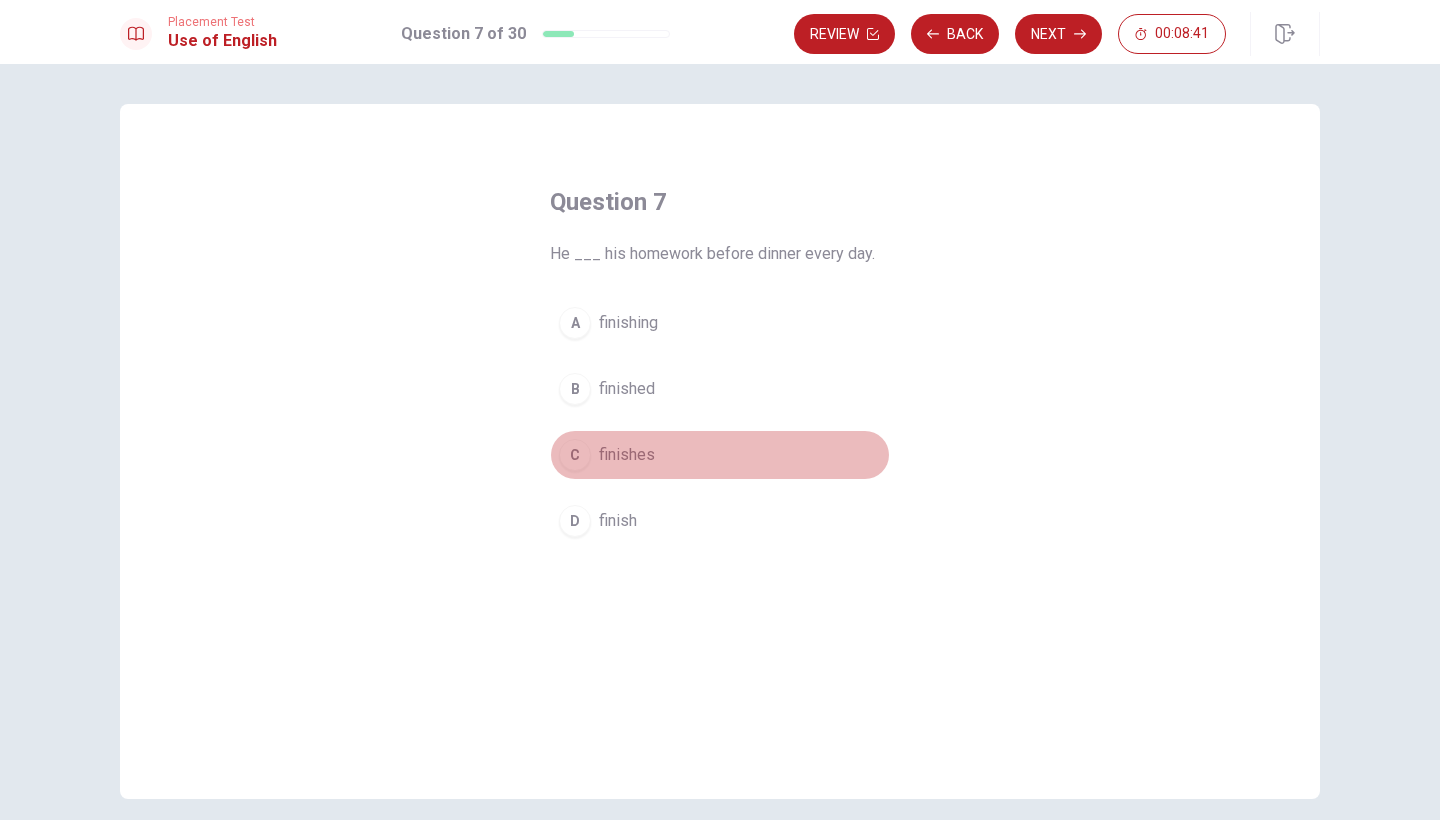 click on "C" at bounding box center (575, 455) 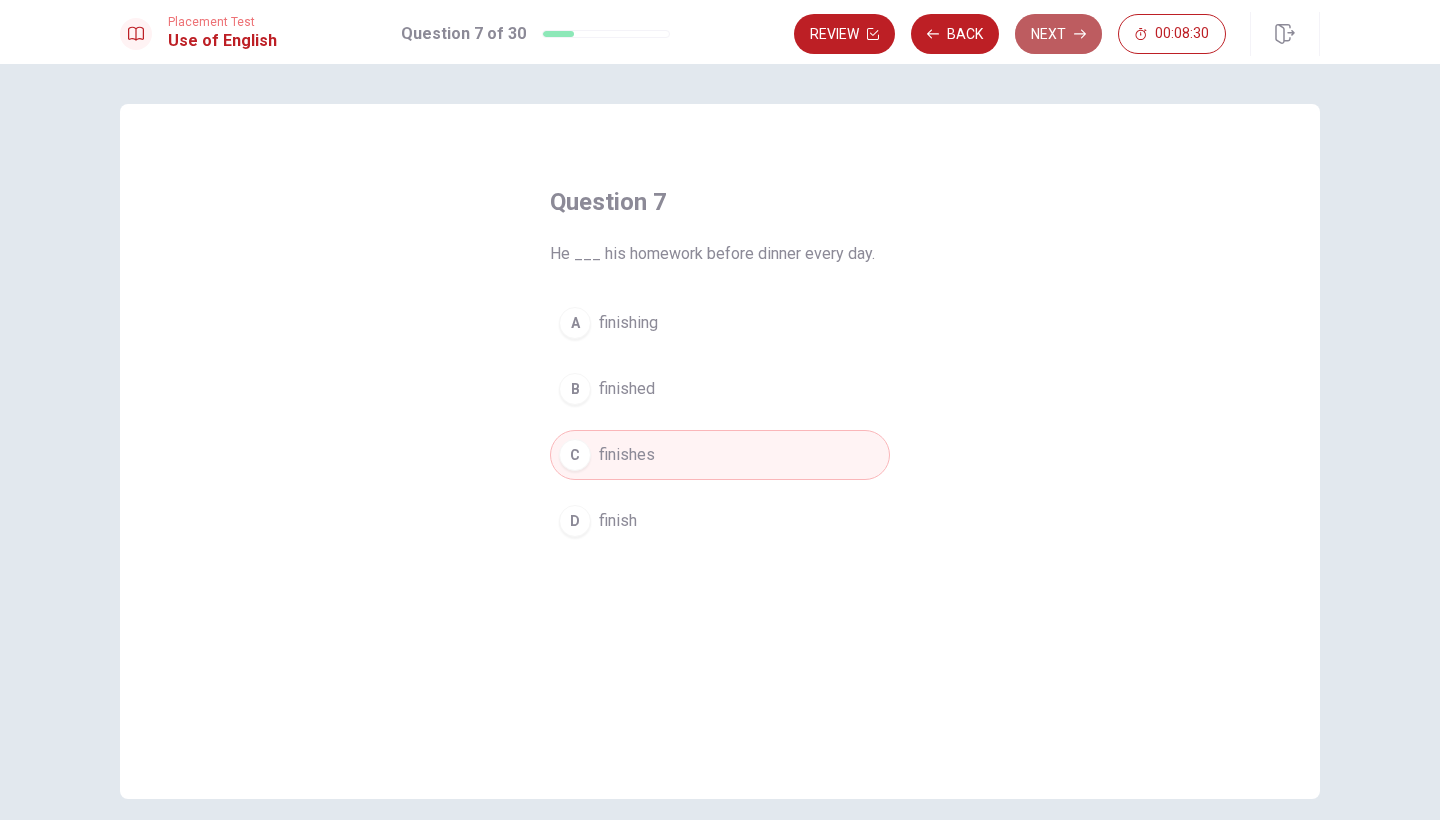 click on "Next" at bounding box center (1058, 34) 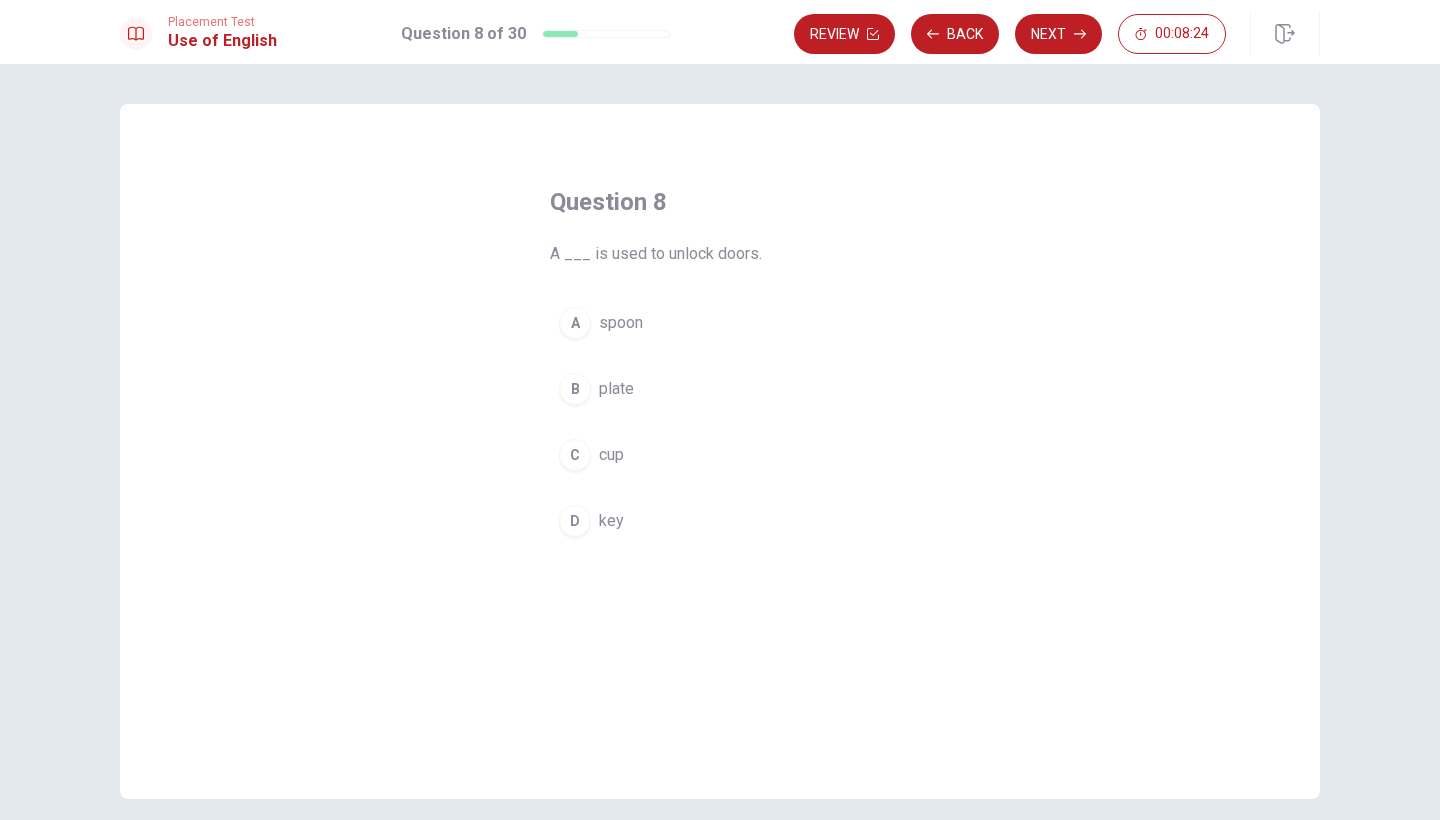 click on "D key" at bounding box center [720, 521] 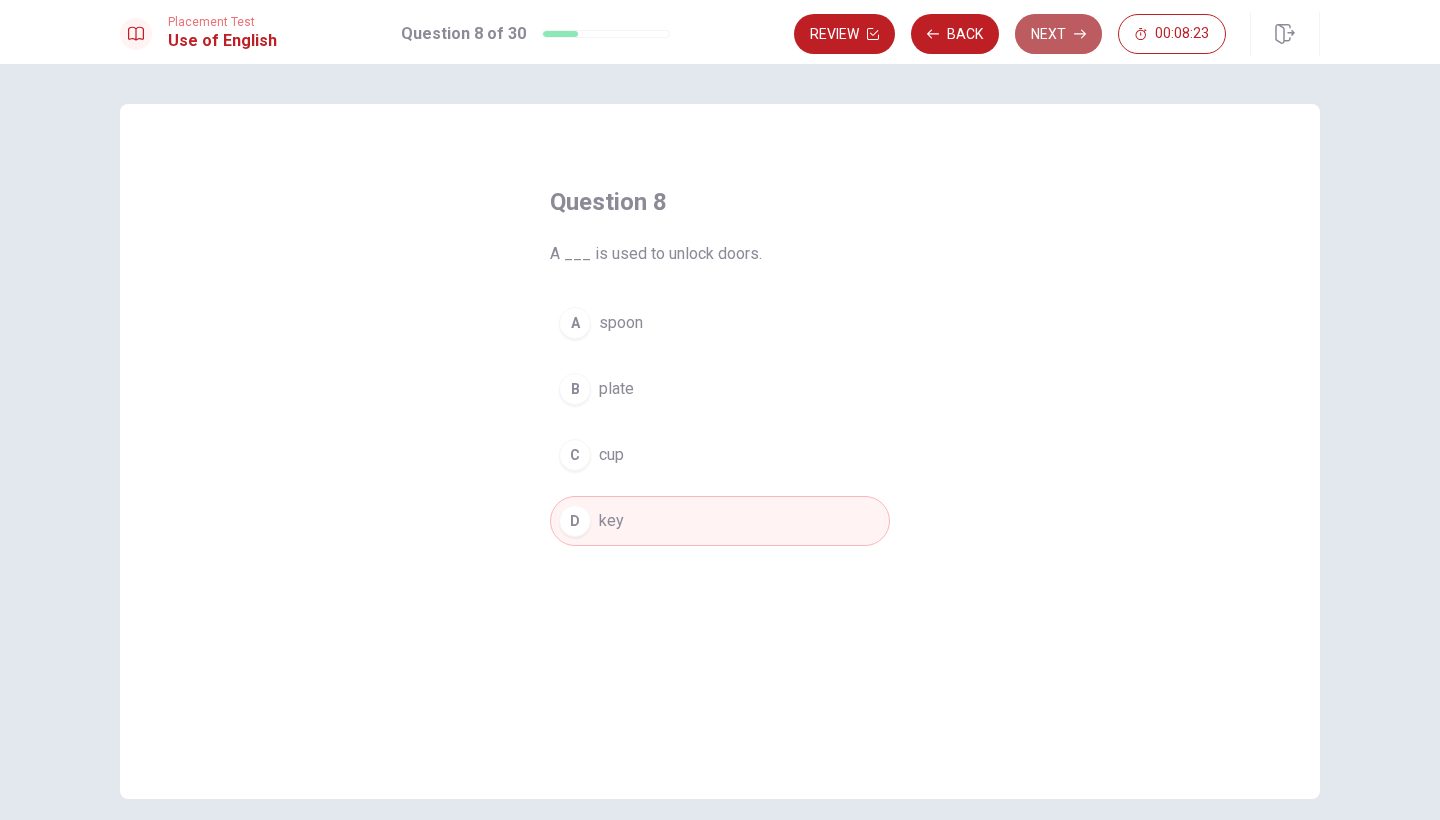 click on "Next" at bounding box center [1058, 34] 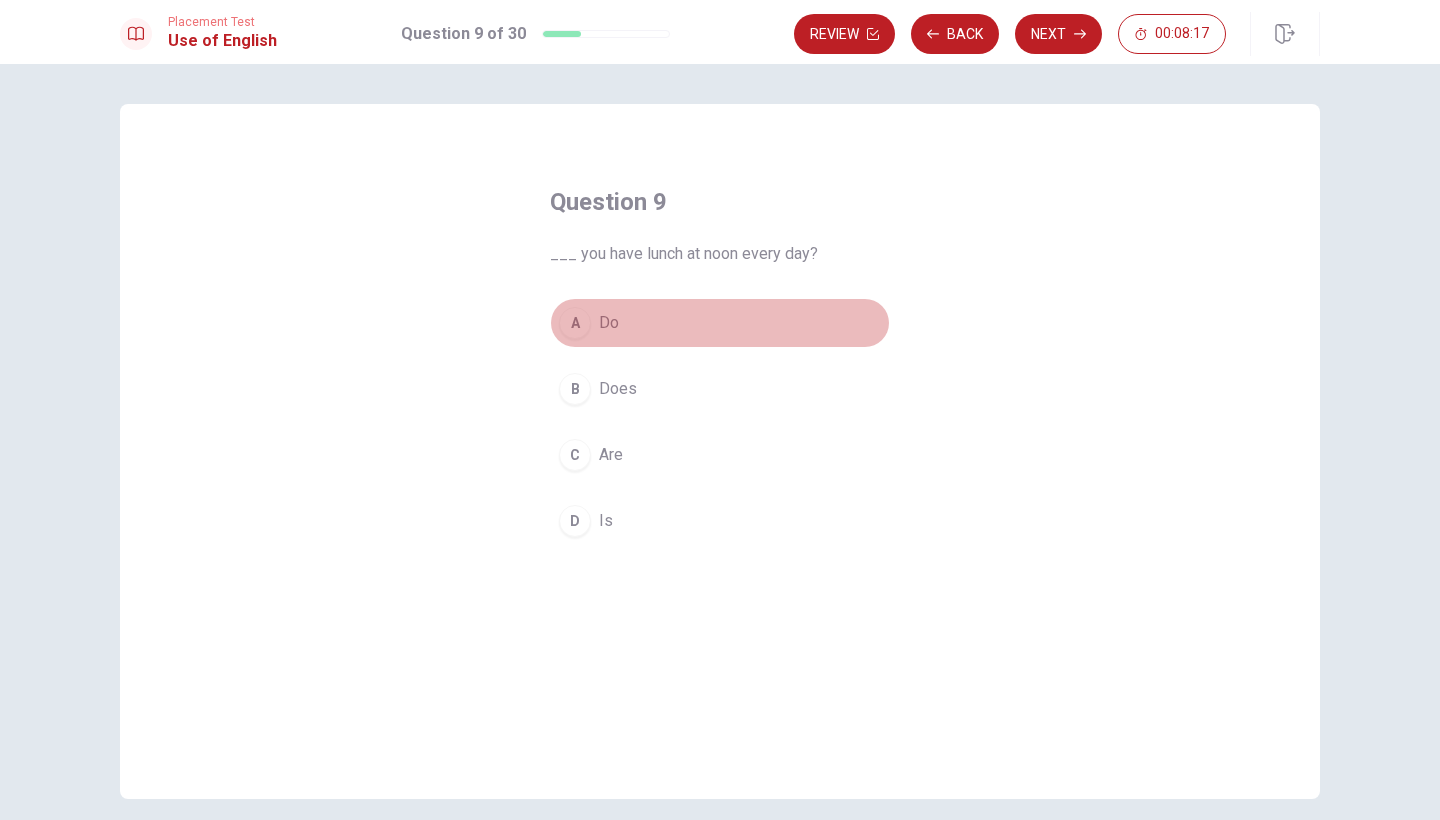 click on "A" at bounding box center [575, 323] 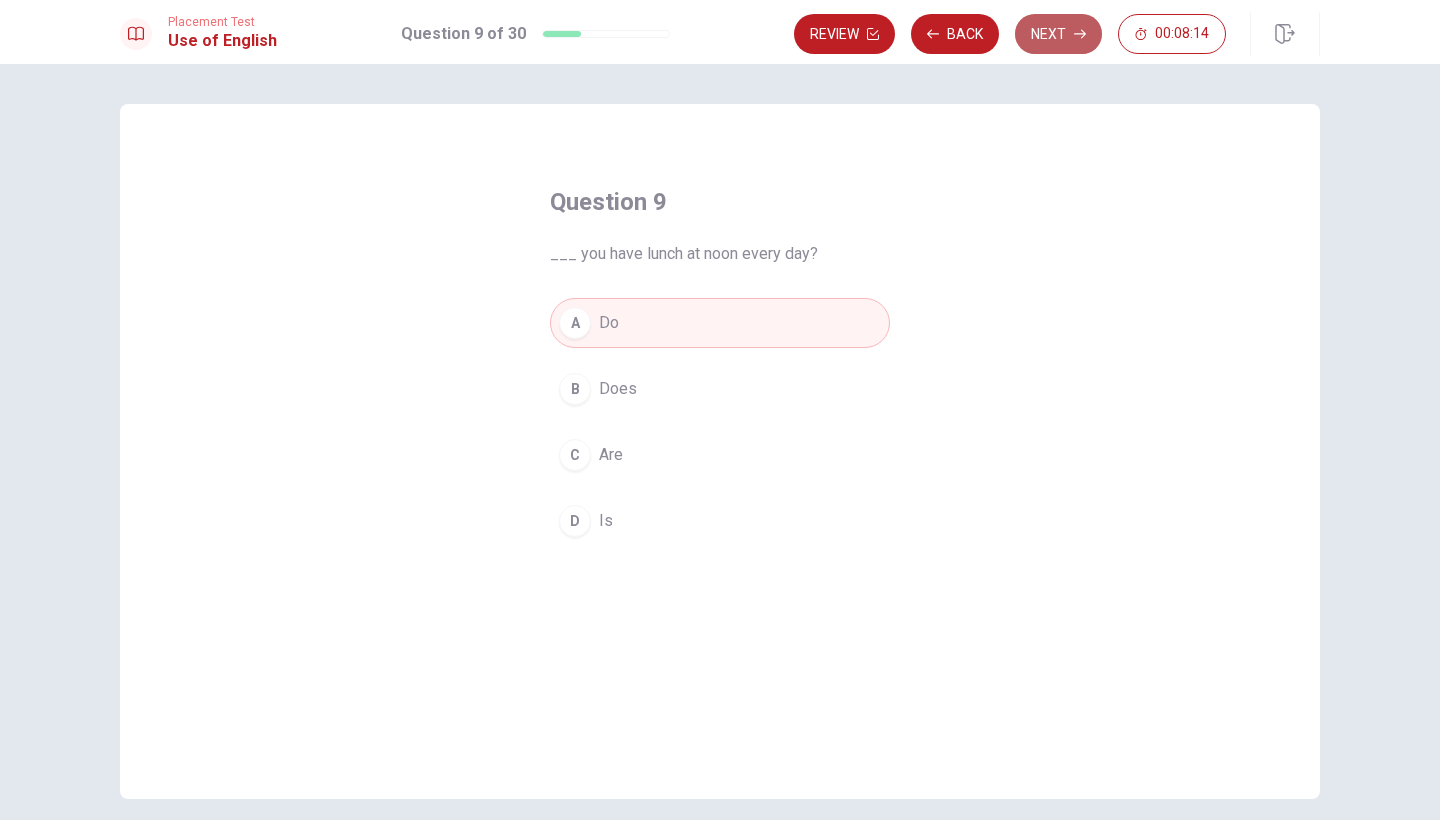 click on "Next" at bounding box center [1058, 34] 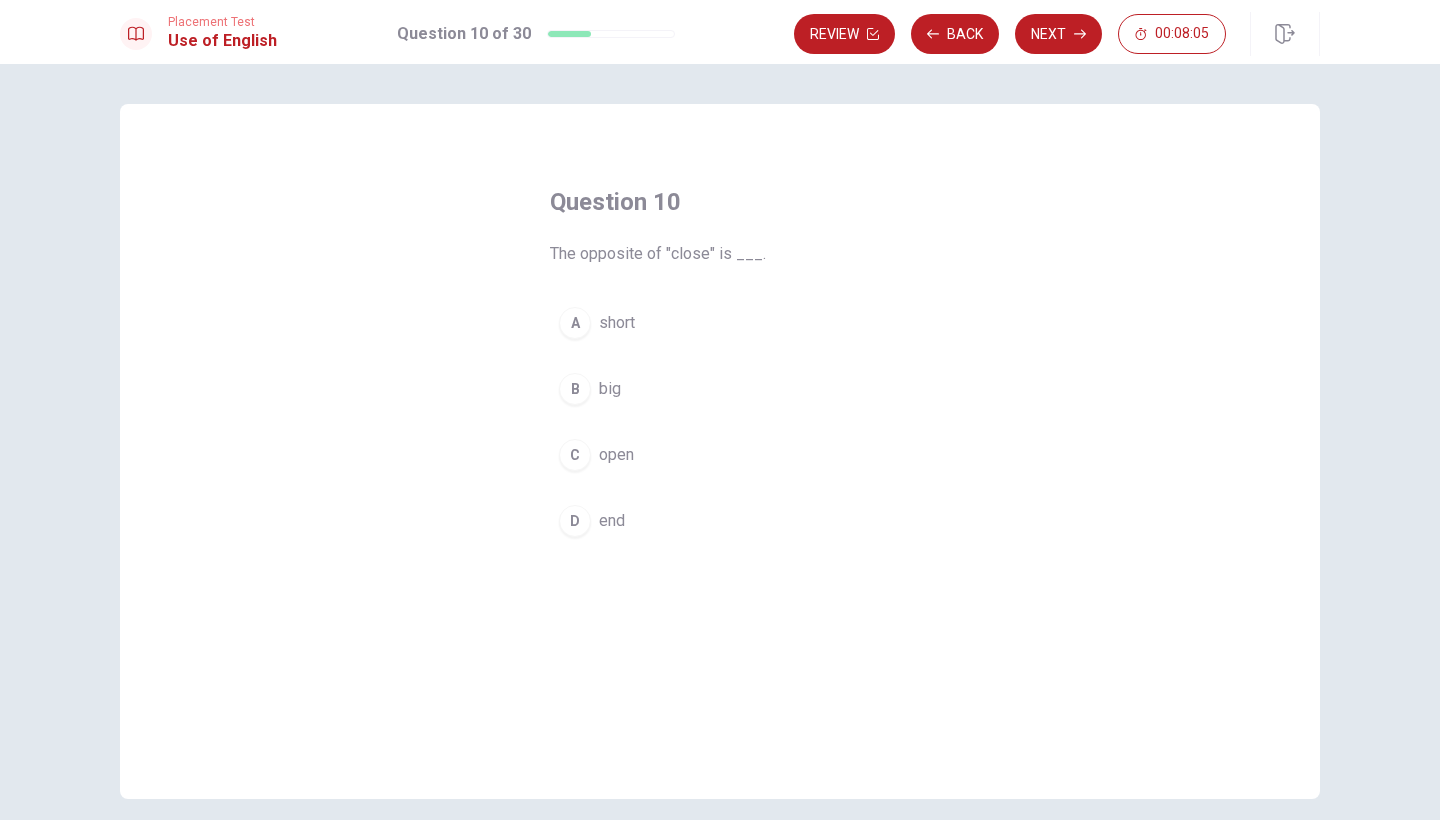 click on "C" at bounding box center (575, 455) 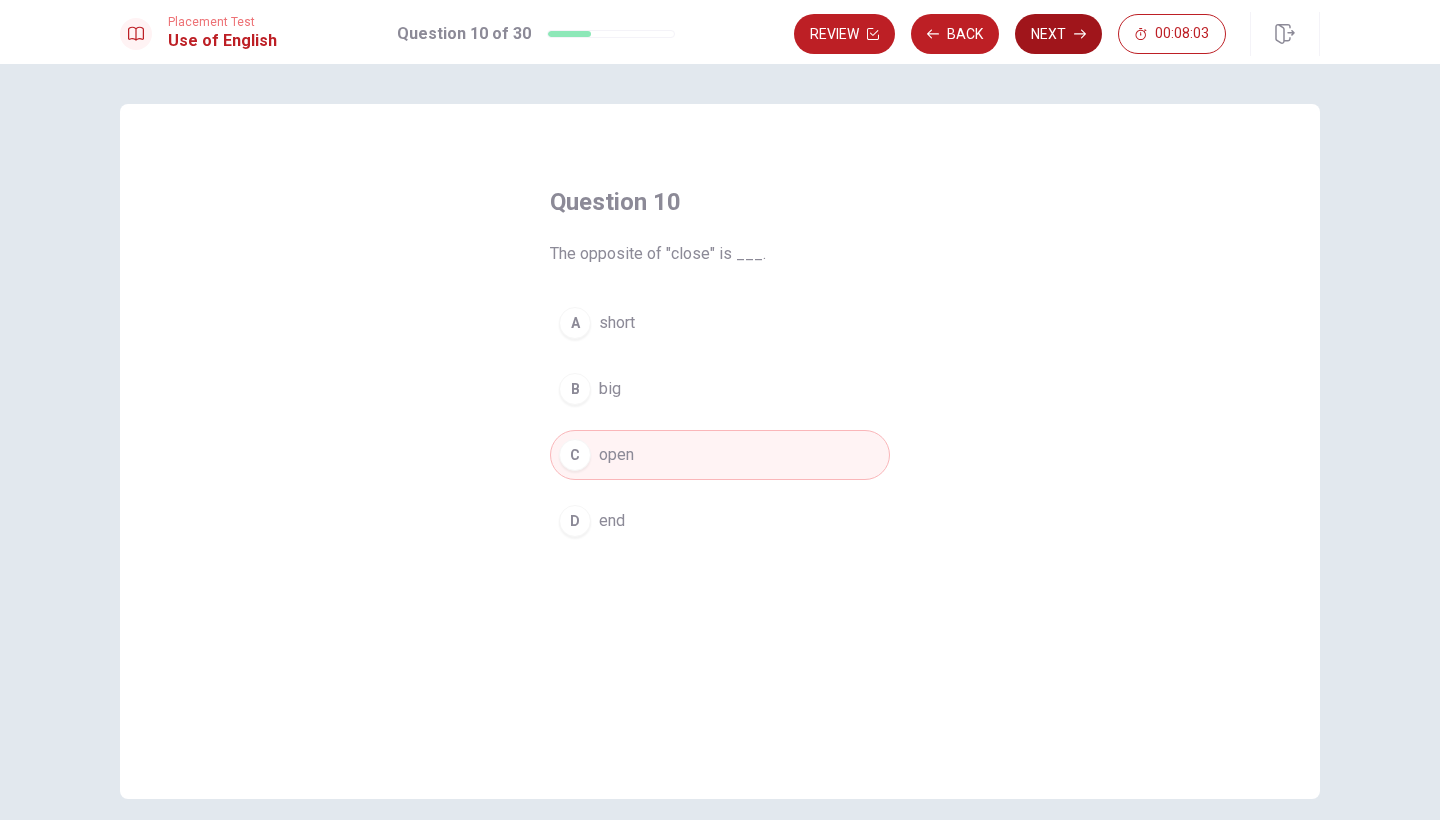 click on "Next" at bounding box center (1058, 34) 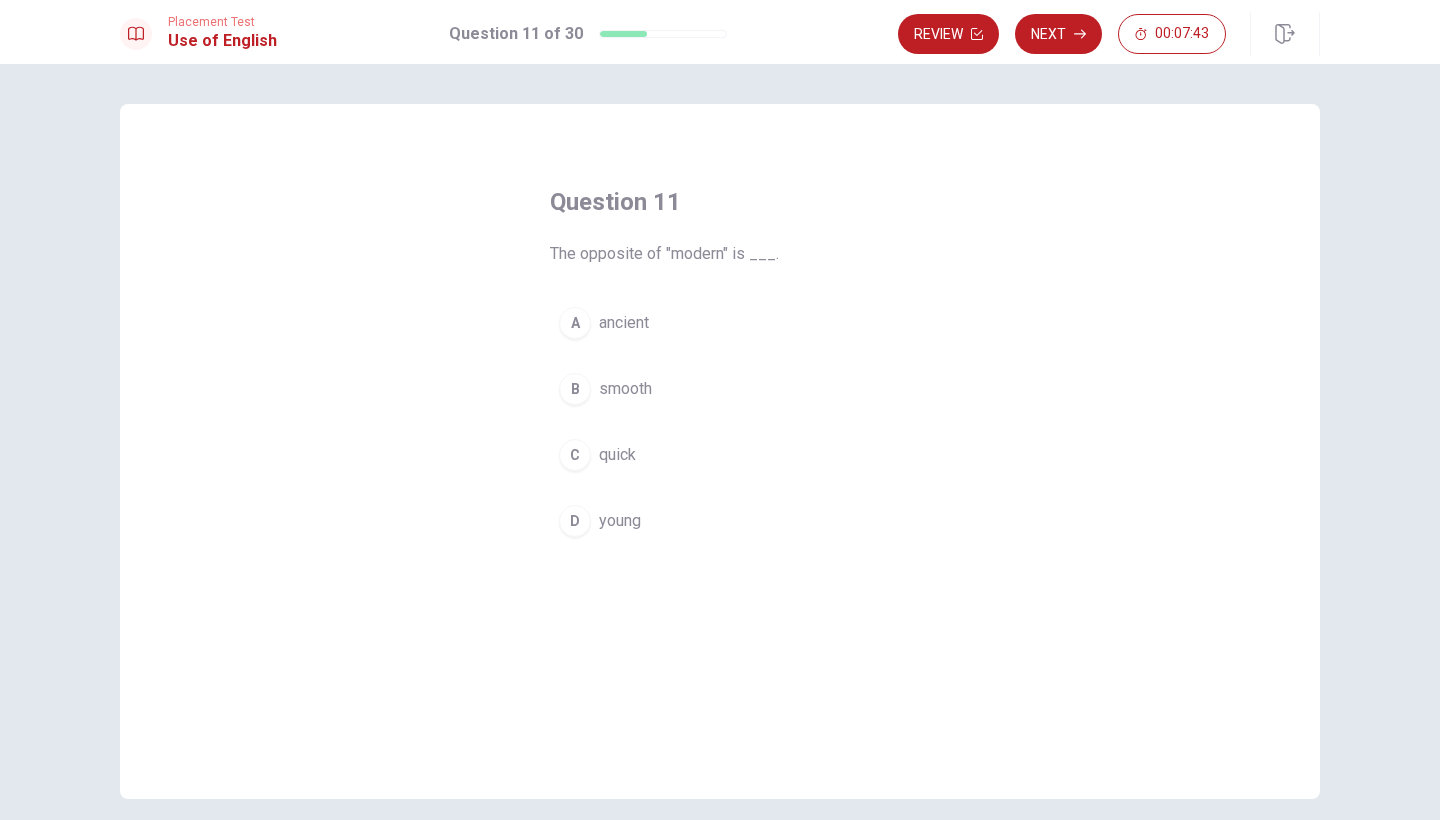 click on "A" at bounding box center [575, 323] 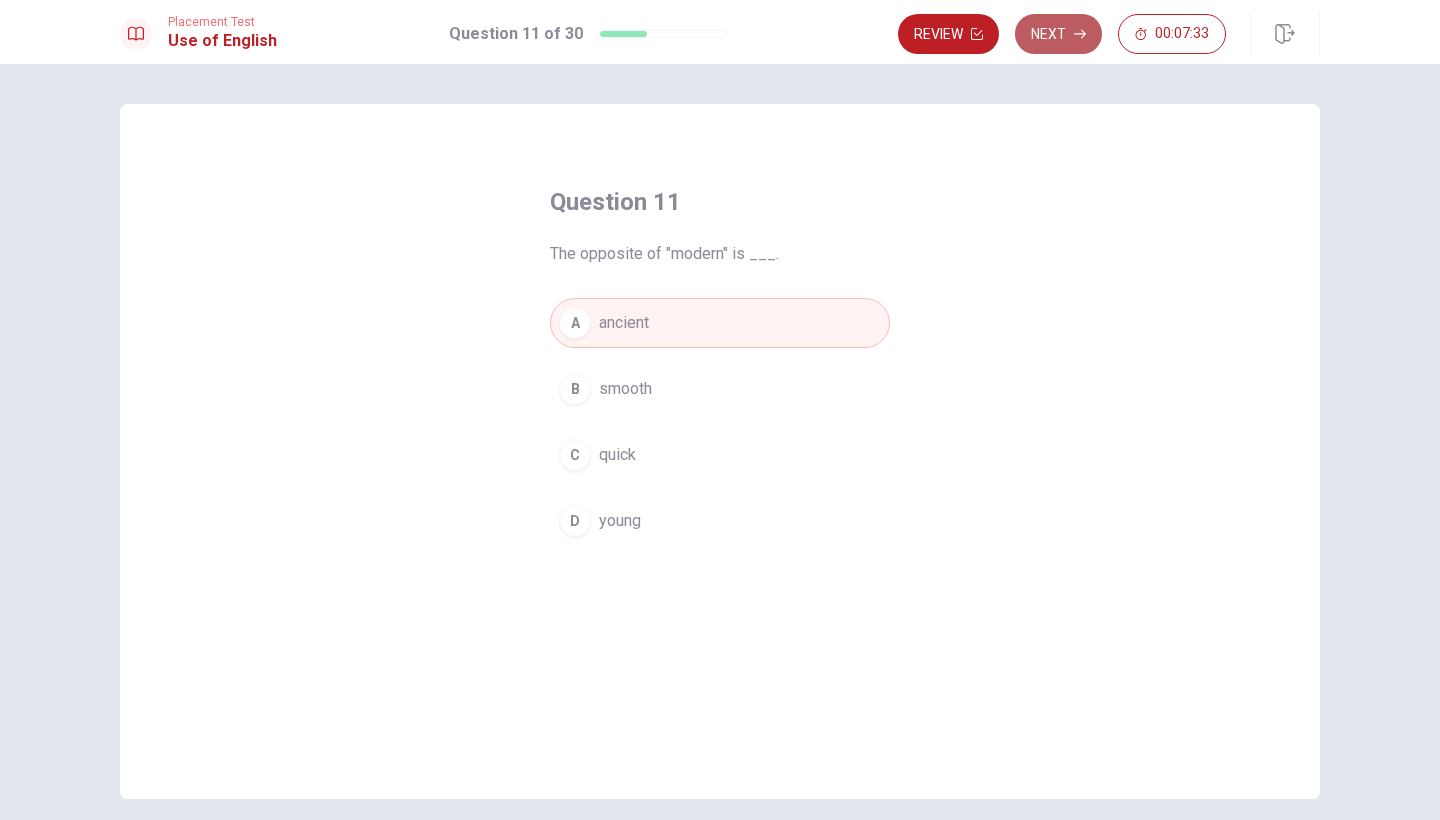 click on "Next" at bounding box center [1058, 34] 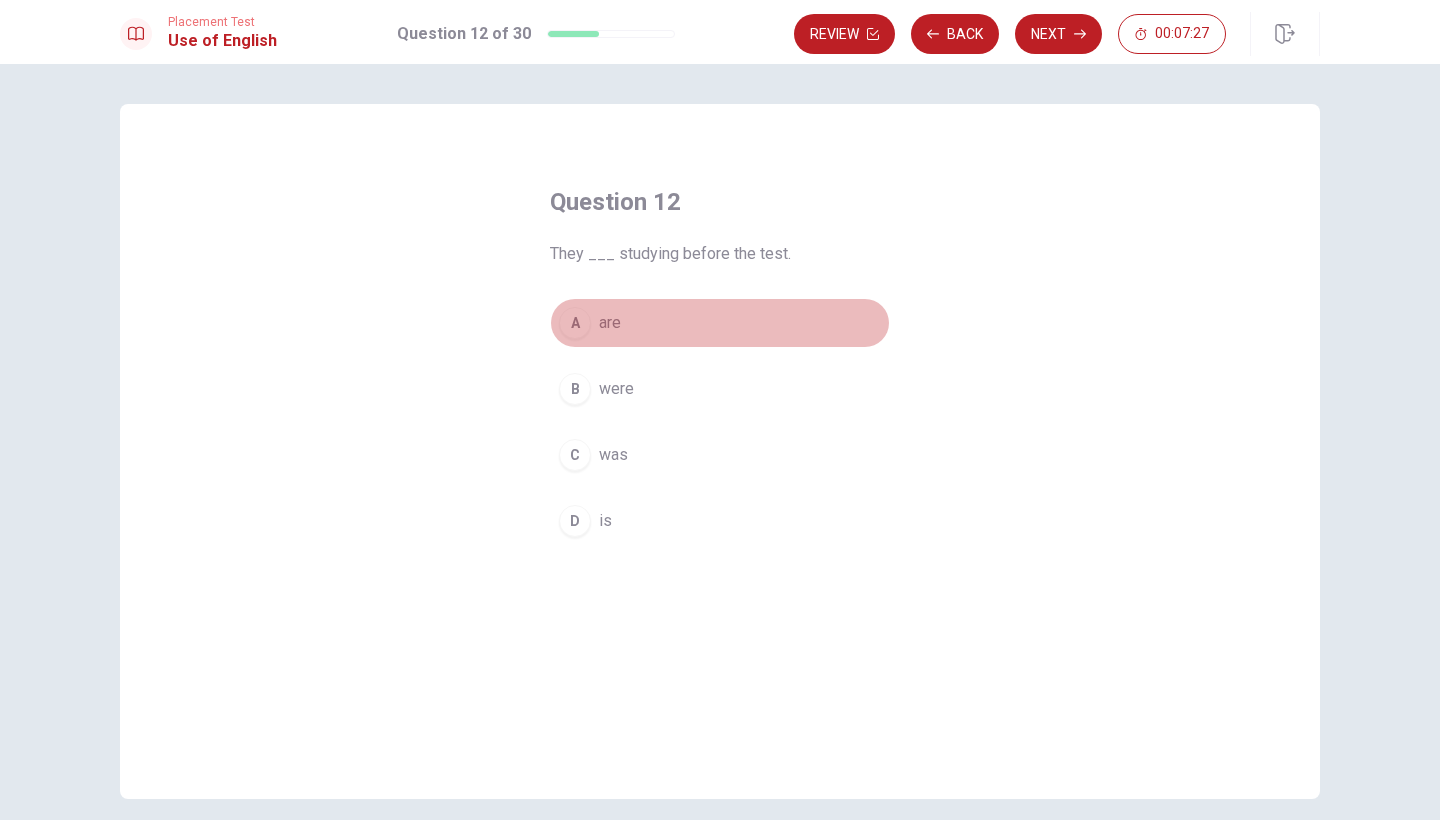 click on "A" at bounding box center [575, 323] 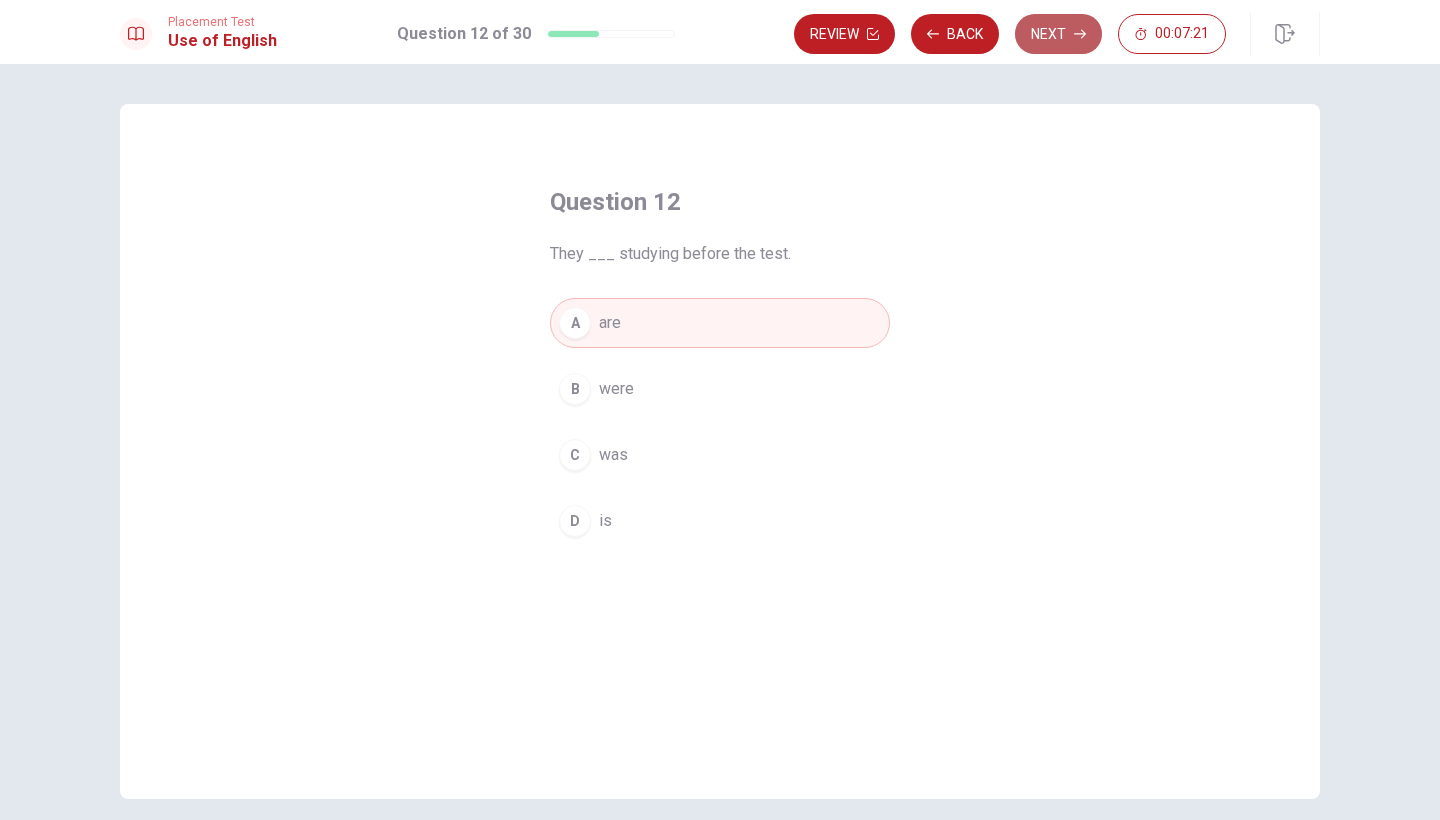 click on "Next" at bounding box center (1058, 34) 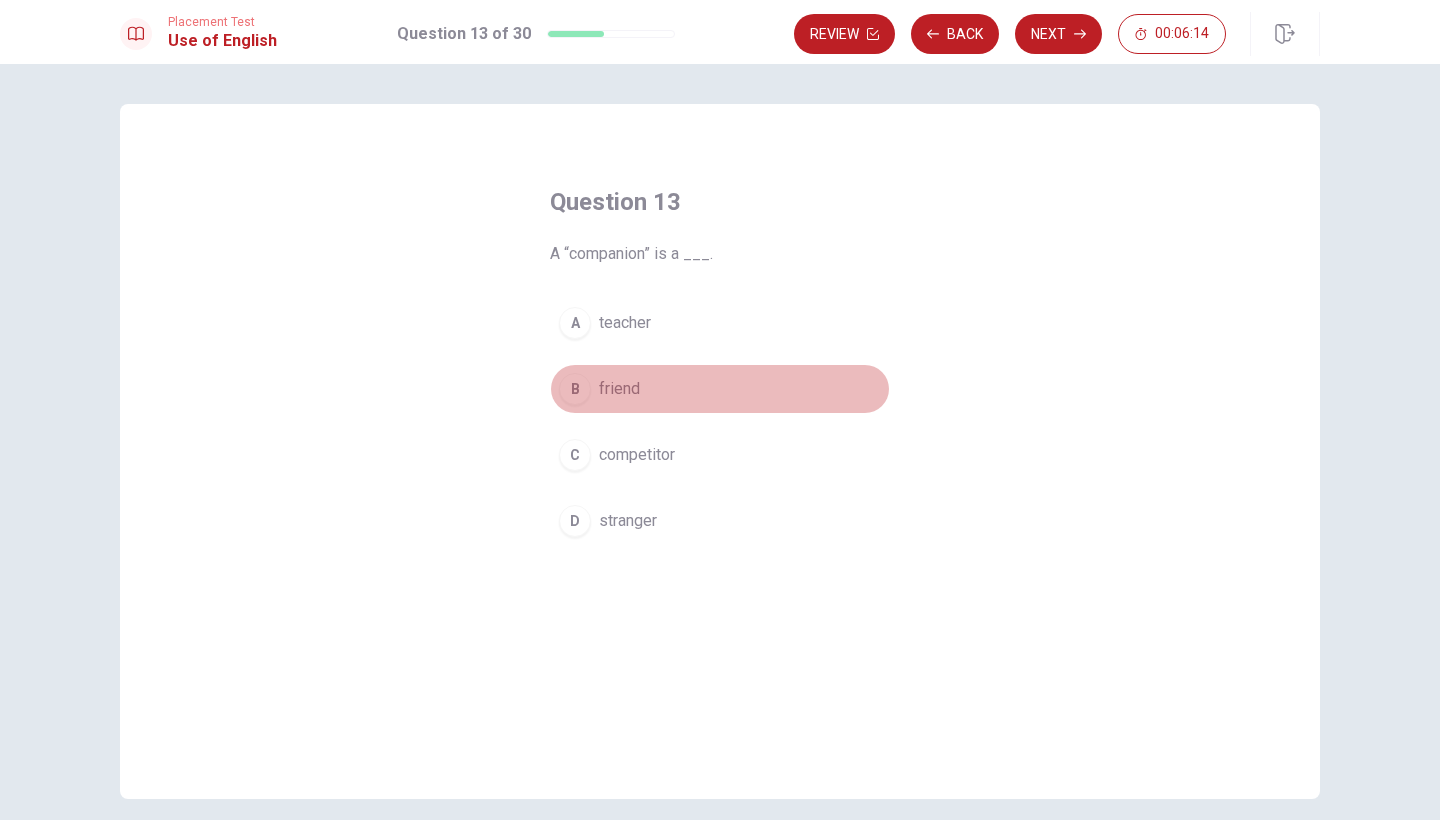 click on "B" at bounding box center [575, 389] 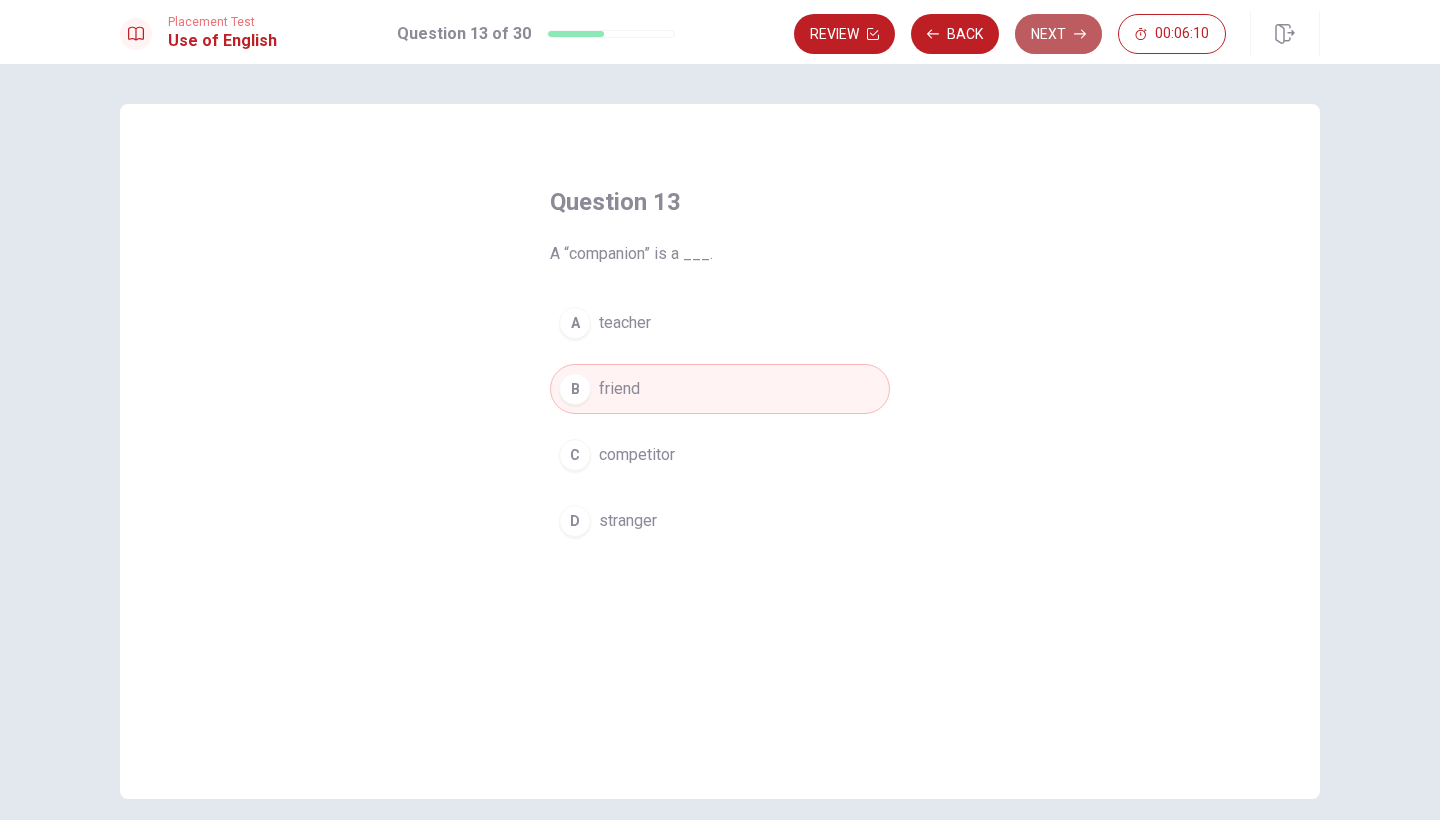 click on "Next" at bounding box center (1058, 34) 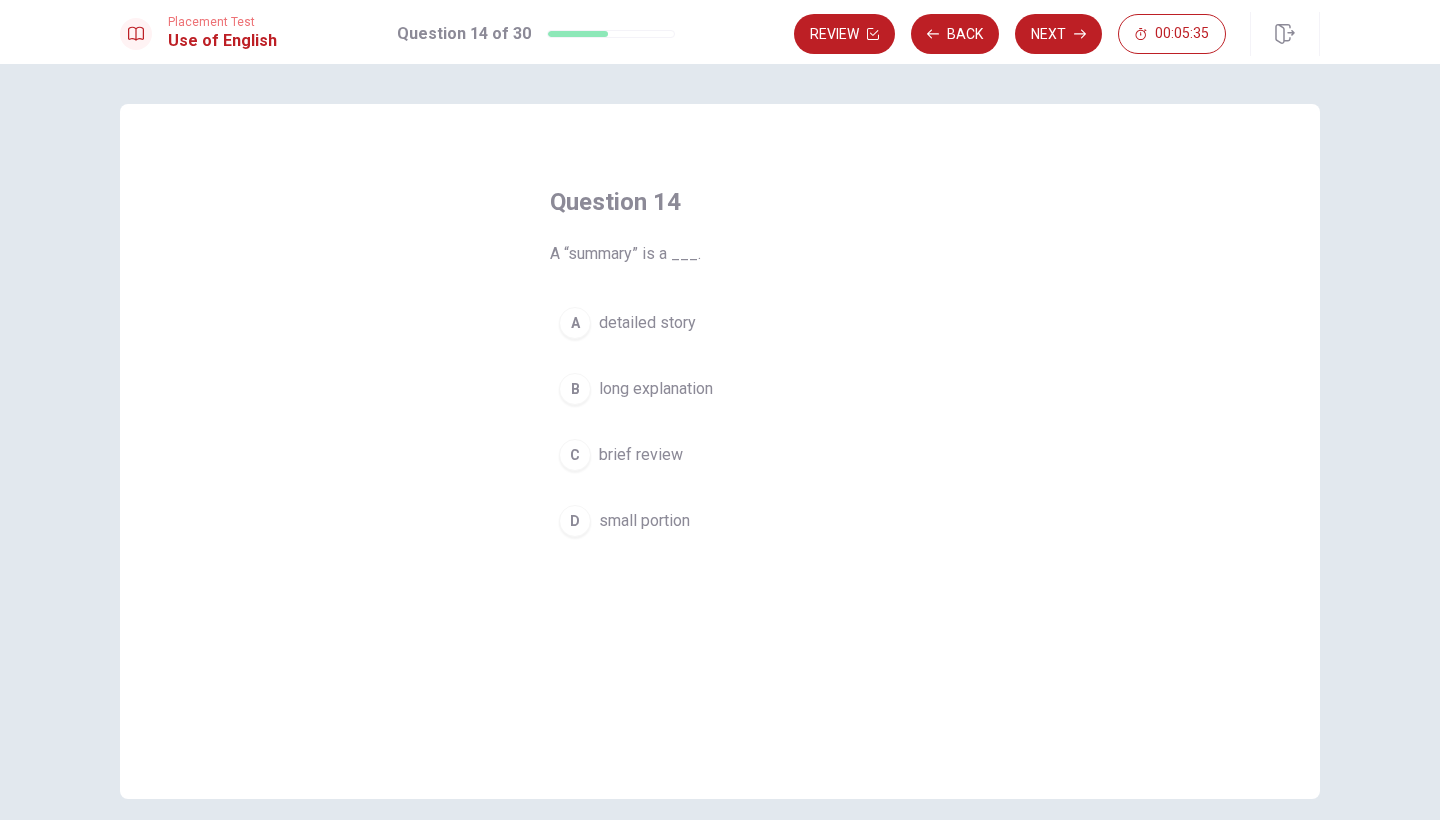 click on "D" at bounding box center [575, 521] 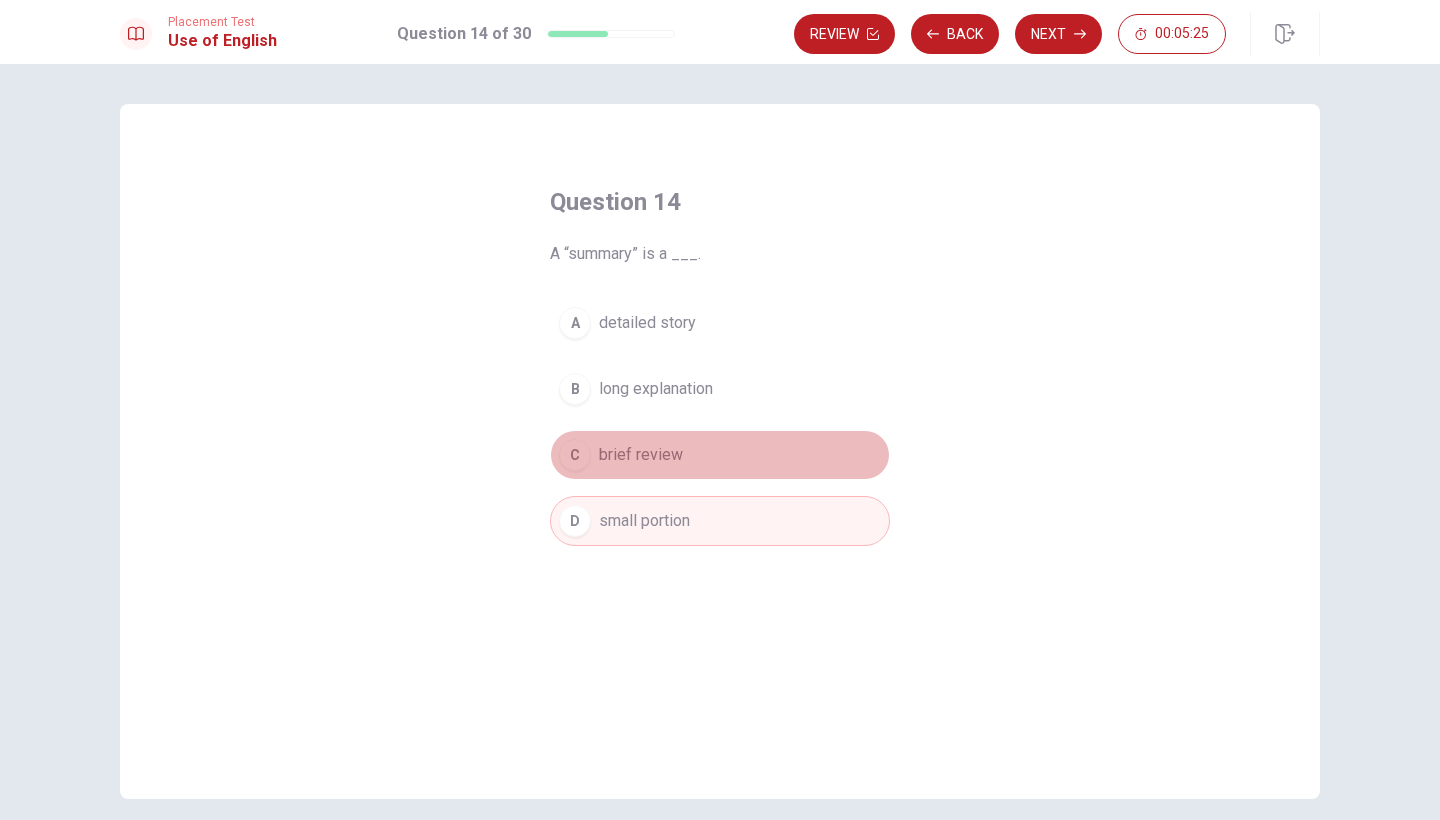 click on "brief review" at bounding box center (641, 455) 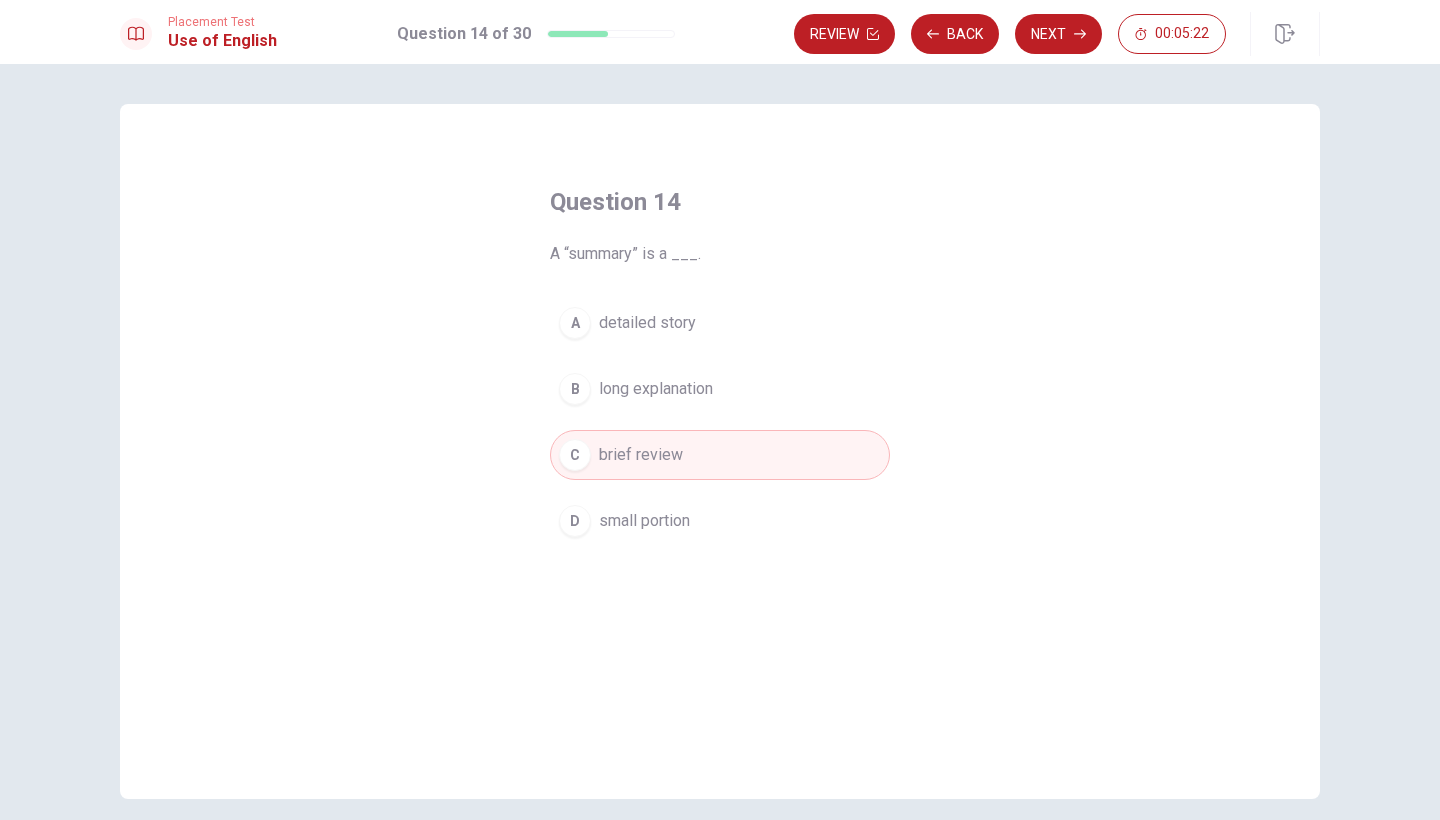 click on "small portion" at bounding box center (644, 521) 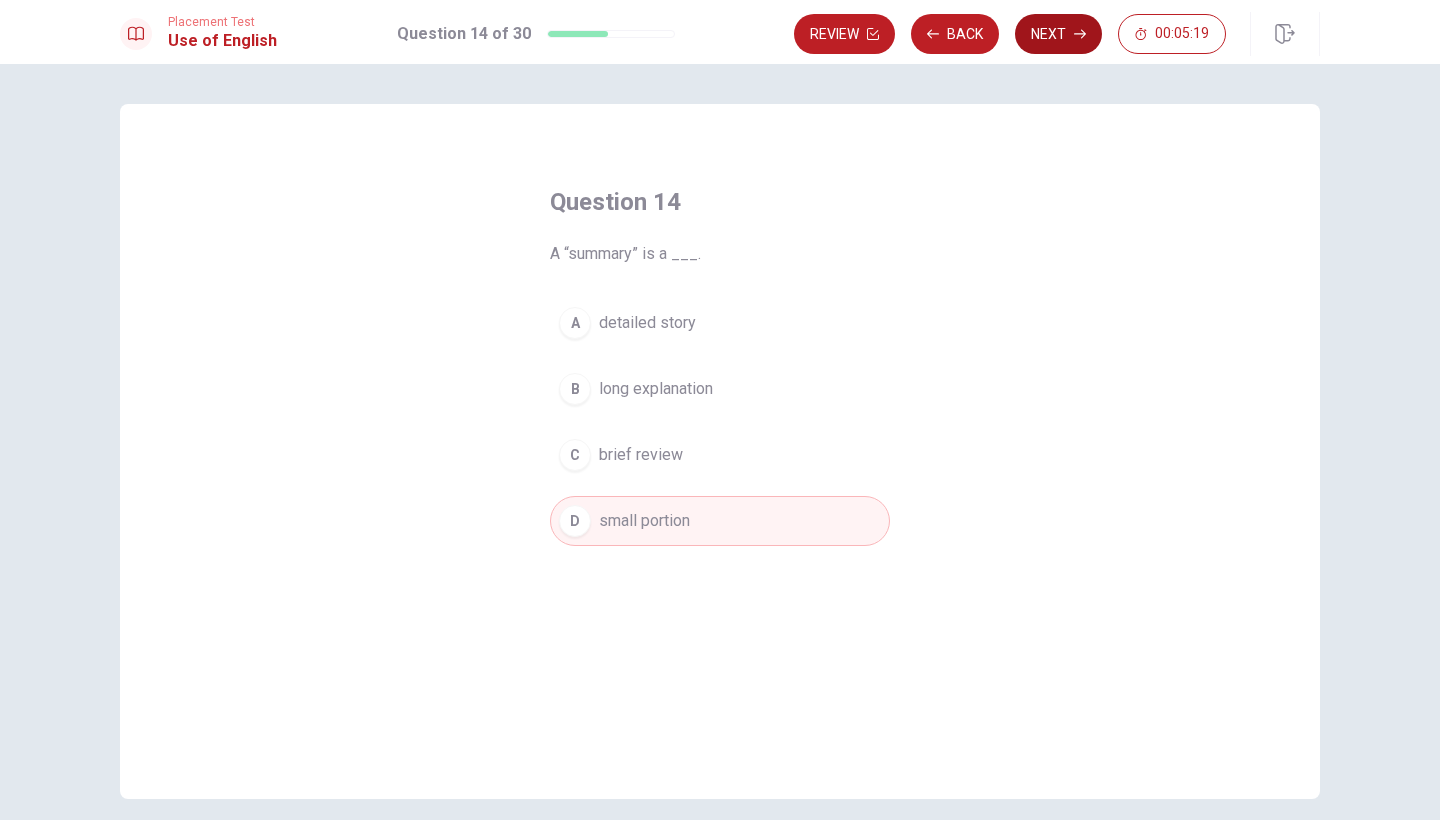 click on "Next" at bounding box center (1058, 34) 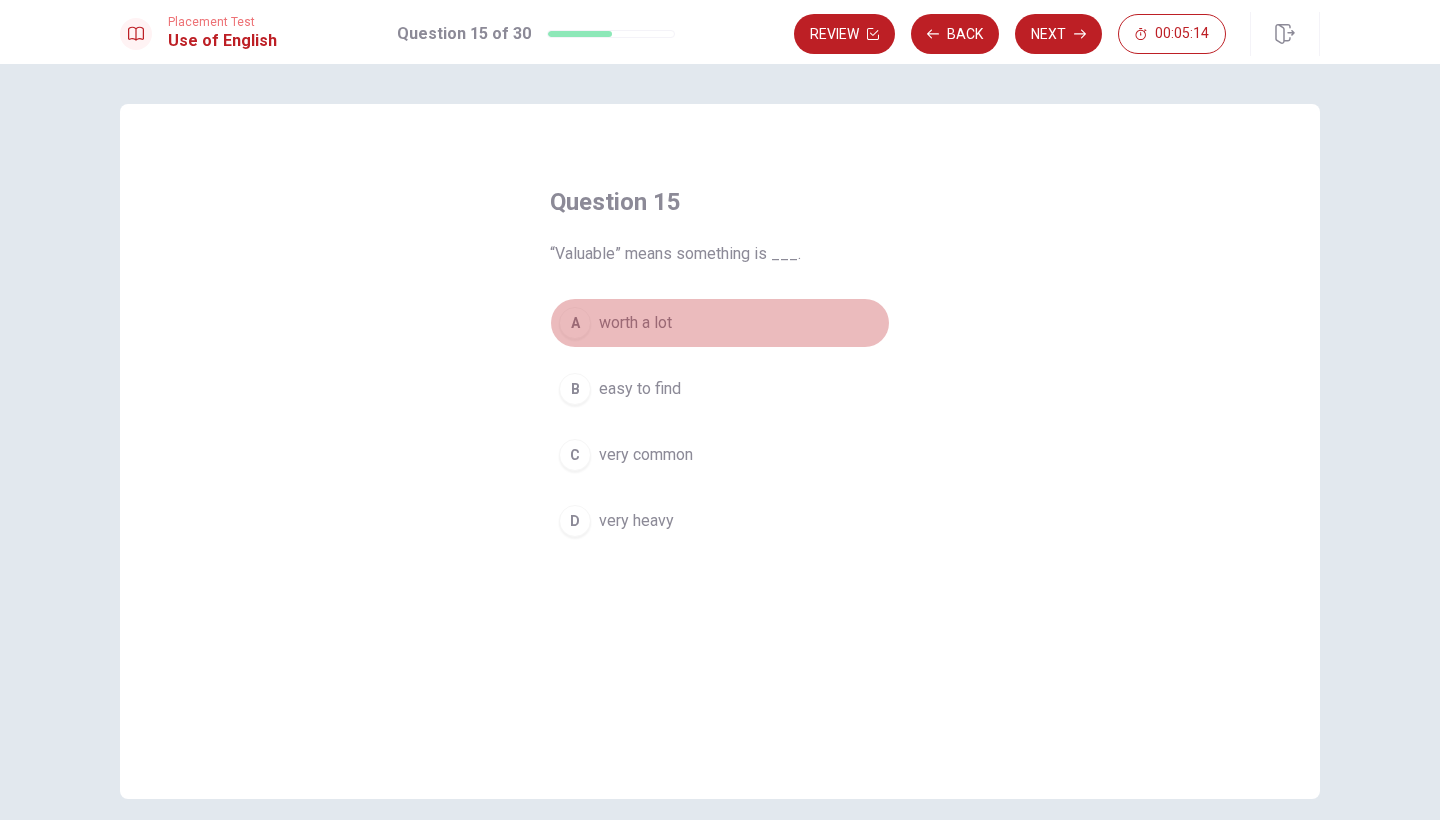 click on "A" at bounding box center [575, 323] 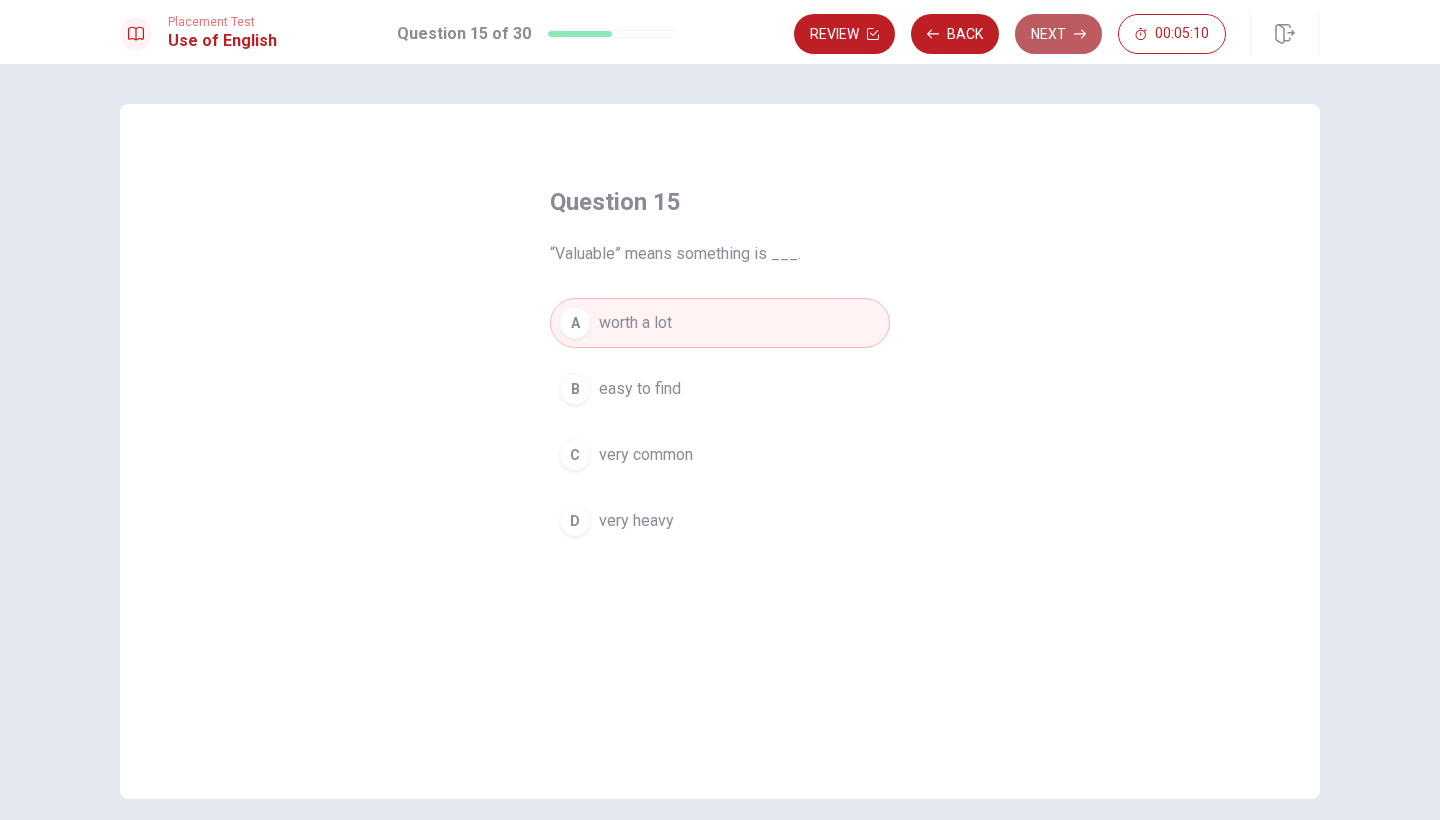 click on "Next" at bounding box center [1058, 34] 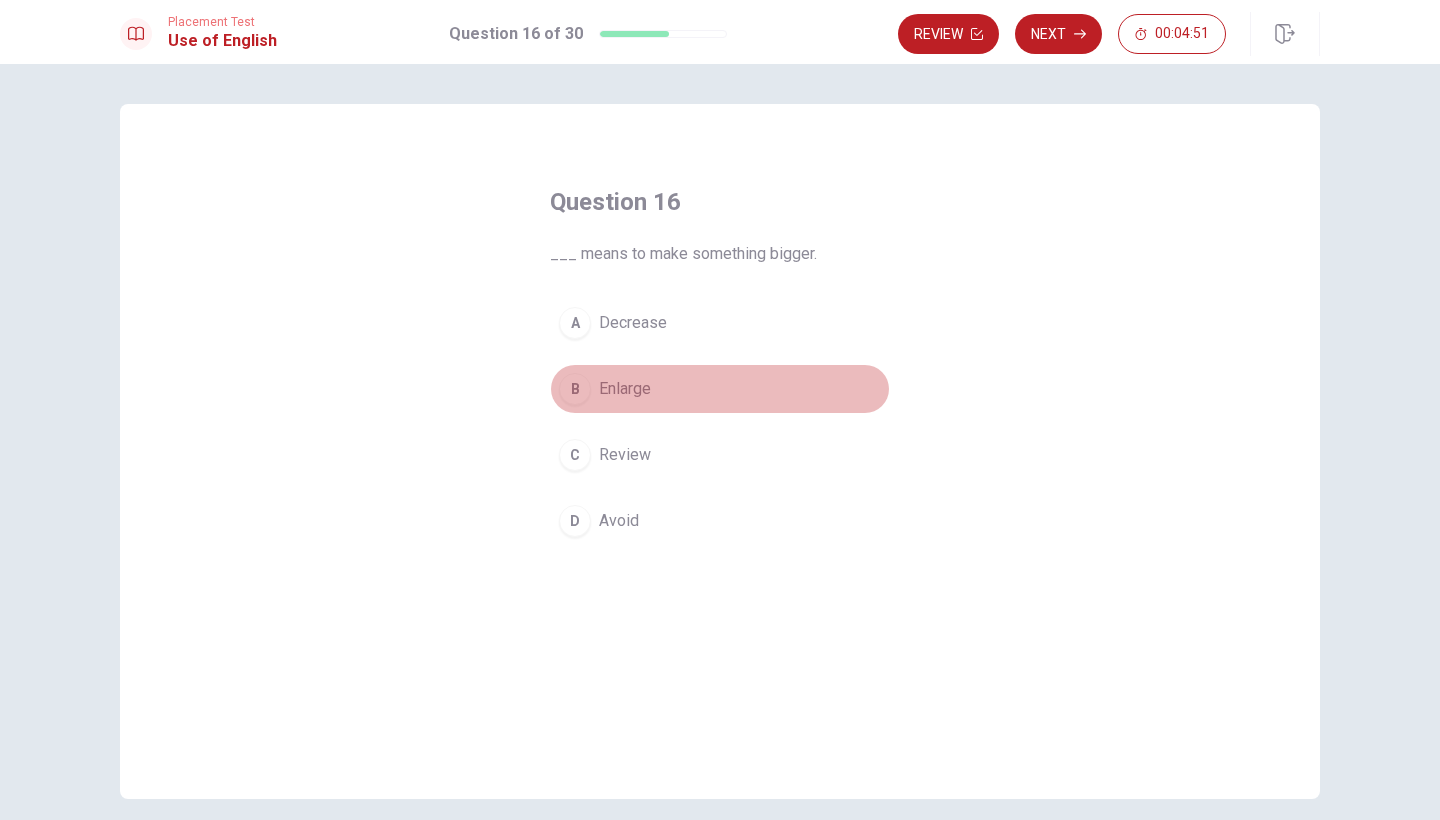 click on "Enlarge" at bounding box center (625, 389) 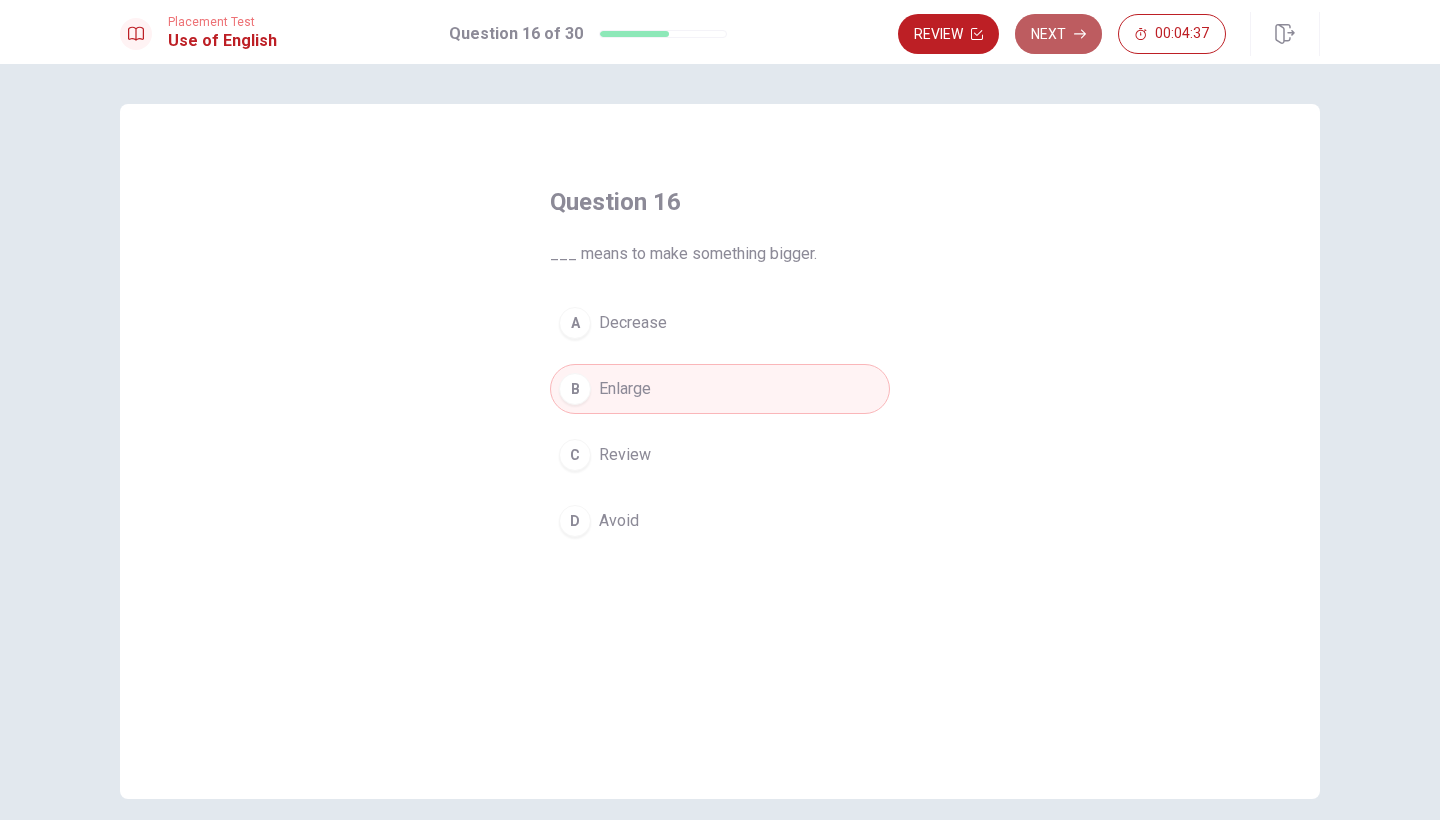 click on "Next" at bounding box center (1058, 34) 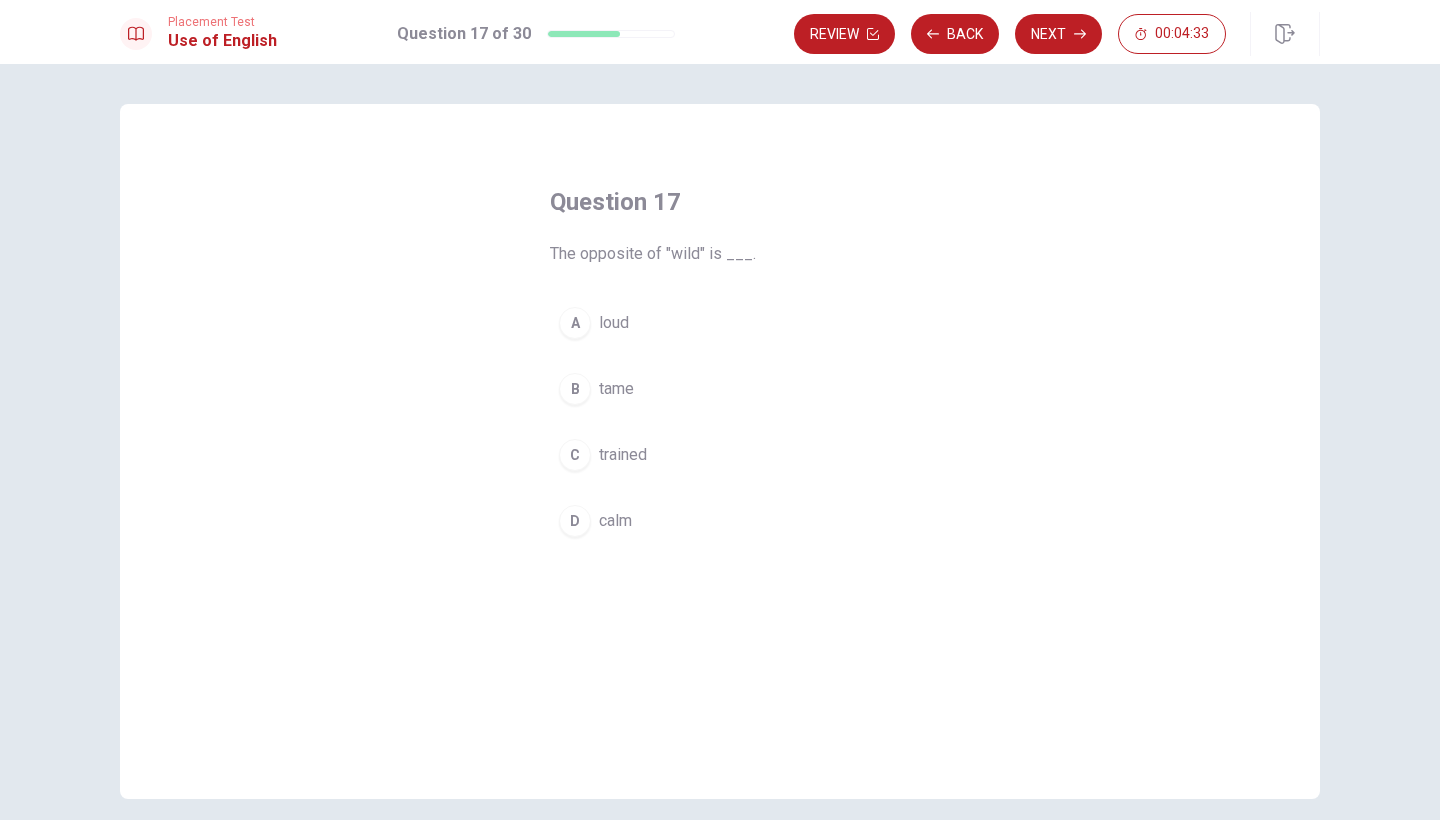 click on "D" at bounding box center [575, 521] 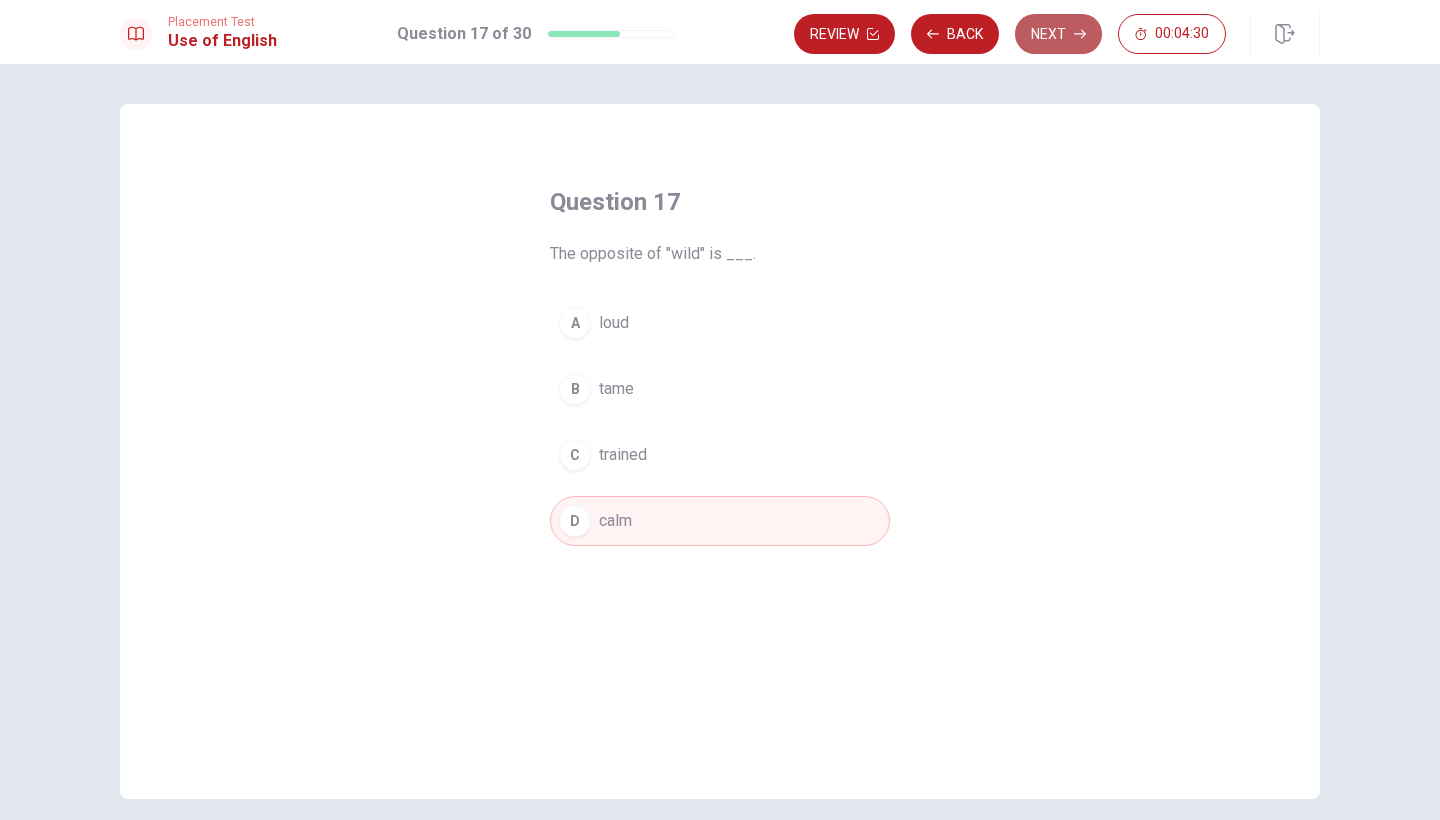click on "Next" at bounding box center (1058, 34) 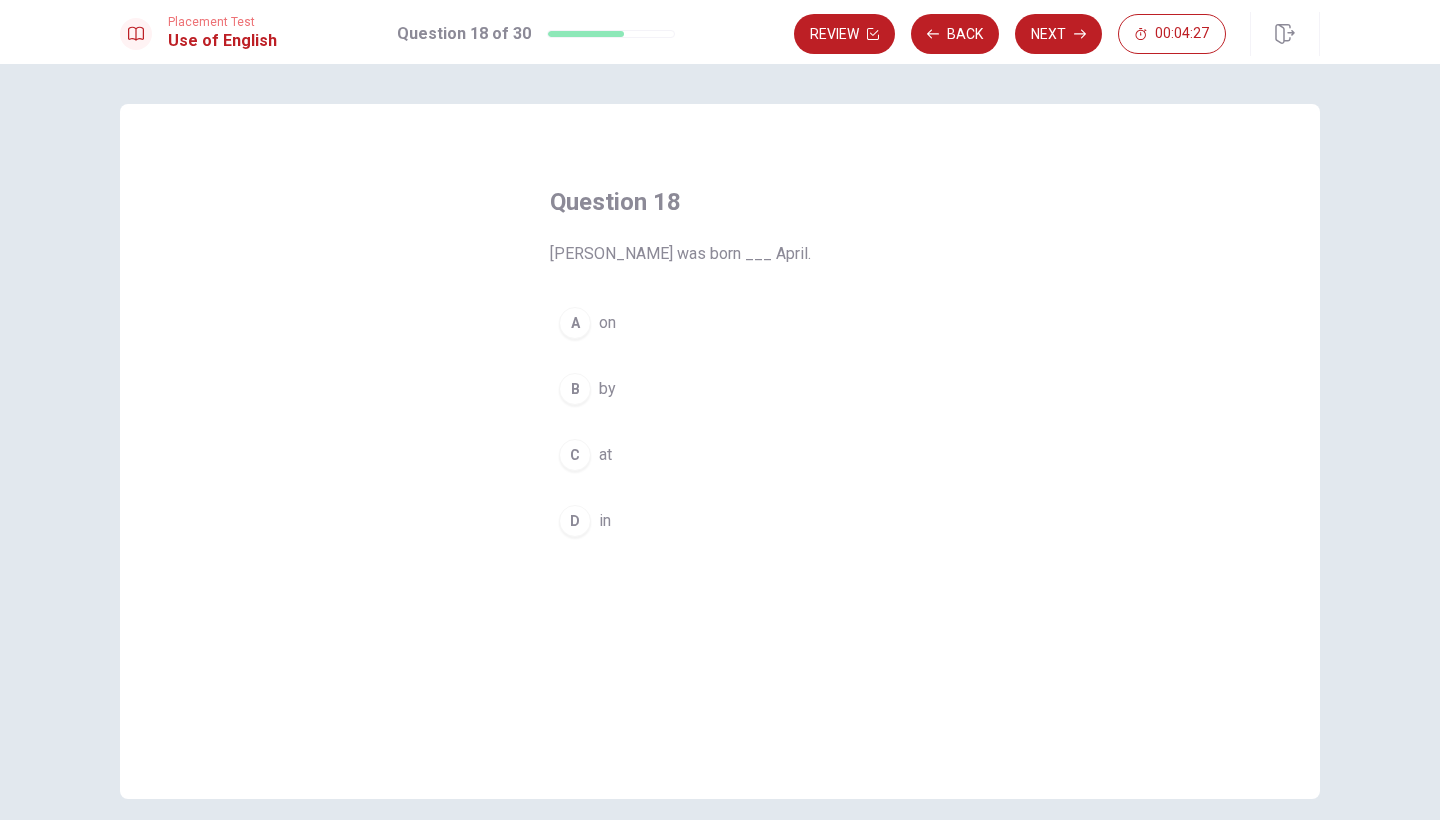 click on "D" at bounding box center (575, 521) 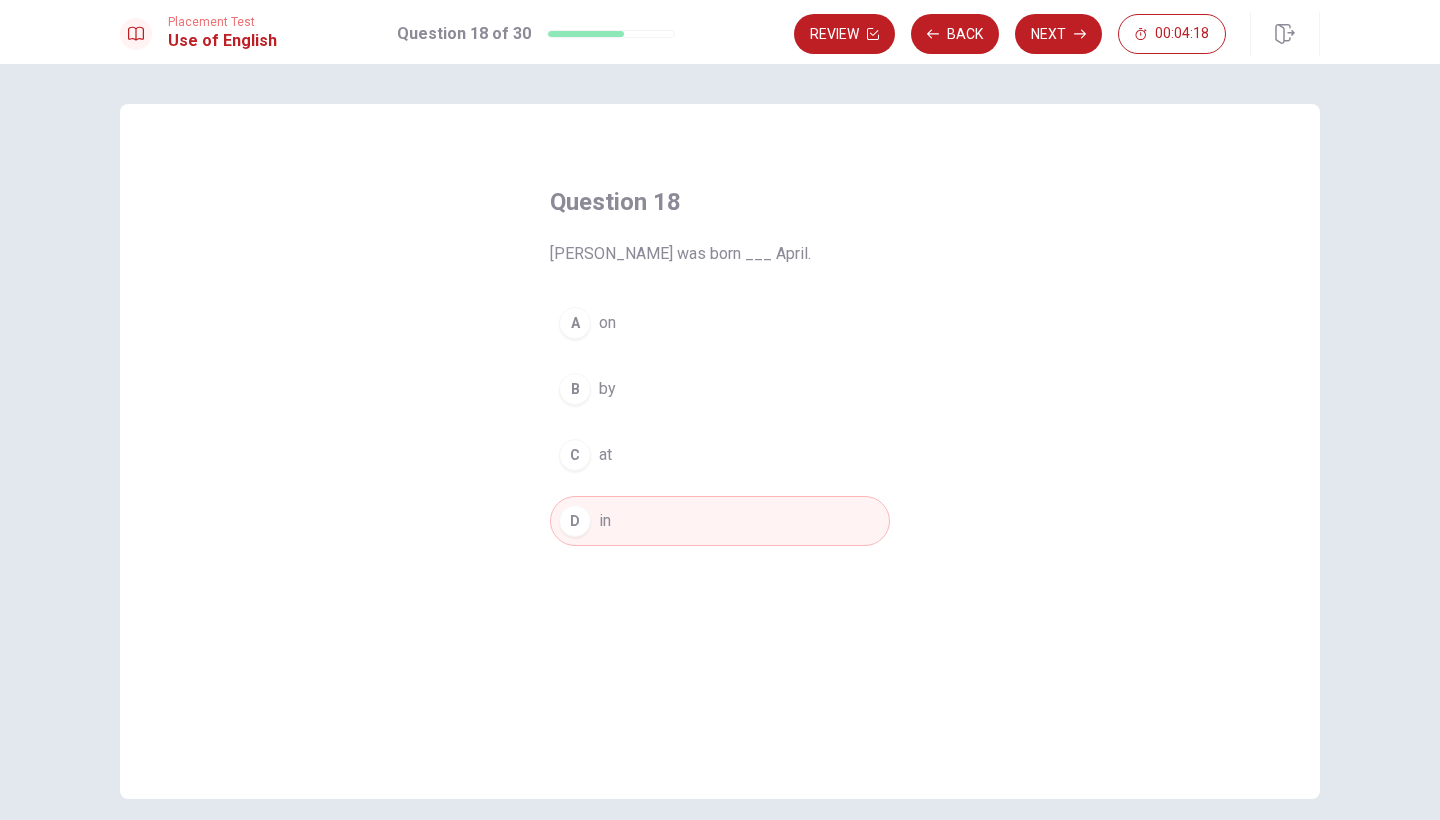 click on "A on" at bounding box center (720, 323) 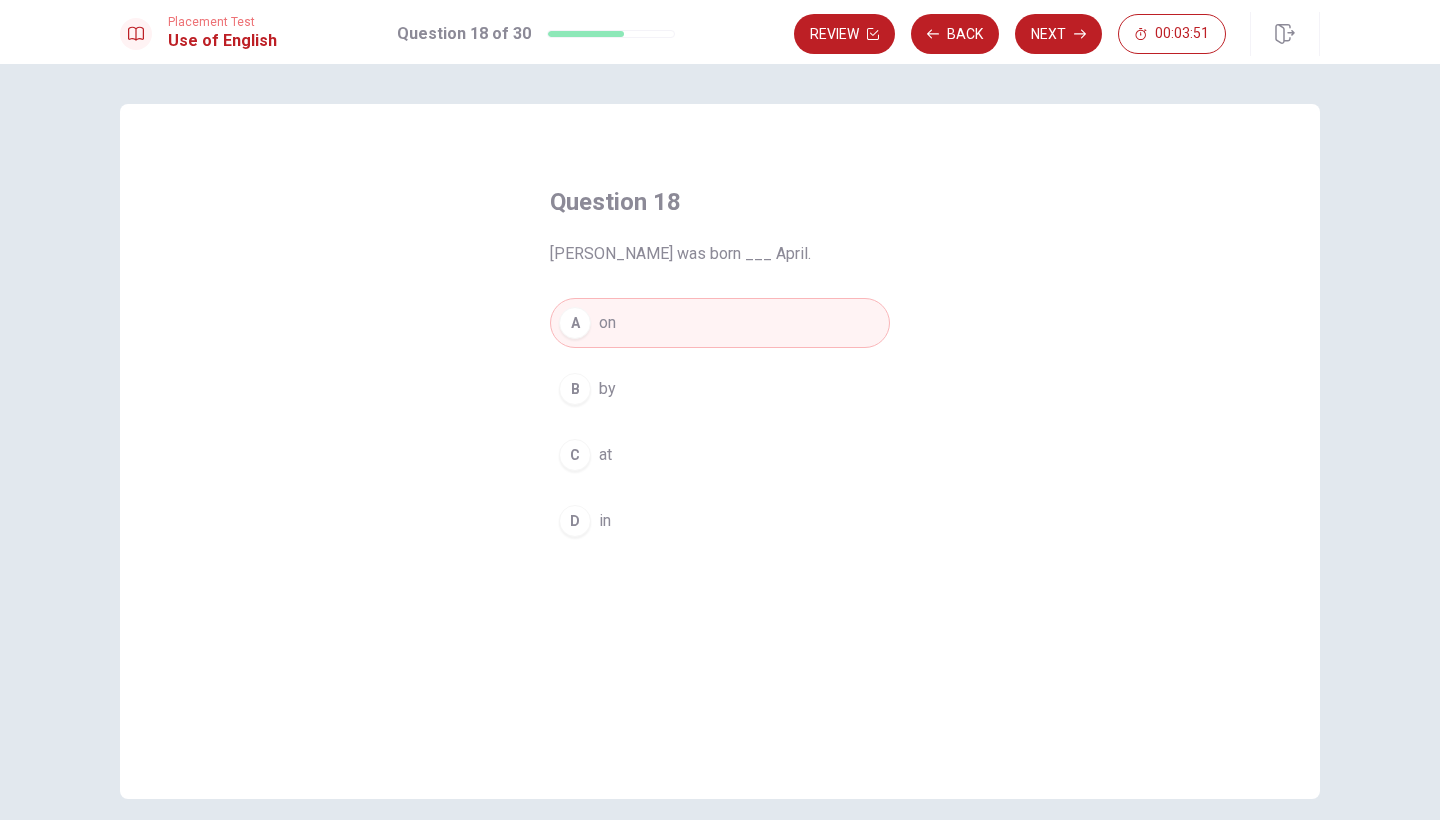 click on "D" at bounding box center (575, 521) 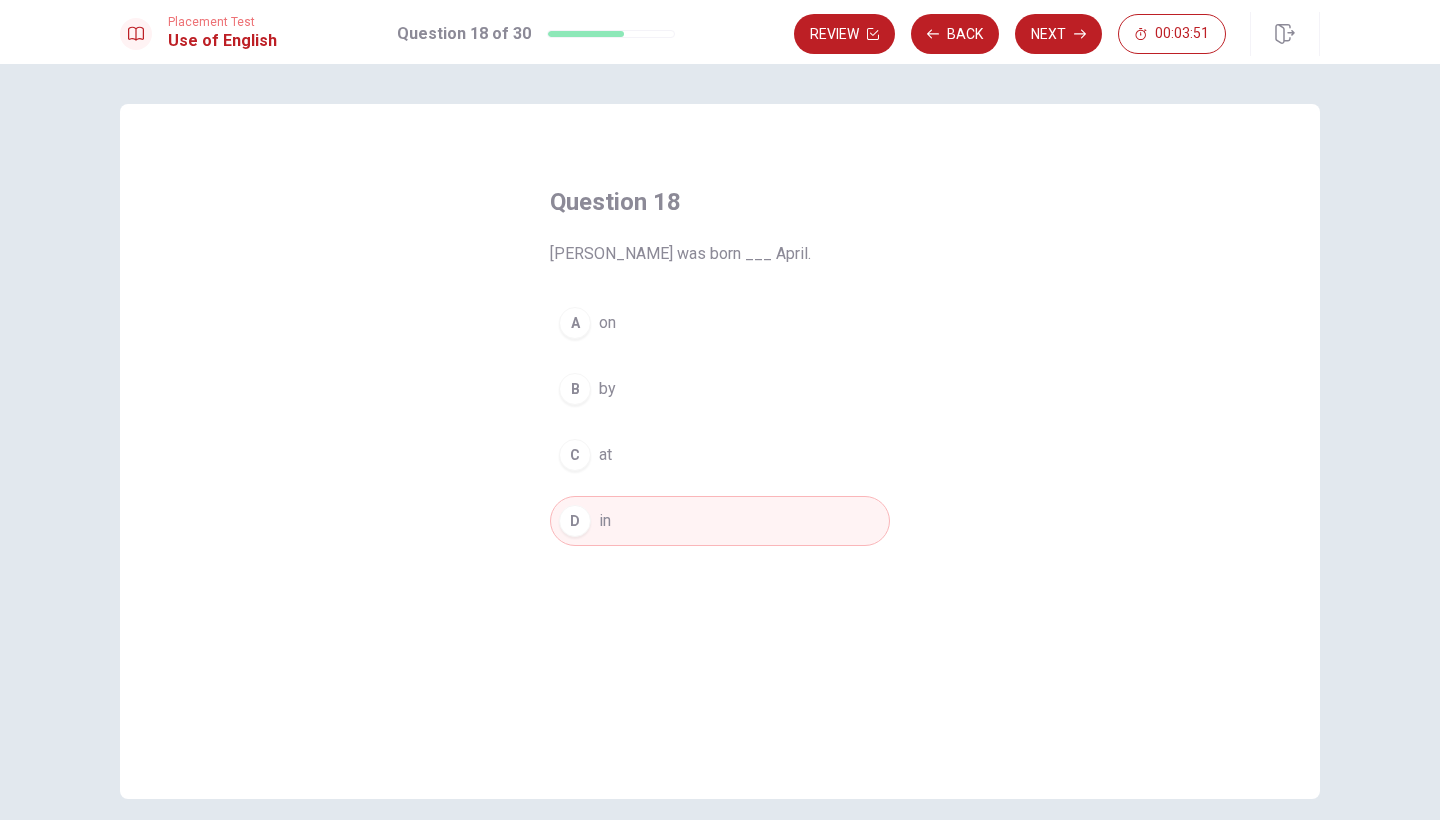 click on "C at" at bounding box center [720, 455] 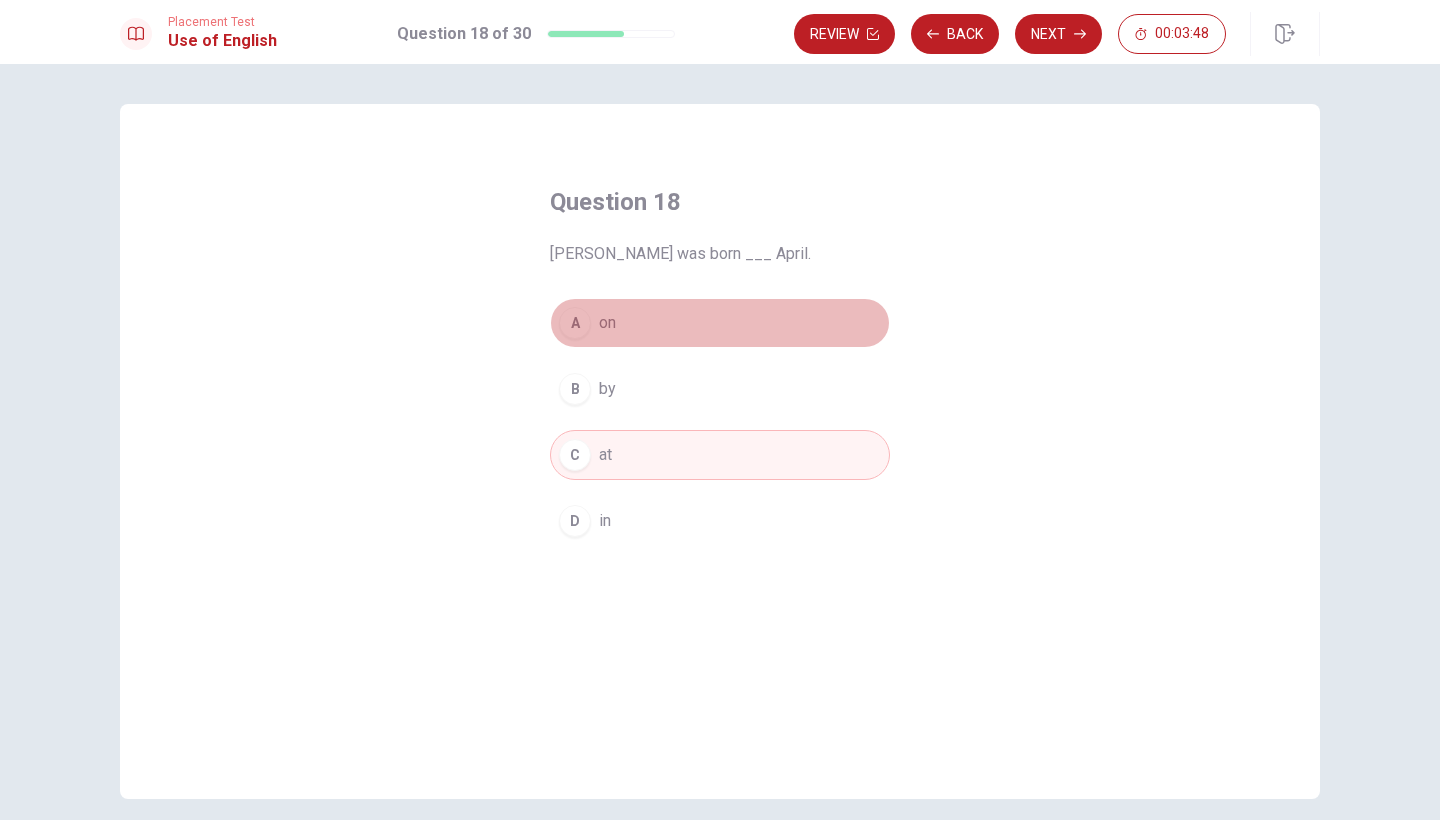 click on "A on" at bounding box center [720, 323] 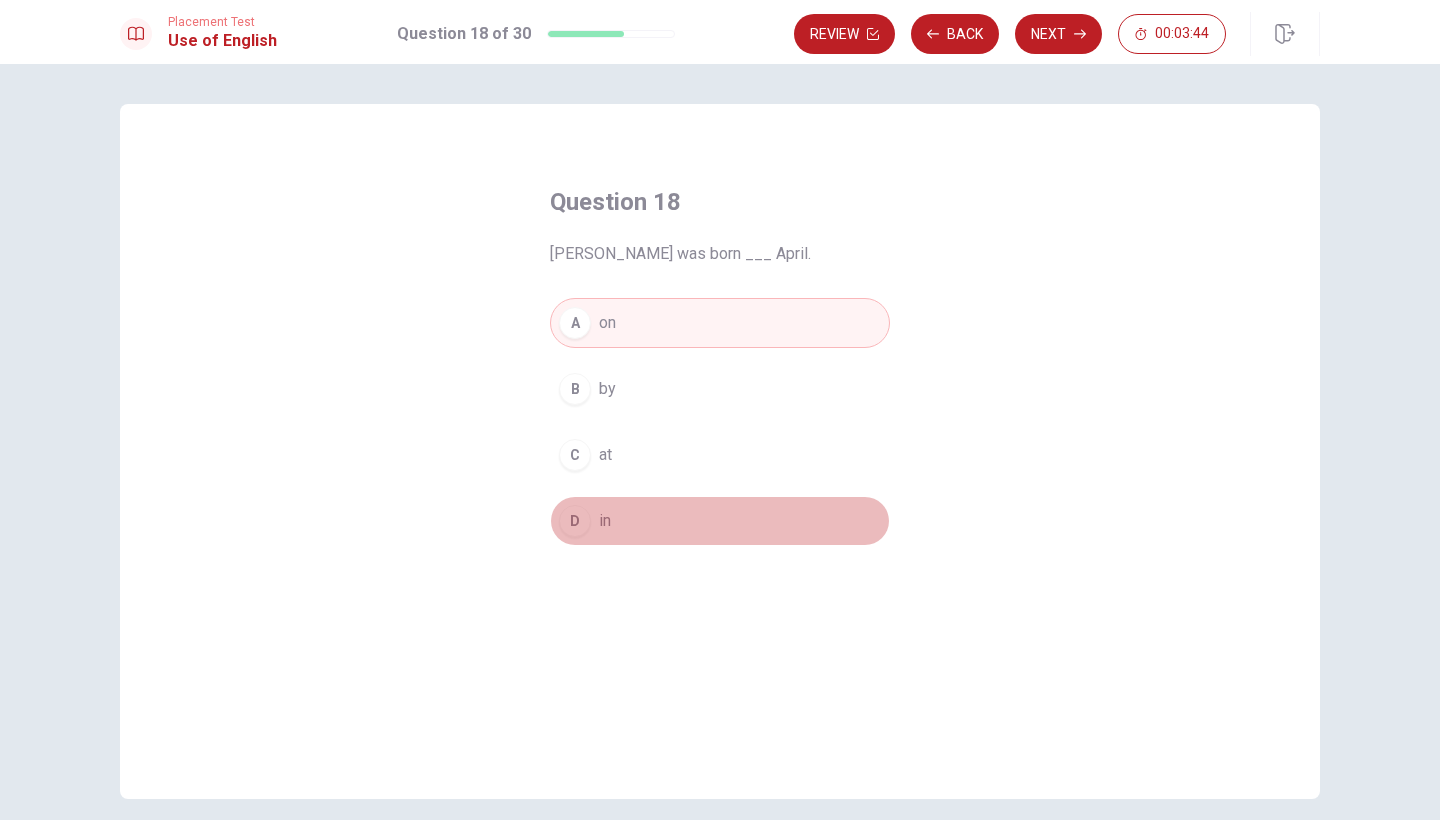 click on "D in" at bounding box center [720, 521] 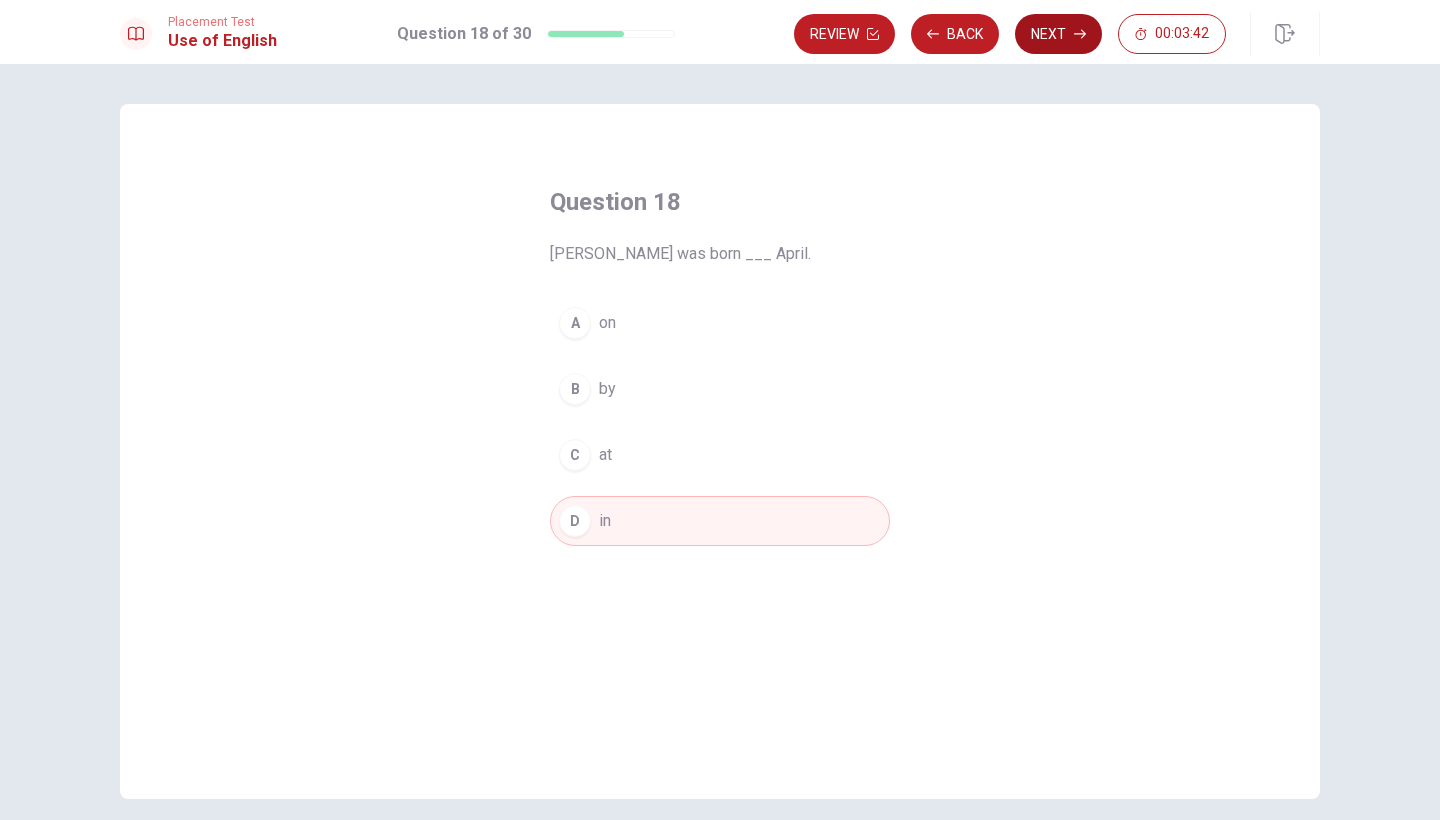 click on "Next" at bounding box center (1058, 34) 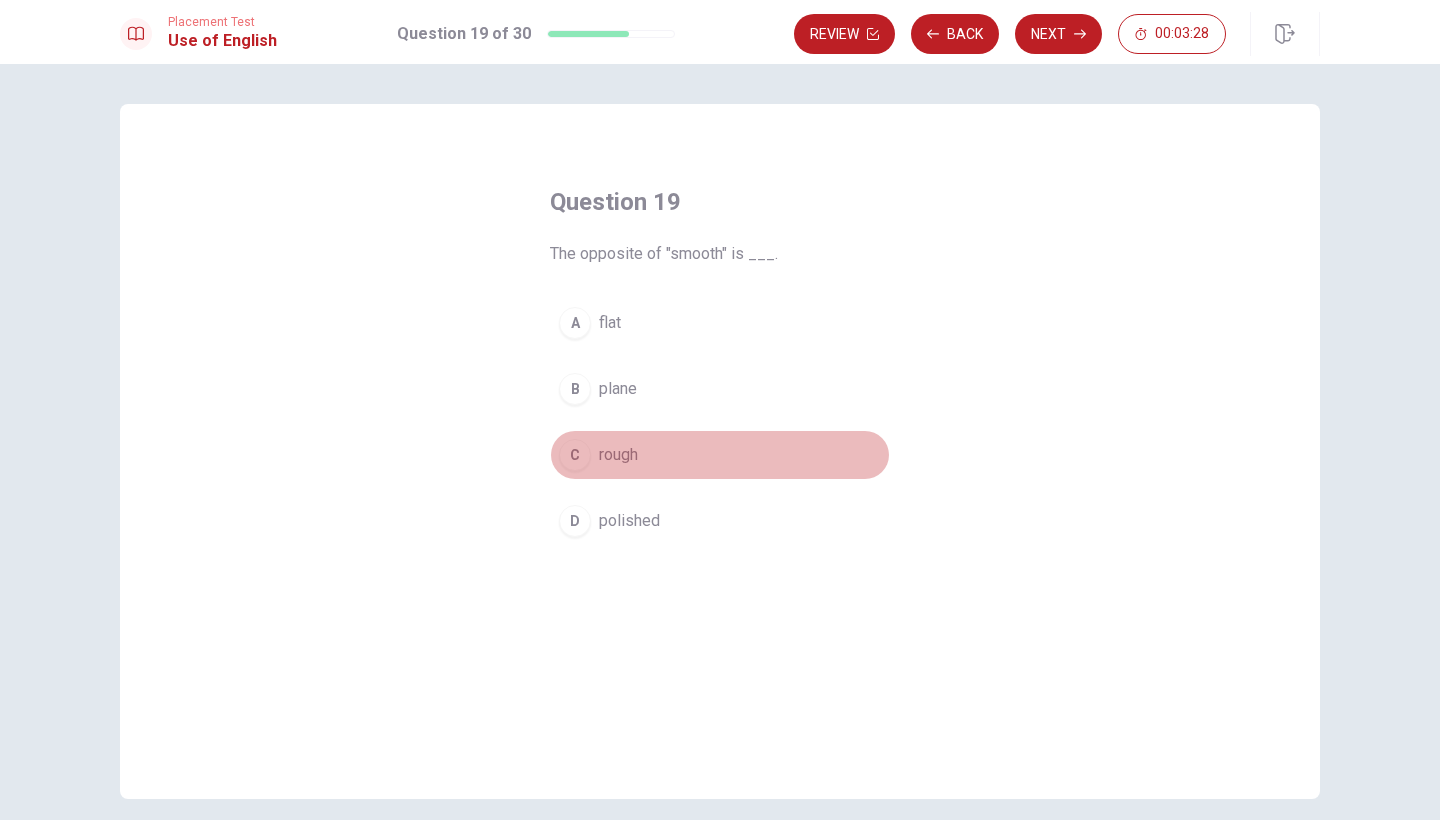 click on "rough" at bounding box center [618, 455] 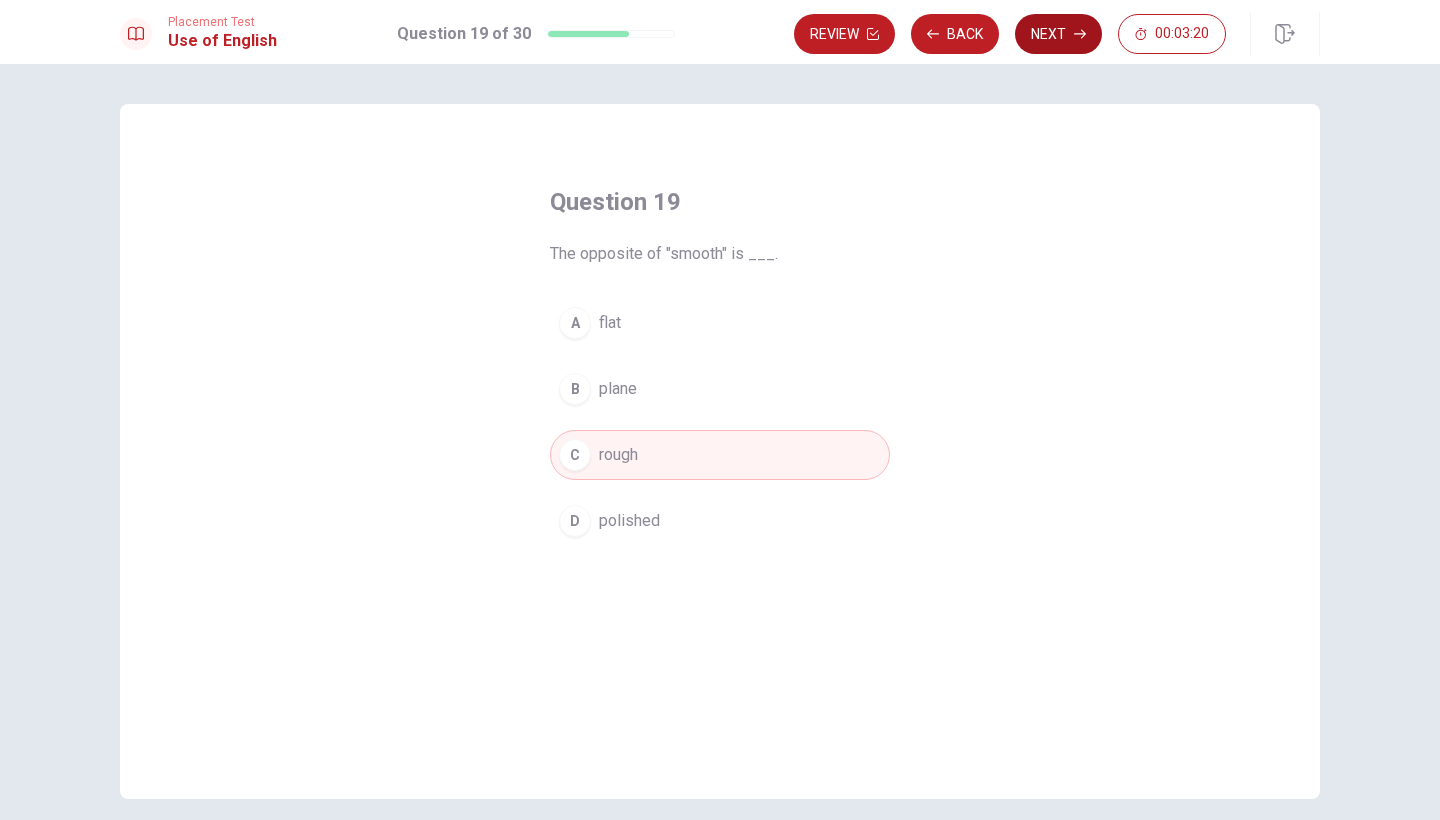 click on "Next" at bounding box center [1058, 34] 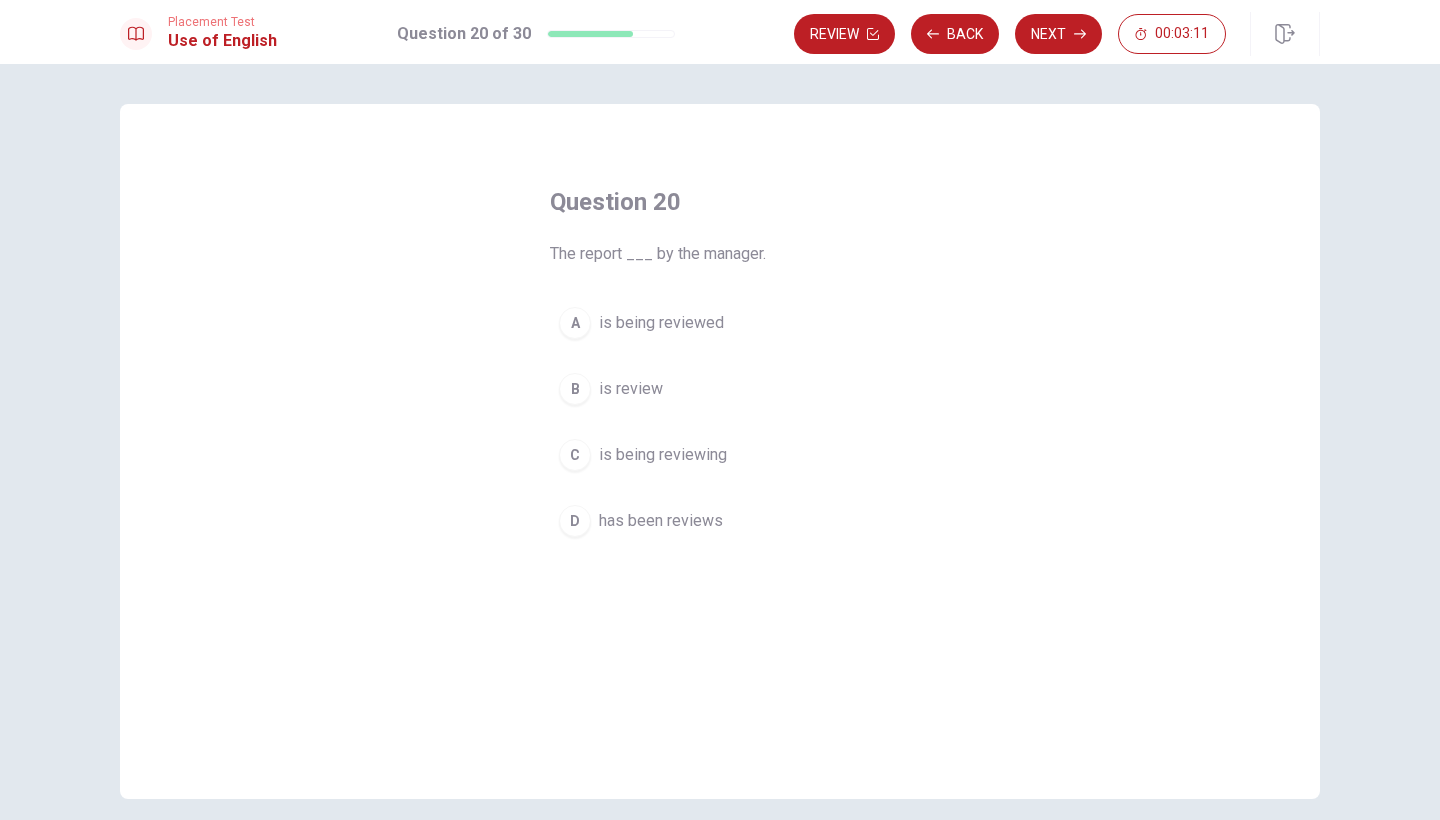 click on "is being reviewed" at bounding box center [661, 323] 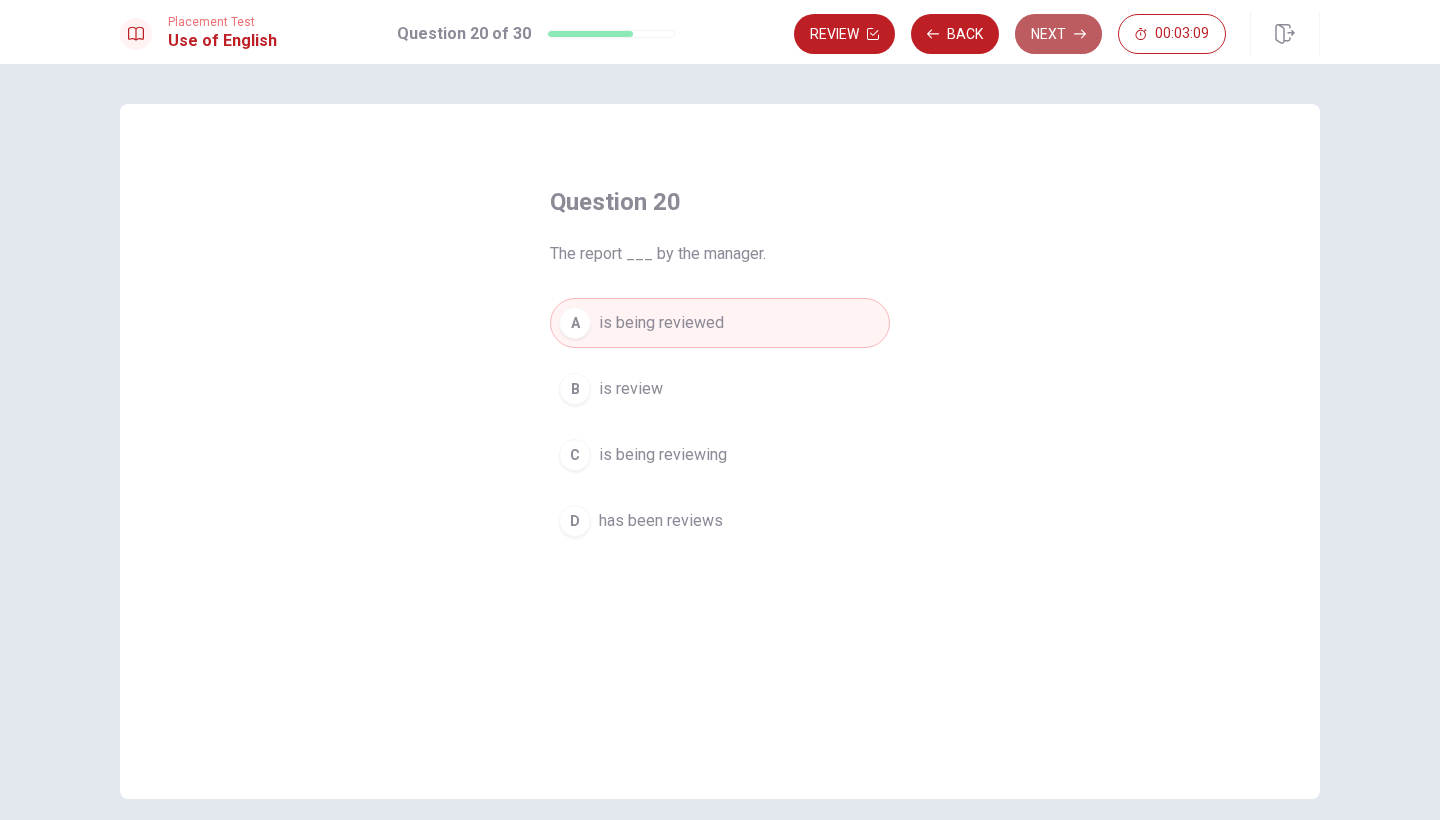click on "Next" at bounding box center [1058, 34] 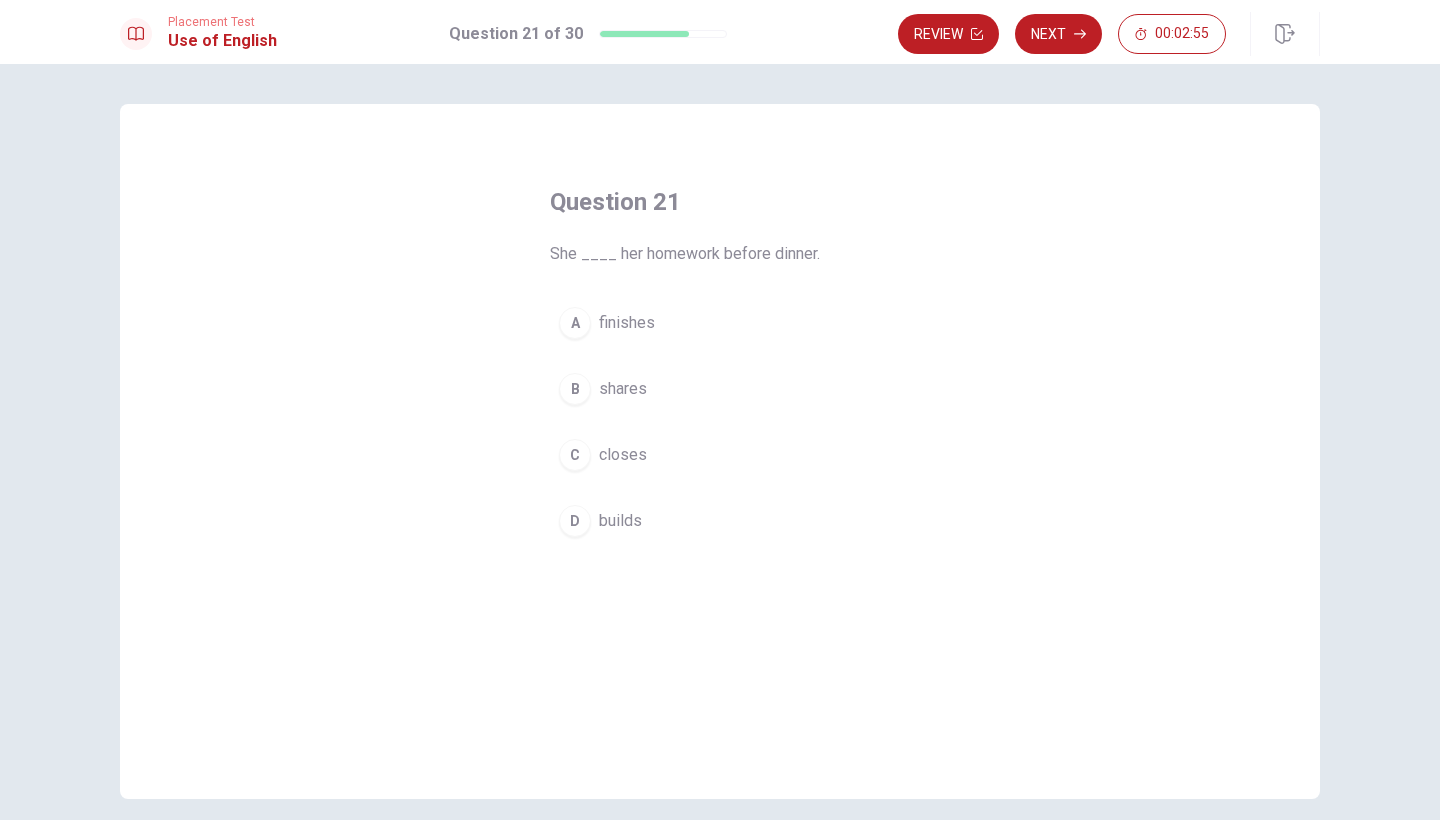 click on "finishes" at bounding box center (627, 323) 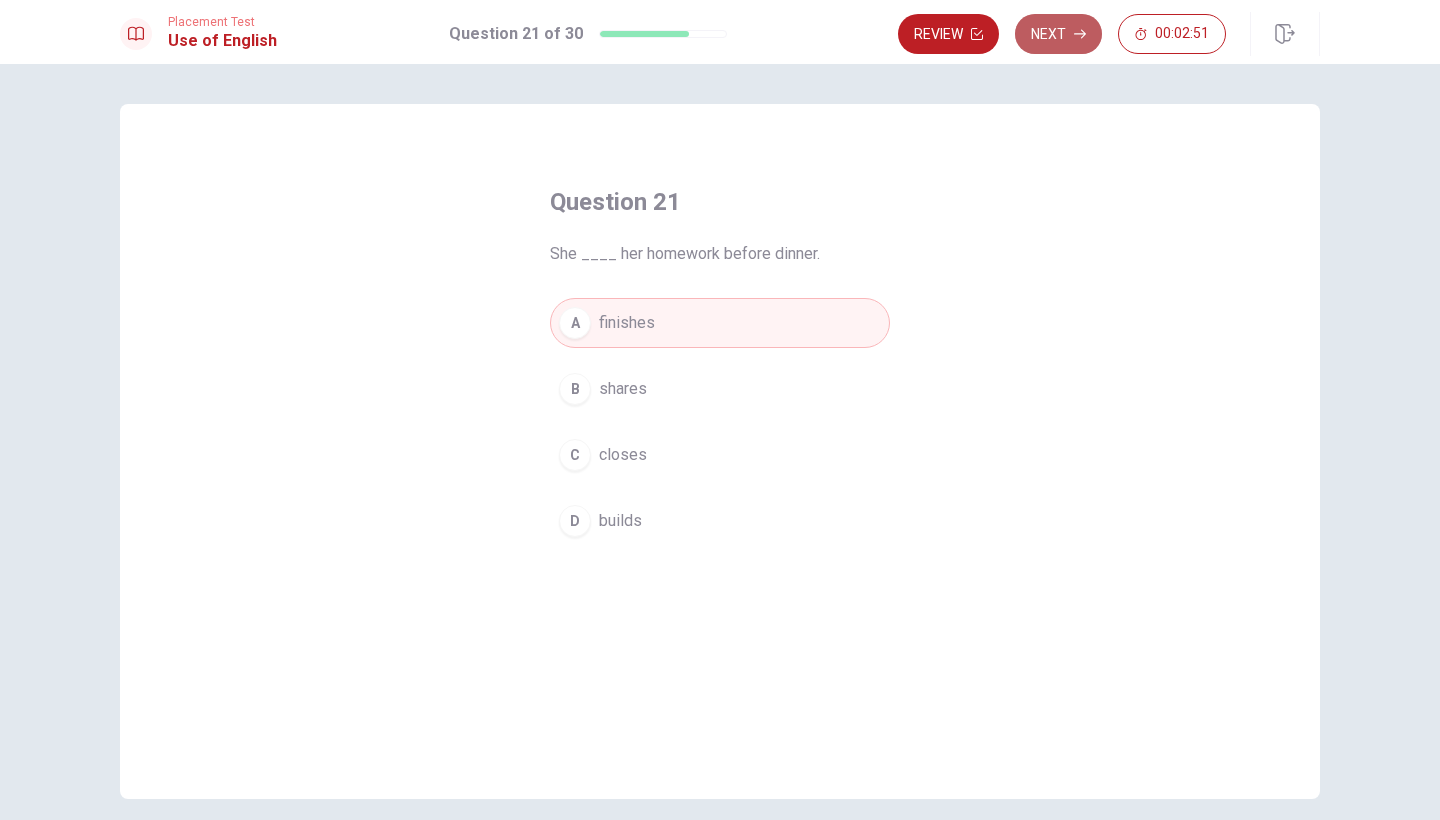 click 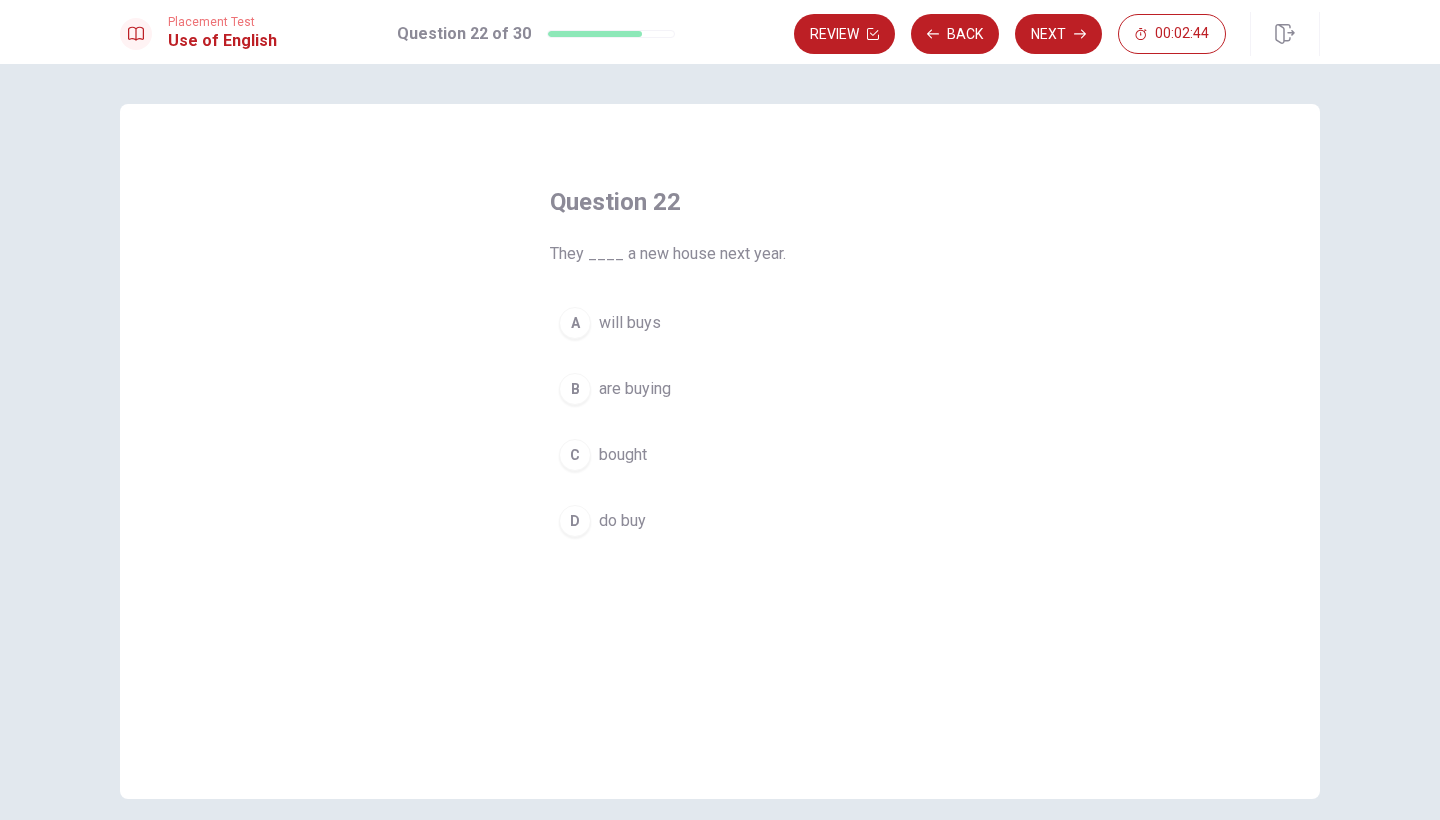 click on "A will buys" at bounding box center [720, 323] 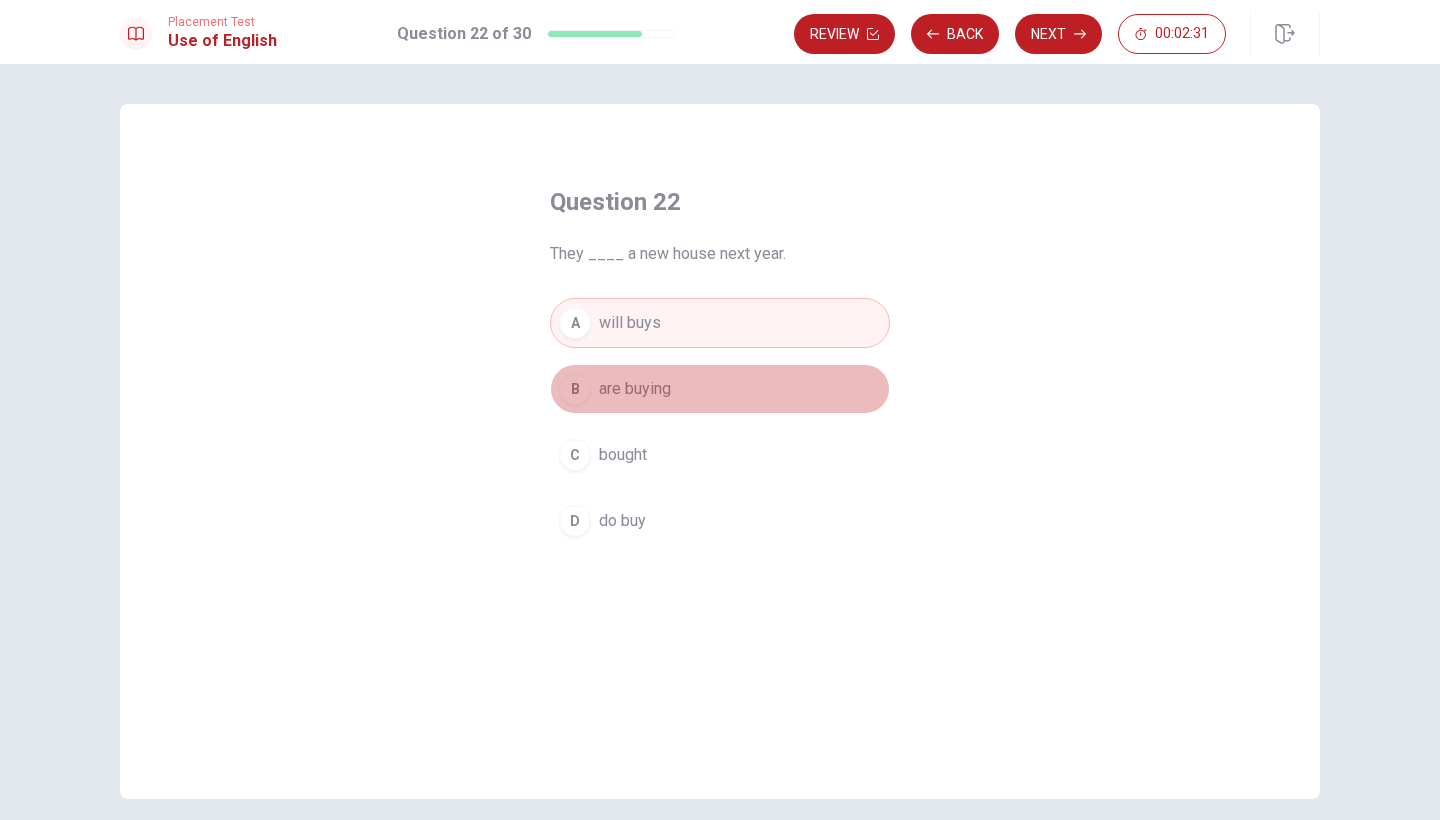 click on "are buying" at bounding box center (635, 389) 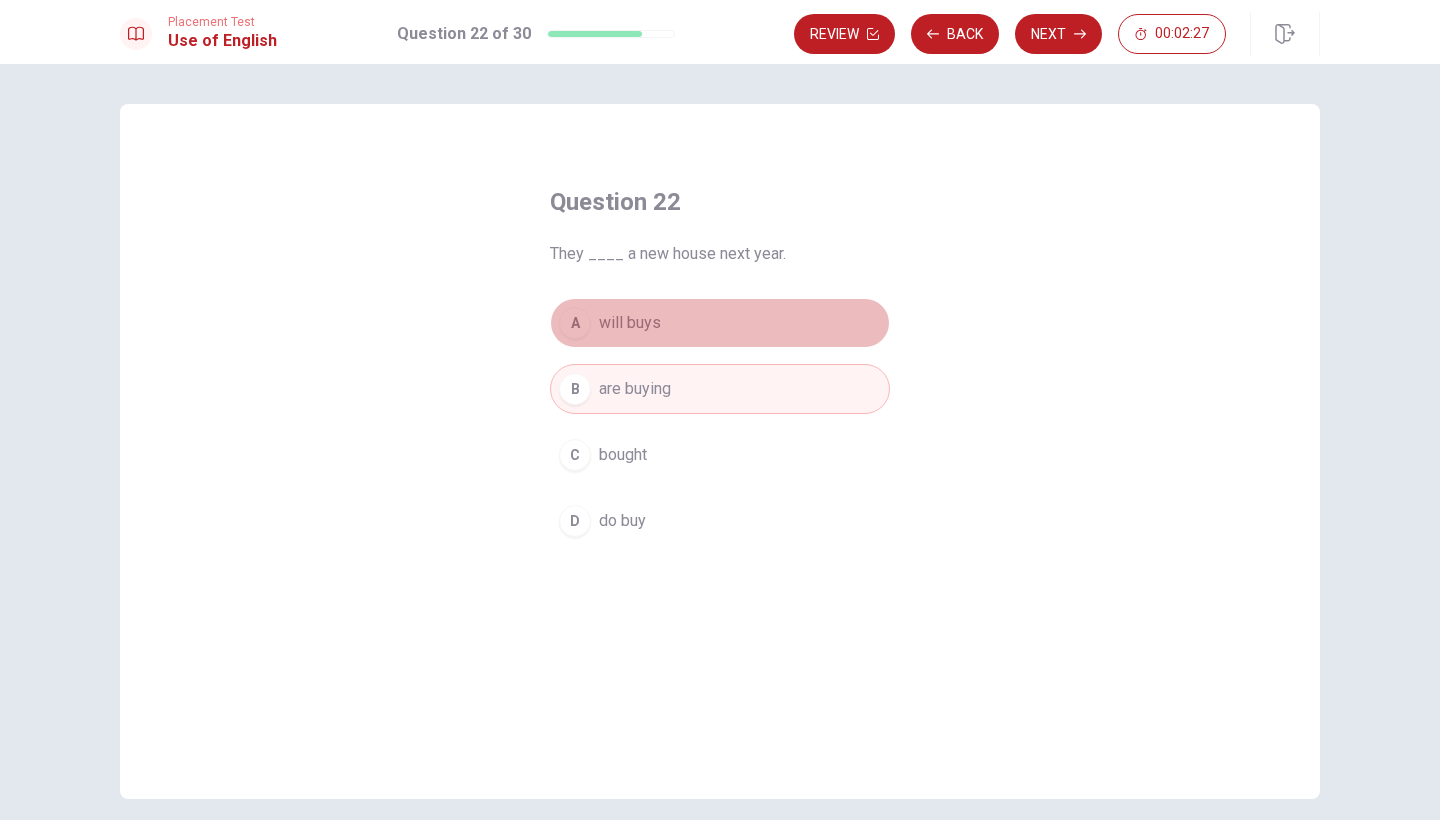 click on "A will buys" at bounding box center (720, 323) 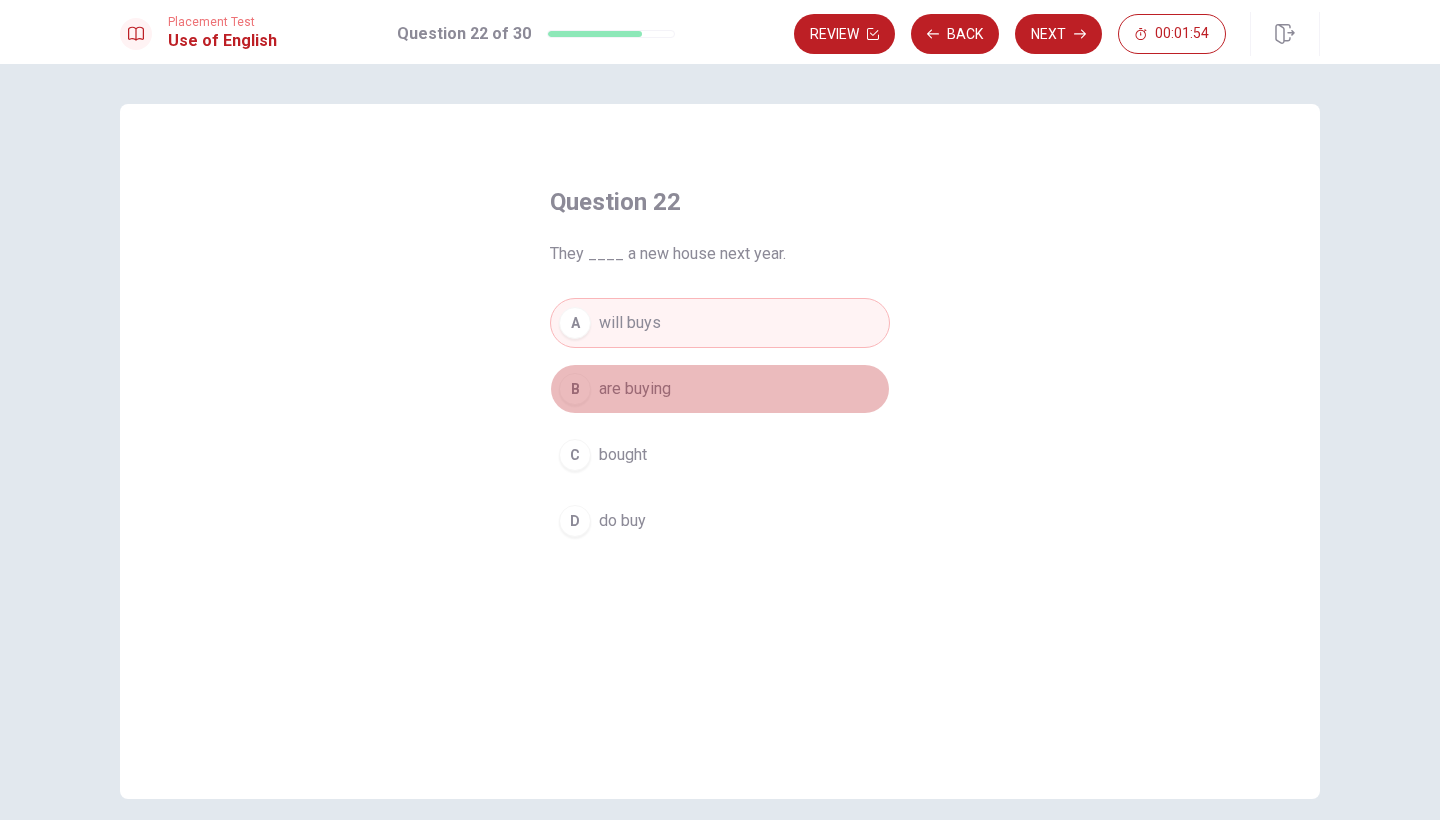 click on "are buying" at bounding box center [635, 389] 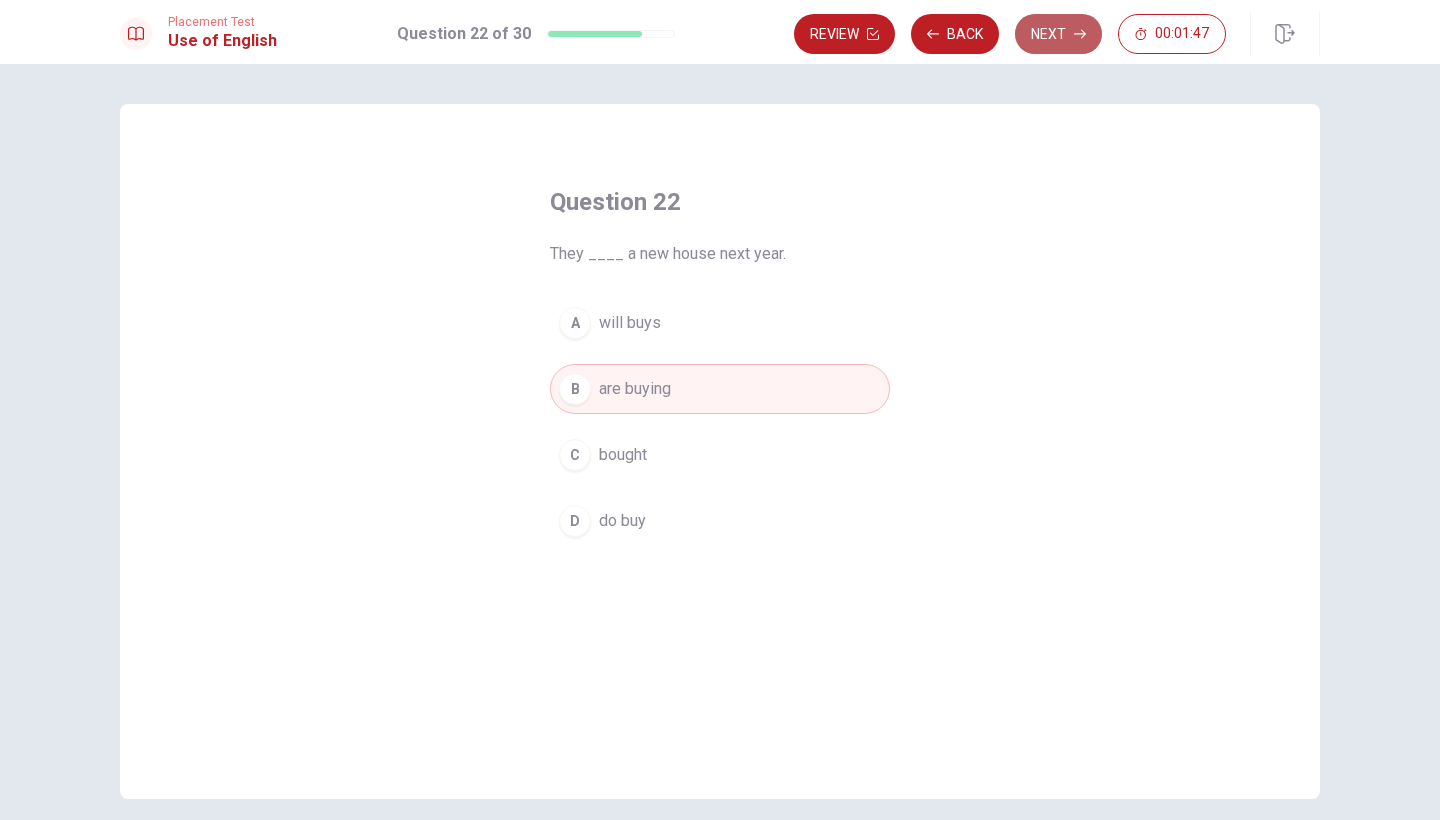 click on "Next" at bounding box center (1058, 34) 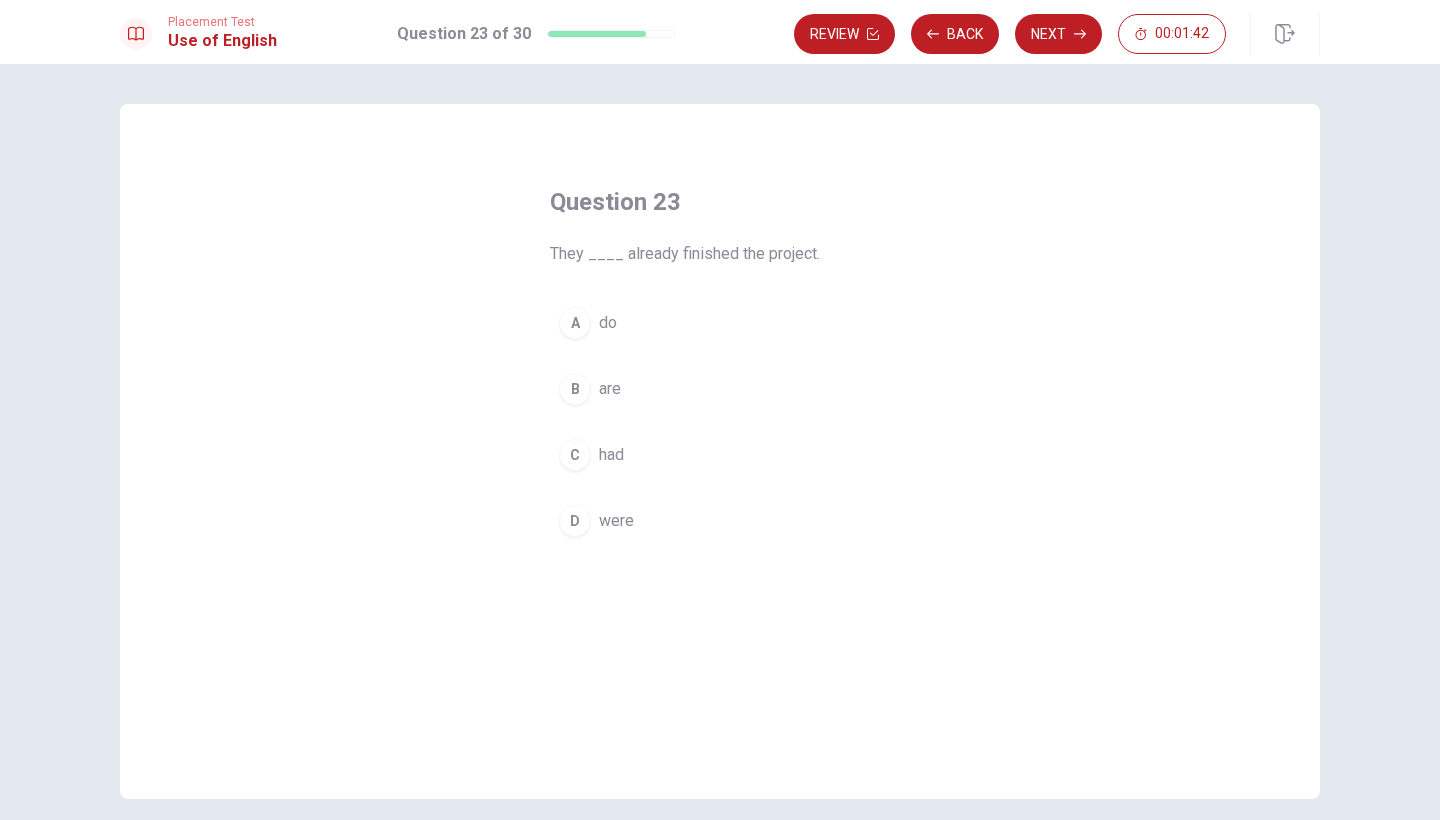 click on "had" at bounding box center (611, 455) 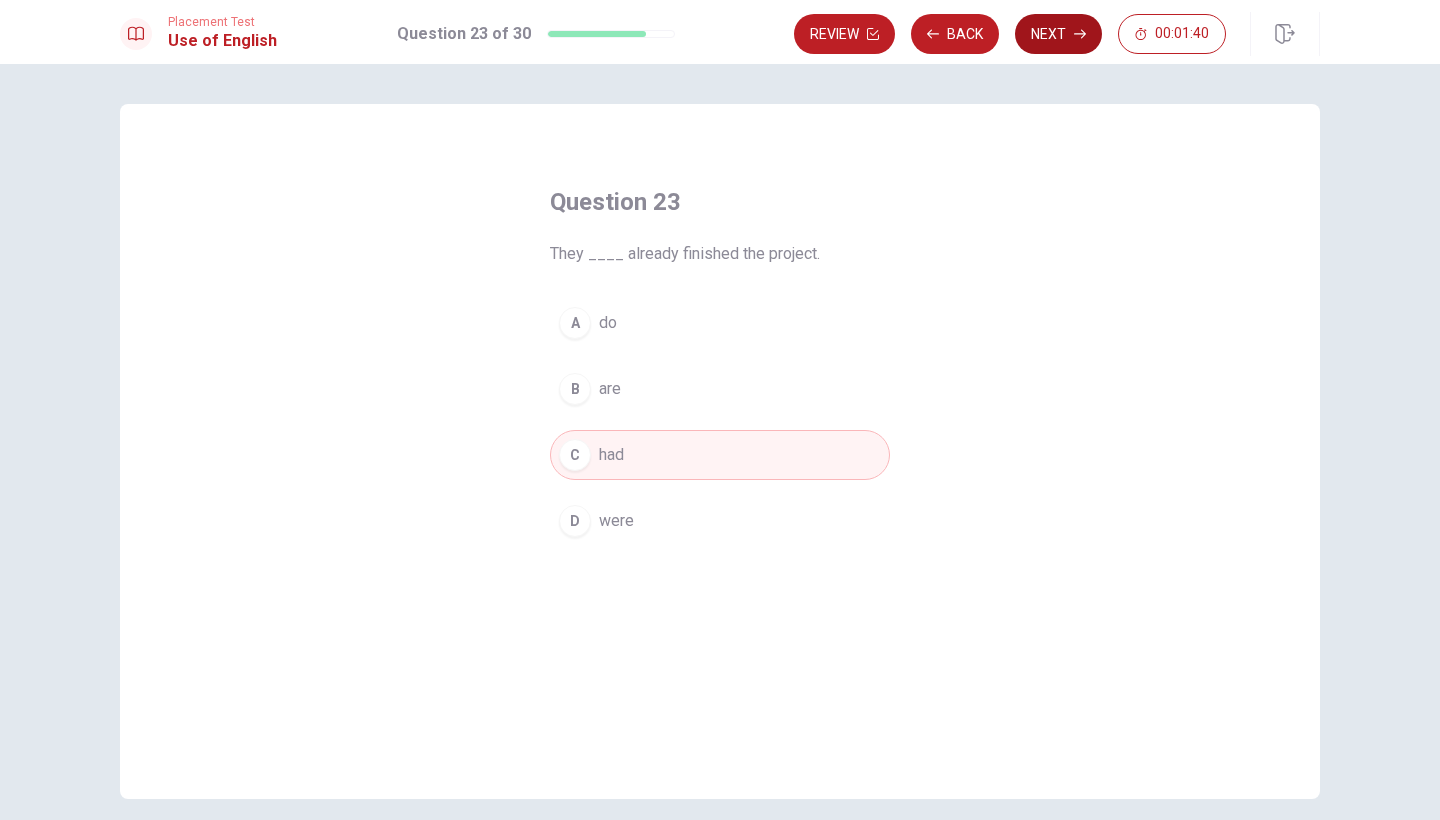 click on "Next" at bounding box center (1058, 34) 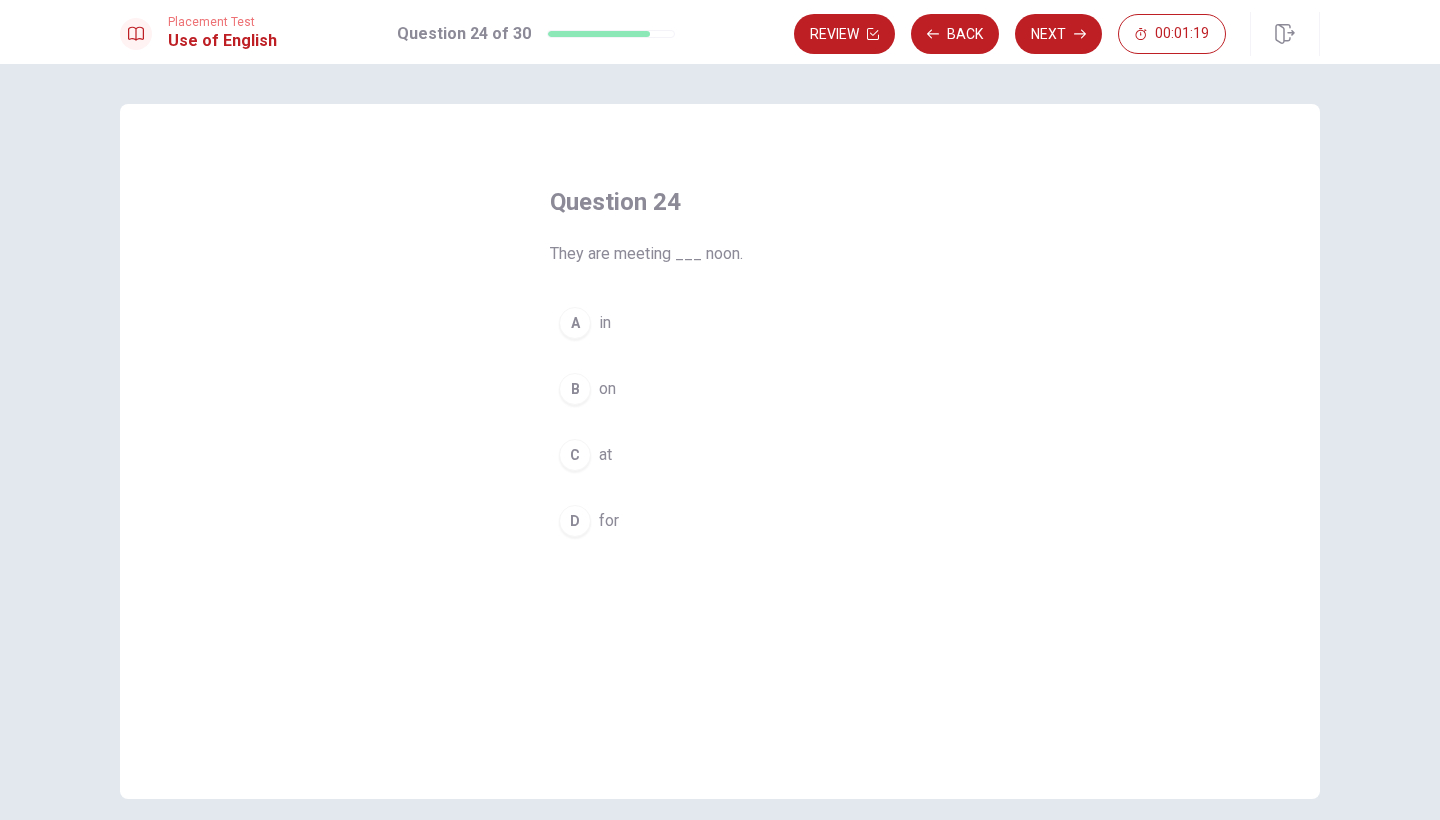 click on "C" at bounding box center (575, 455) 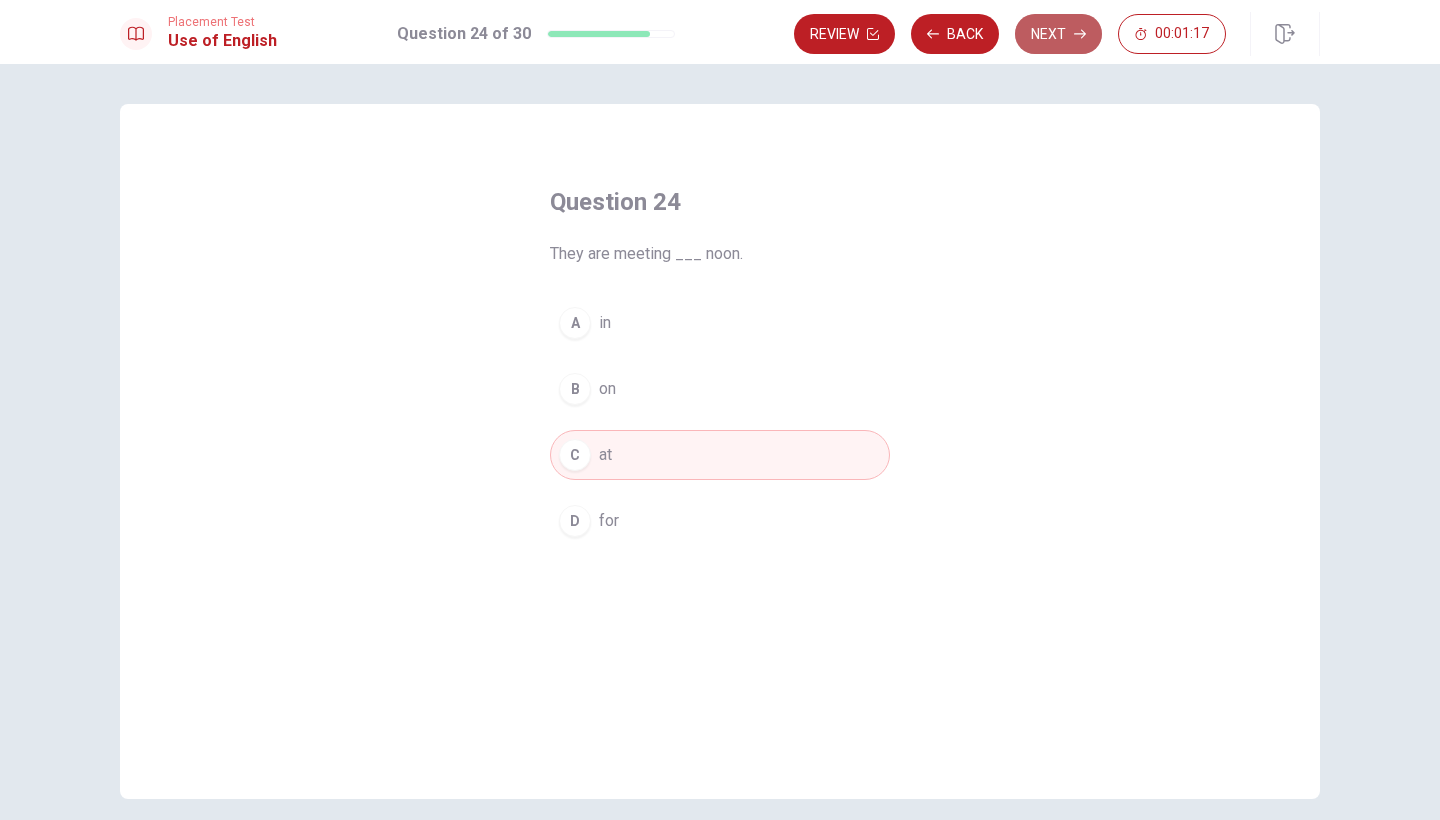 click on "Next" at bounding box center (1058, 34) 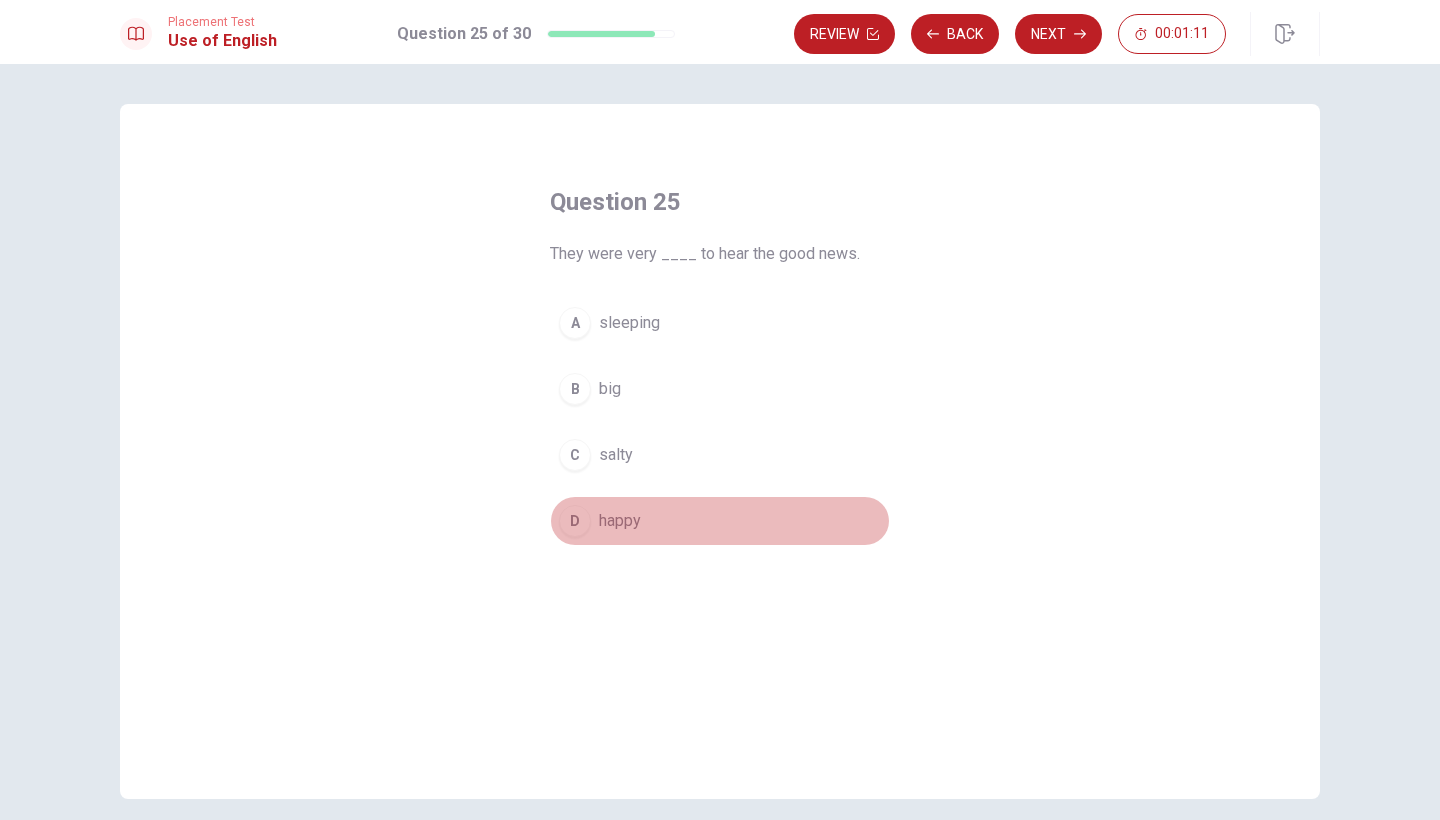 click on "happy" at bounding box center (620, 521) 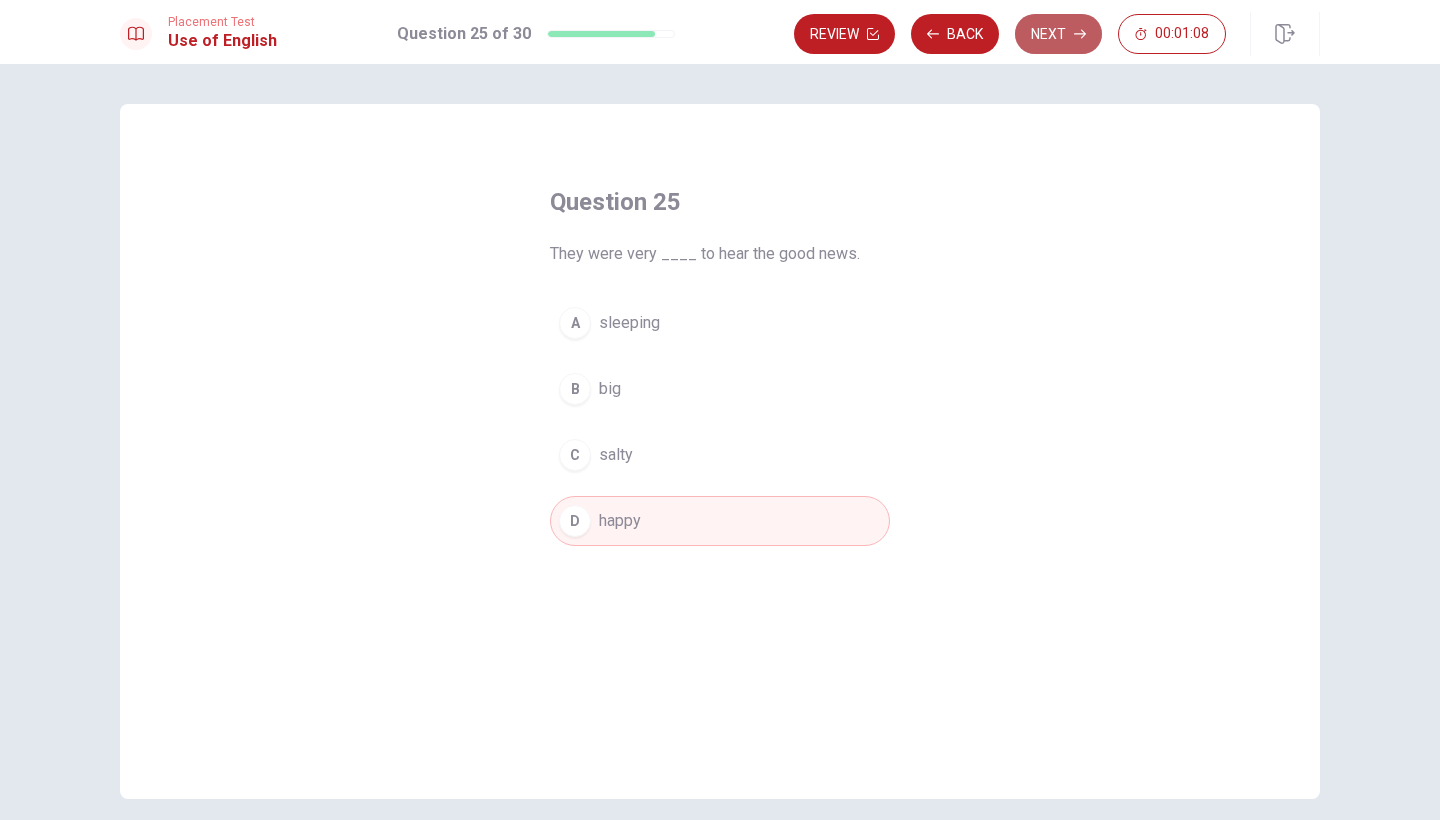 click on "Next" at bounding box center [1058, 34] 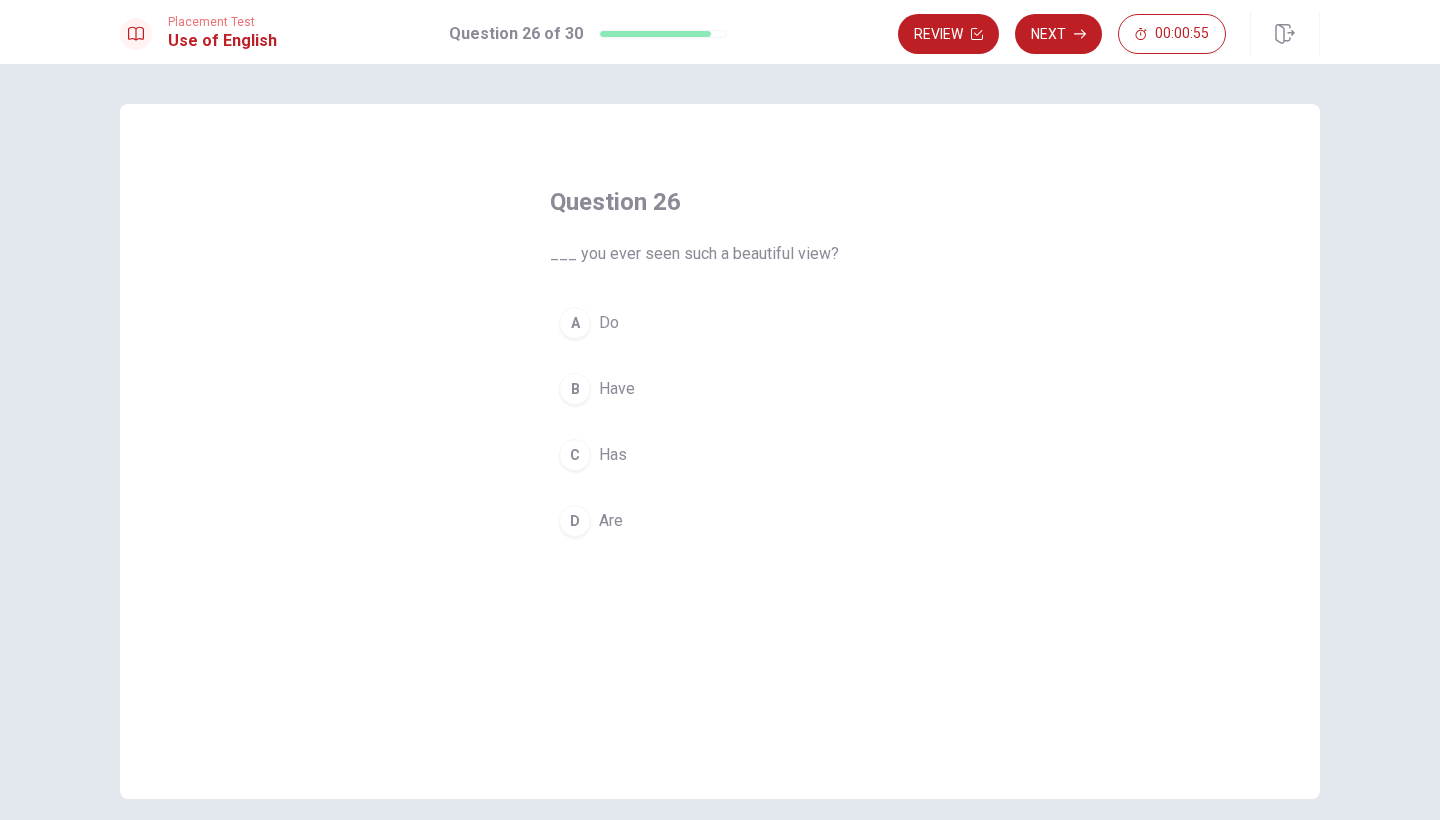 click on "B" at bounding box center (575, 389) 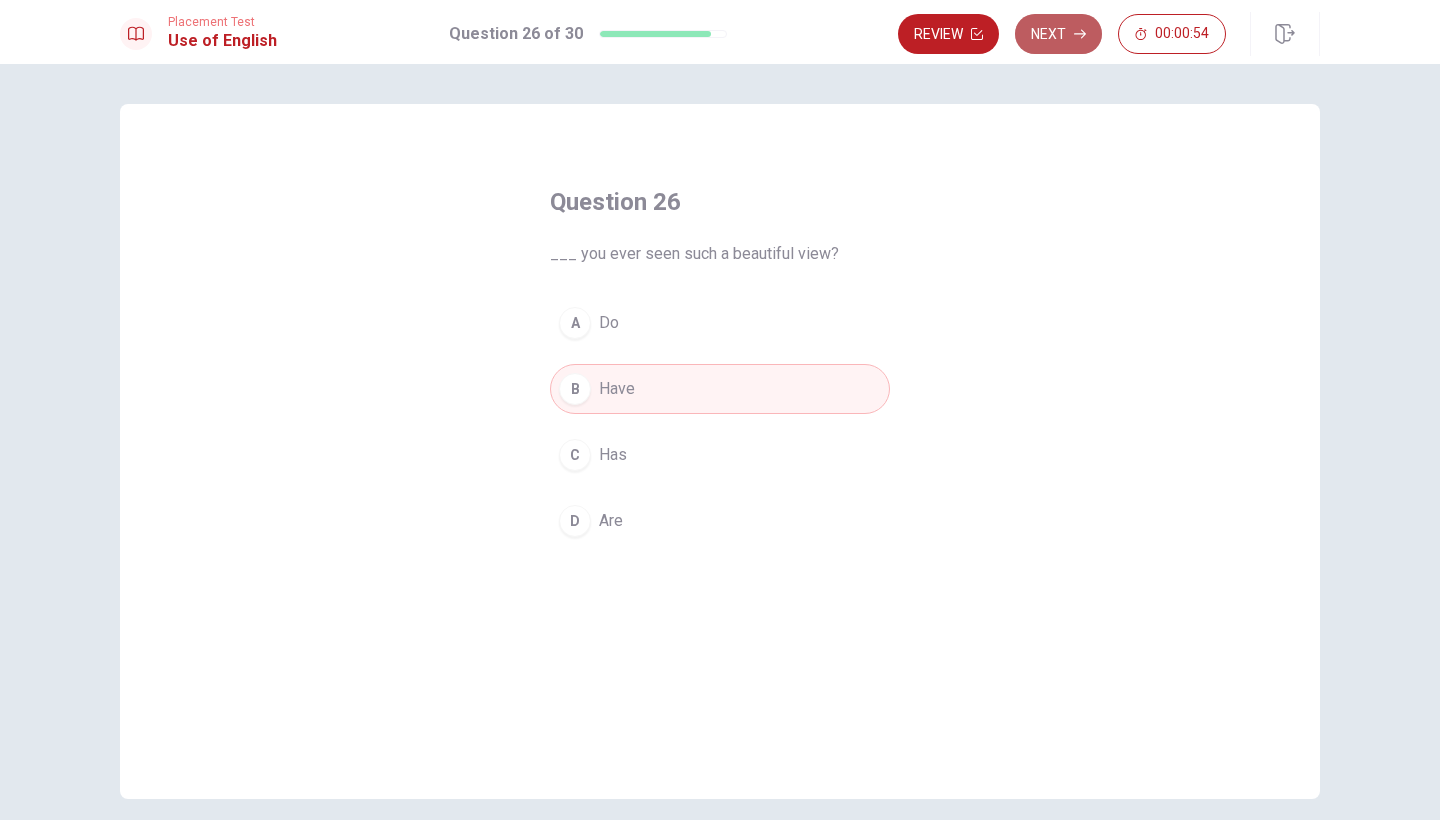 click on "Next" at bounding box center [1058, 34] 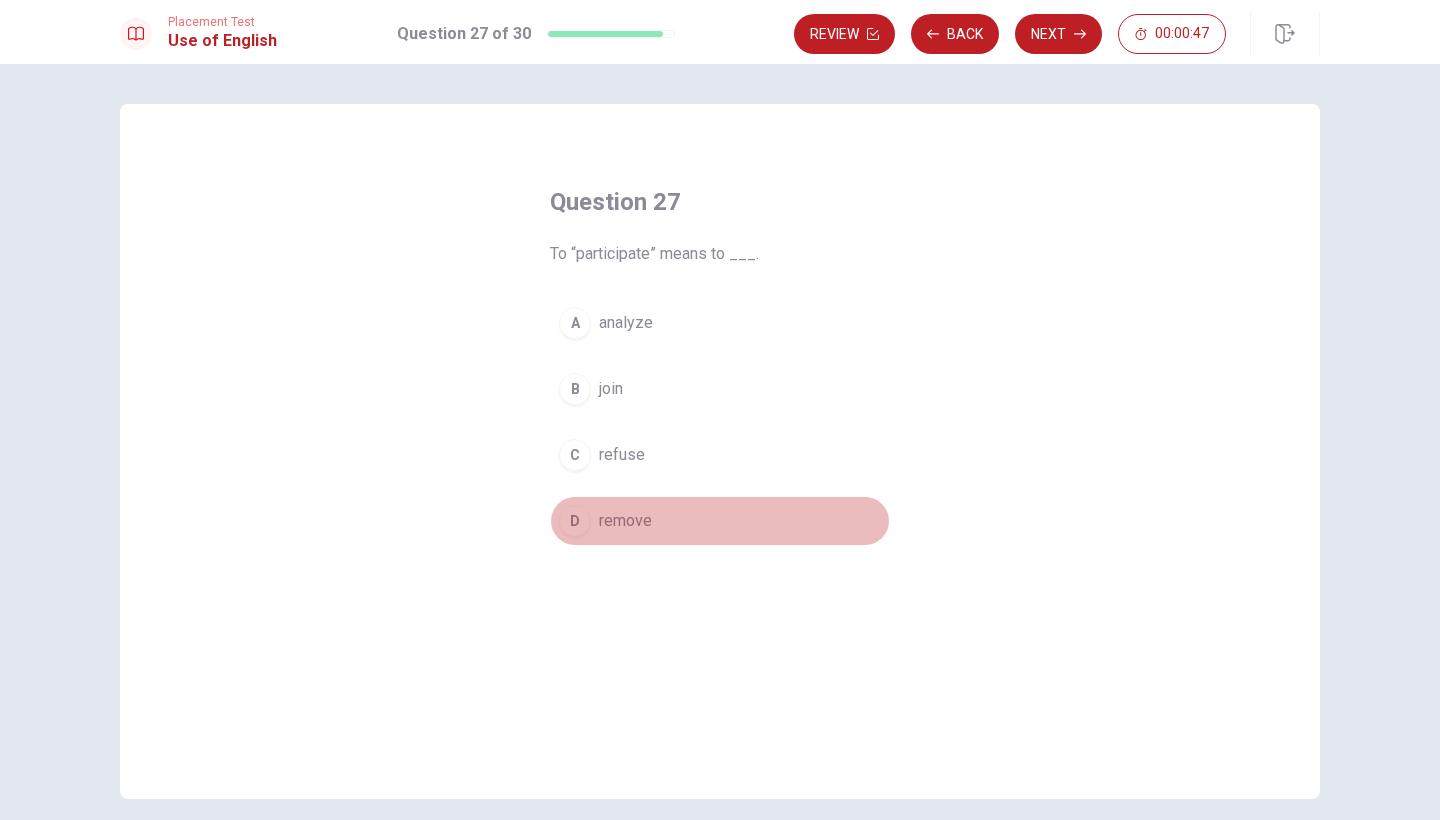 click on "D remove" at bounding box center [720, 521] 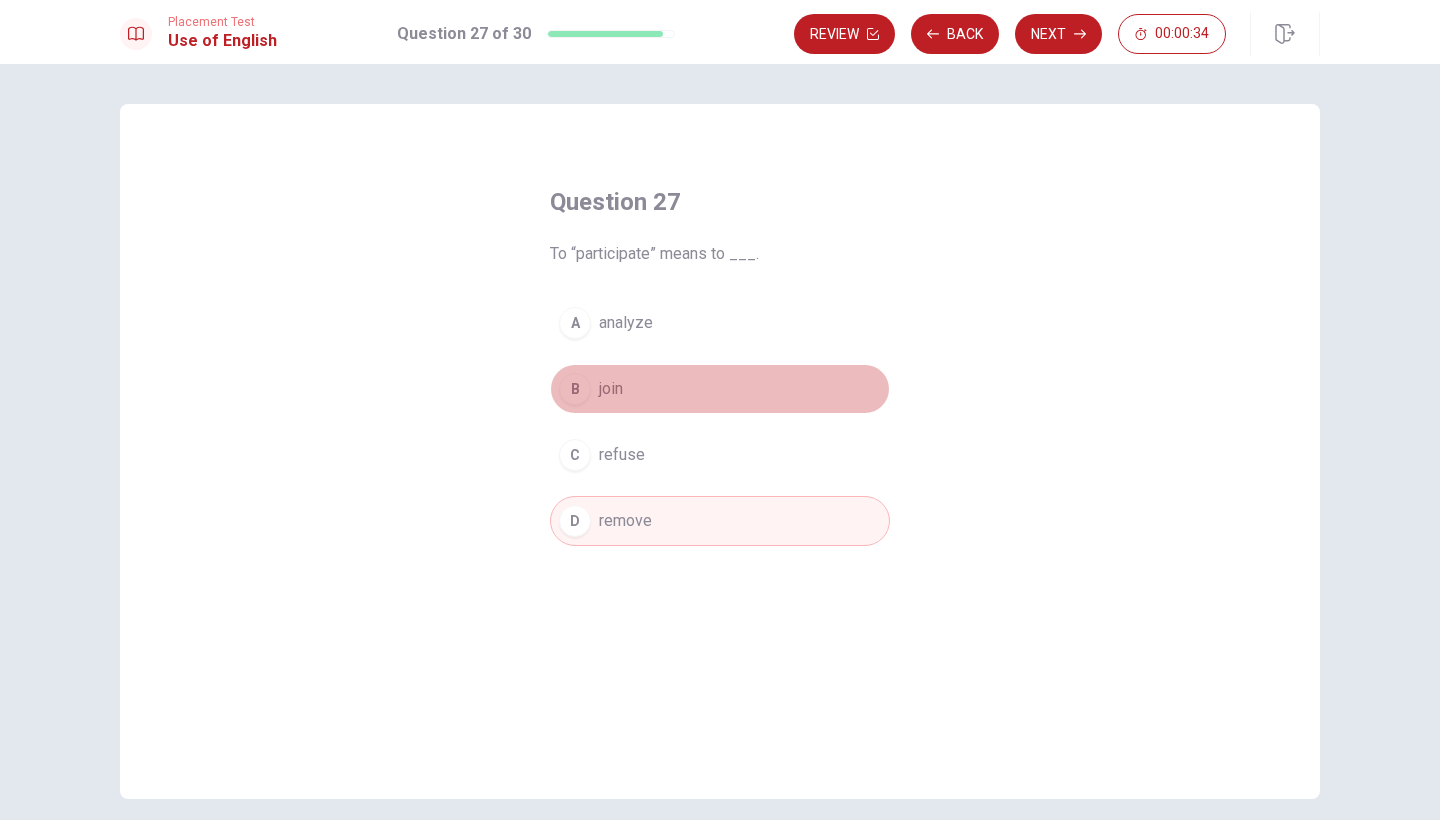 click on "join" at bounding box center [611, 389] 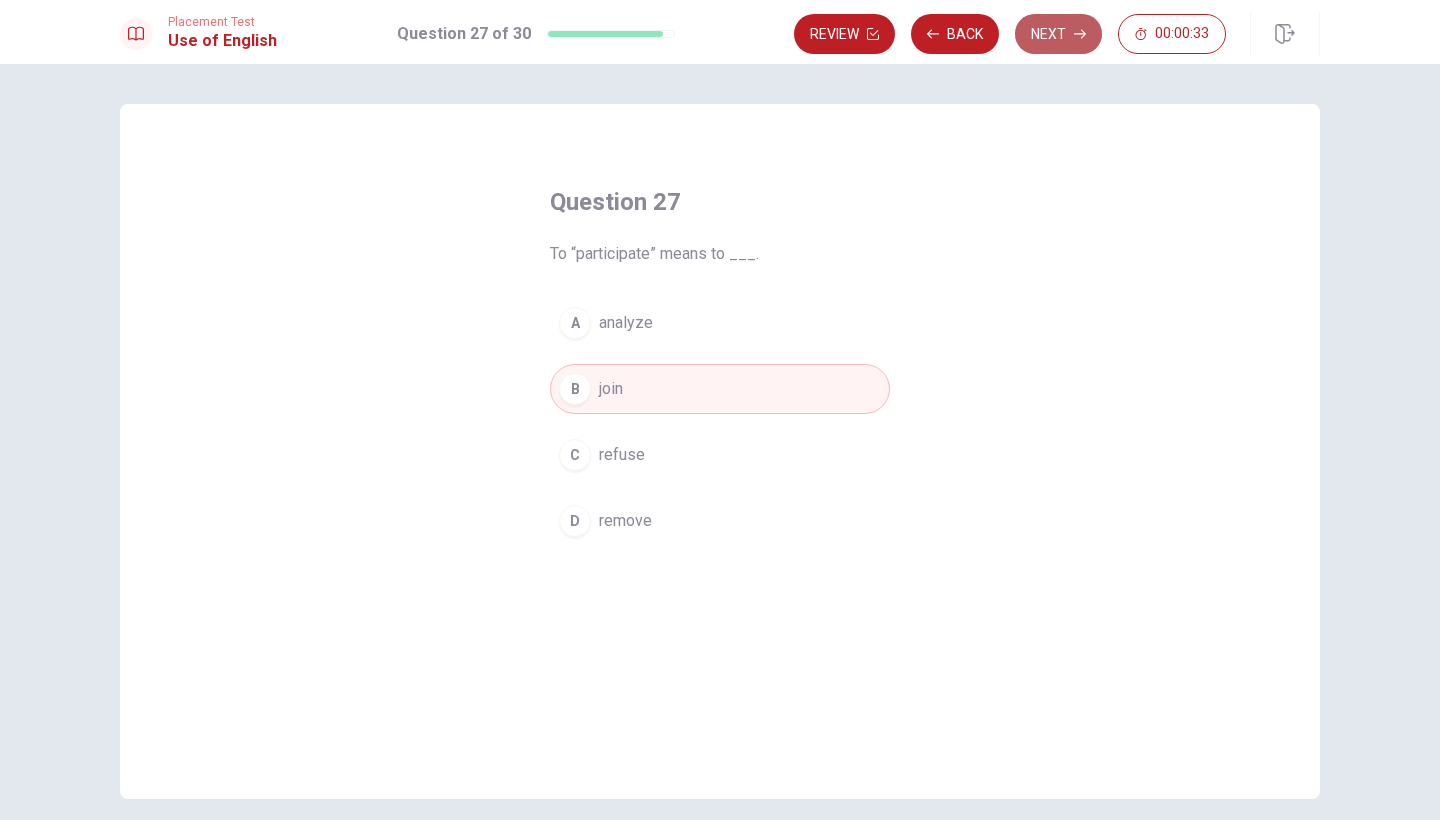click on "Next" at bounding box center [1058, 34] 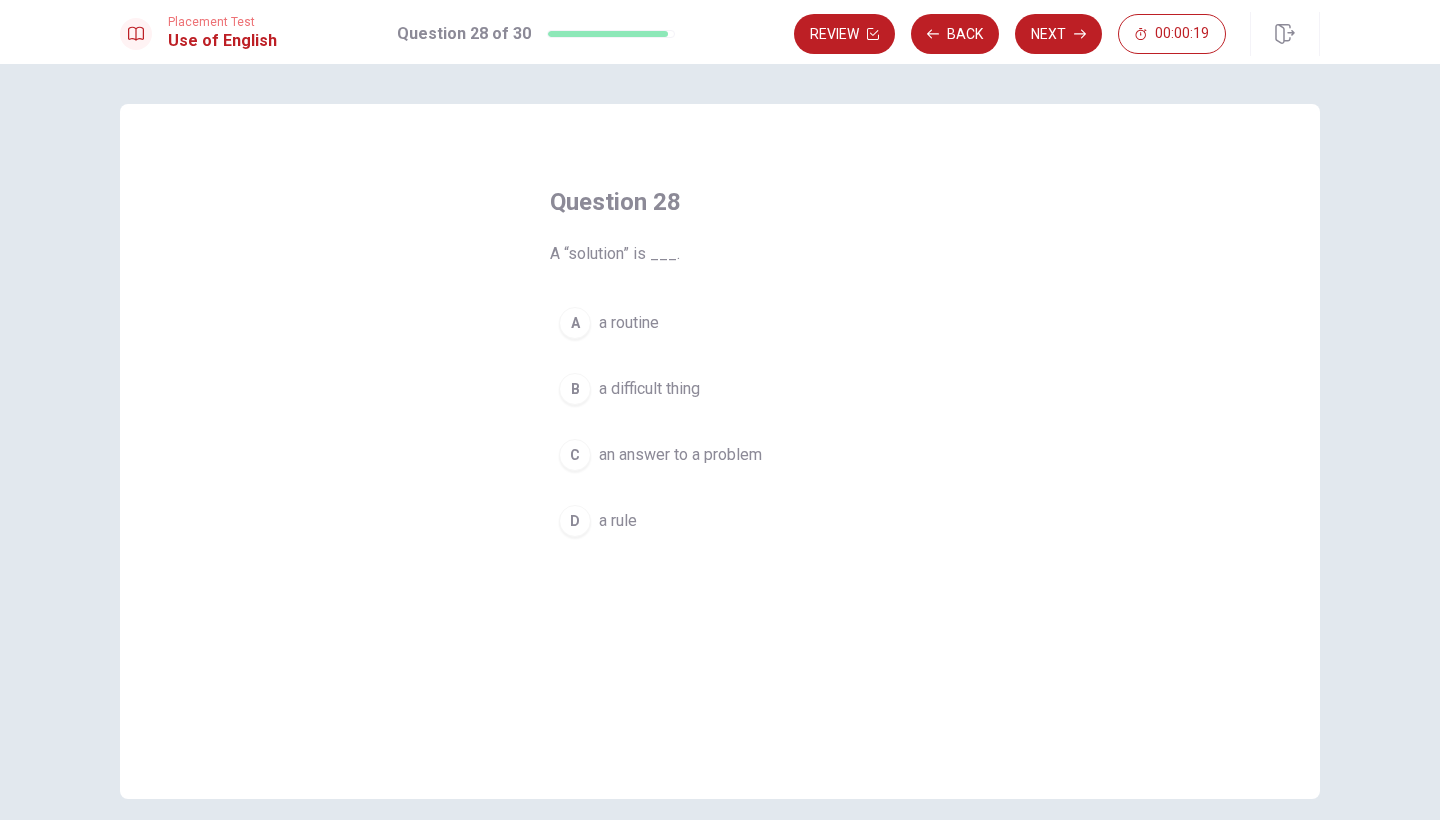 click on "an answer to a problem" at bounding box center (680, 455) 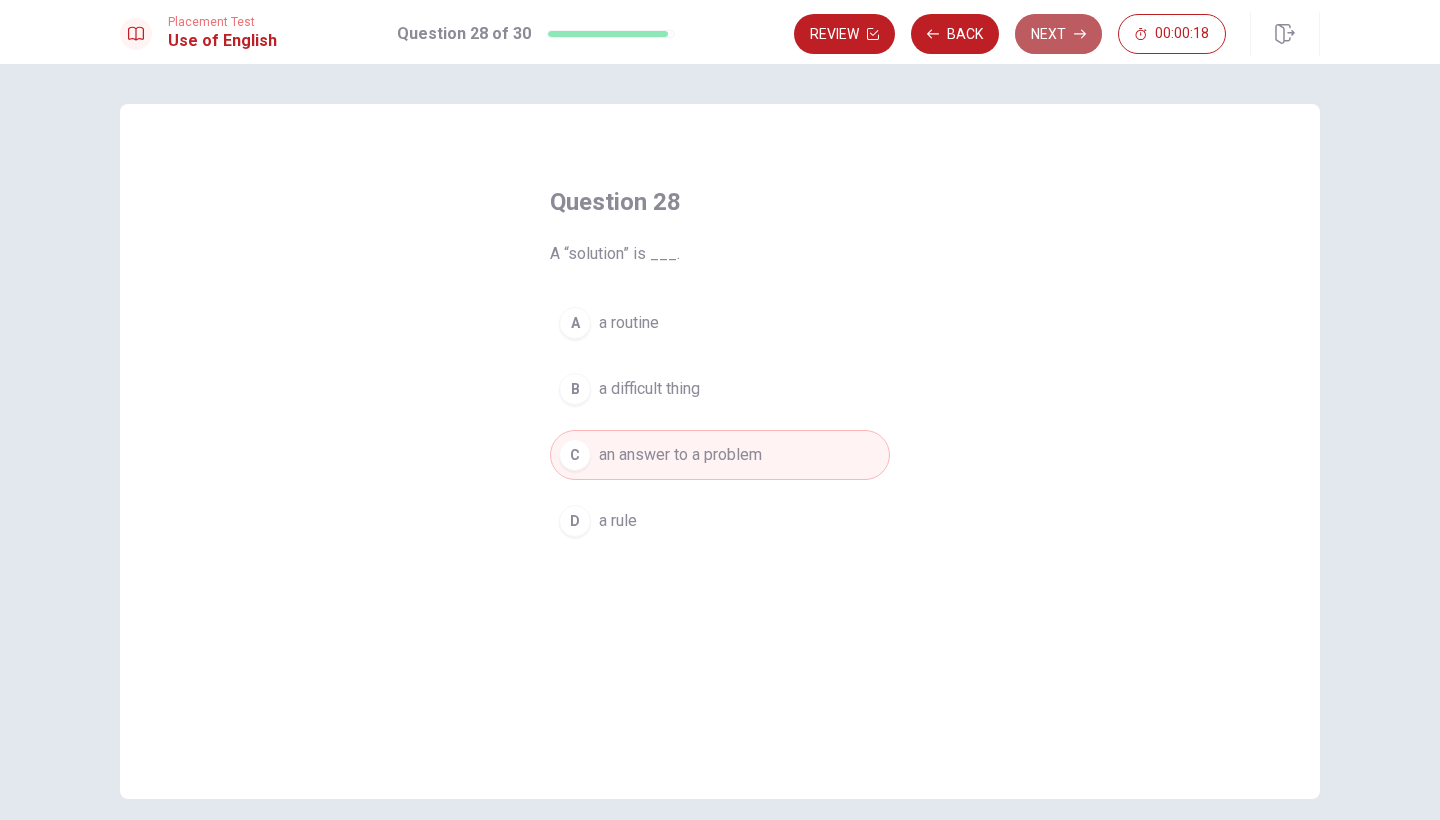 click on "Next" at bounding box center [1058, 34] 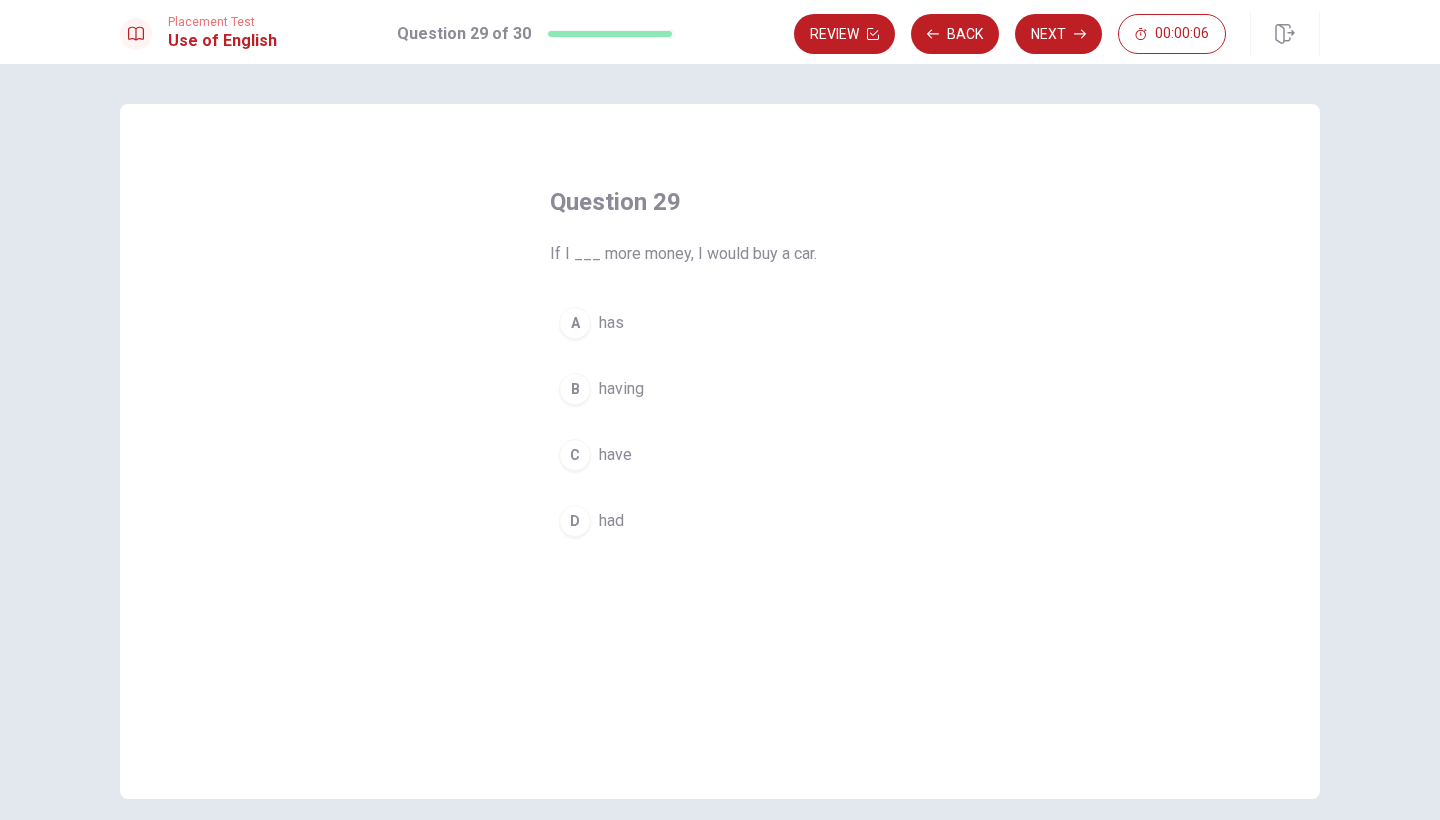 click on "C have" at bounding box center [720, 455] 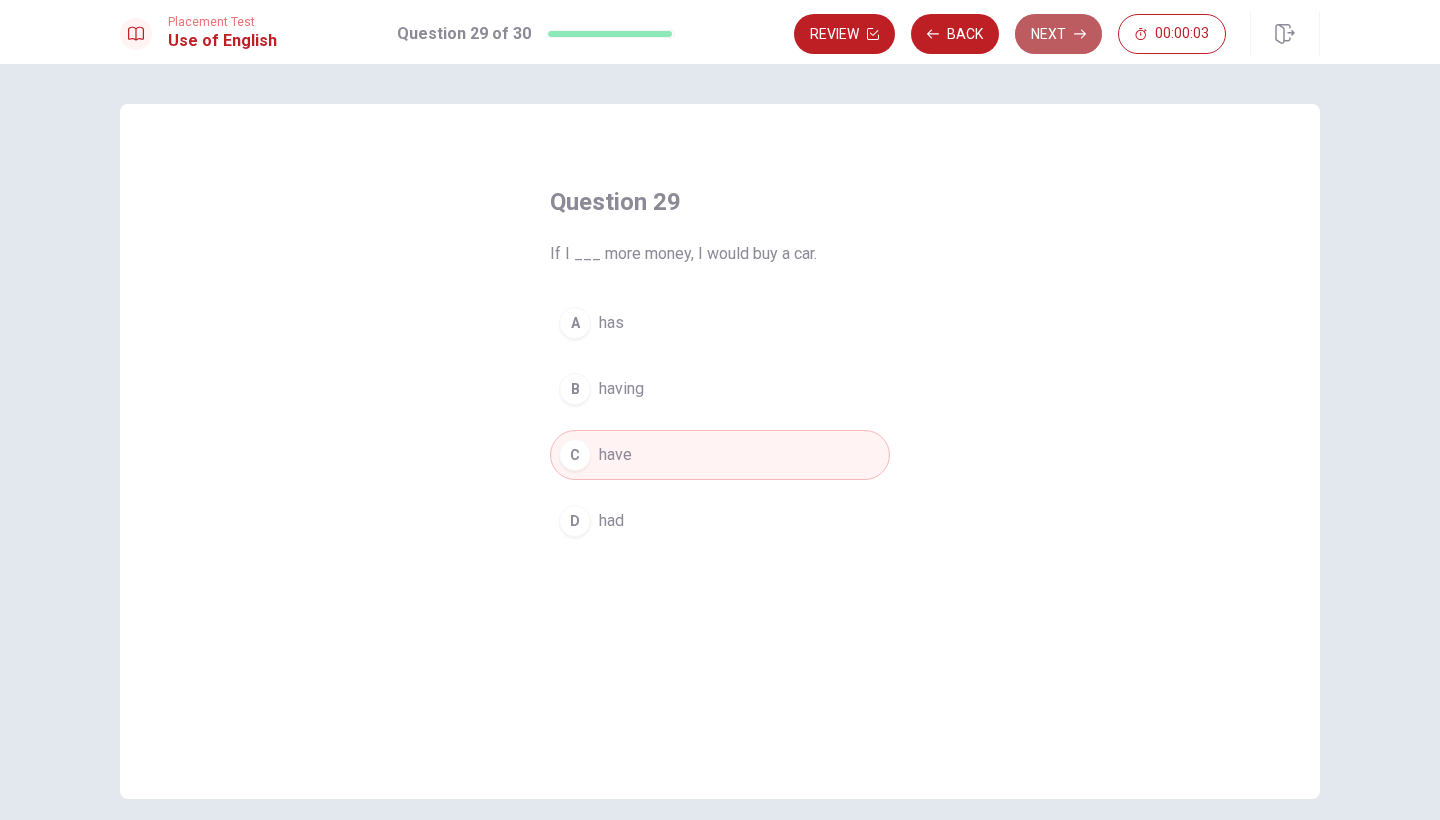 click on "Next" at bounding box center (1058, 34) 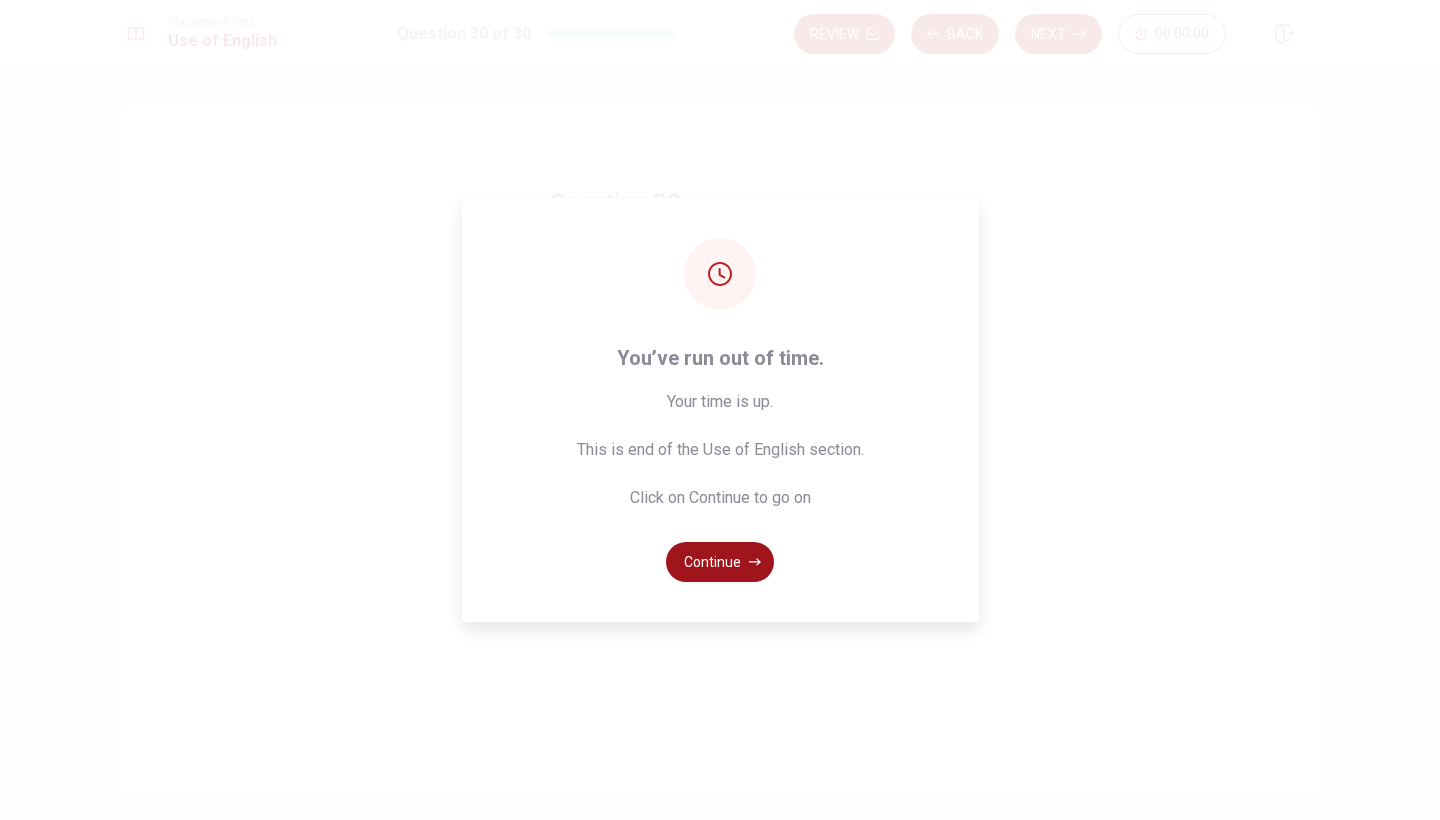 click on "Continue" at bounding box center (720, 562) 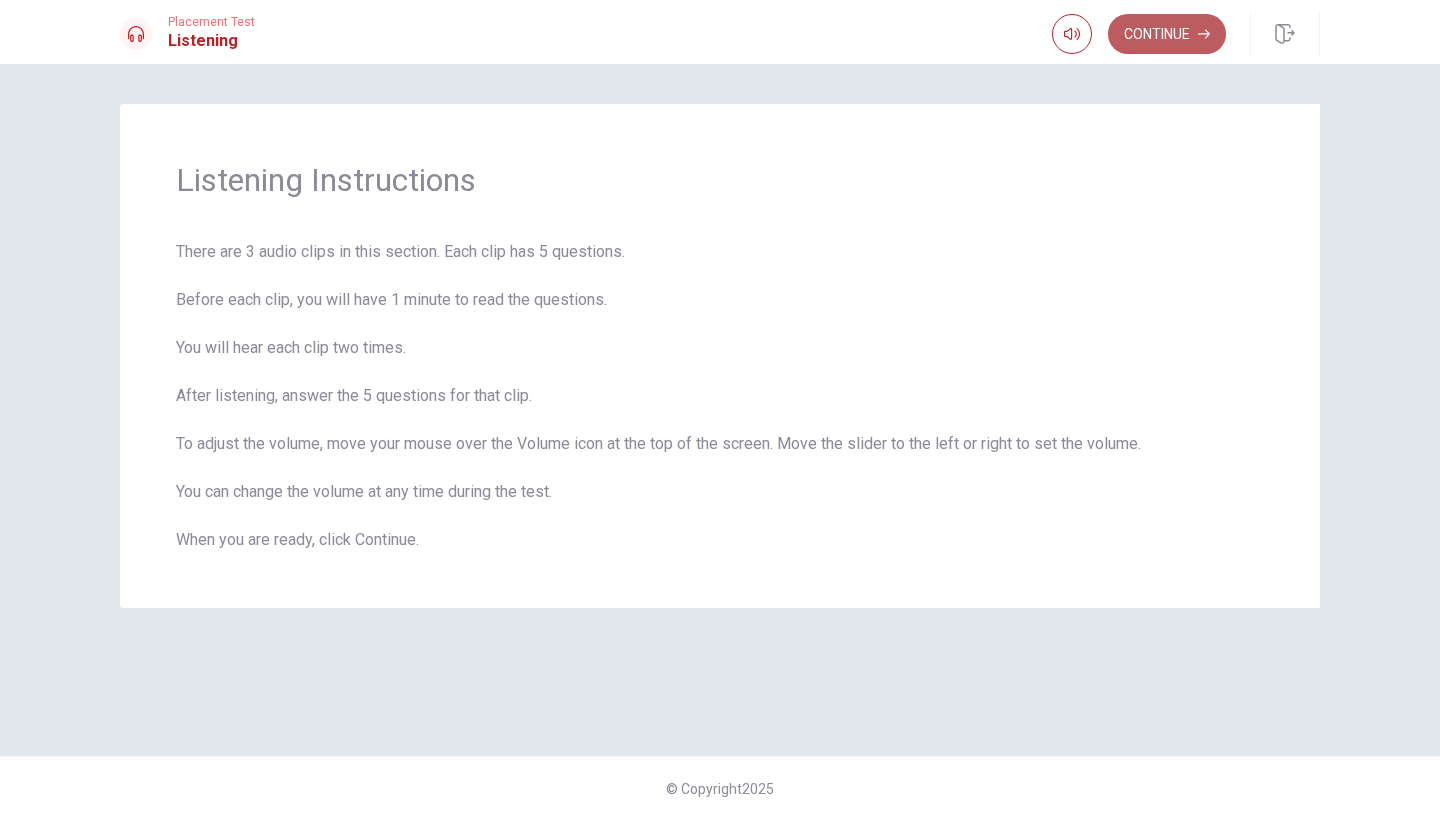 click on "Continue" at bounding box center [1167, 34] 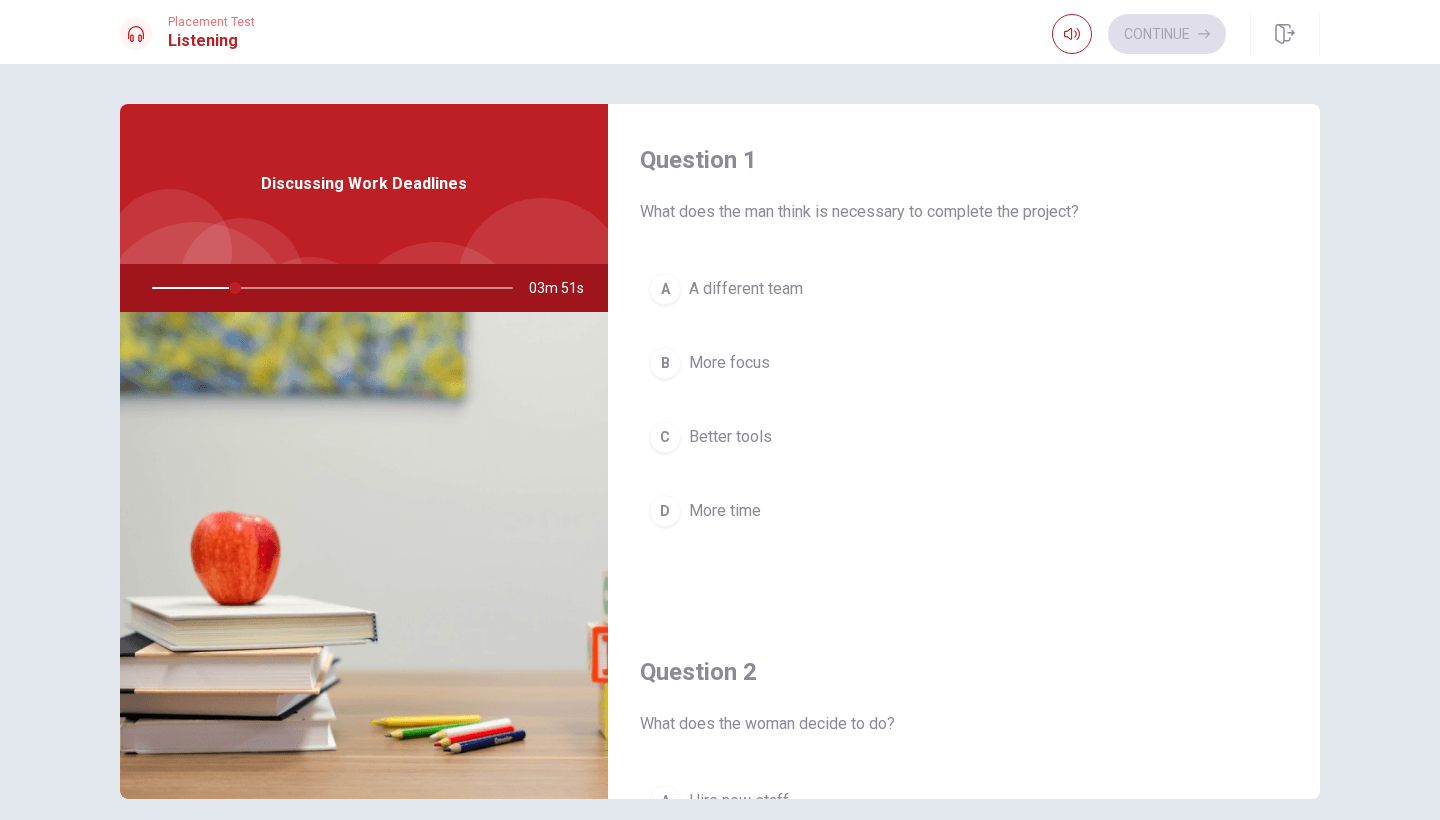 scroll, scrollTop: 0, scrollLeft: 0, axis: both 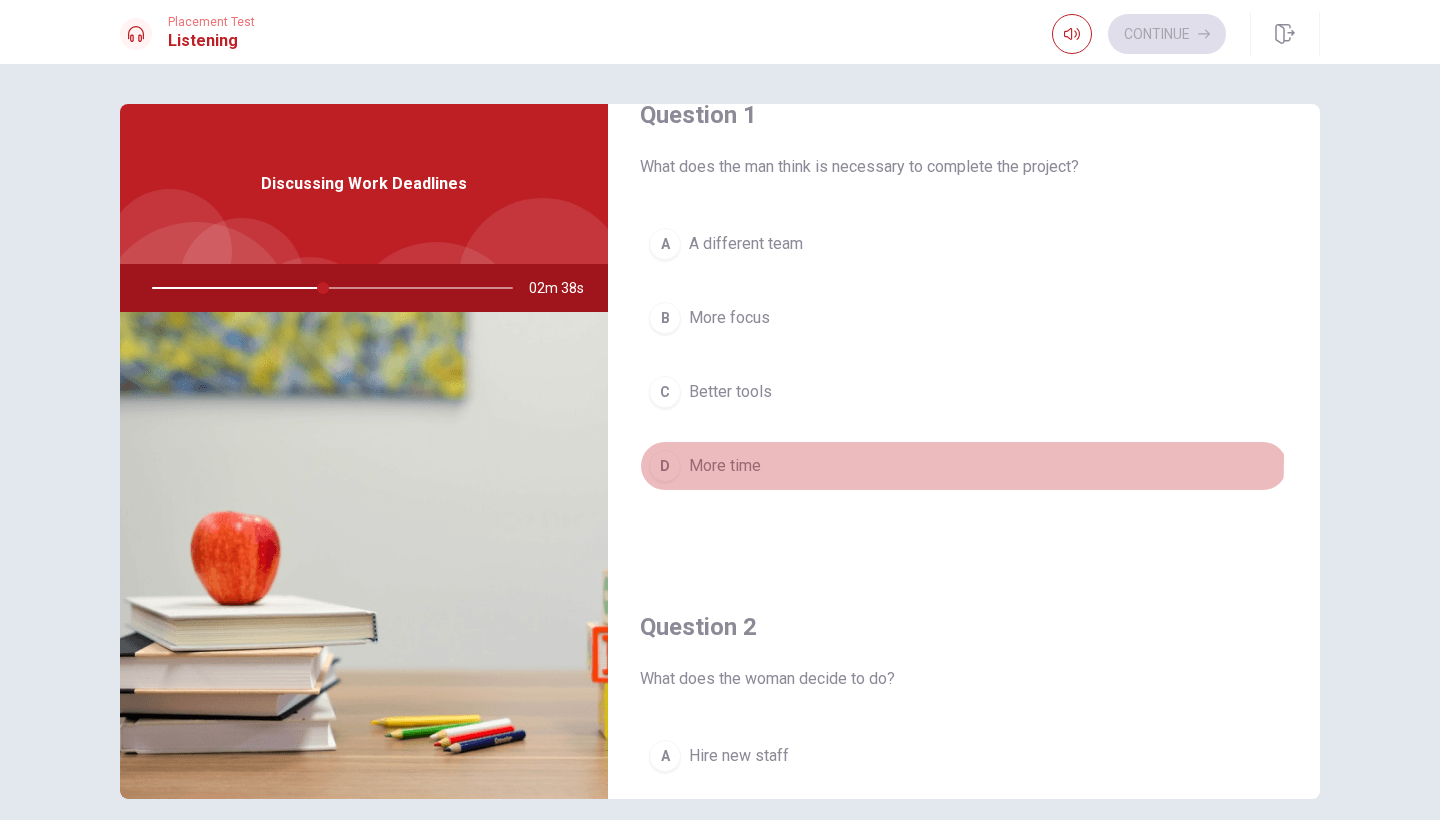 click on "D More time" at bounding box center [964, 466] 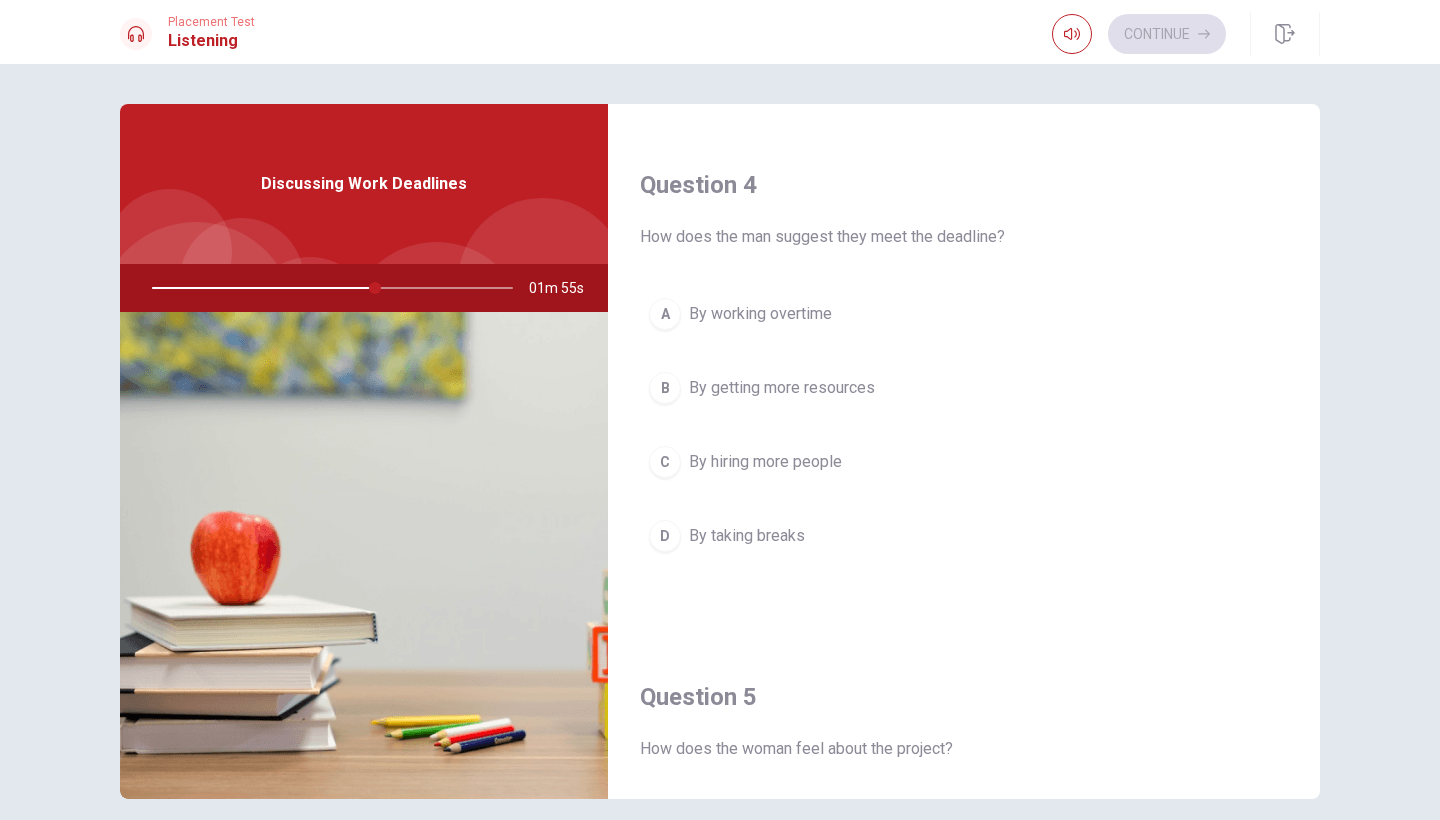 scroll, scrollTop: 1512, scrollLeft: 0, axis: vertical 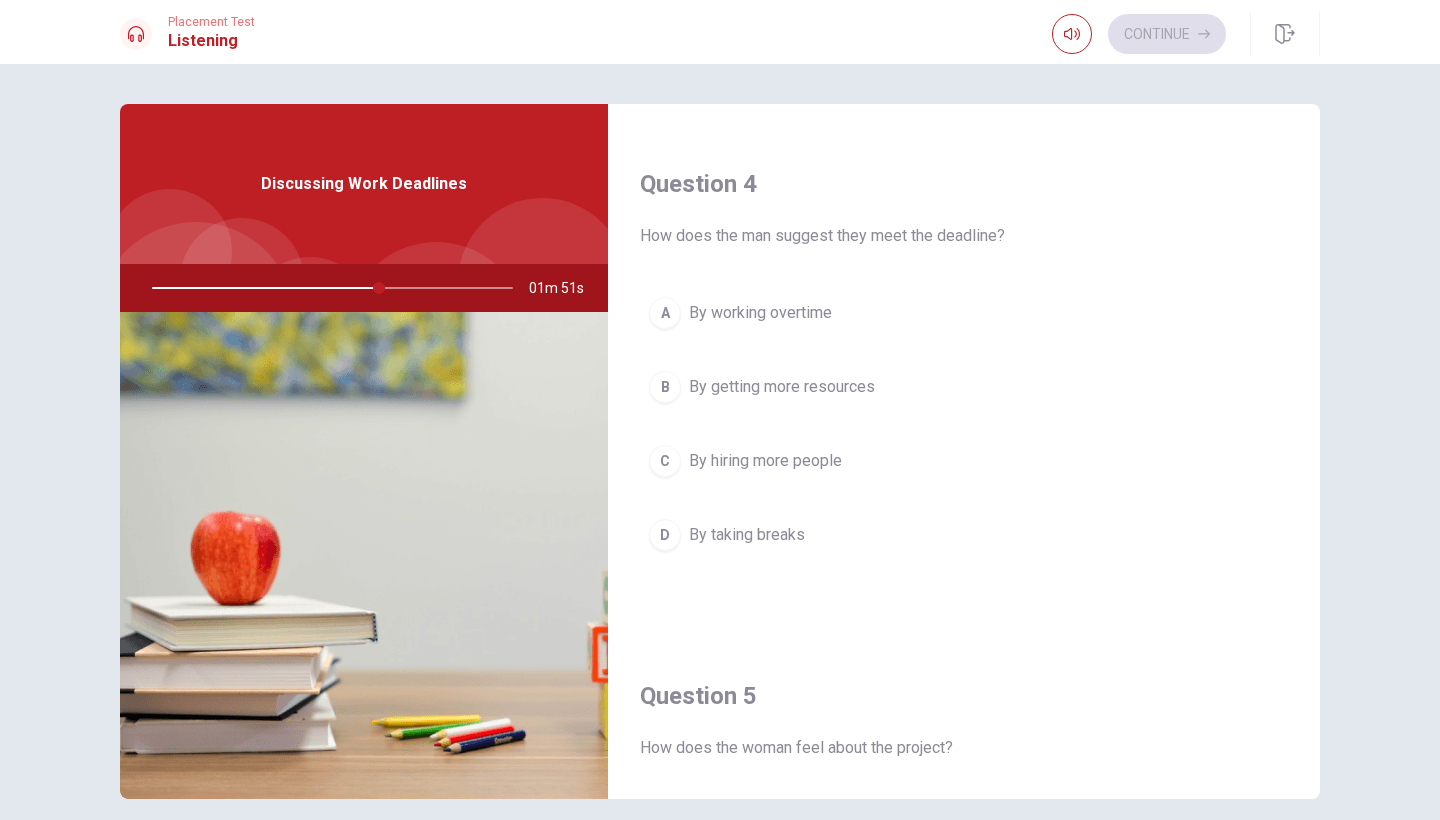 click at bounding box center [328, 288] 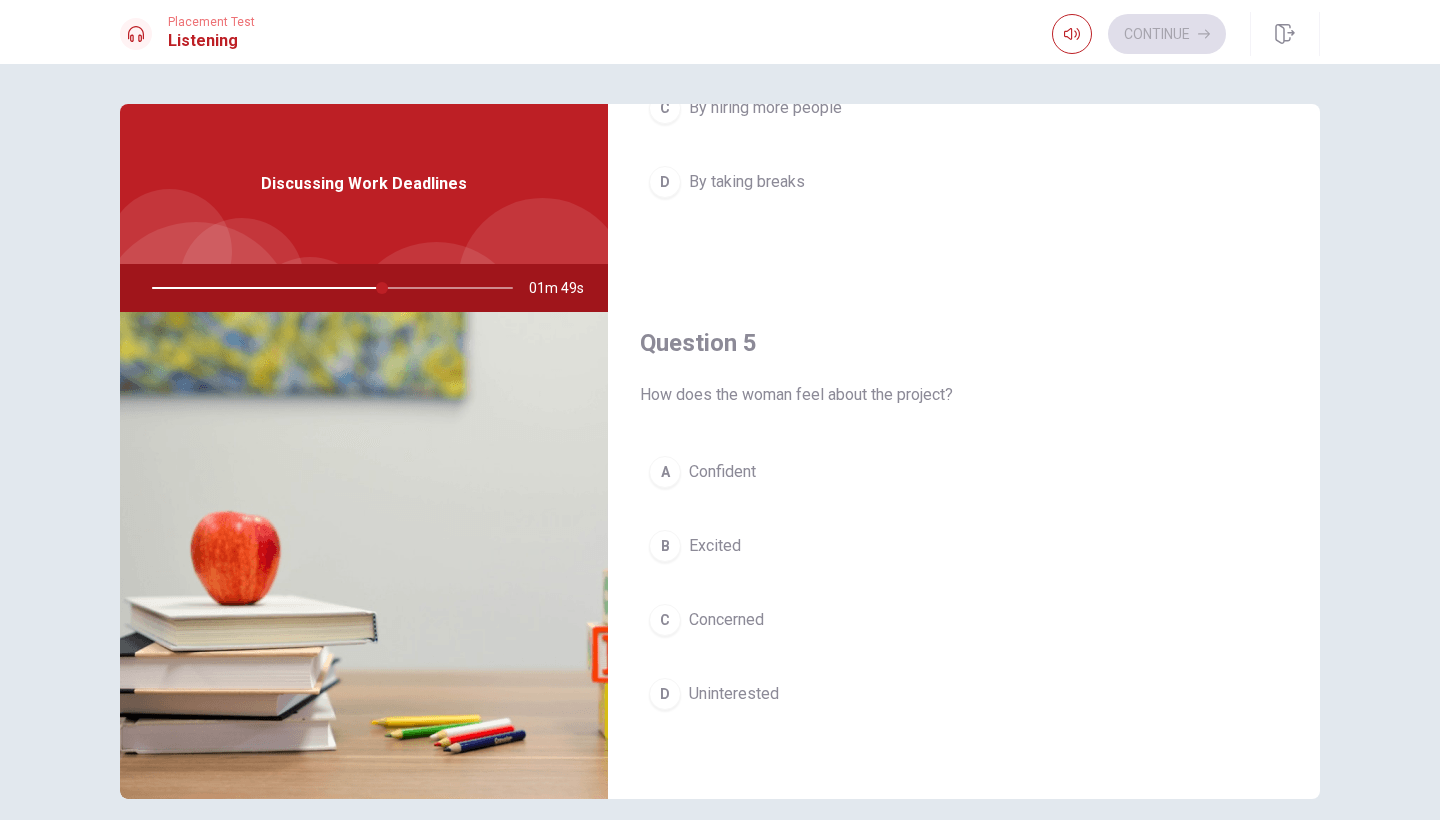 scroll, scrollTop: 1865, scrollLeft: 0, axis: vertical 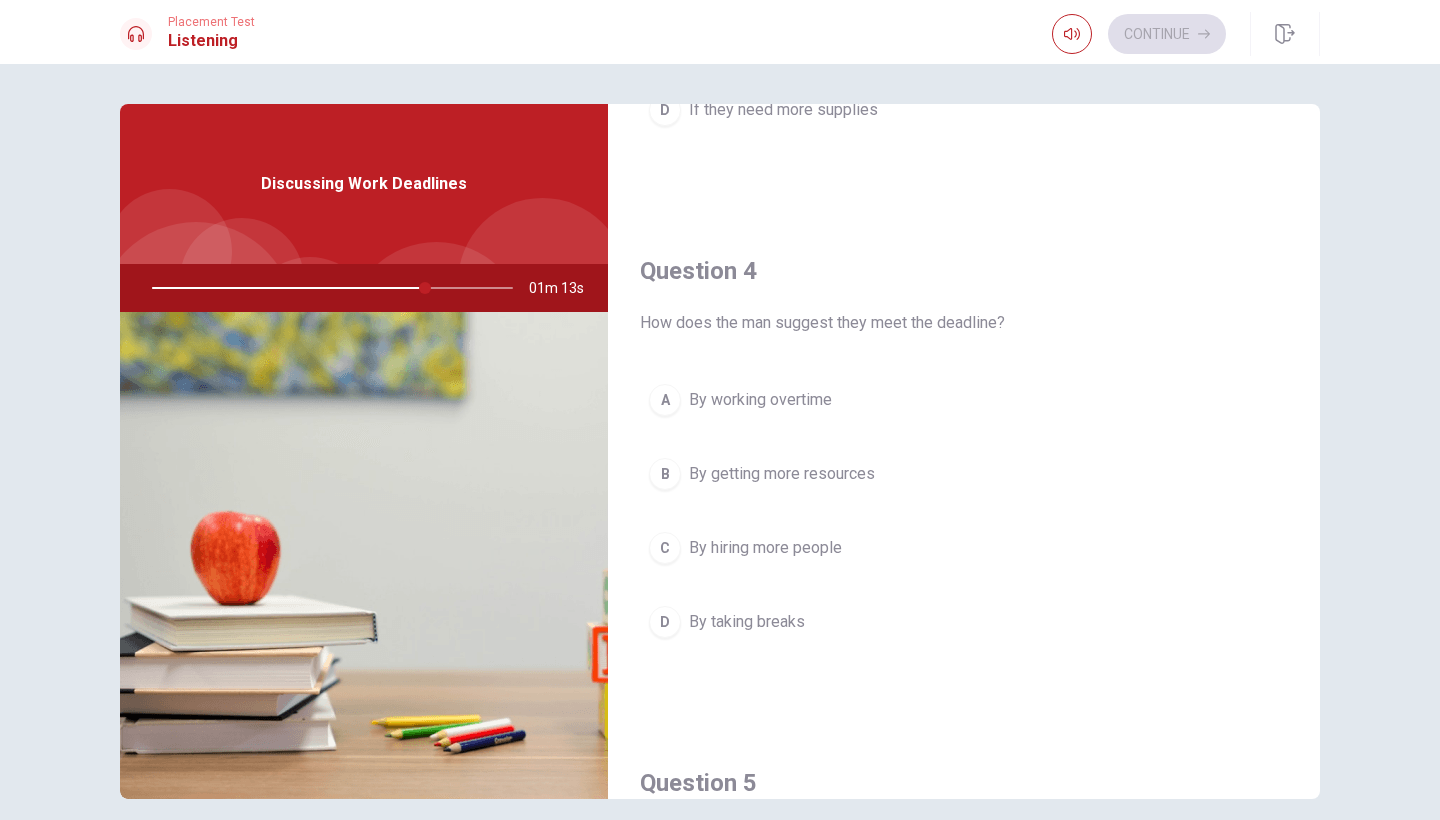 click at bounding box center [328, 288] 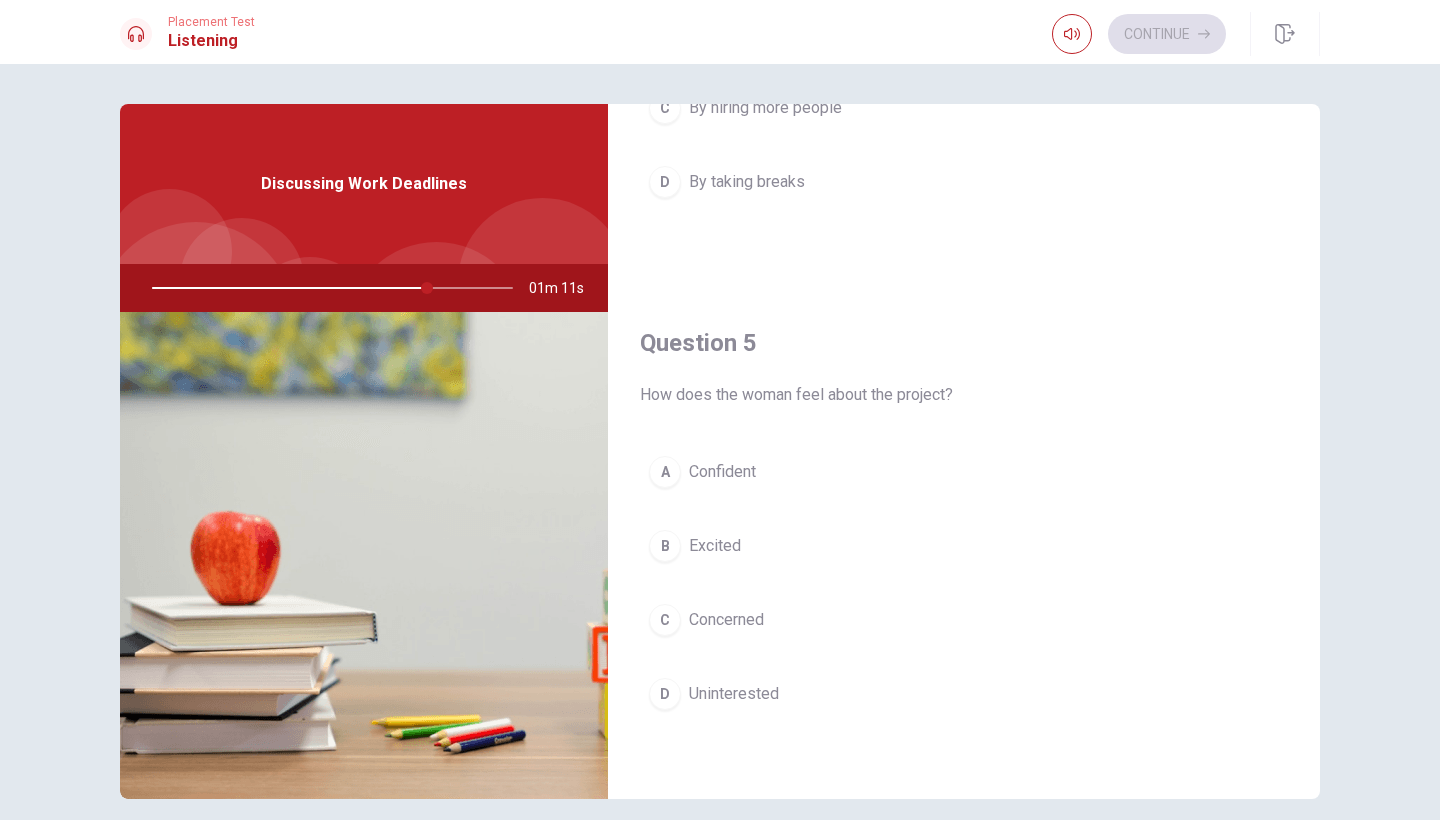 scroll, scrollTop: 1865, scrollLeft: 0, axis: vertical 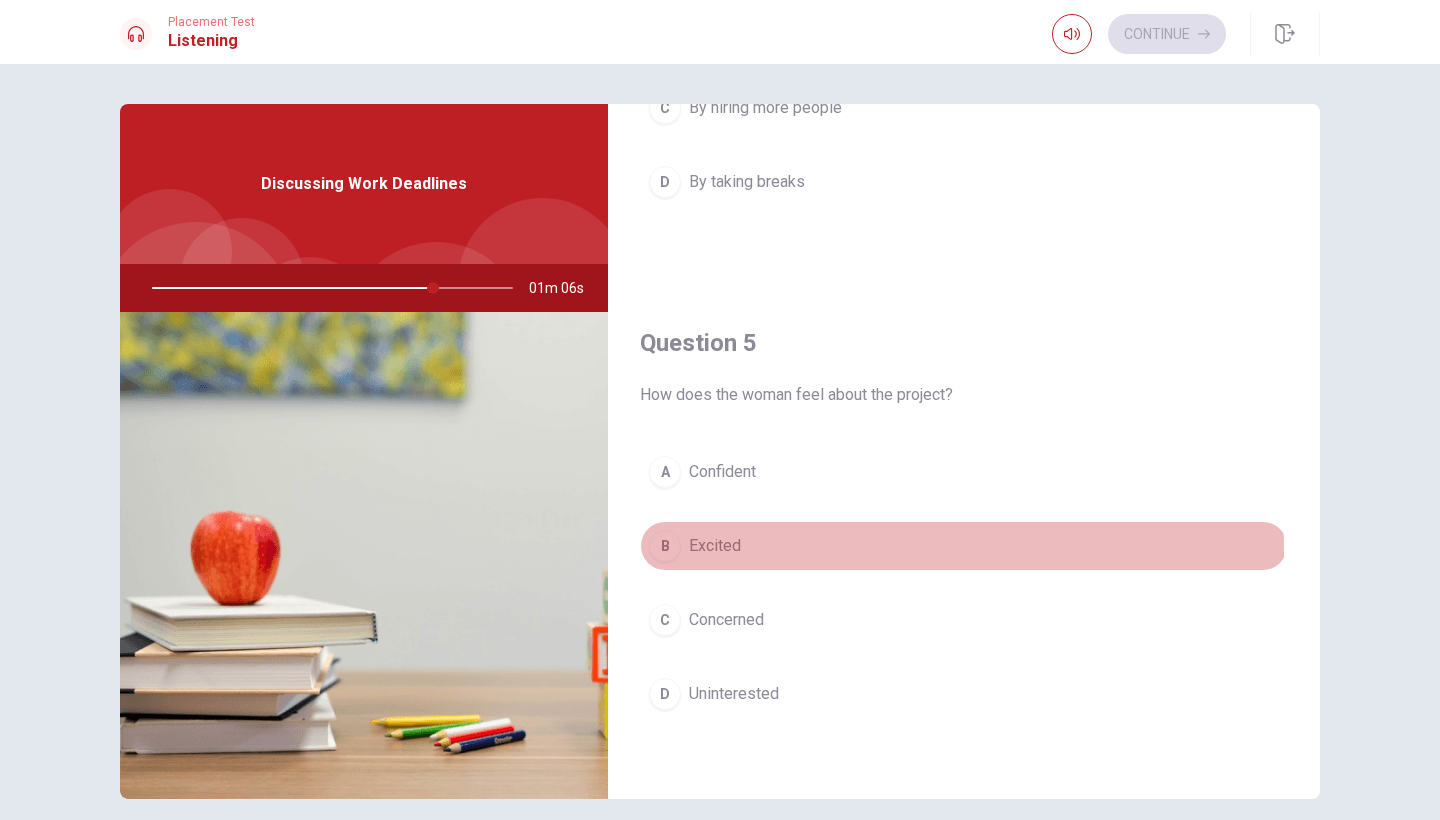 click on "Excited" at bounding box center (715, 546) 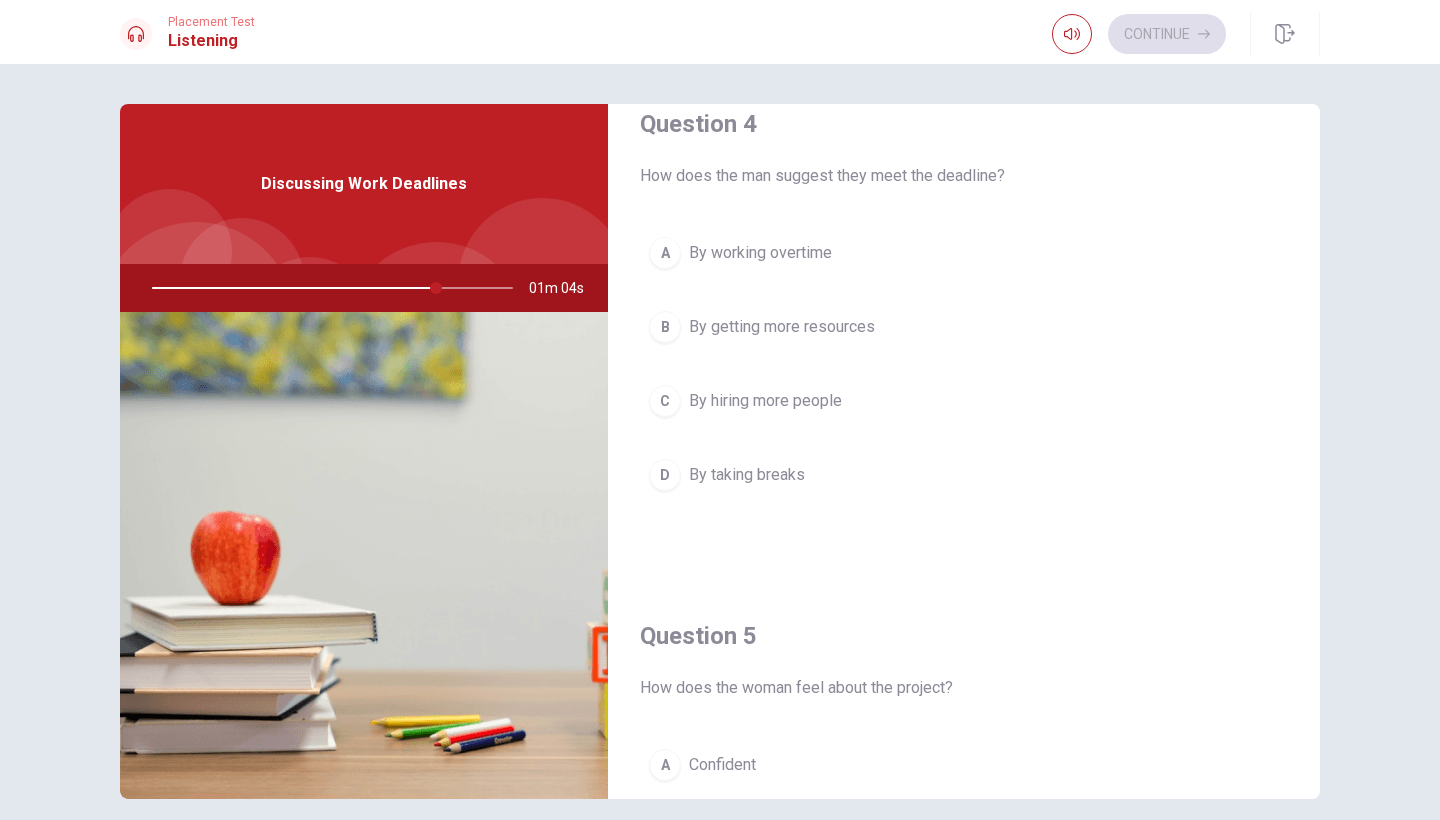 scroll, scrollTop: 1568, scrollLeft: 0, axis: vertical 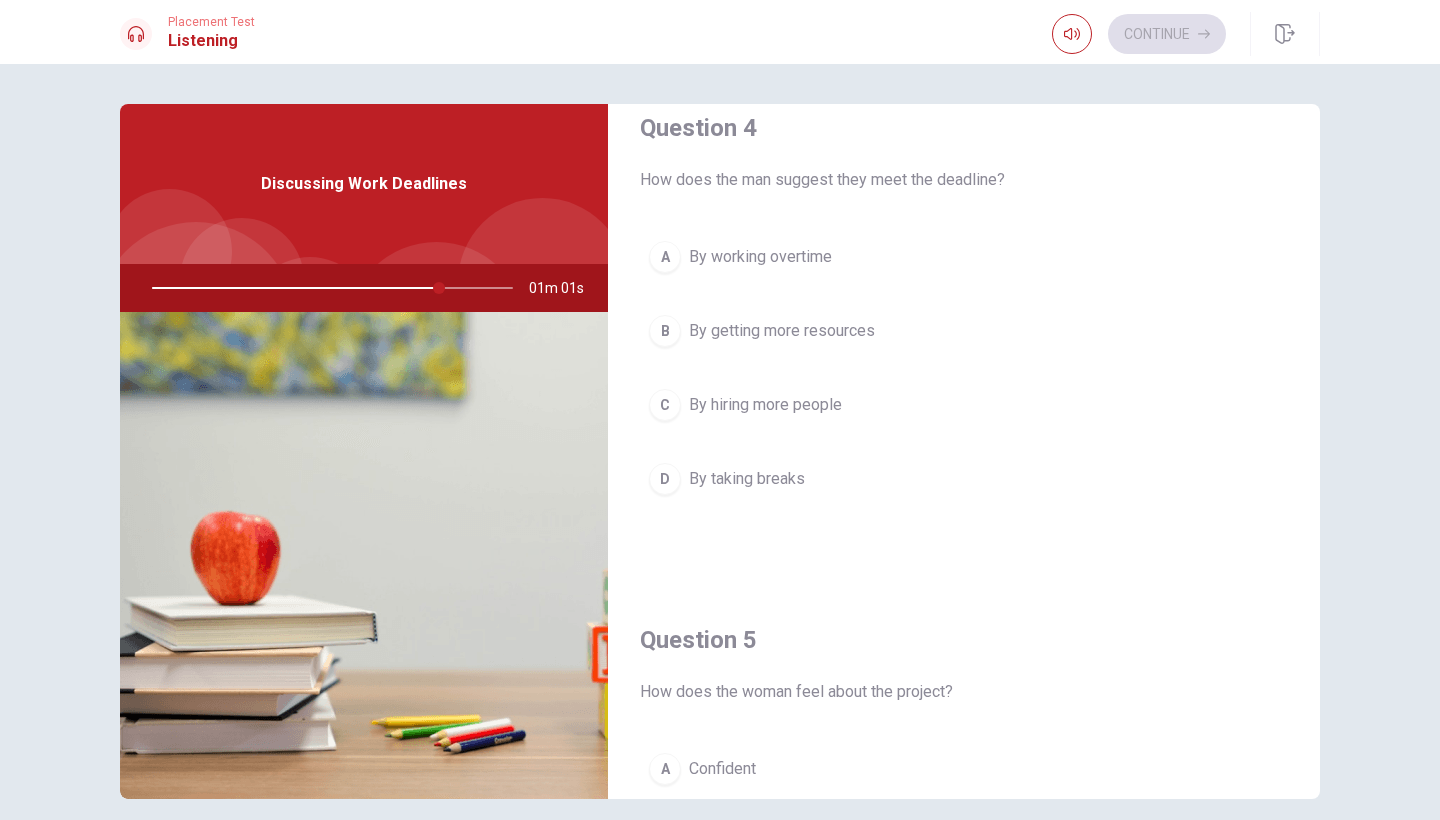 click on "By working overtime" at bounding box center [760, 257] 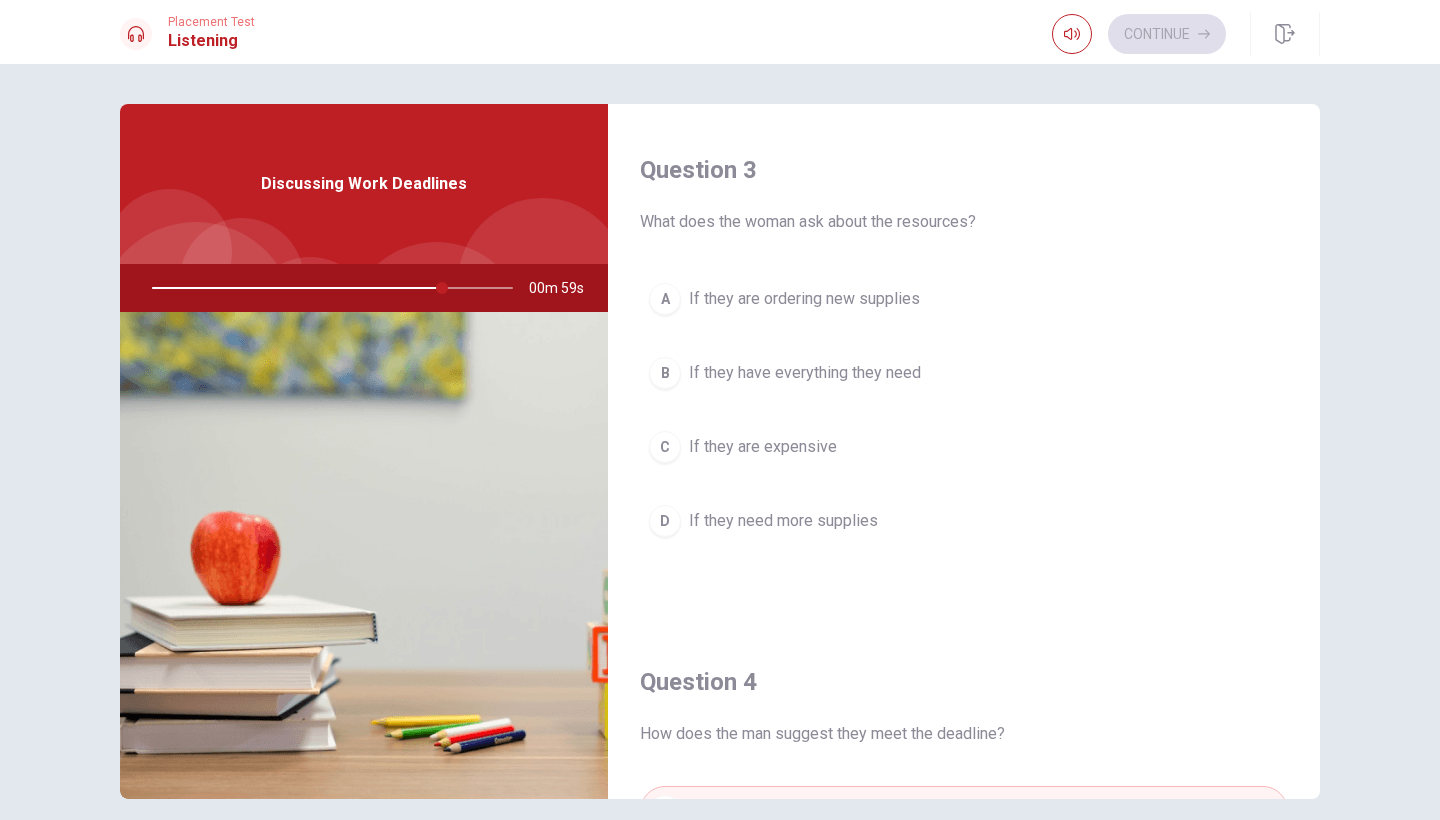 scroll, scrollTop: 988, scrollLeft: 0, axis: vertical 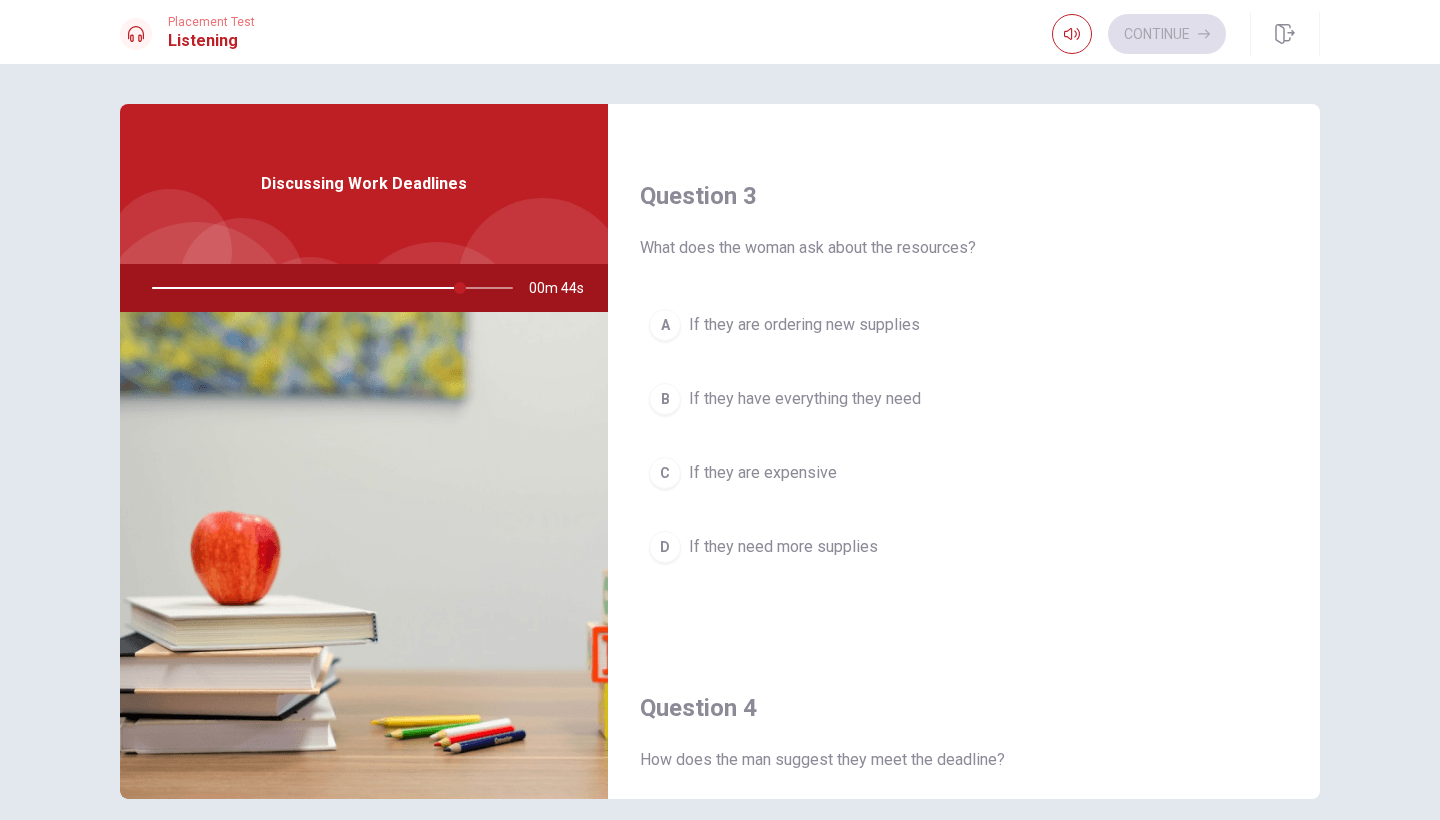 click on "B If they have everything they need" at bounding box center [964, 399] 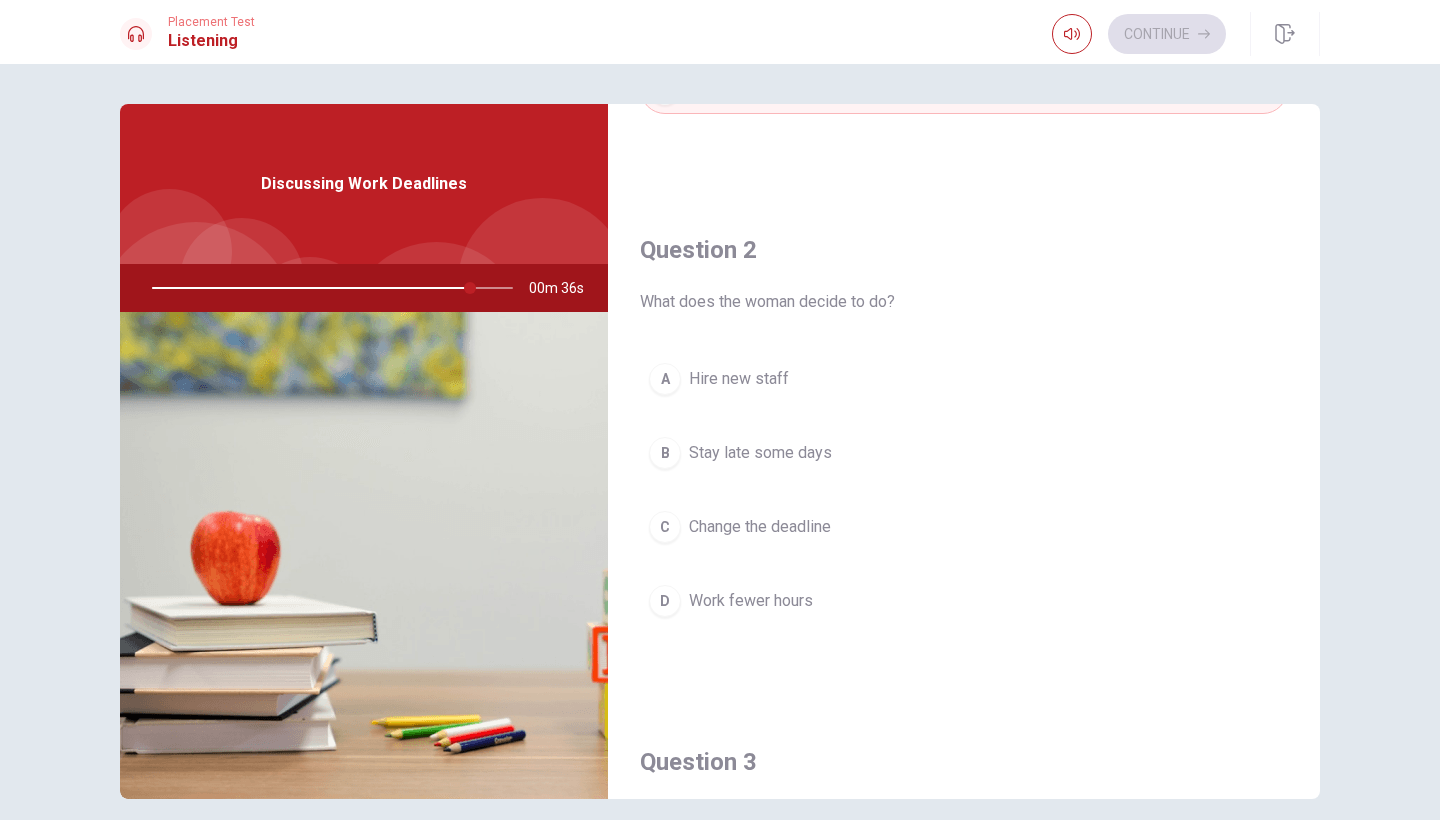 scroll, scrollTop: 423, scrollLeft: 0, axis: vertical 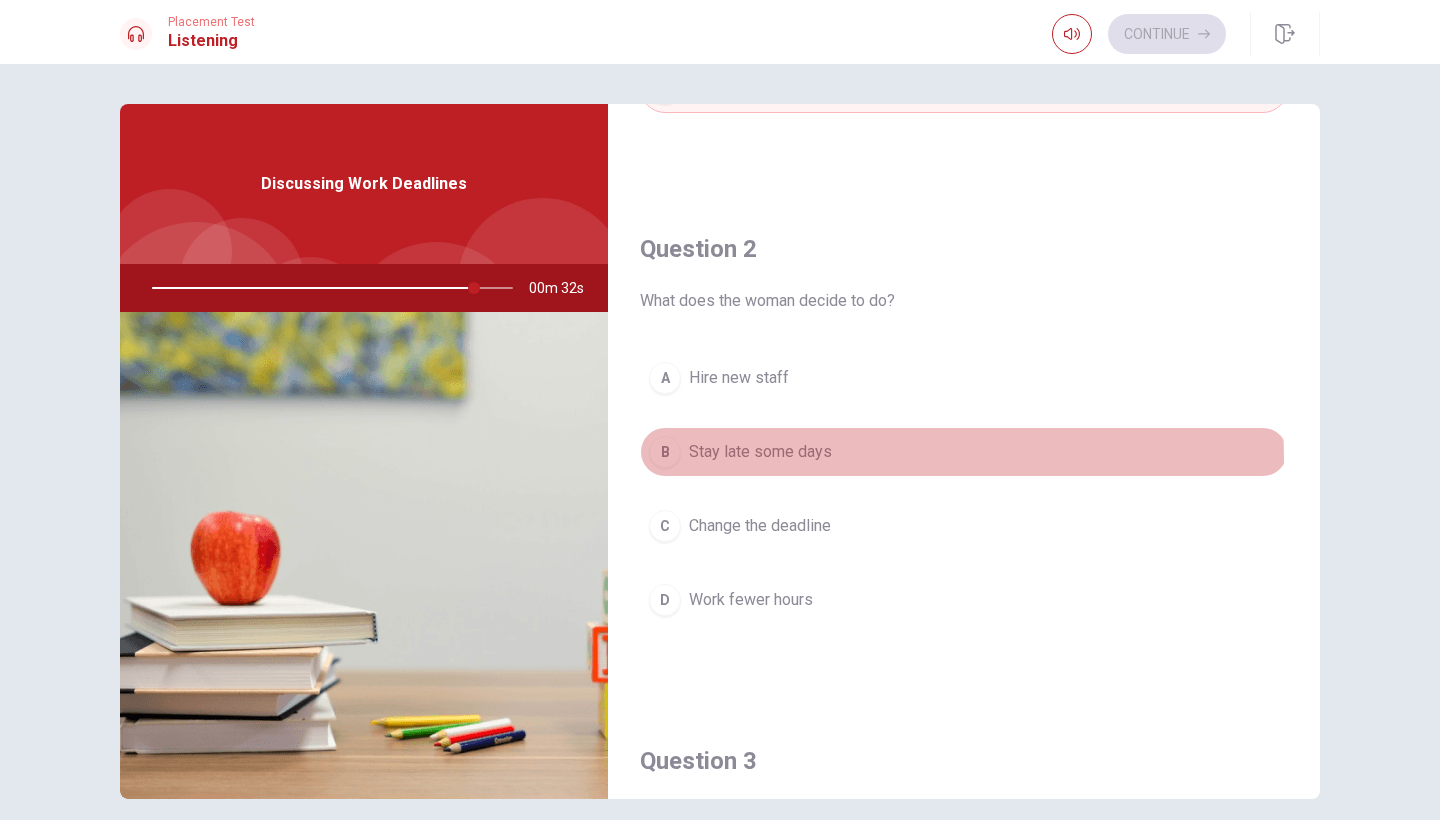 click on "B" at bounding box center (665, 452) 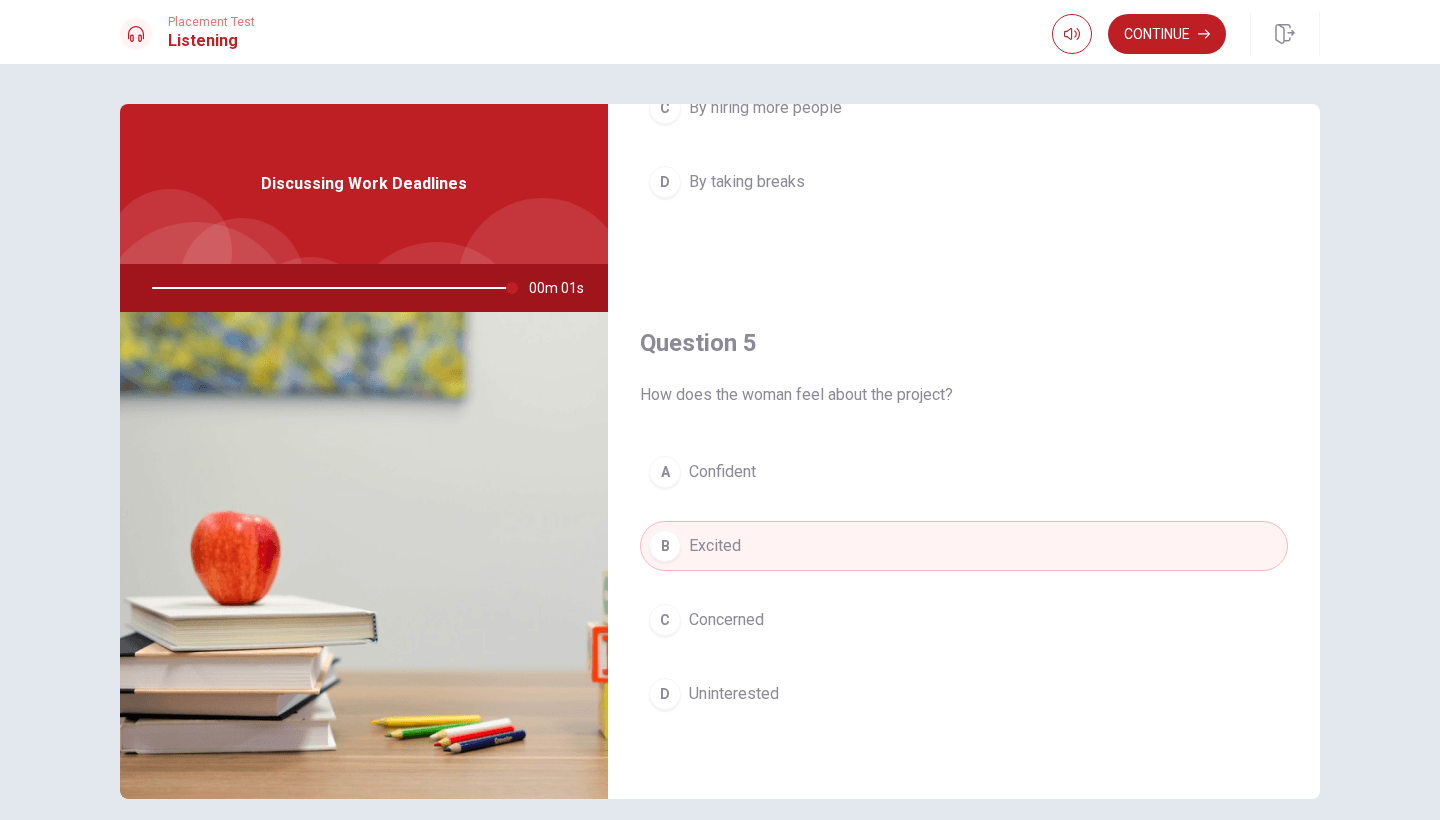 scroll, scrollTop: 1865, scrollLeft: 0, axis: vertical 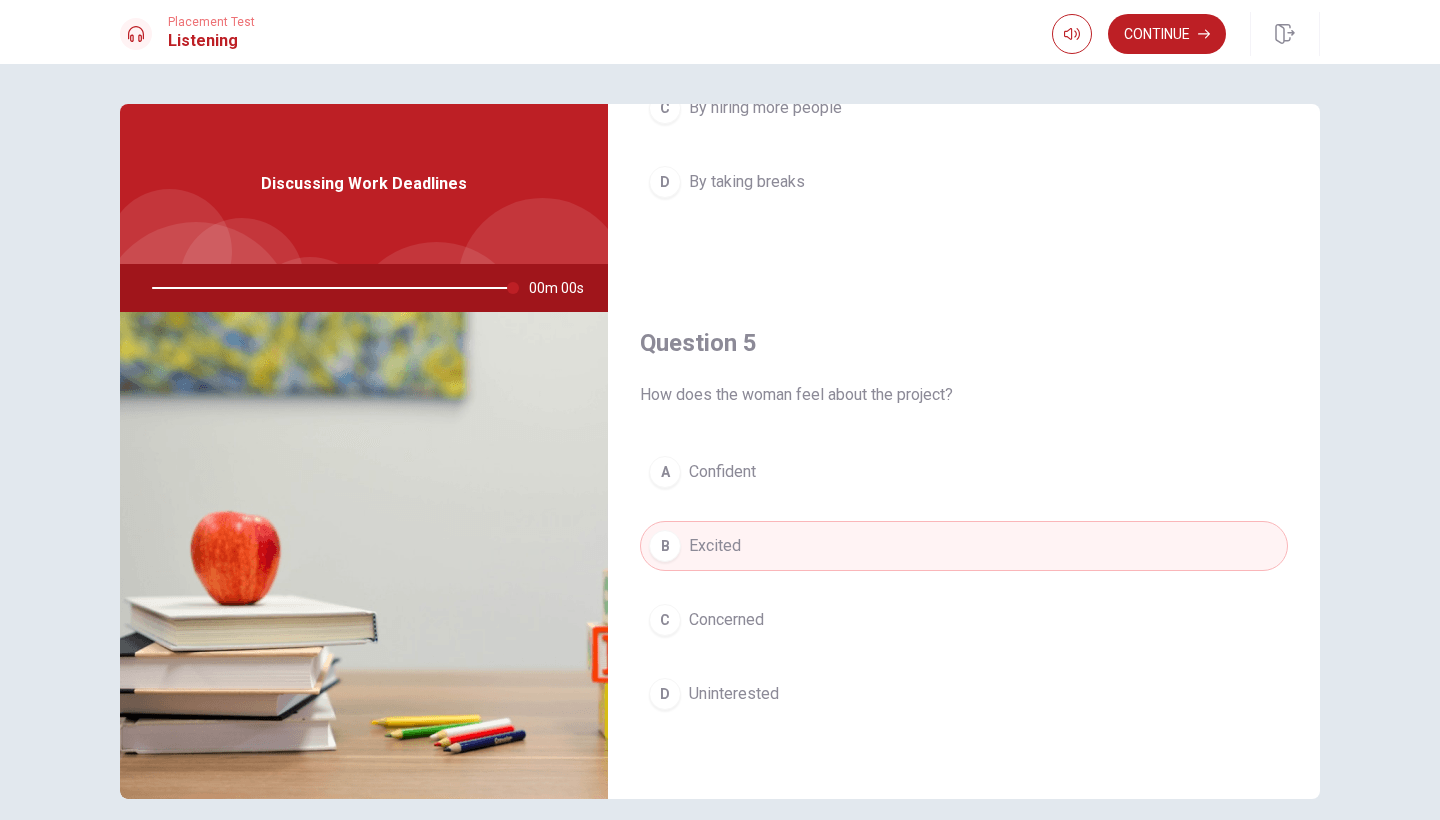 type on "0" 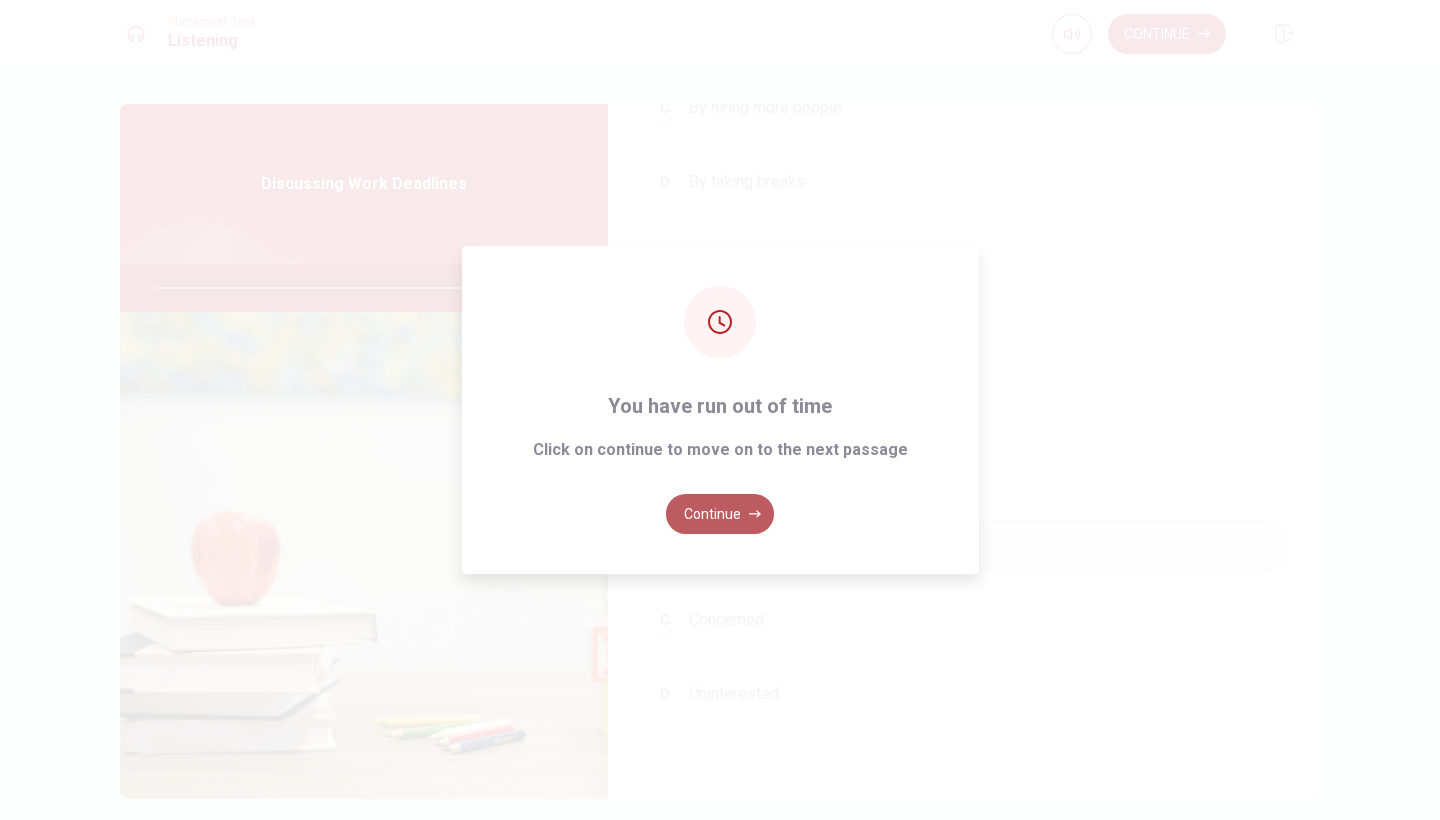 click on "Continue" at bounding box center (720, 514) 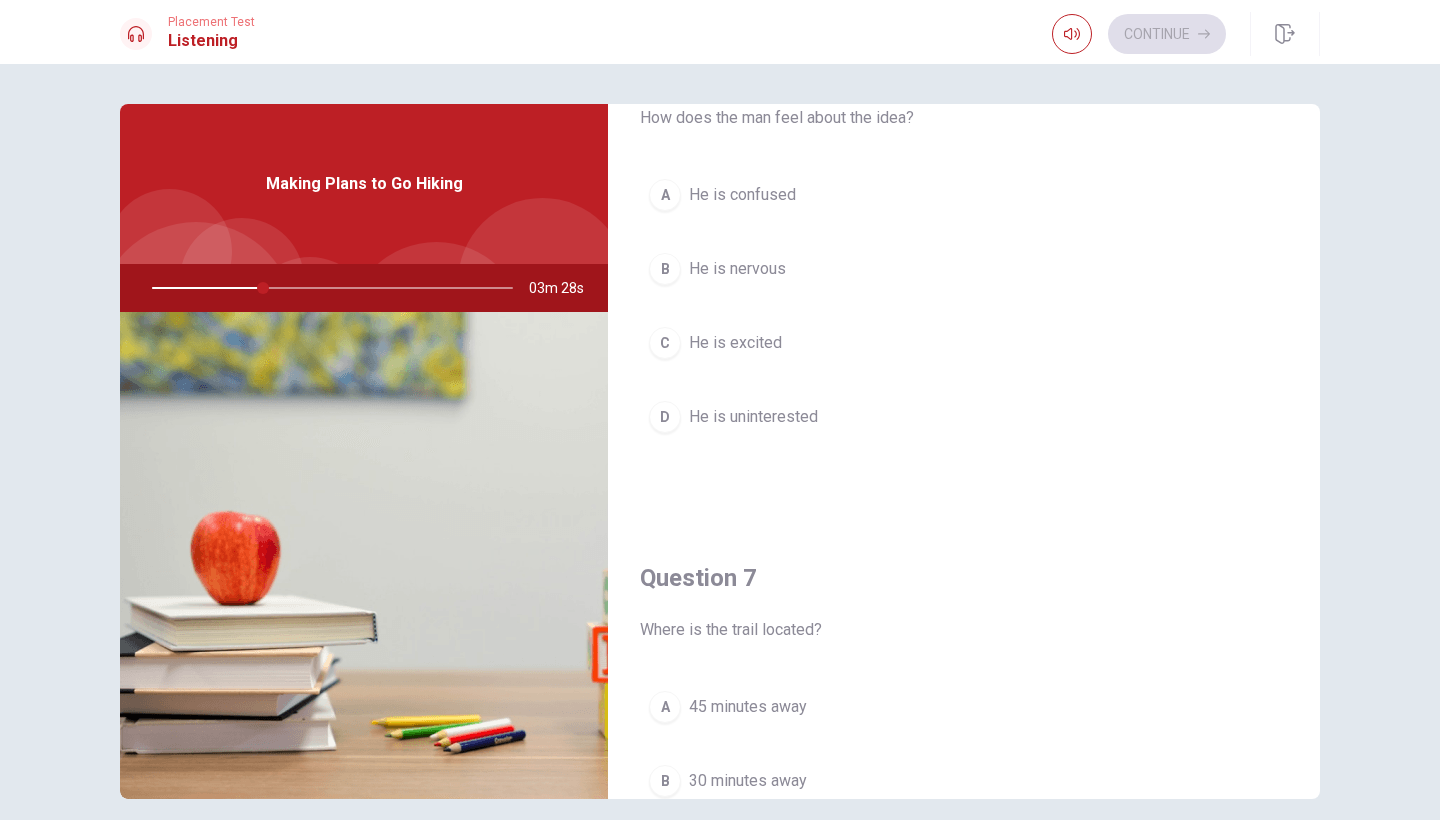 scroll, scrollTop: 97, scrollLeft: 0, axis: vertical 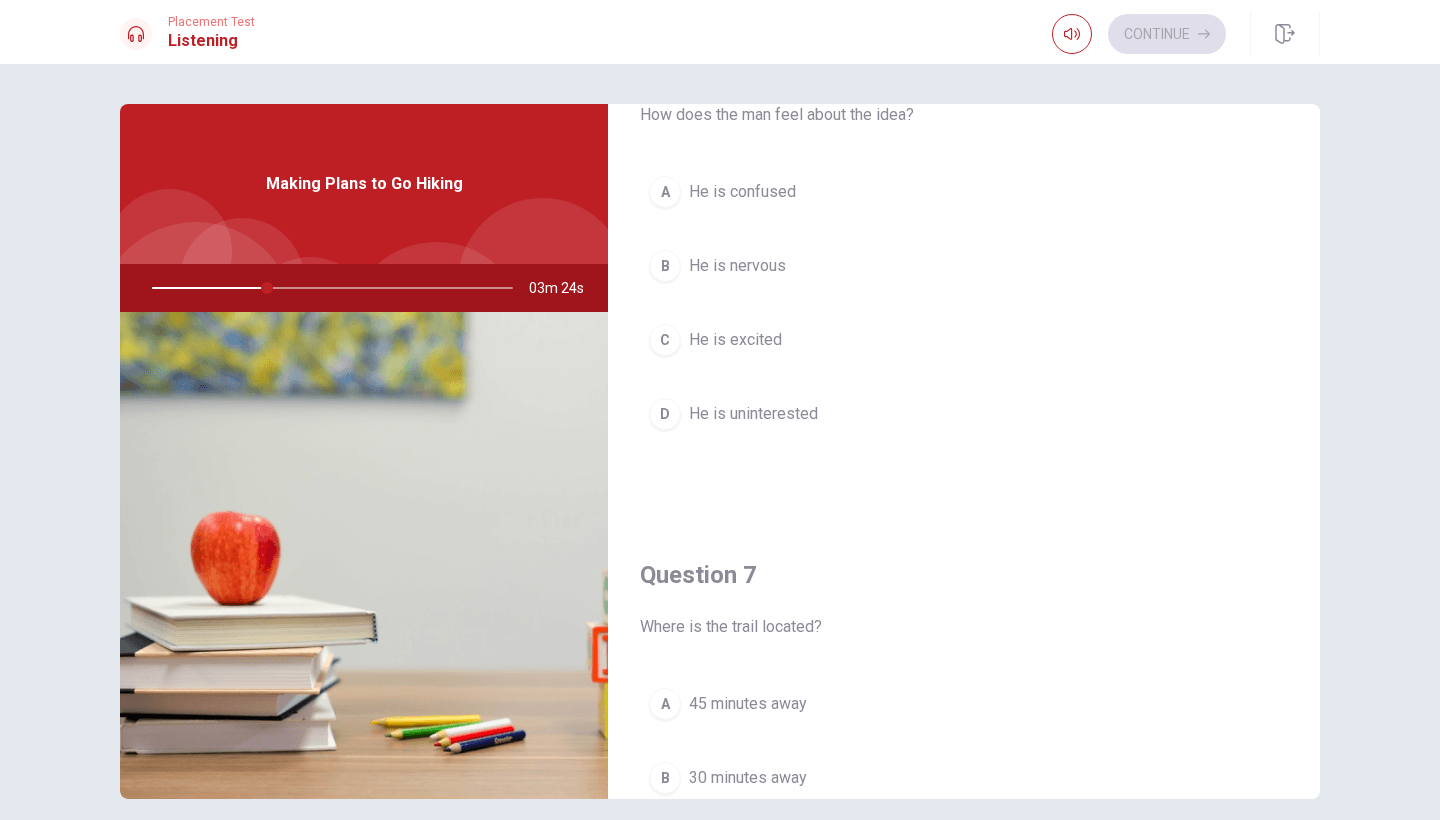 click on "C He is excited" at bounding box center (964, 340) 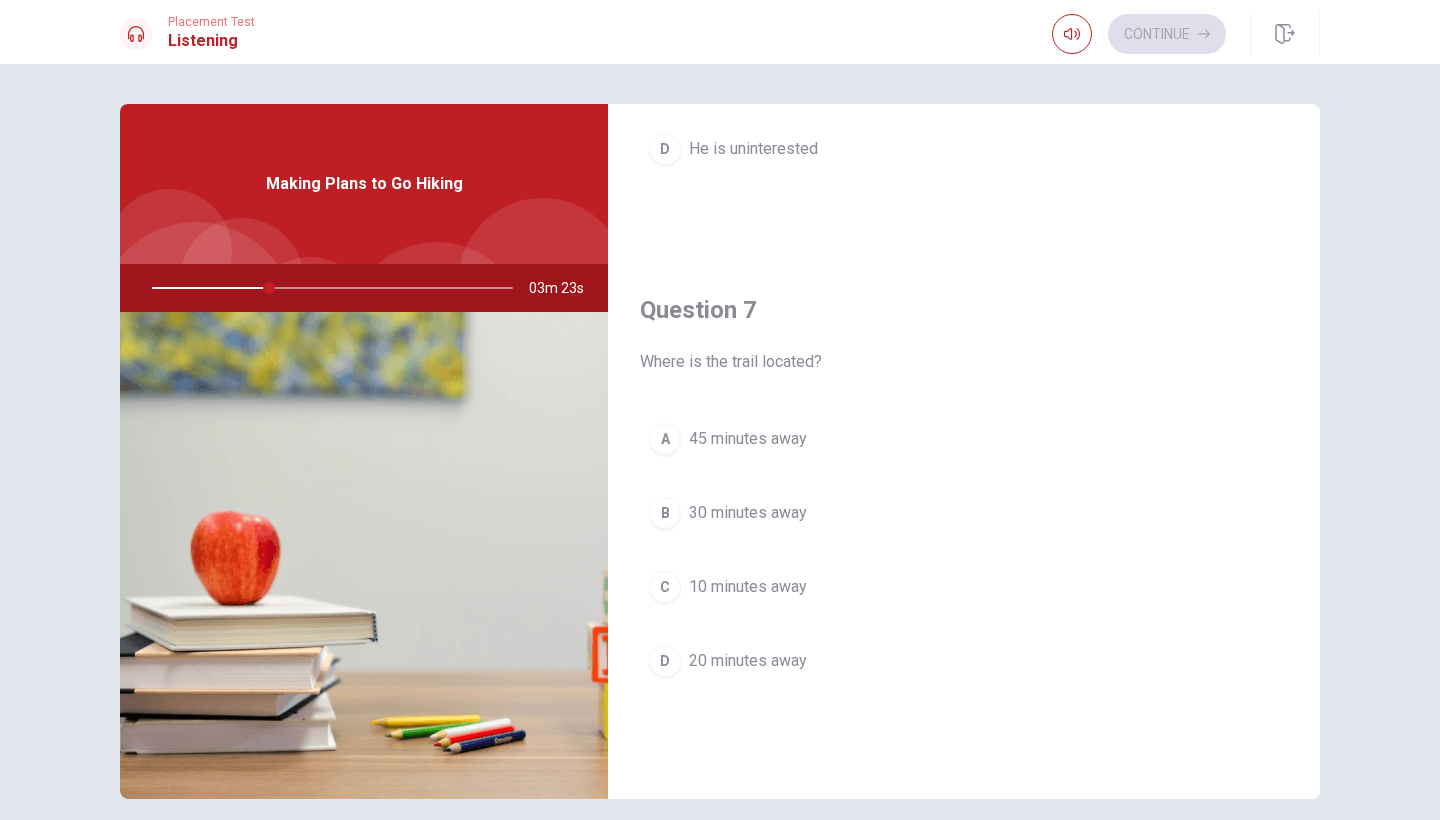 scroll, scrollTop: 366, scrollLeft: 0, axis: vertical 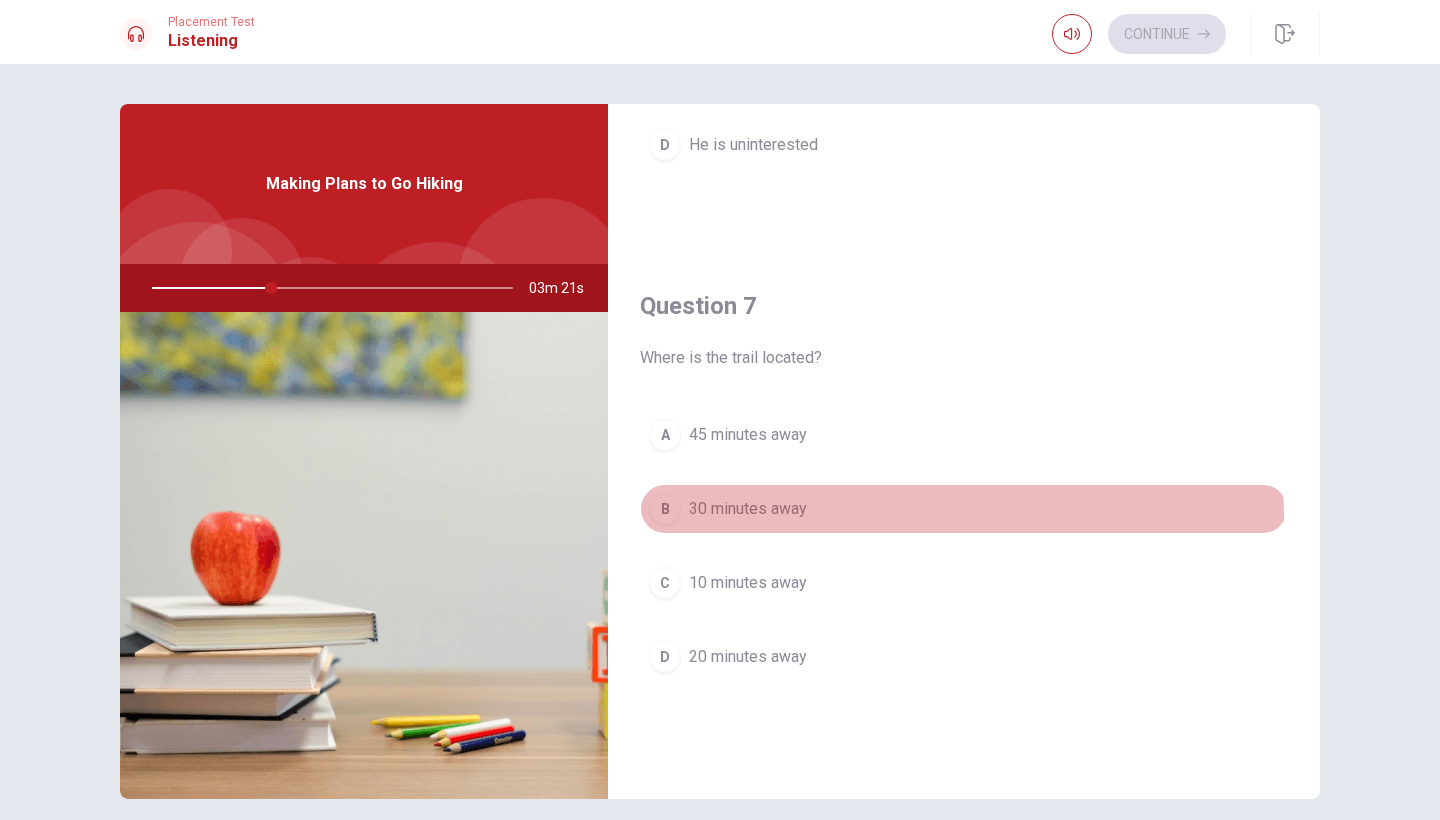 click on "30 minutes away" at bounding box center (748, 509) 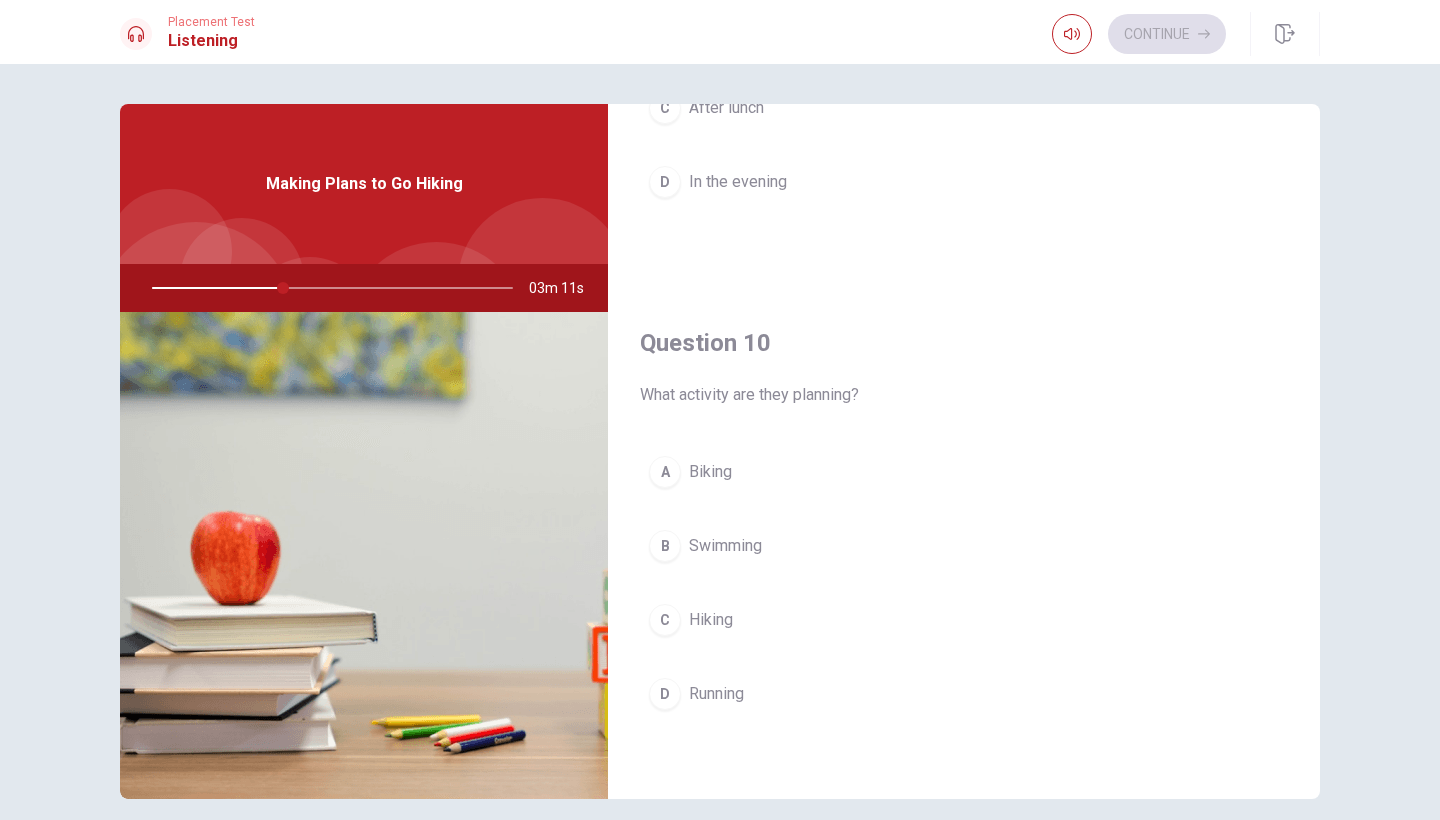 scroll, scrollTop: 1865, scrollLeft: 0, axis: vertical 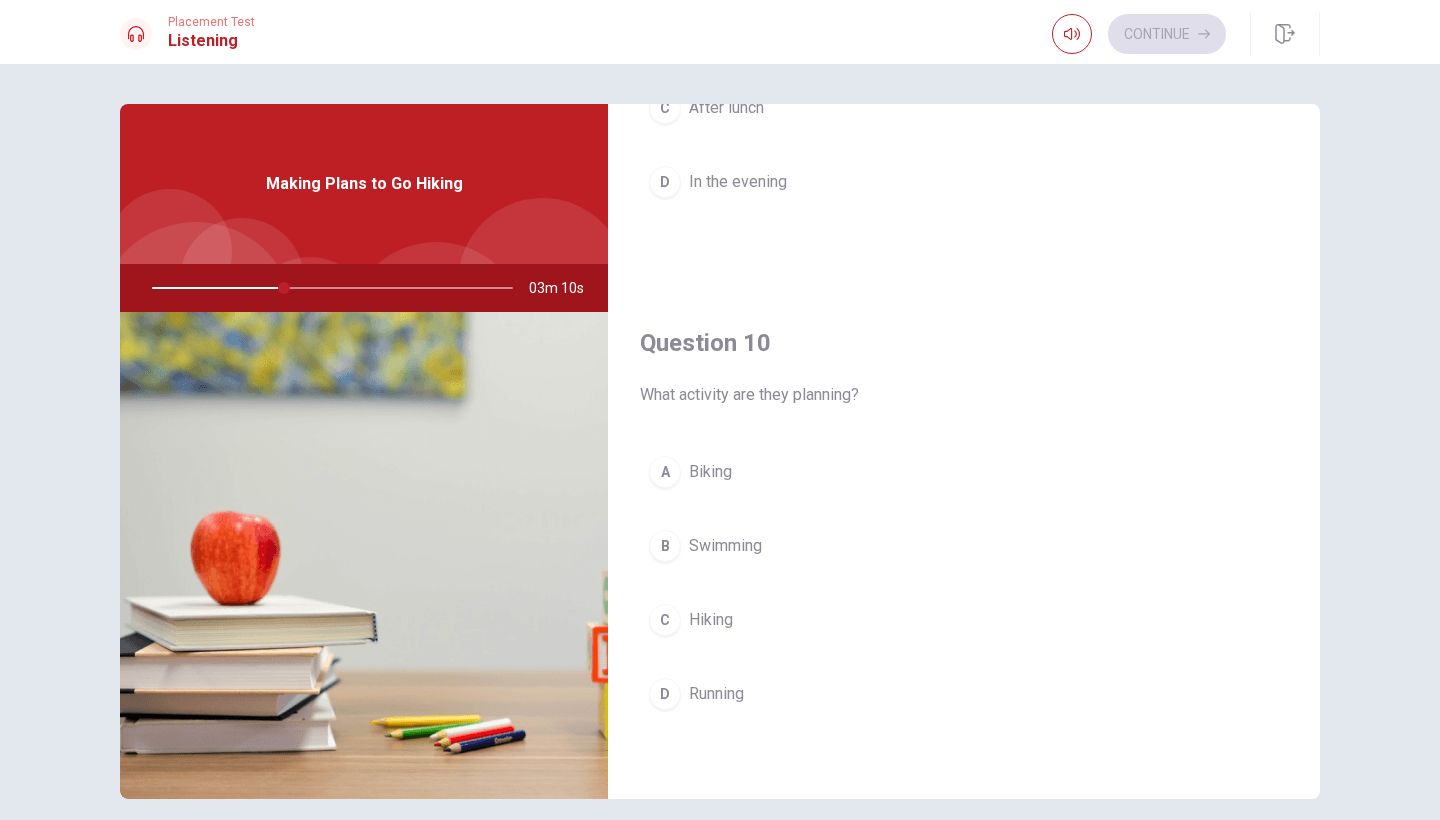 click on "Hiking" at bounding box center (711, 620) 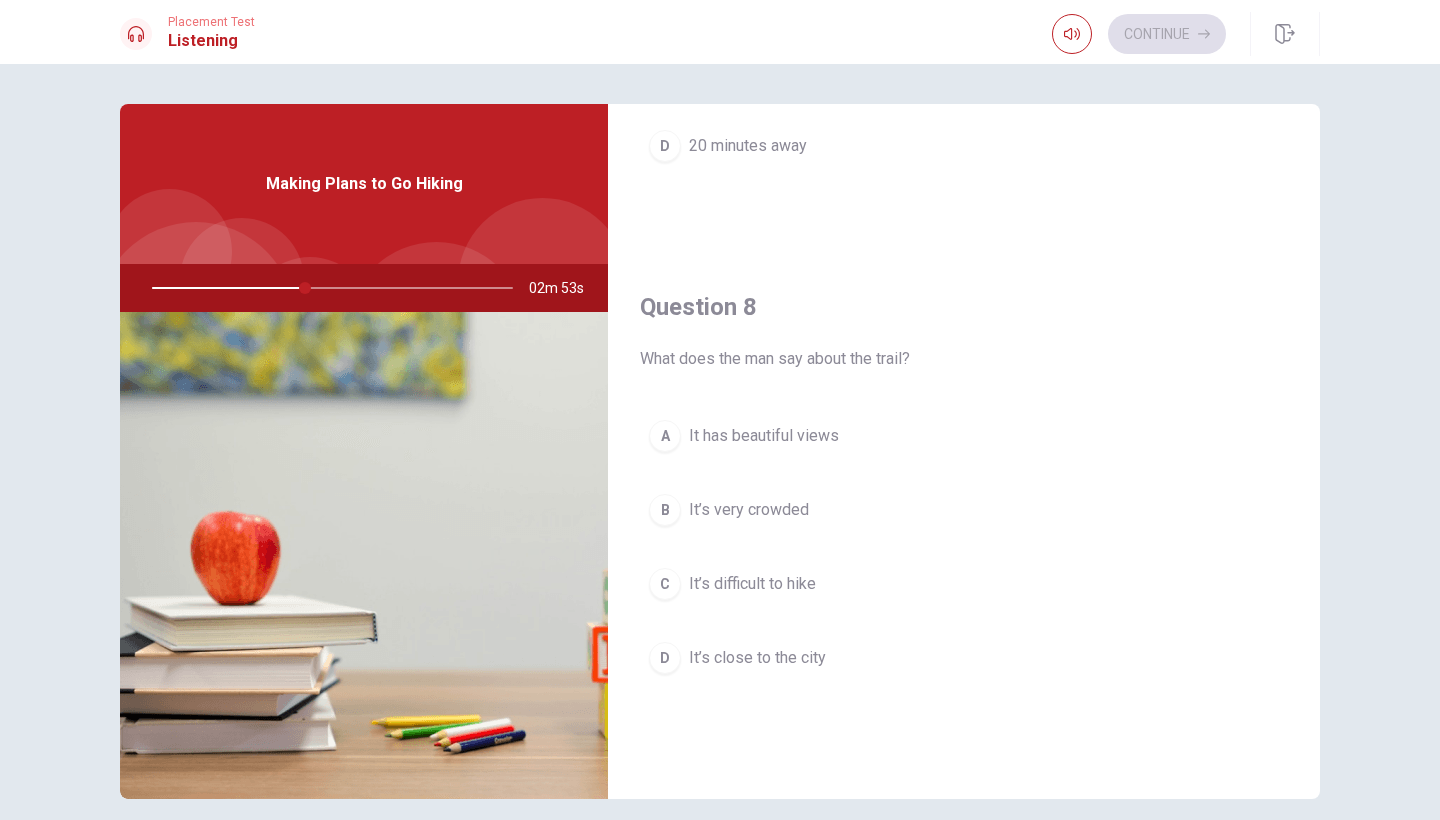 scroll, scrollTop: 966, scrollLeft: 0, axis: vertical 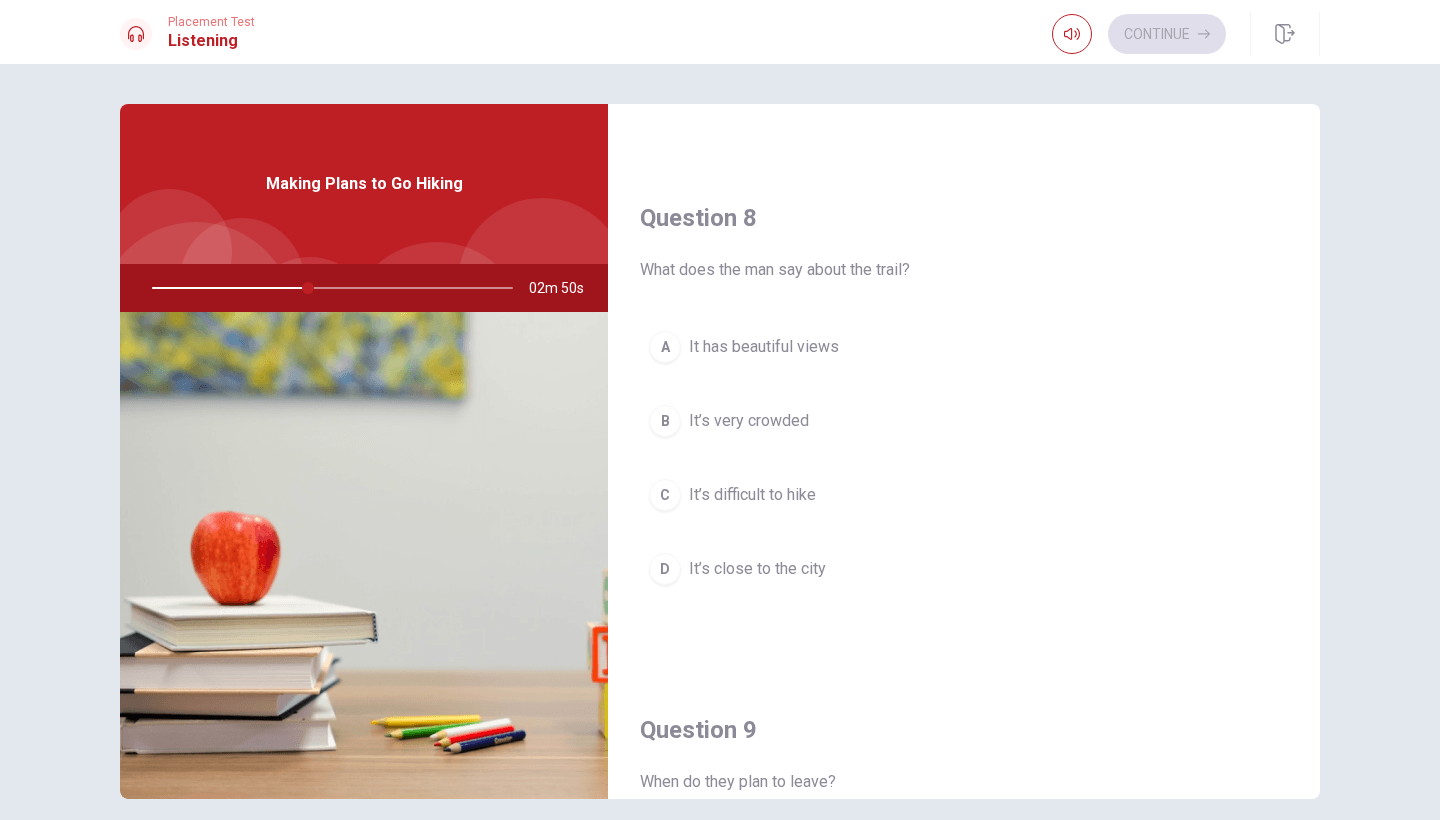 click on "A It has beautiful views" at bounding box center (964, 347) 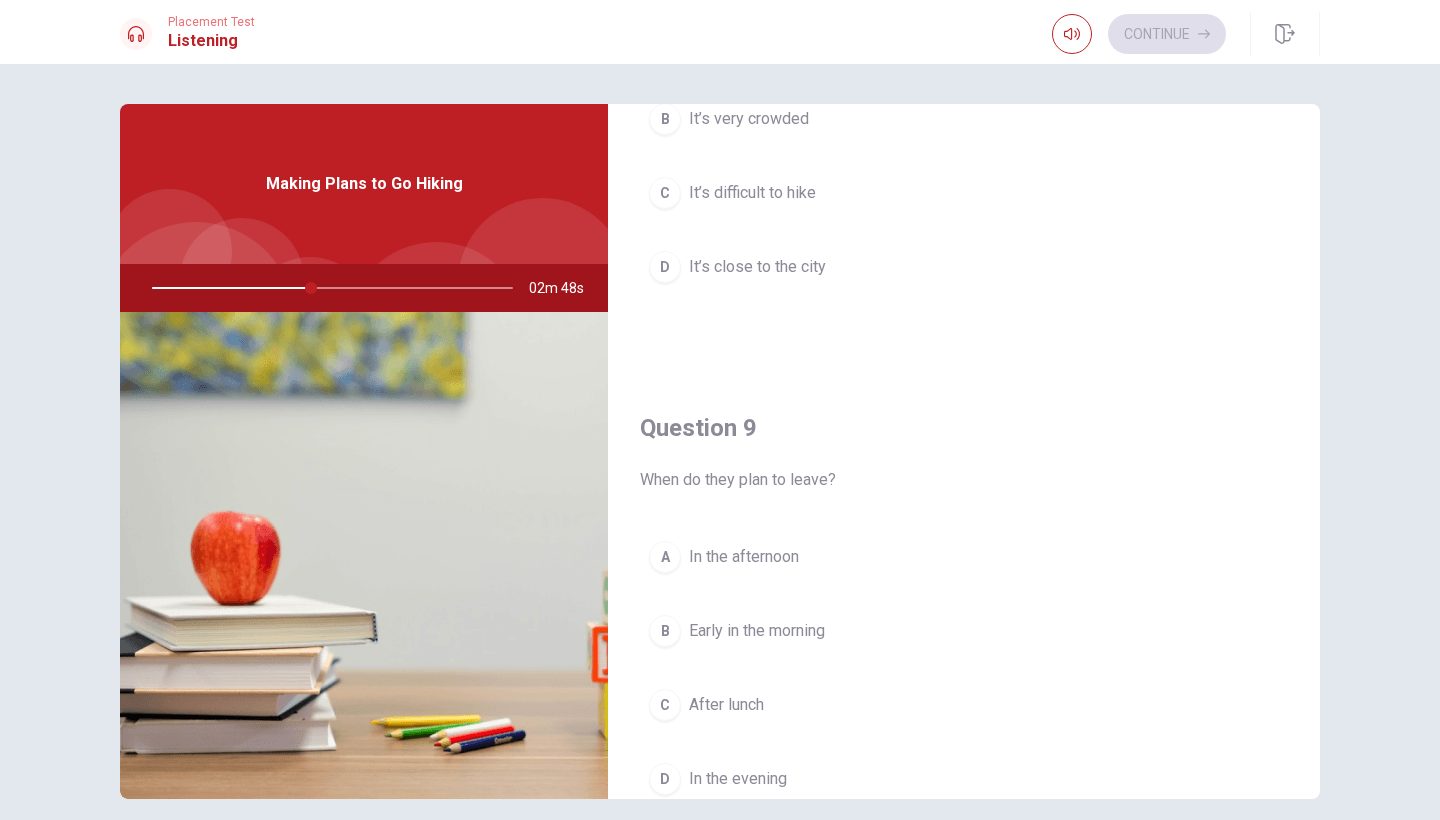 scroll, scrollTop: 1373, scrollLeft: 0, axis: vertical 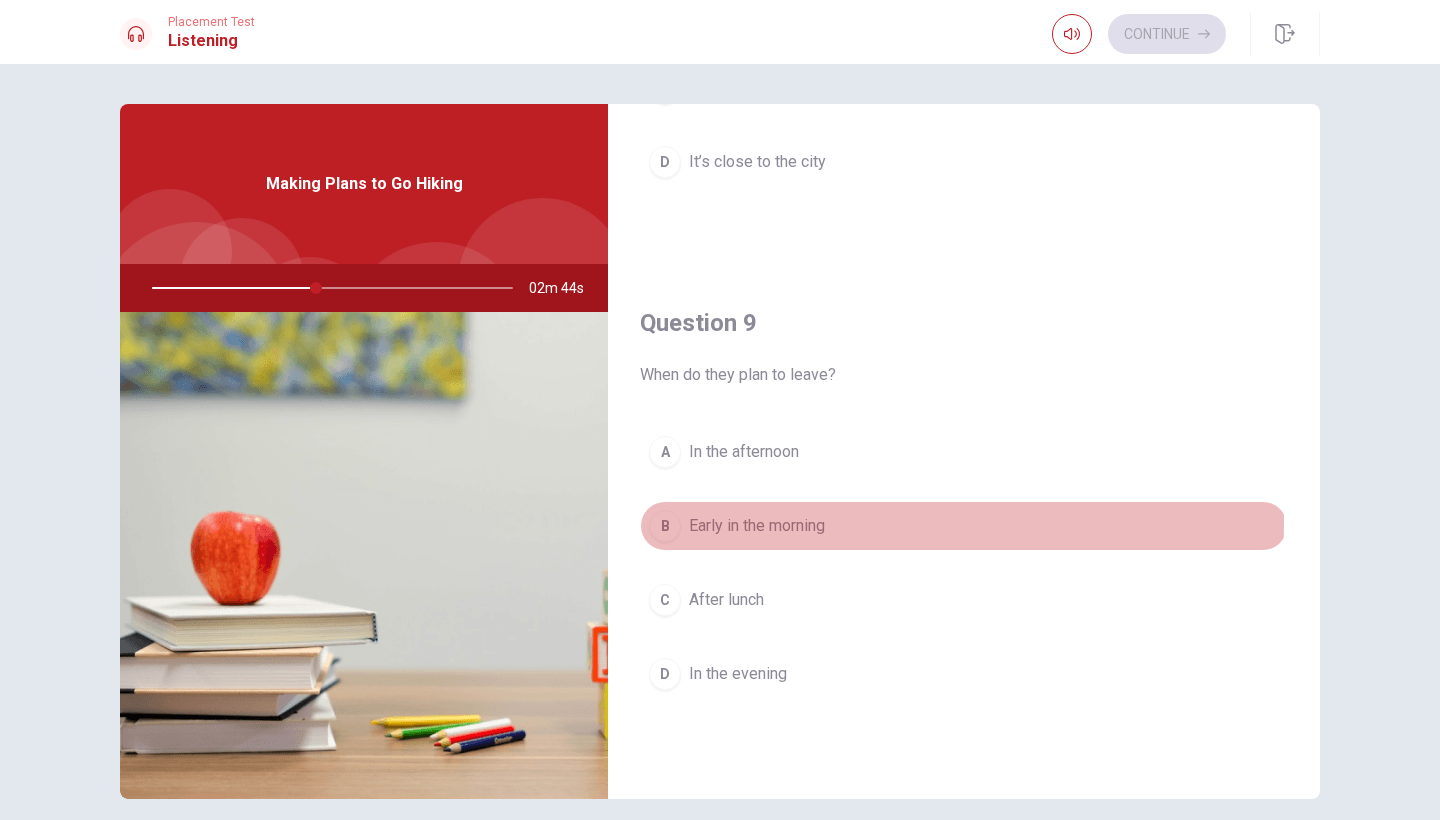 click on "Early in the morning" at bounding box center (757, 526) 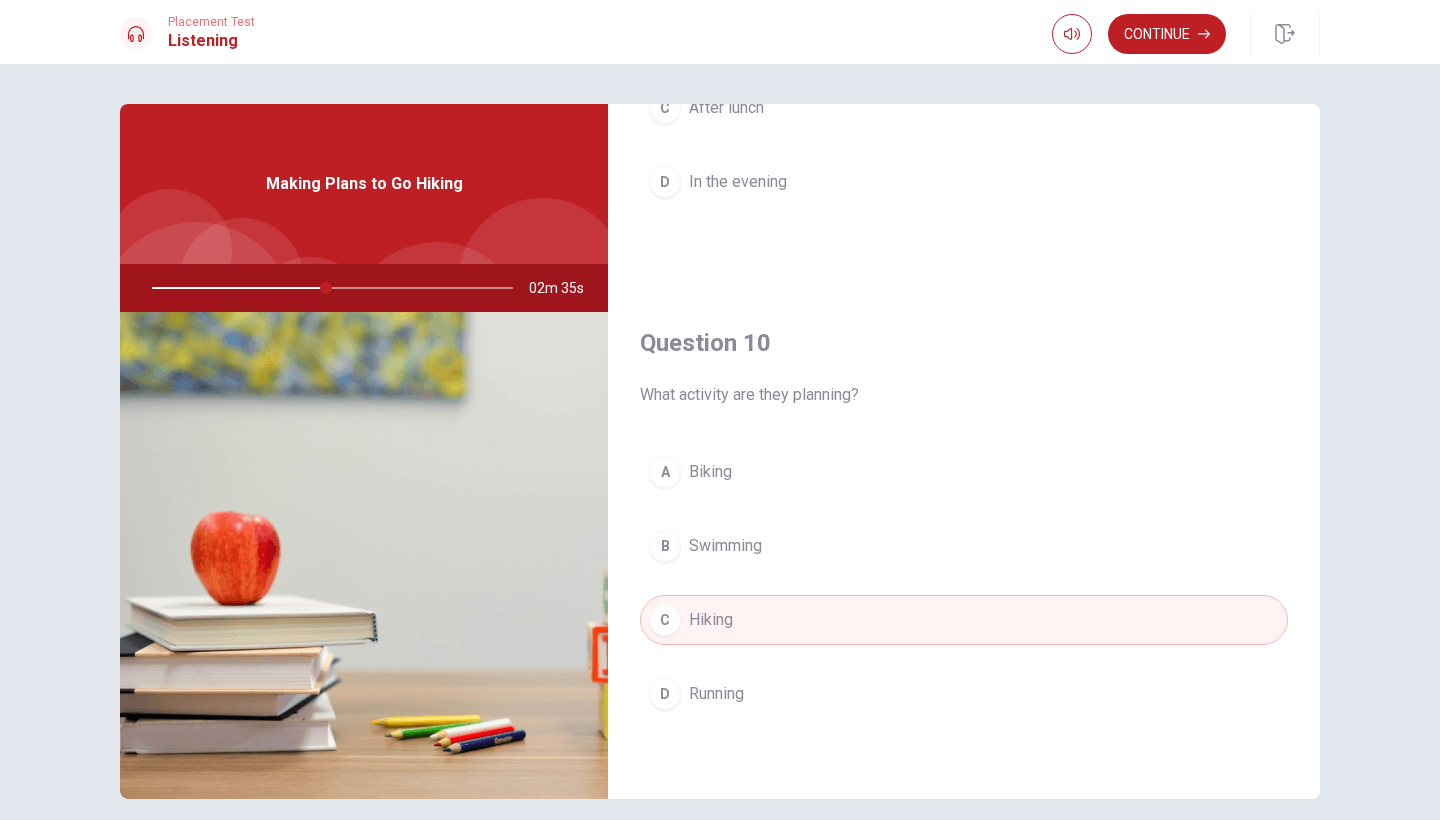 scroll, scrollTop: 1865, scrollLeft: 0, axis: vertical 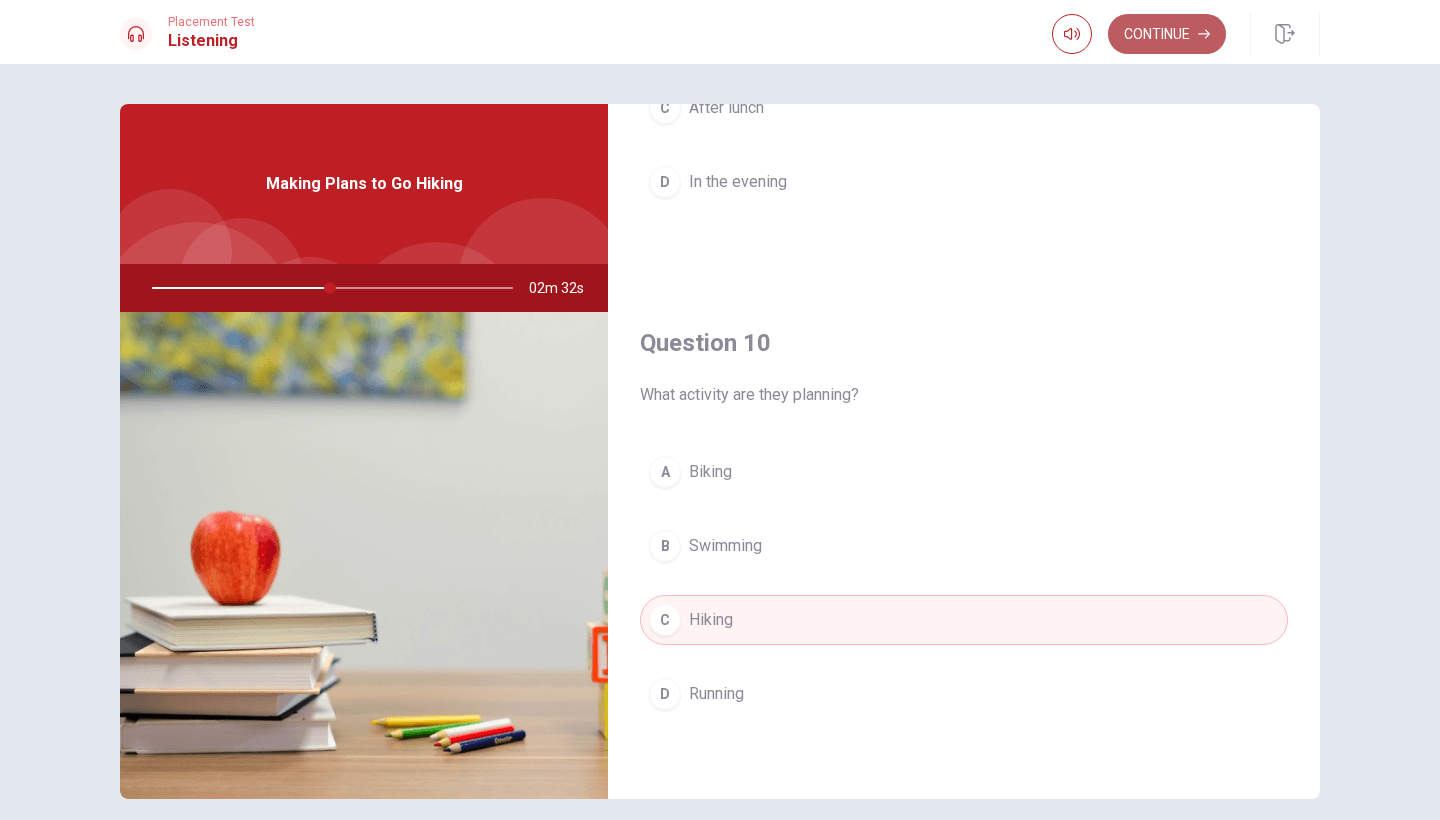 click on "Continue" at bounding box center [1167, 34] 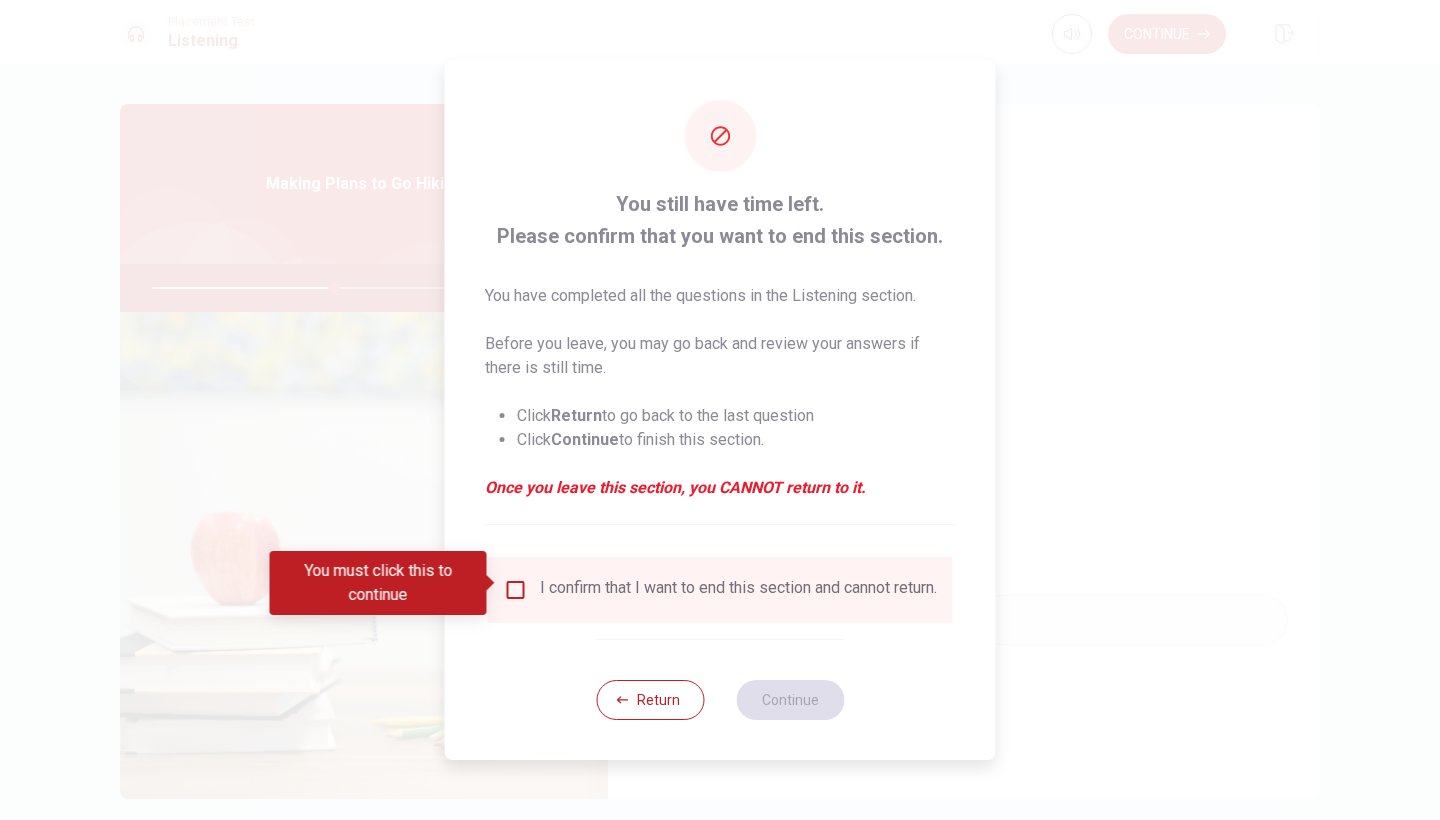 click at bounding box center (516, 590) 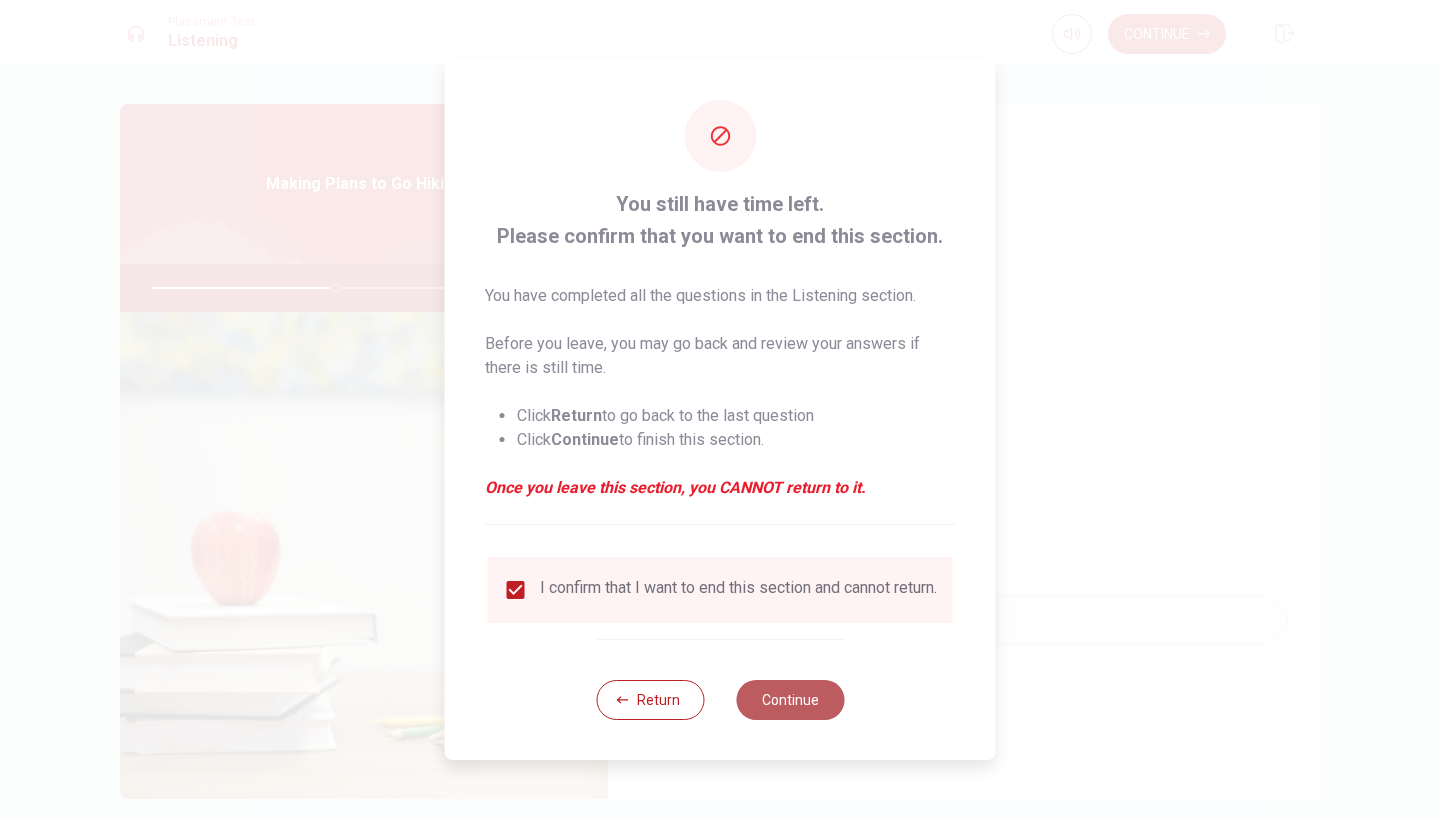 click on "Continue" at bounding box center (790, 700) 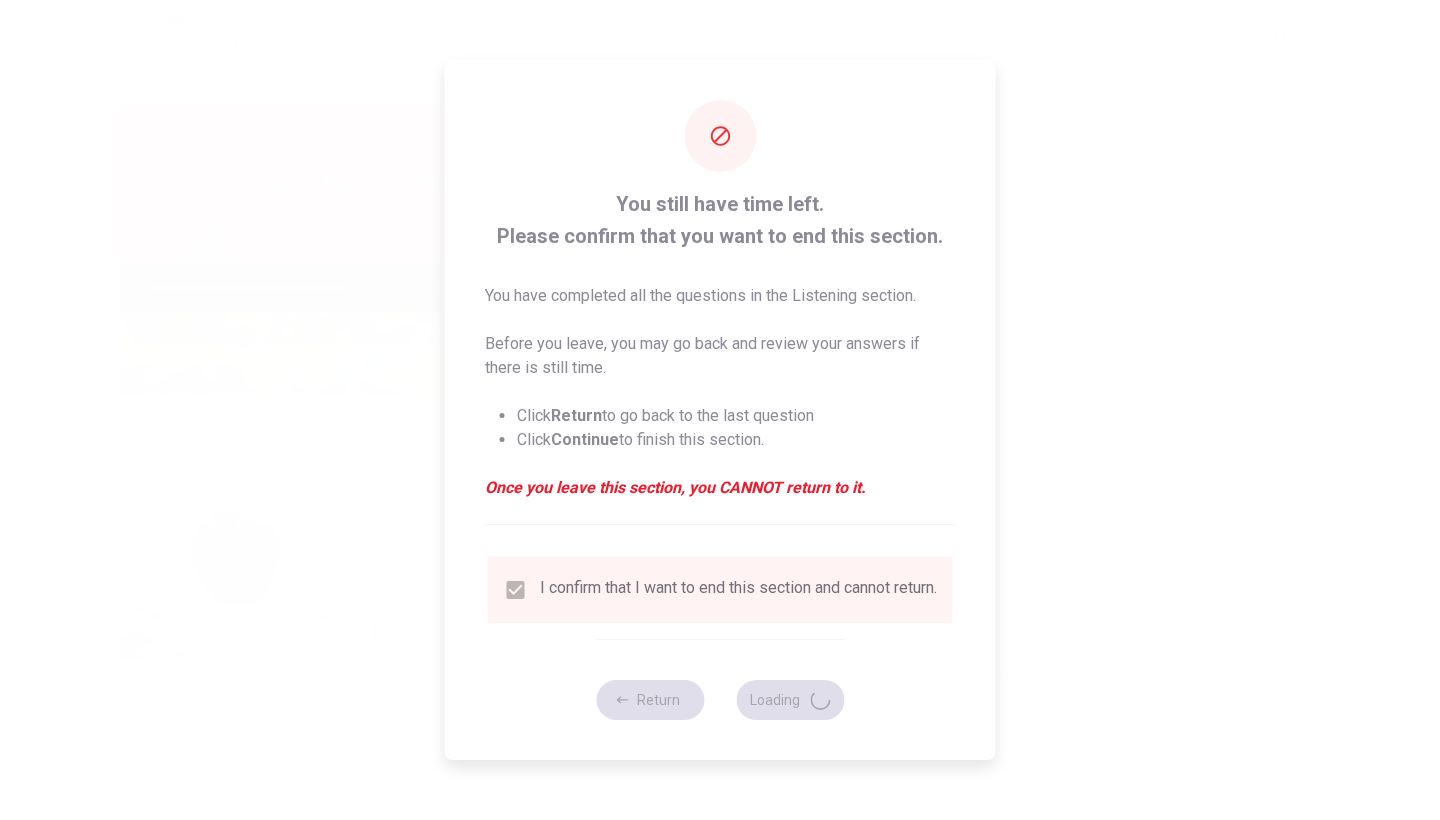 type on "52" 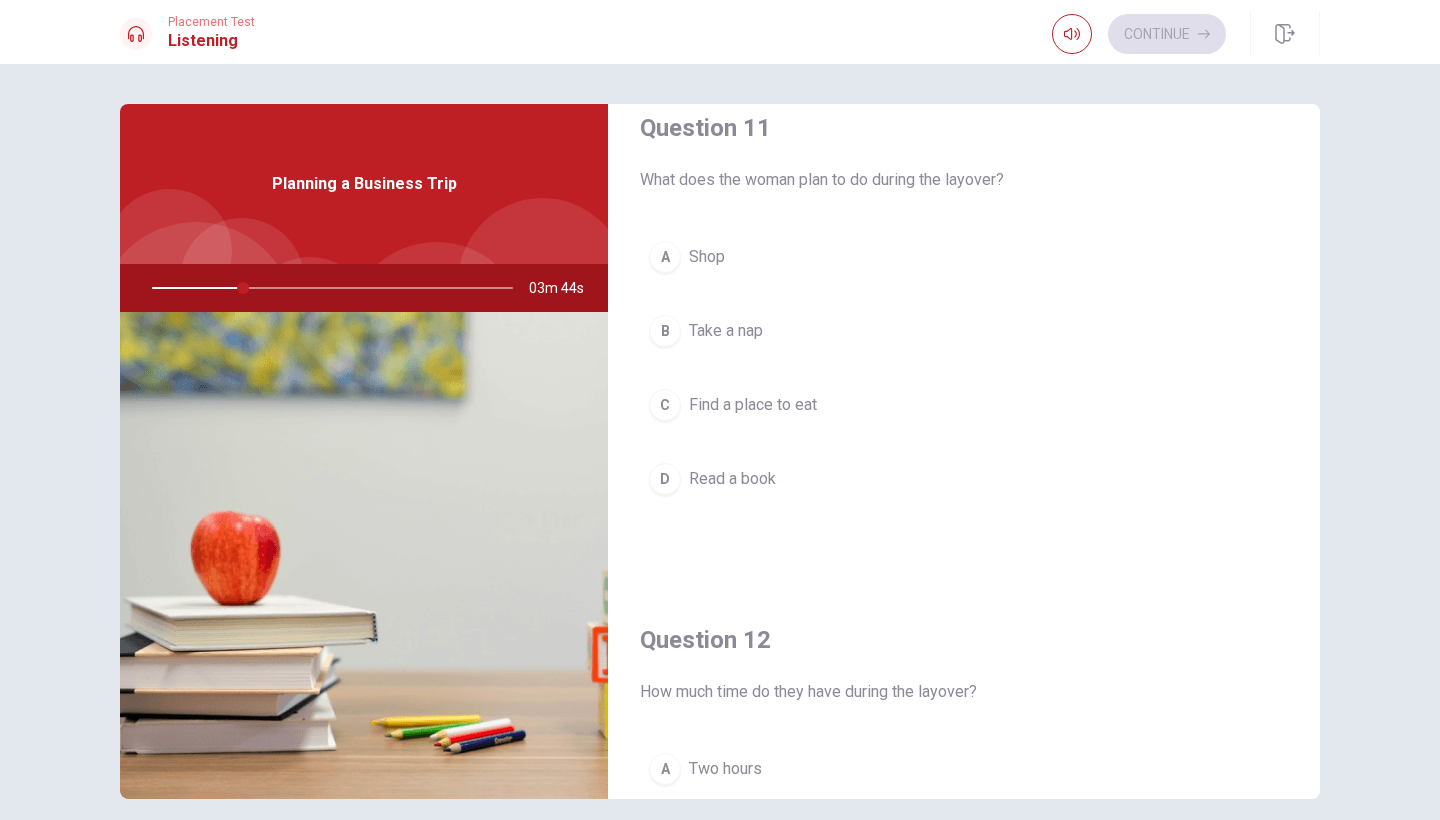 scroll, scrollTop: 30, scrollLeft: 0, axis: vertical 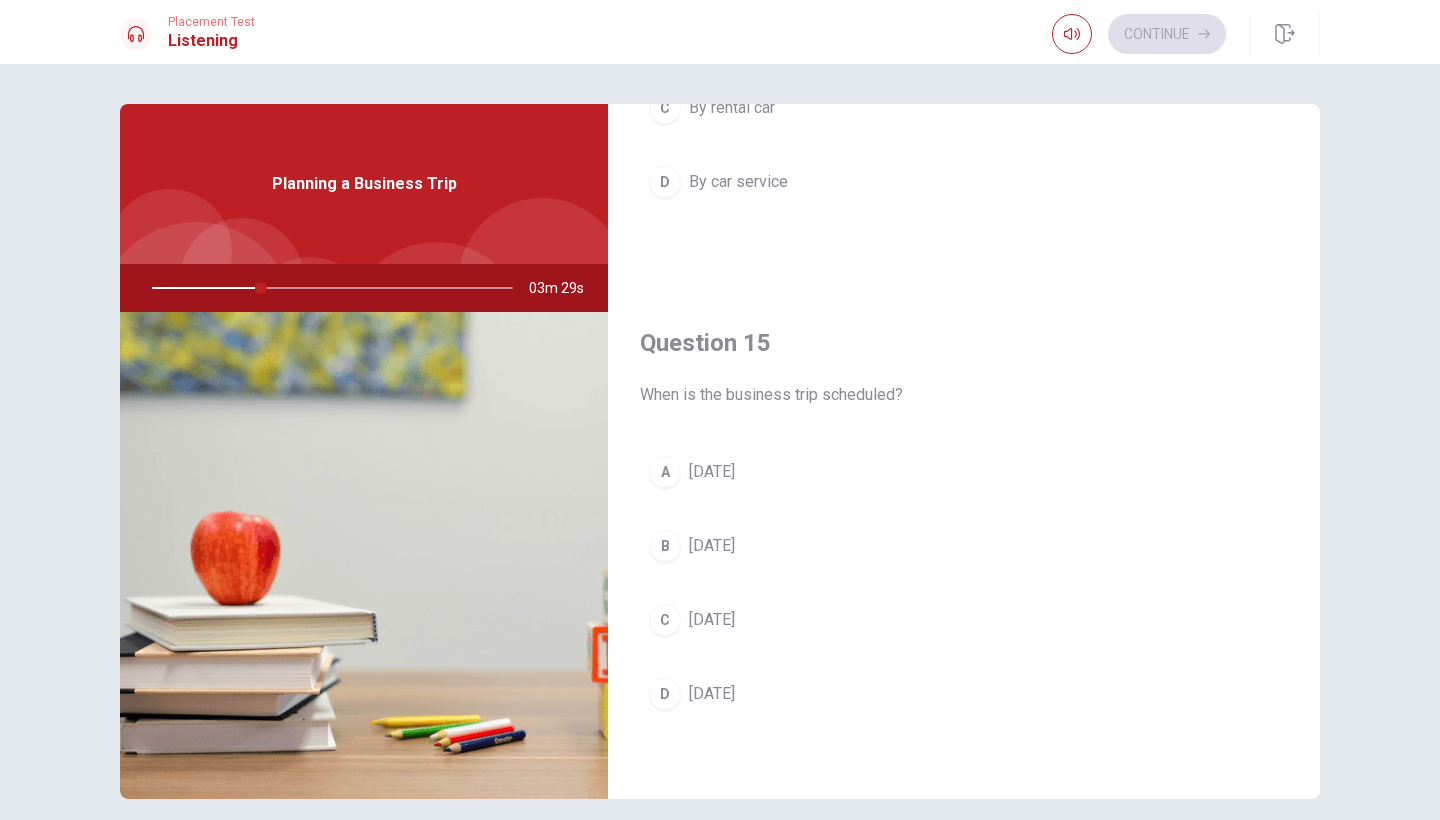 click on "C" at bounding box center (665, 620) 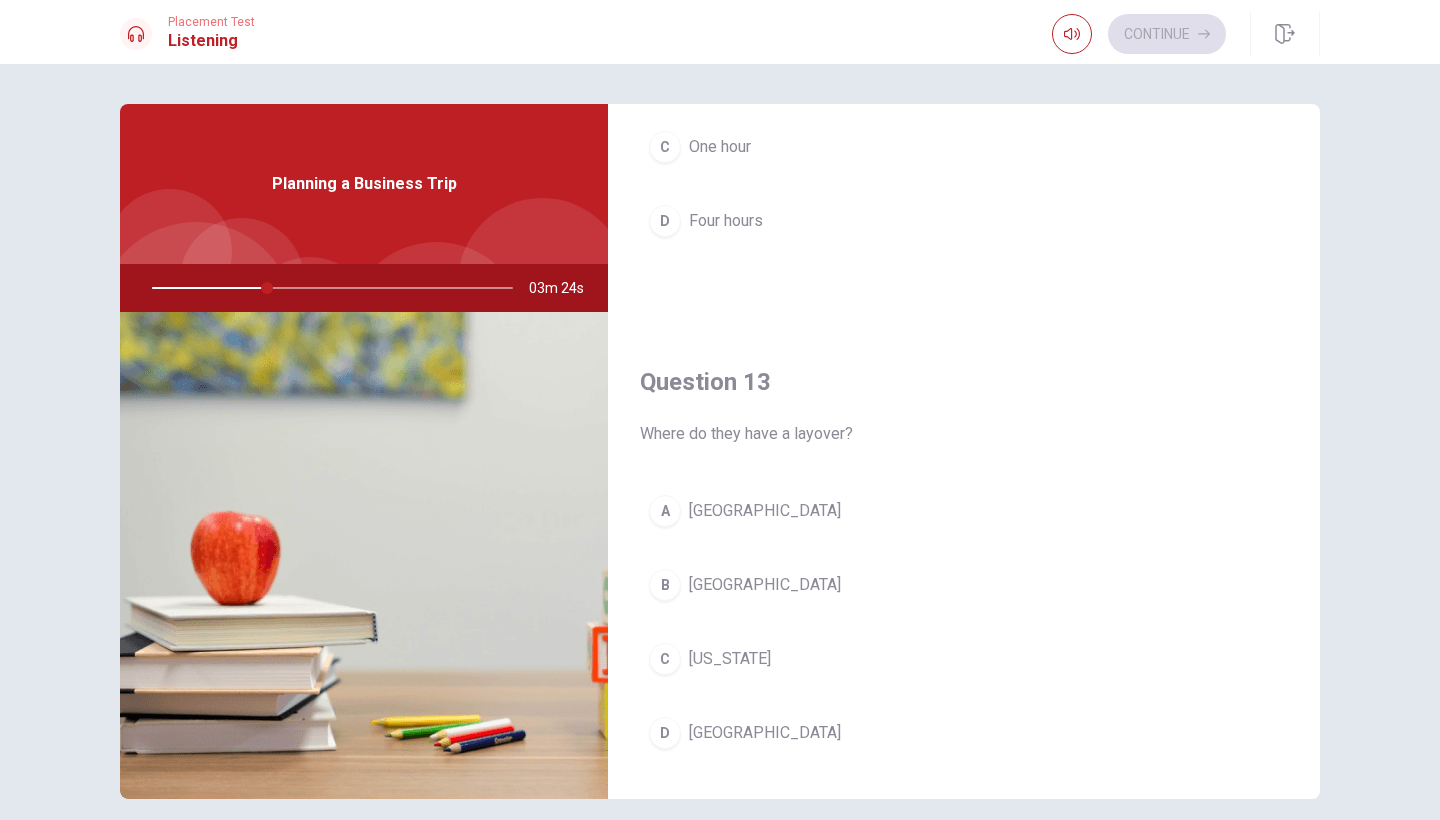click on "[GEOGRAPHIC_DATA]" at bounding box center (765, 511) 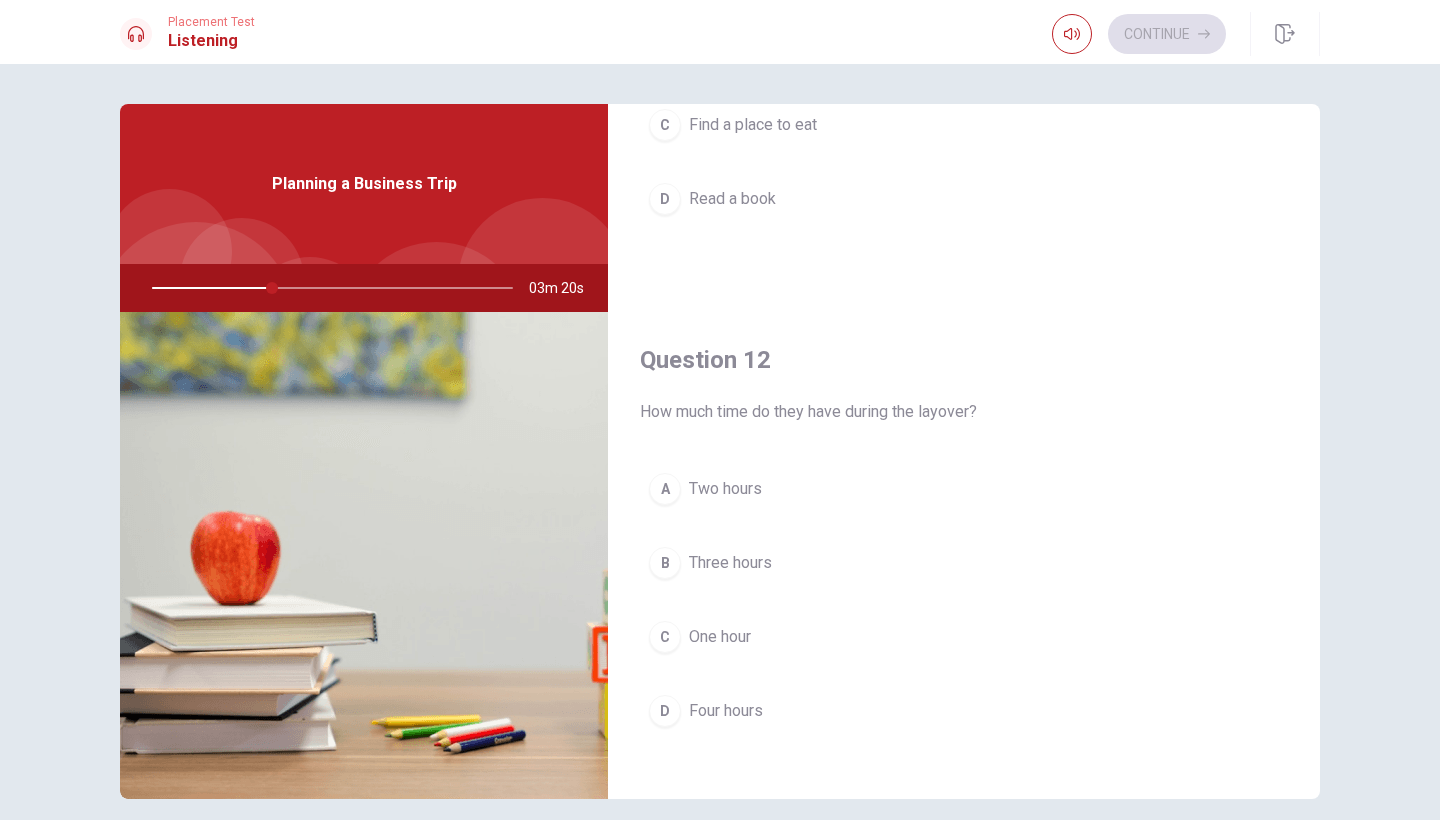 click on "Two hours" at bounding box center (725, 489) 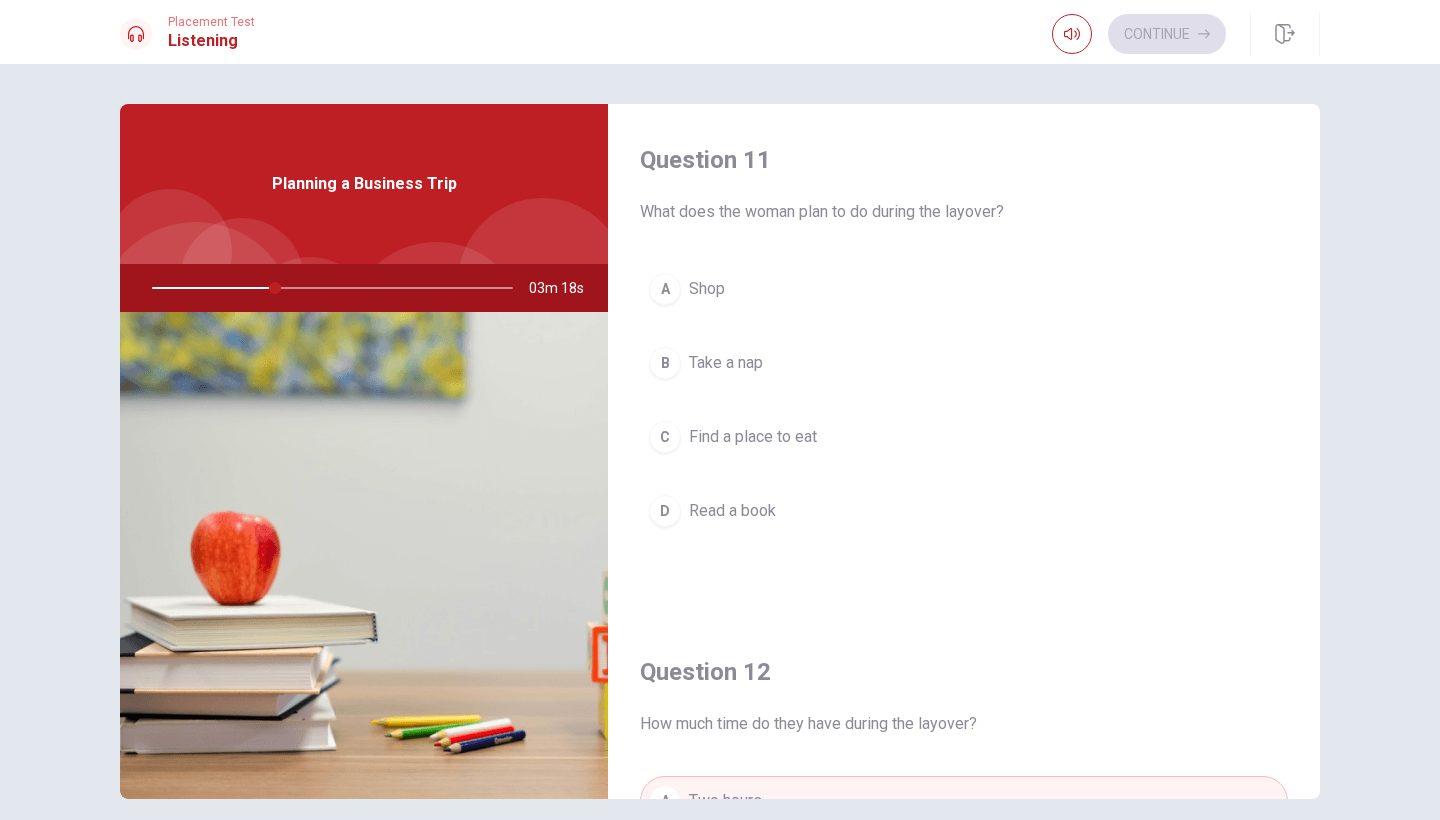 scroll, scrollTop: 0, scrollLeft: 0, axis: both 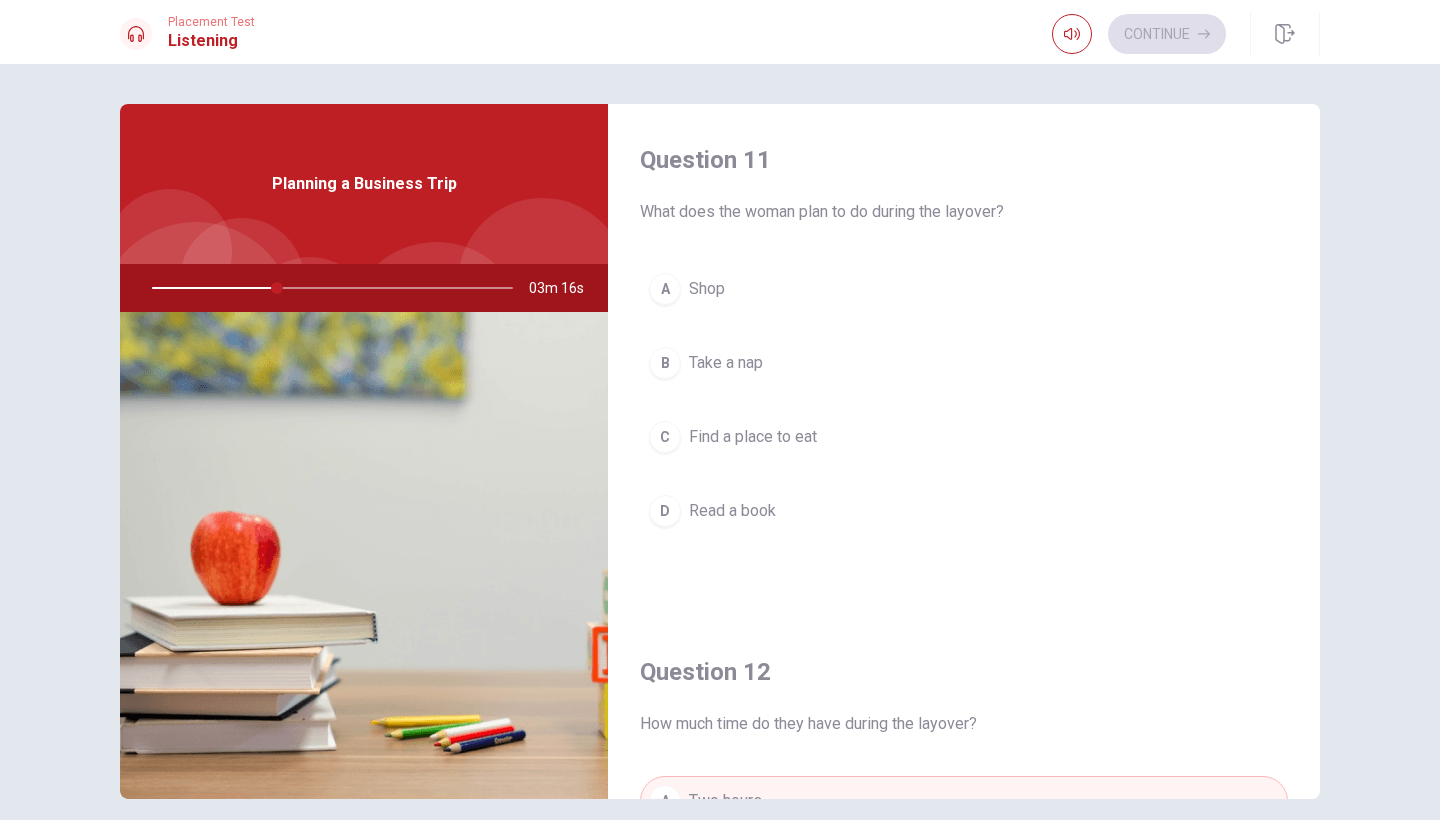click on "Find a place to eat" at bounding box center (753, 437) 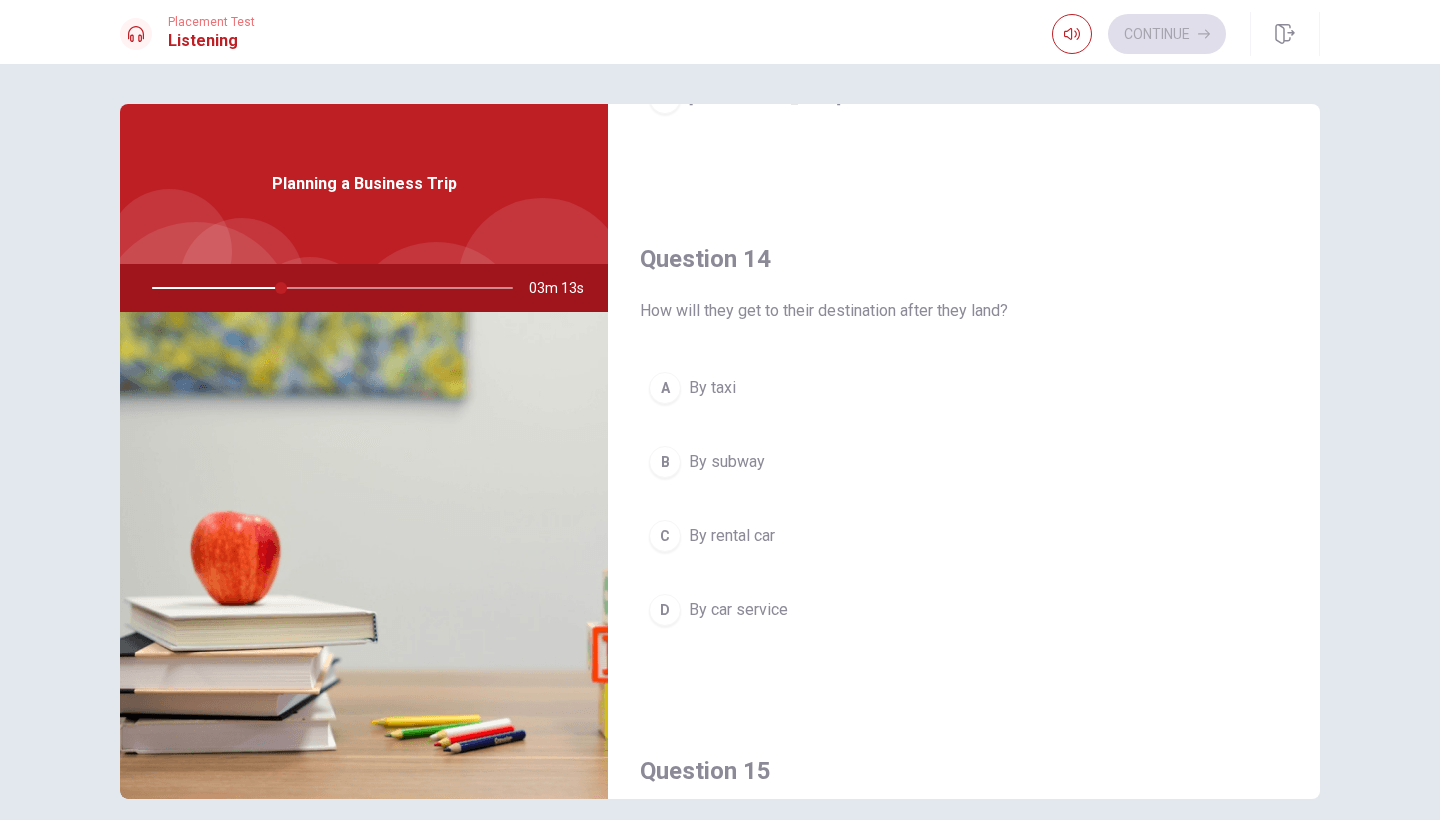 scroll, scrollTop: 1438, scrollLeft: 0, axis: vertical 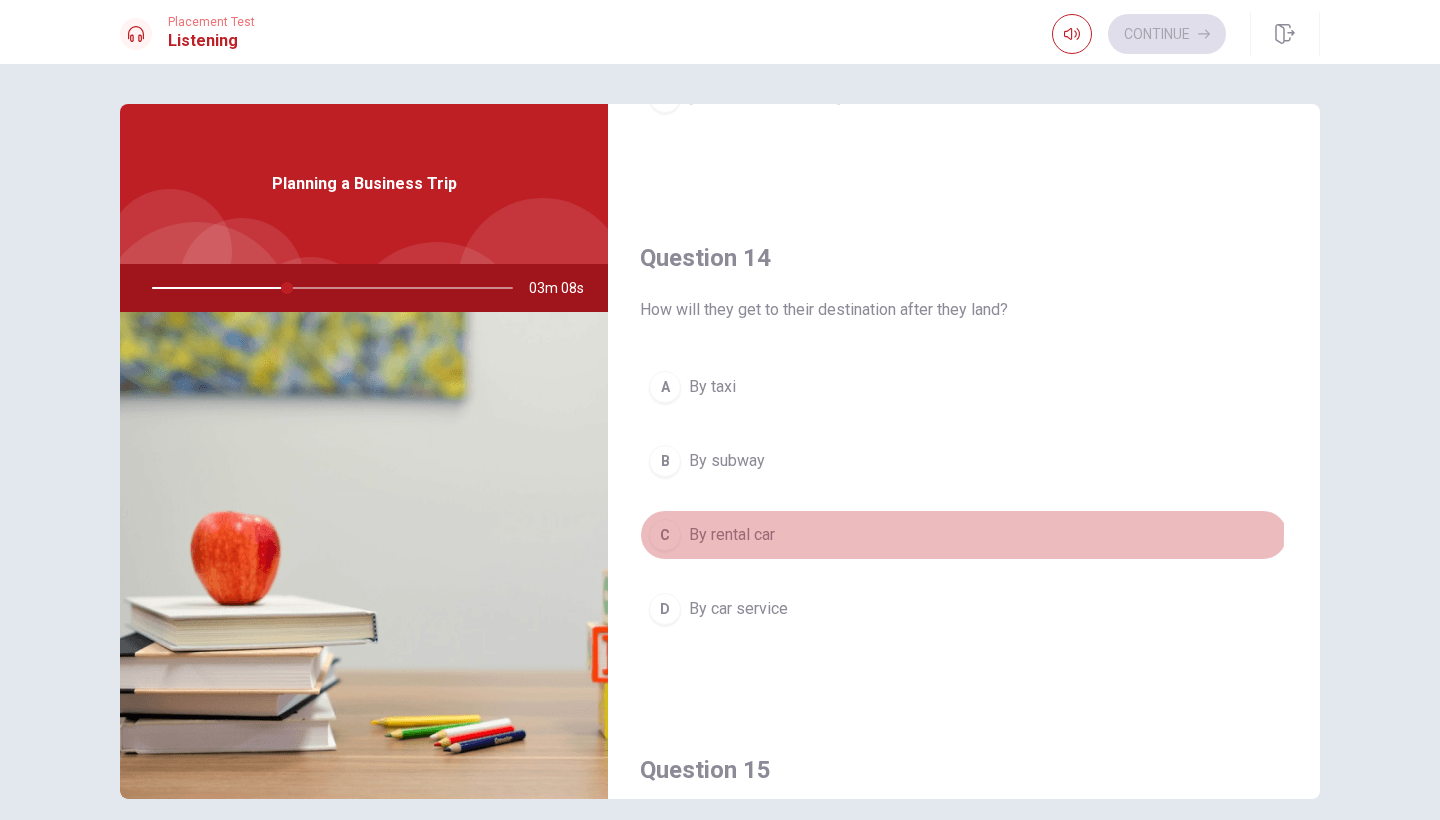 click on "By rental car" at bounding box center (732, 535) 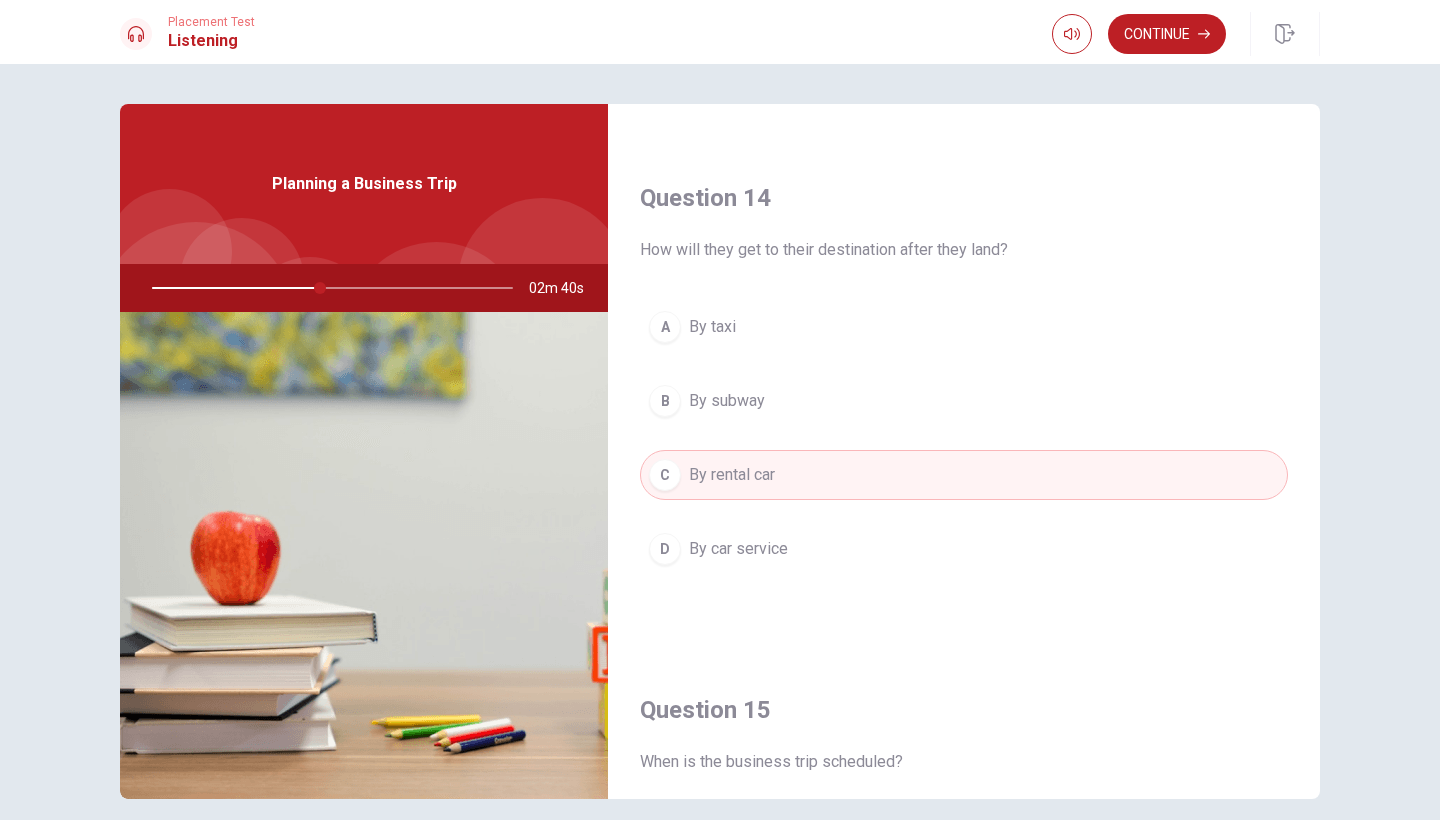 scroll, scrollTop: 1519, scrollLeft: 0, axis: vertical 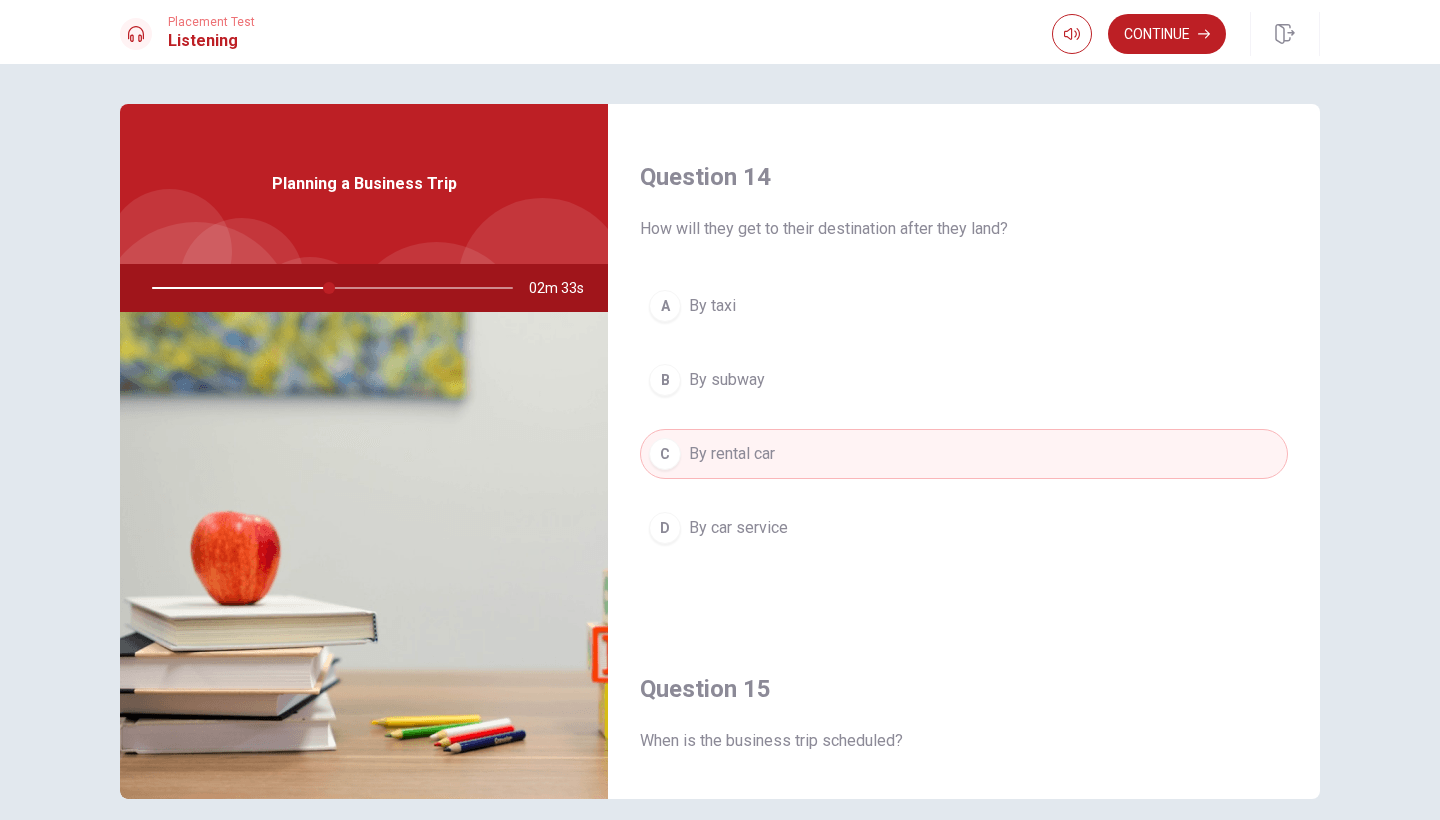 click on "By car service" at bounding box center [738, 528] 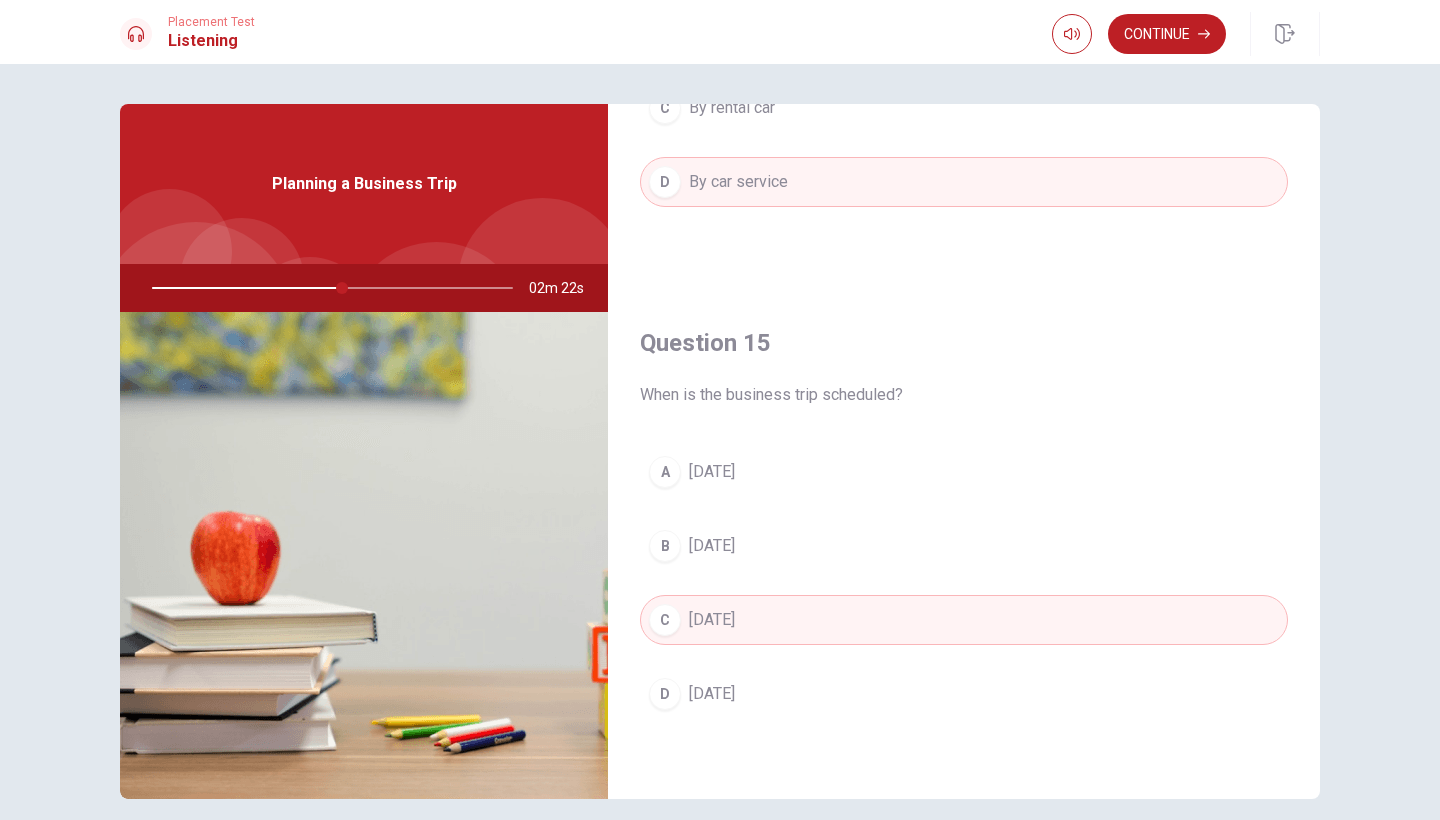scroll, scrollTop: 1865, scrollLeft: 0, axis: vertical 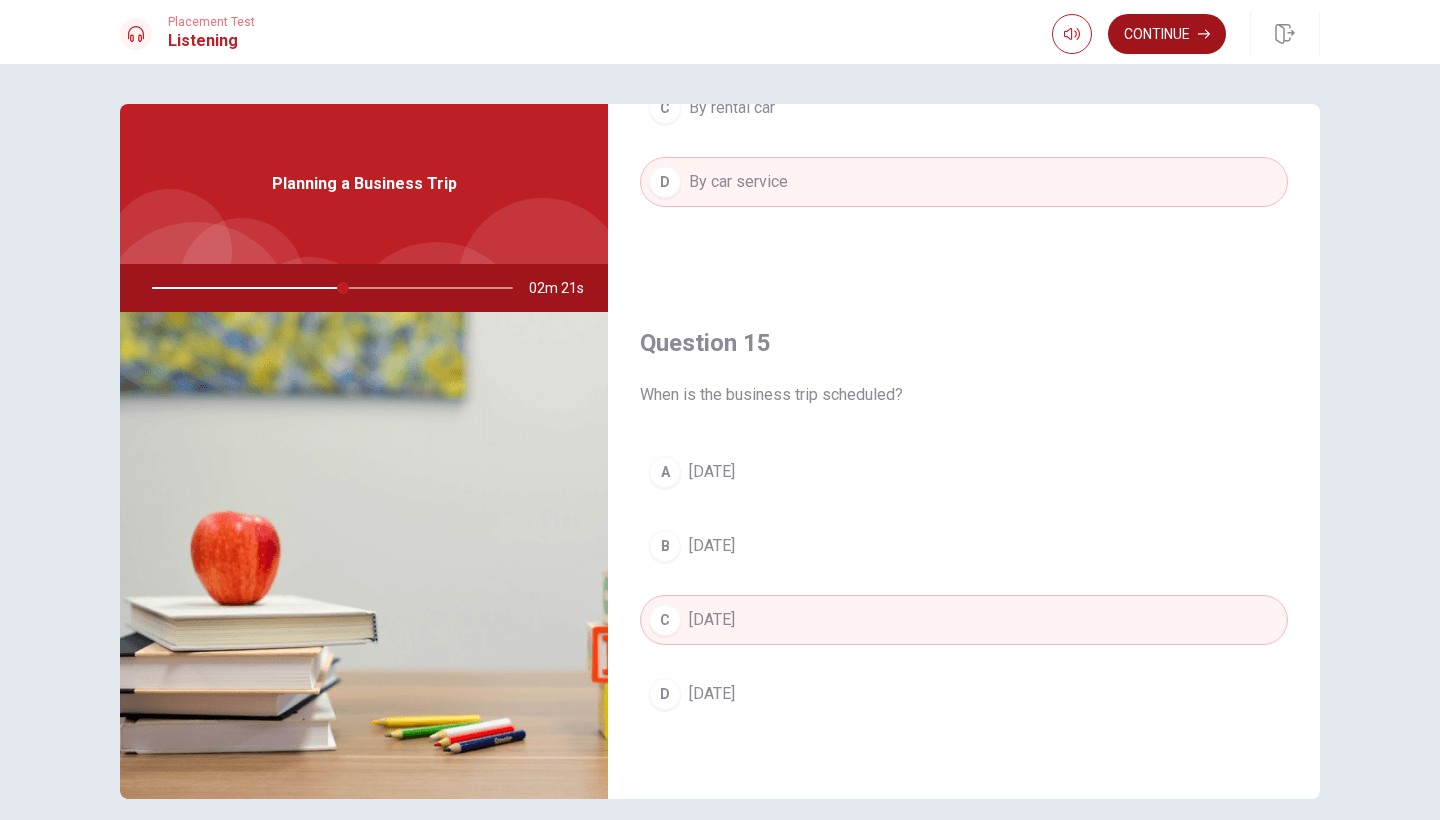 click on "Continue" at bounding box center [1167, 34] 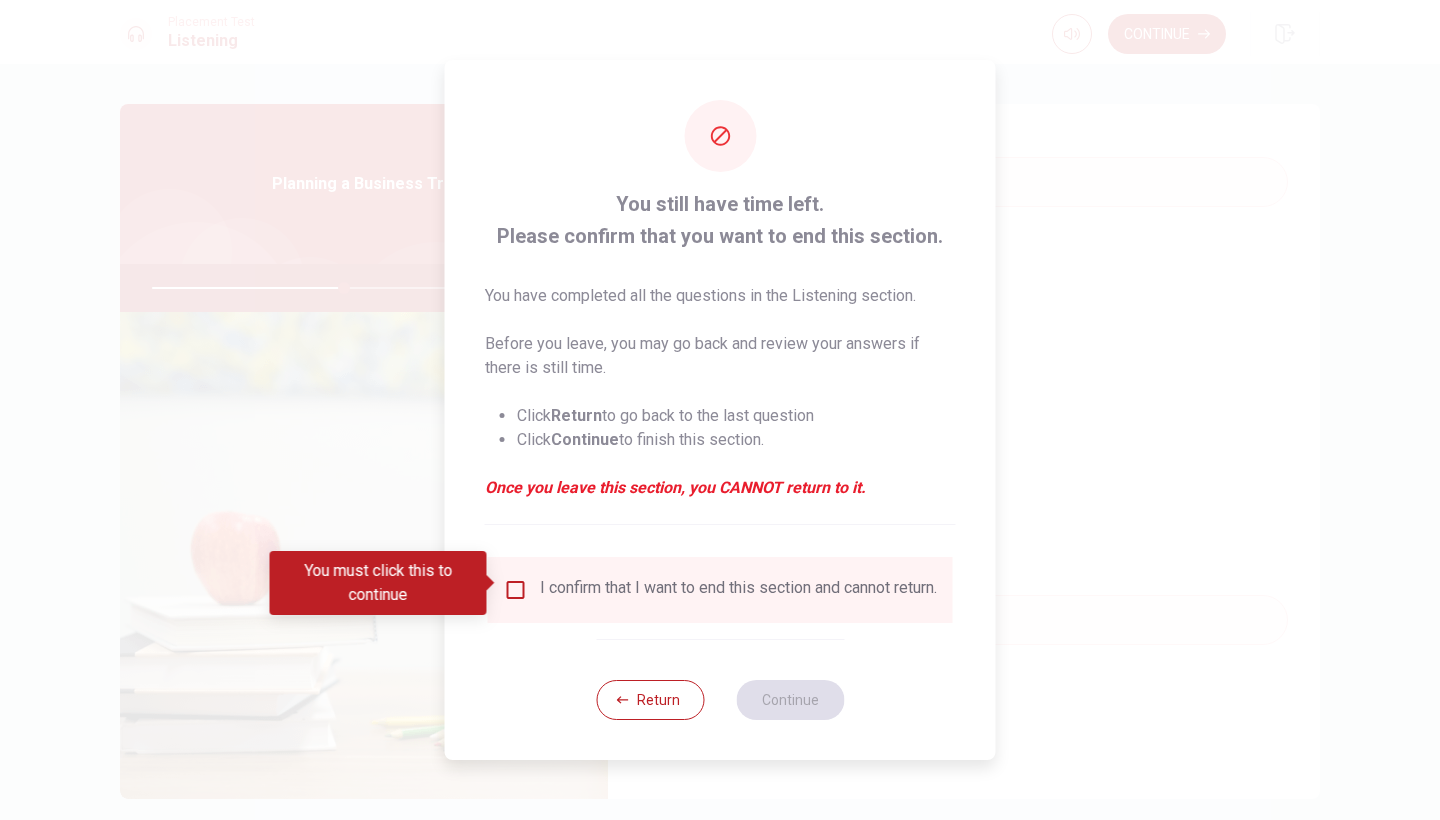 click on "I confirm that I want to end this section and cannot return." at bounding box center [720, 590] 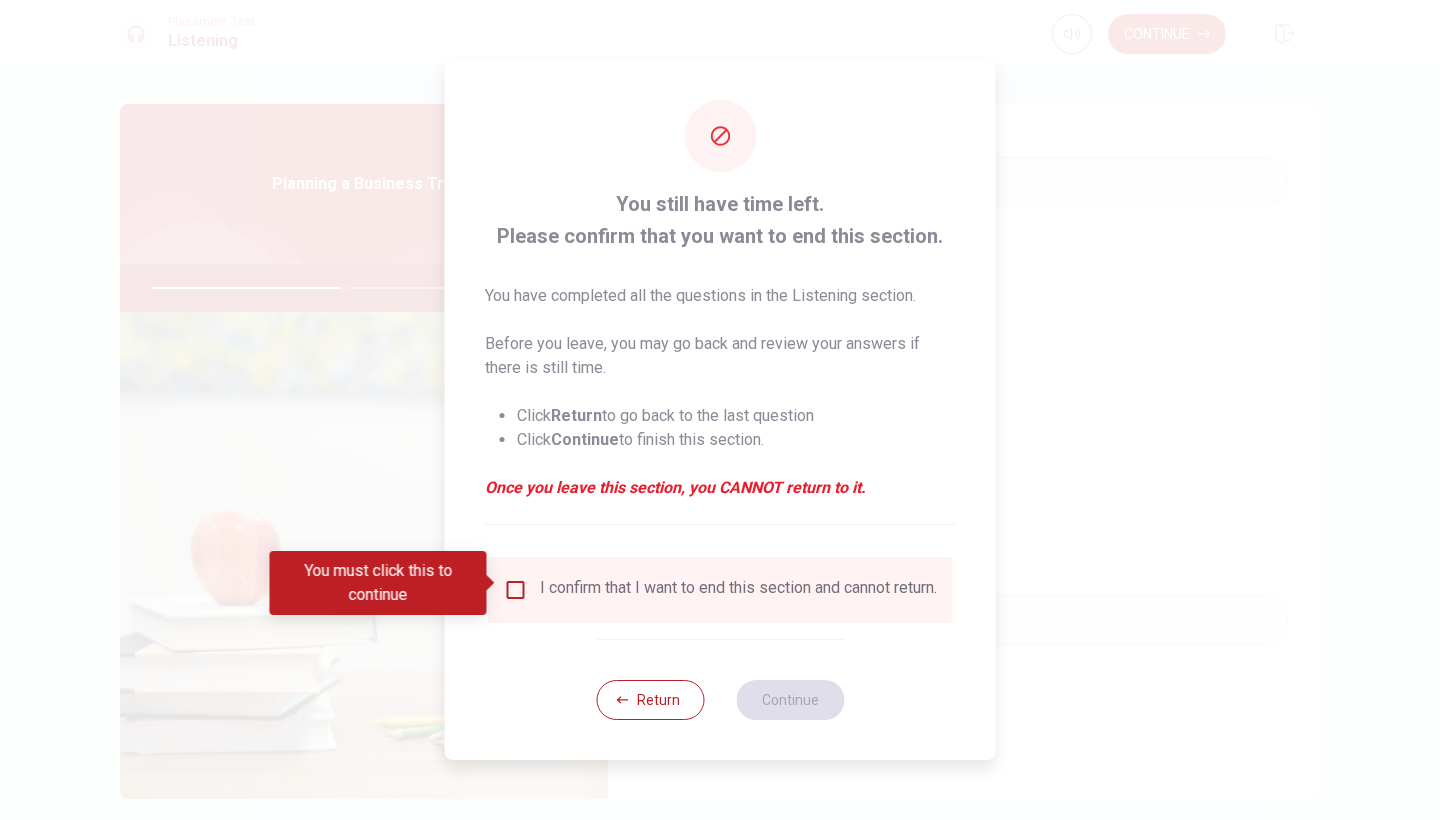 click at bounding box center (516, 590) 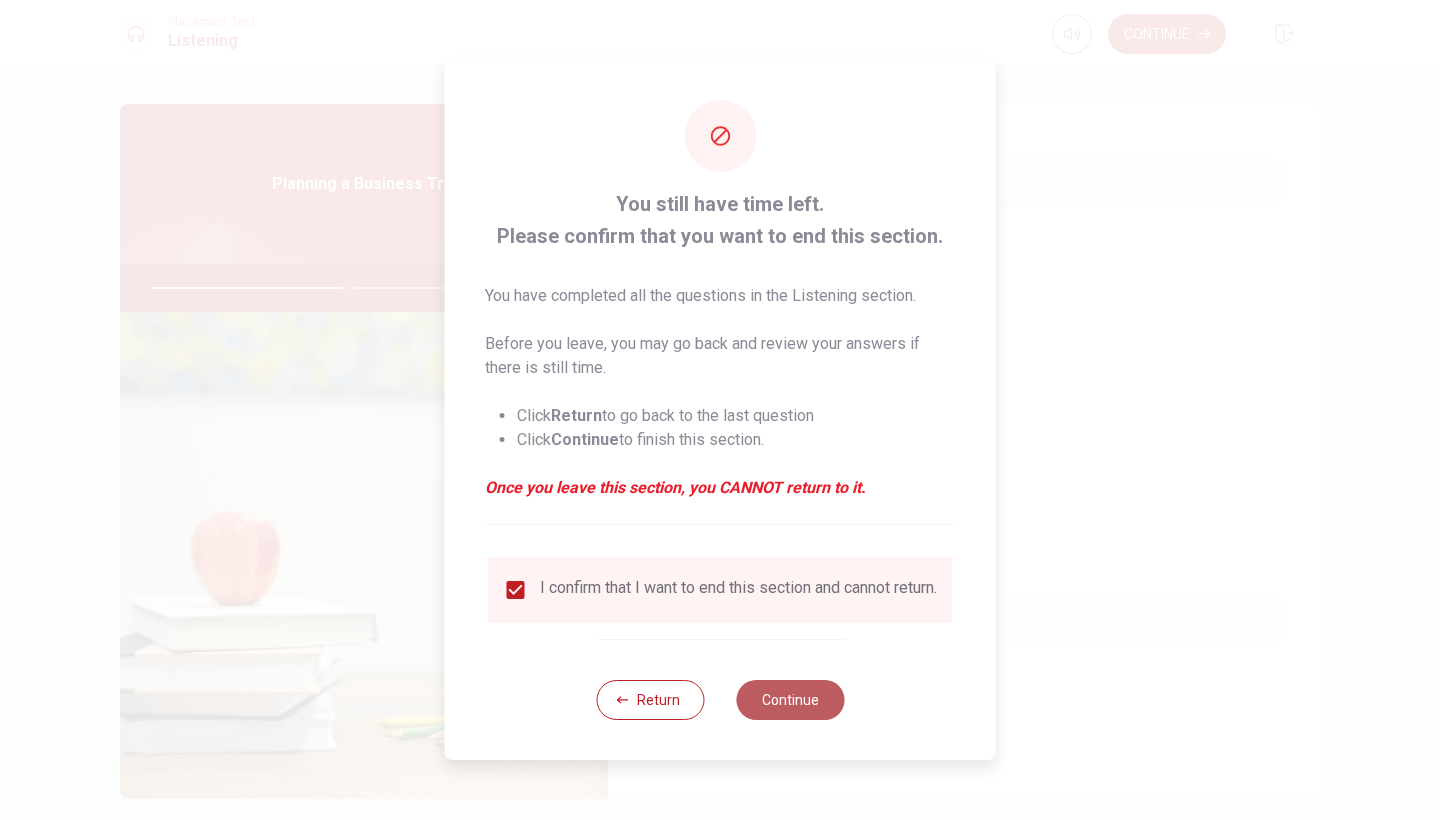 click on "Continue" at bounding box center [790, 700] 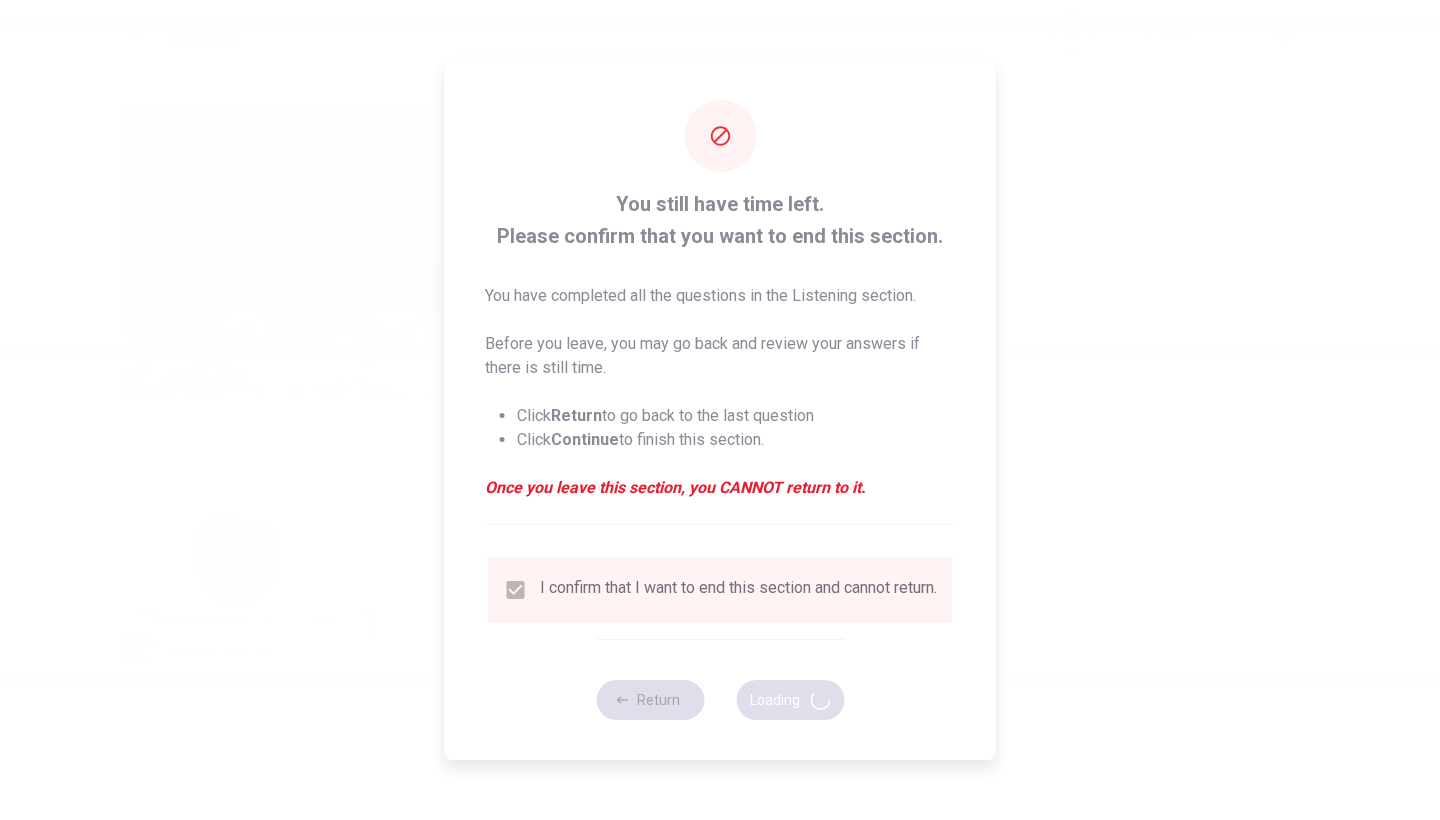type on "55" 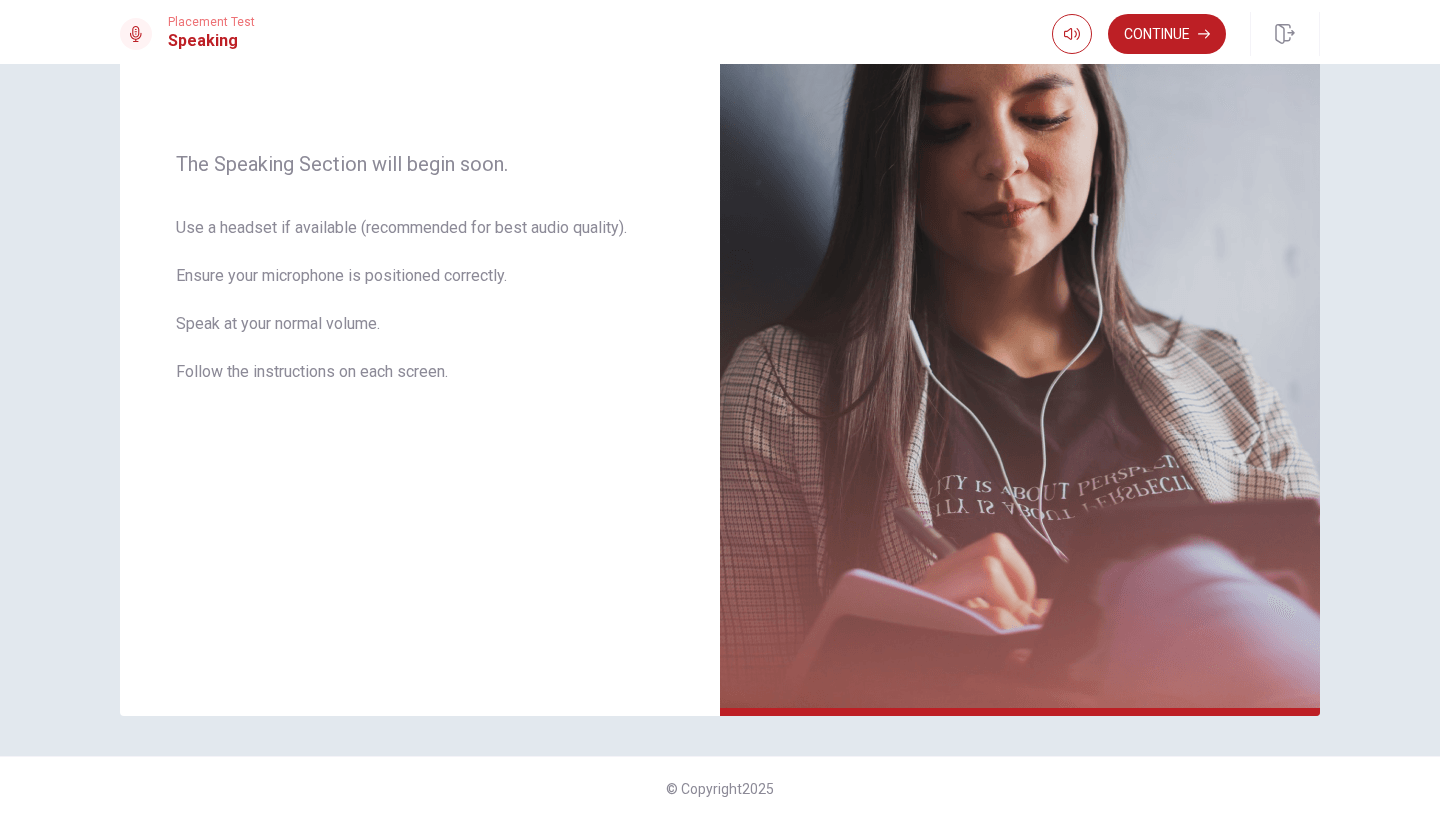 scroll, scrollTop: 260, scrollLeft: 0, axis: vertical 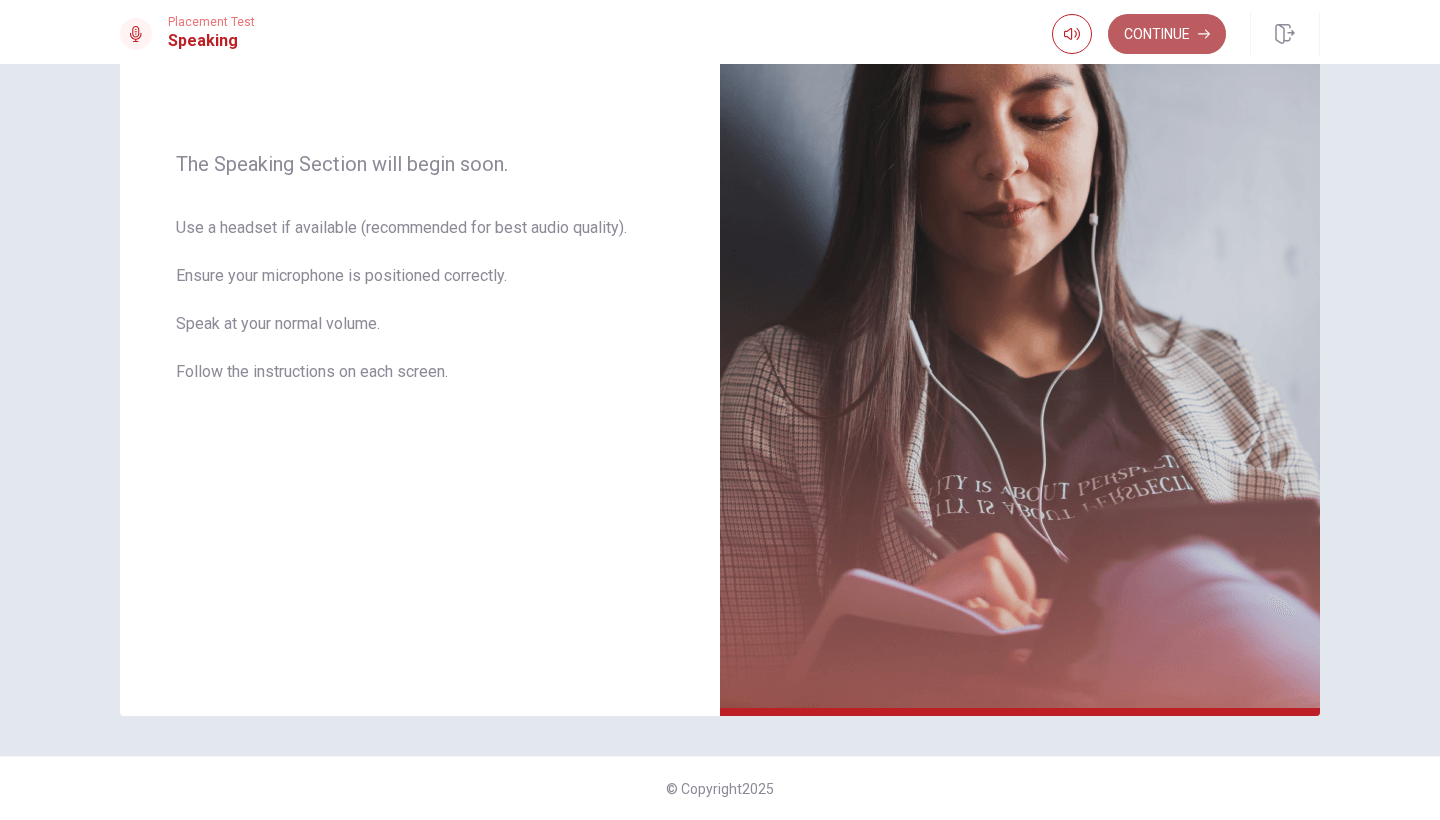 click on "Continue" at bounding box center [1167, 34] 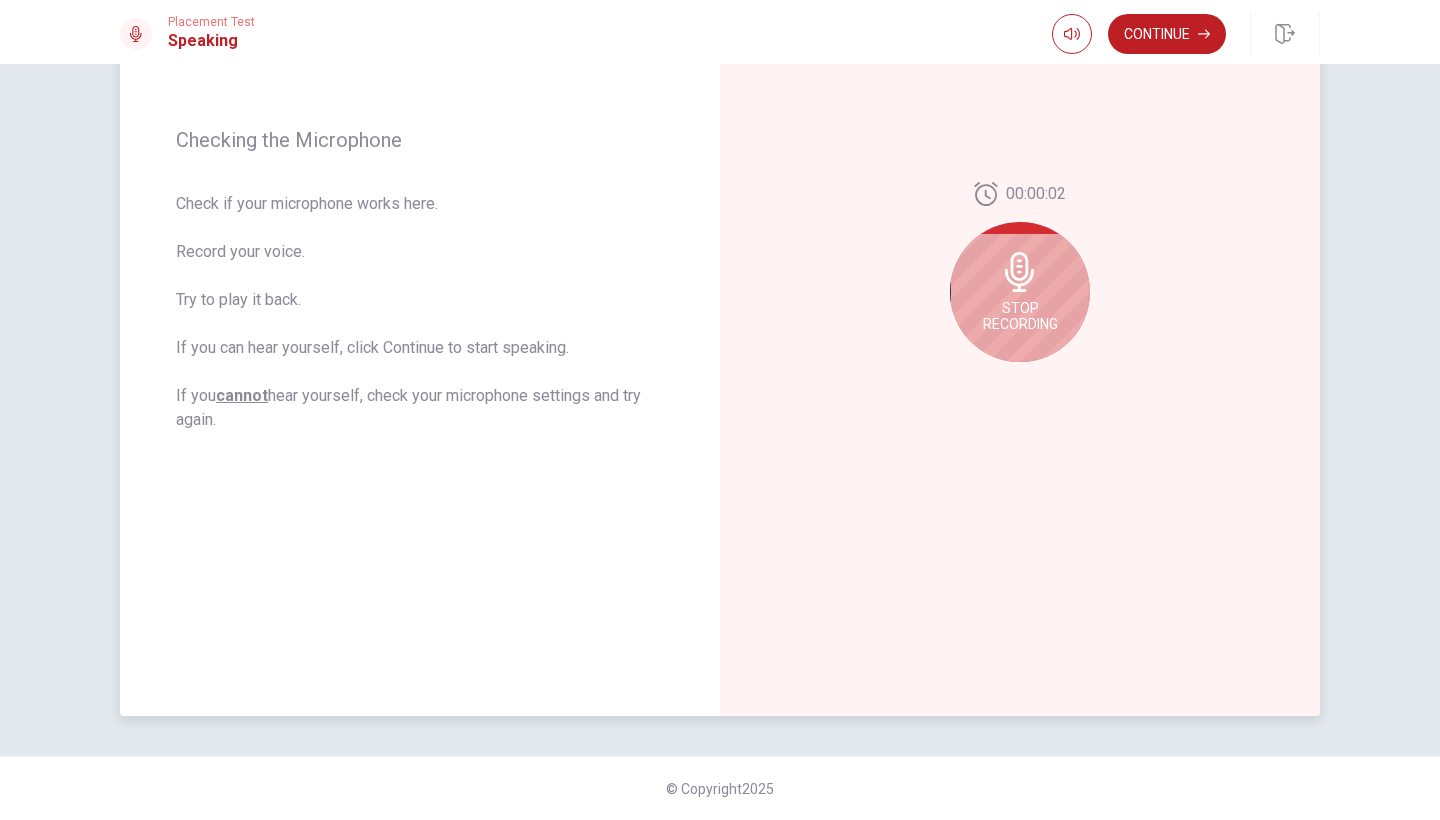 click on "Stop   Recording" at bounding box center (1020, 316) 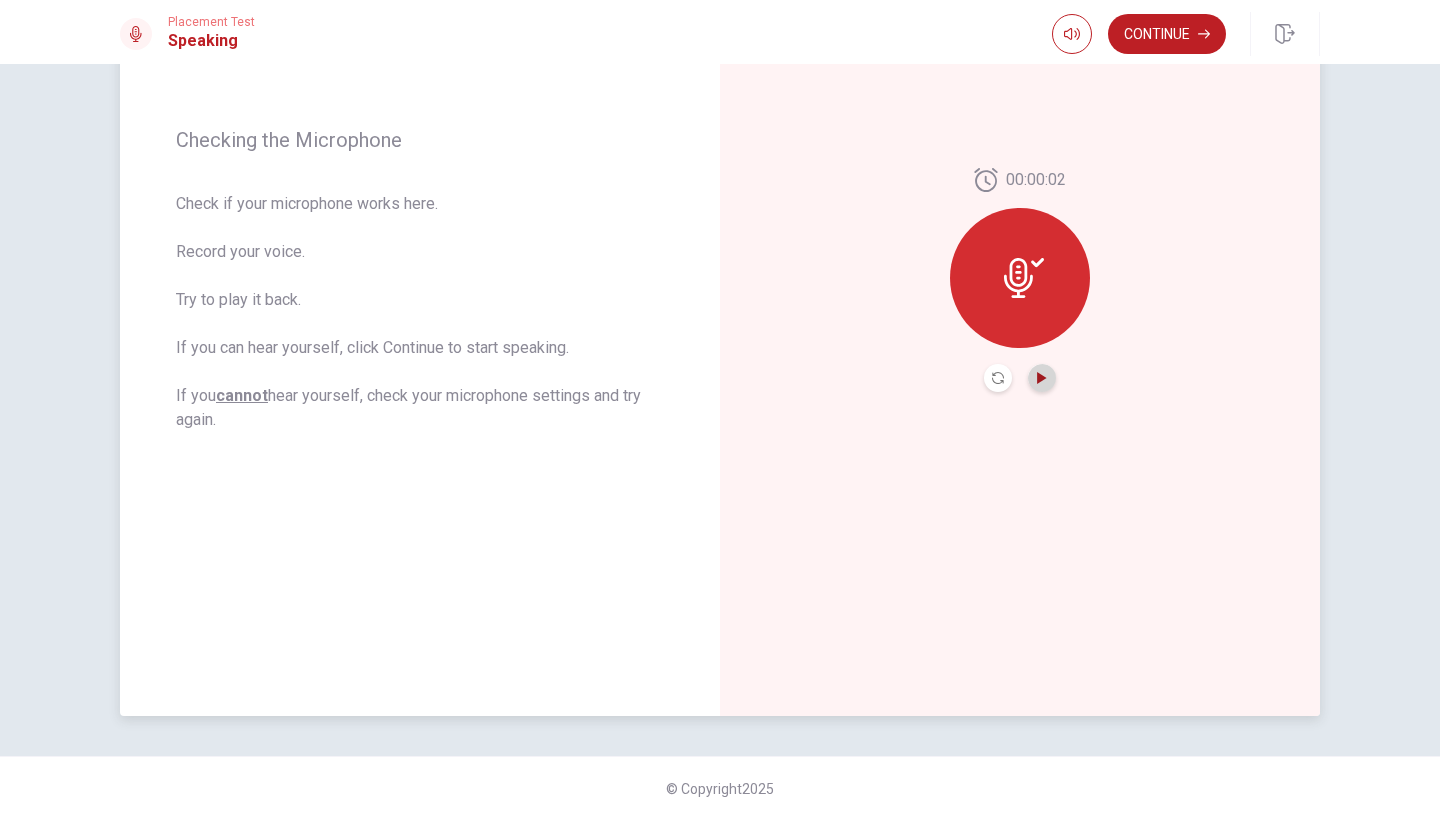 click 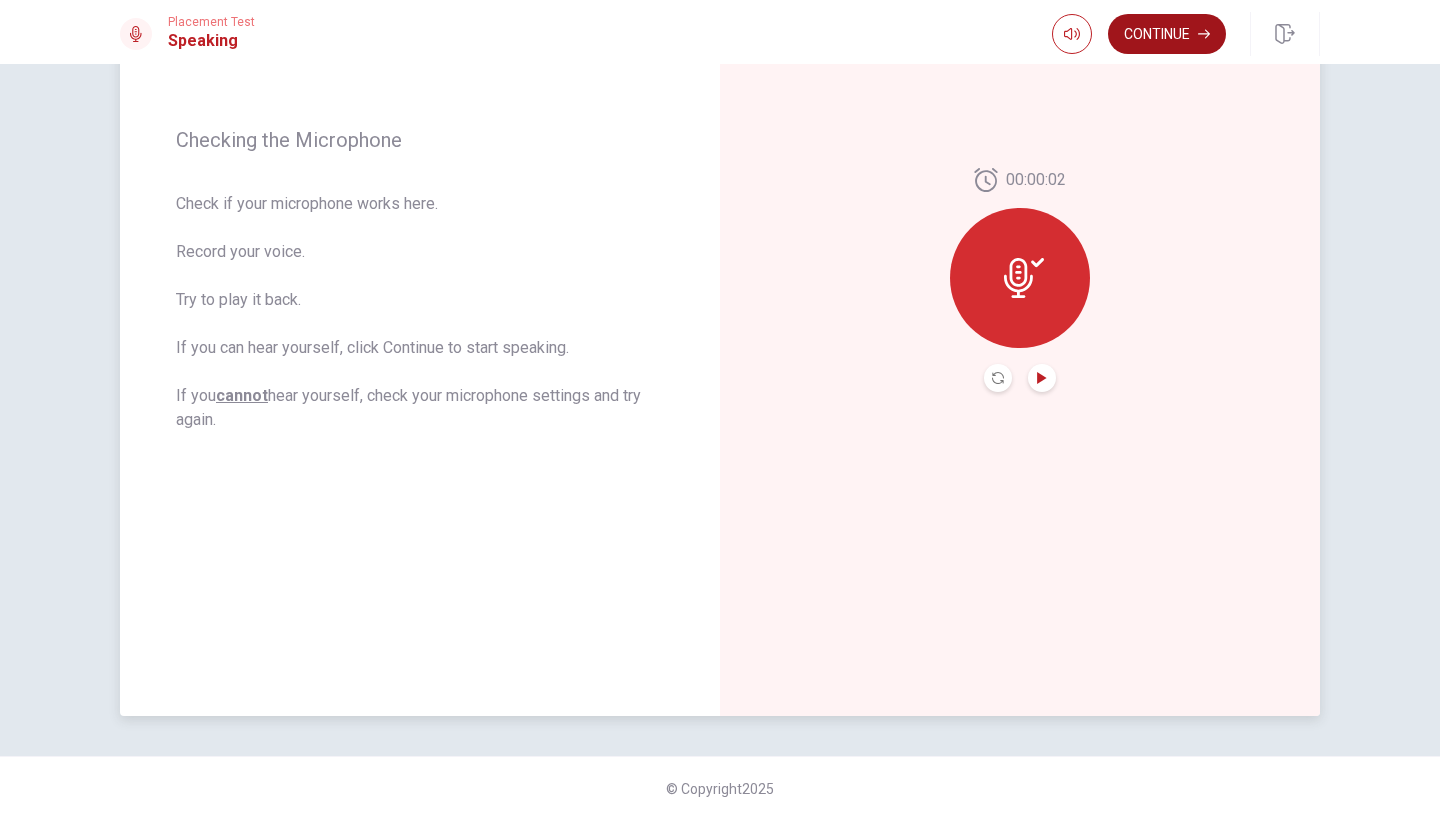 click on "Continue" at bounding box center (1167, 34) 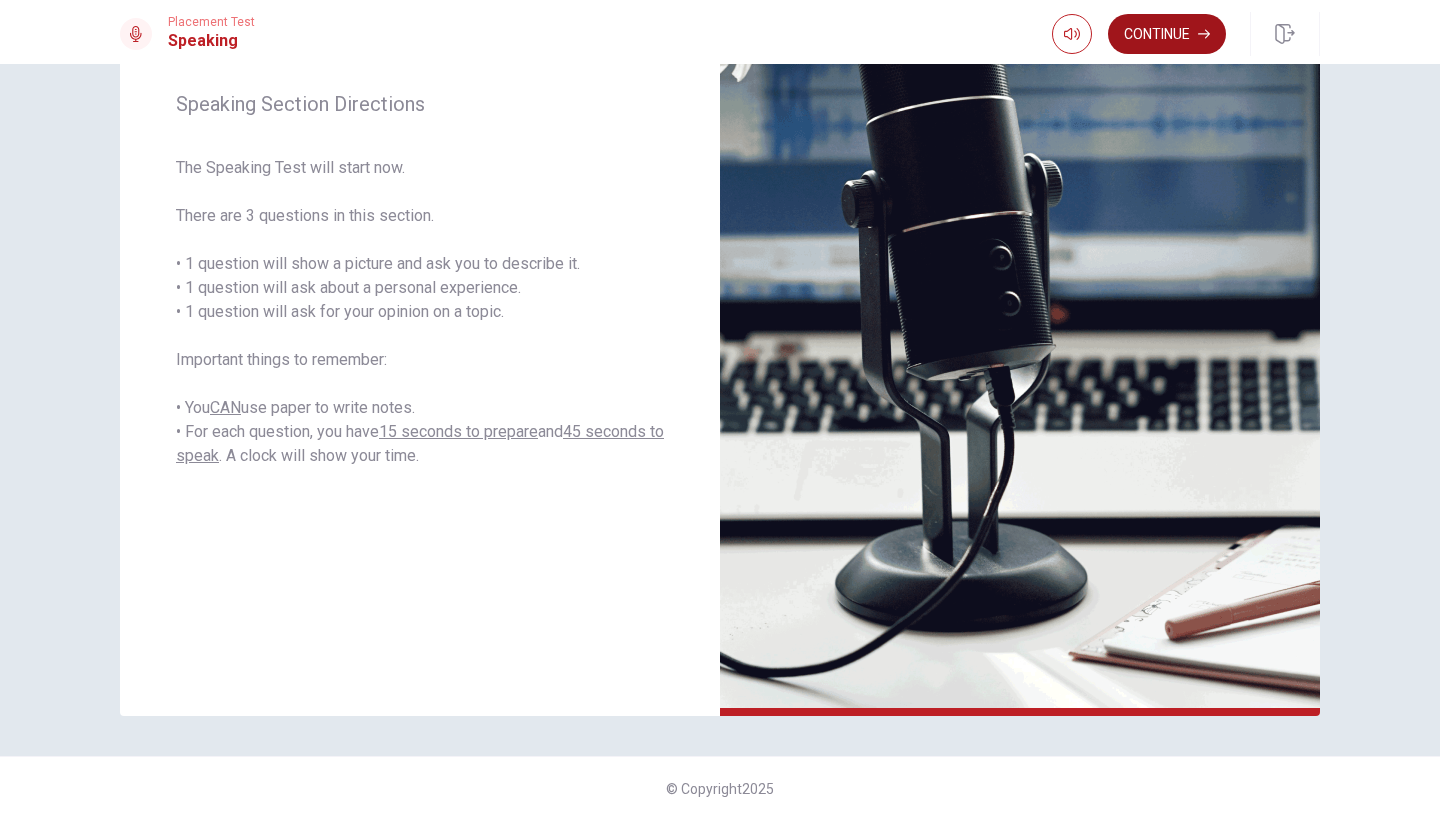click on "Continue" at bounding box center (1167, 34) 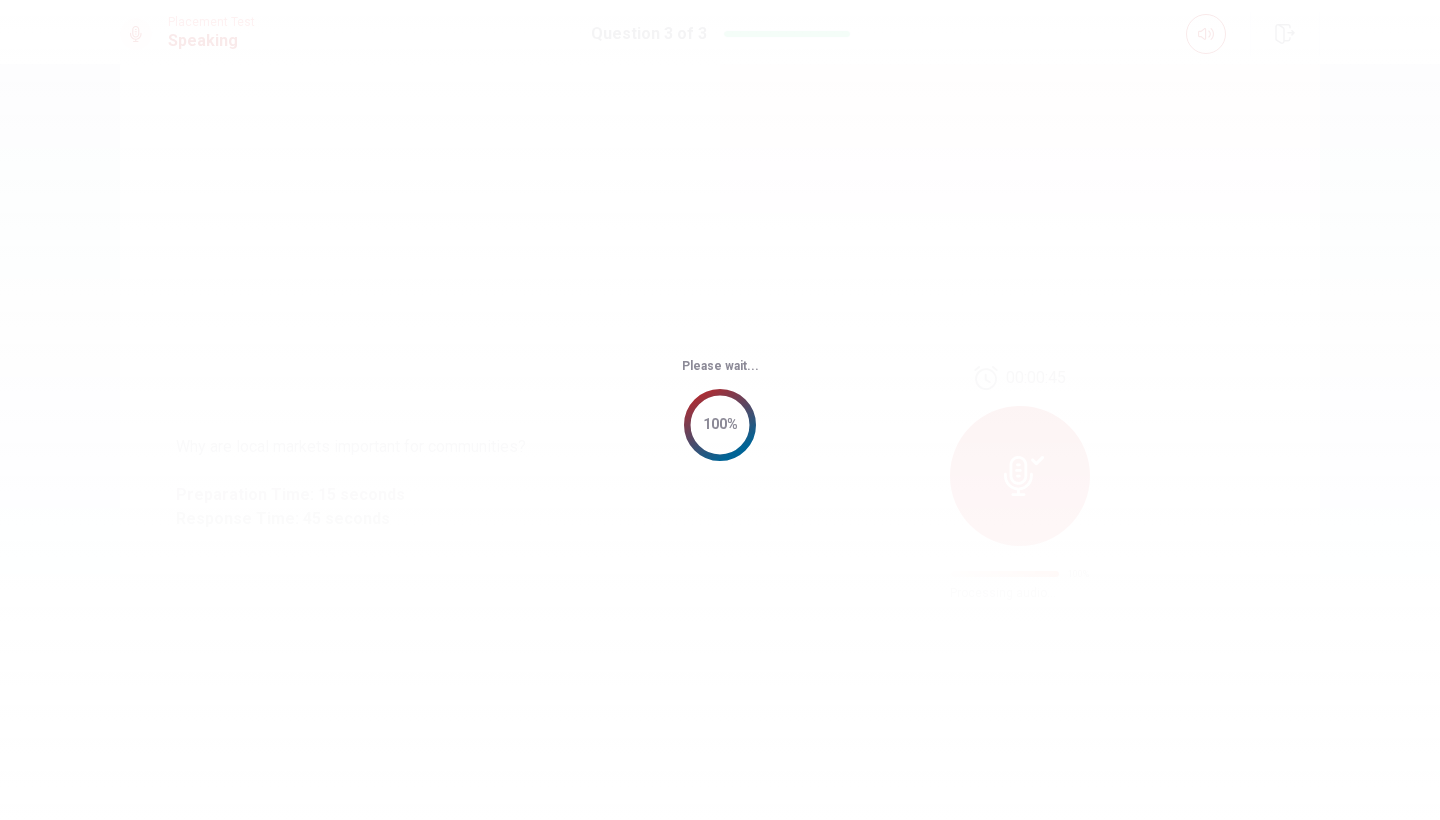 scroll, scrollTop: 0, scrollLeft: 0, axis: both 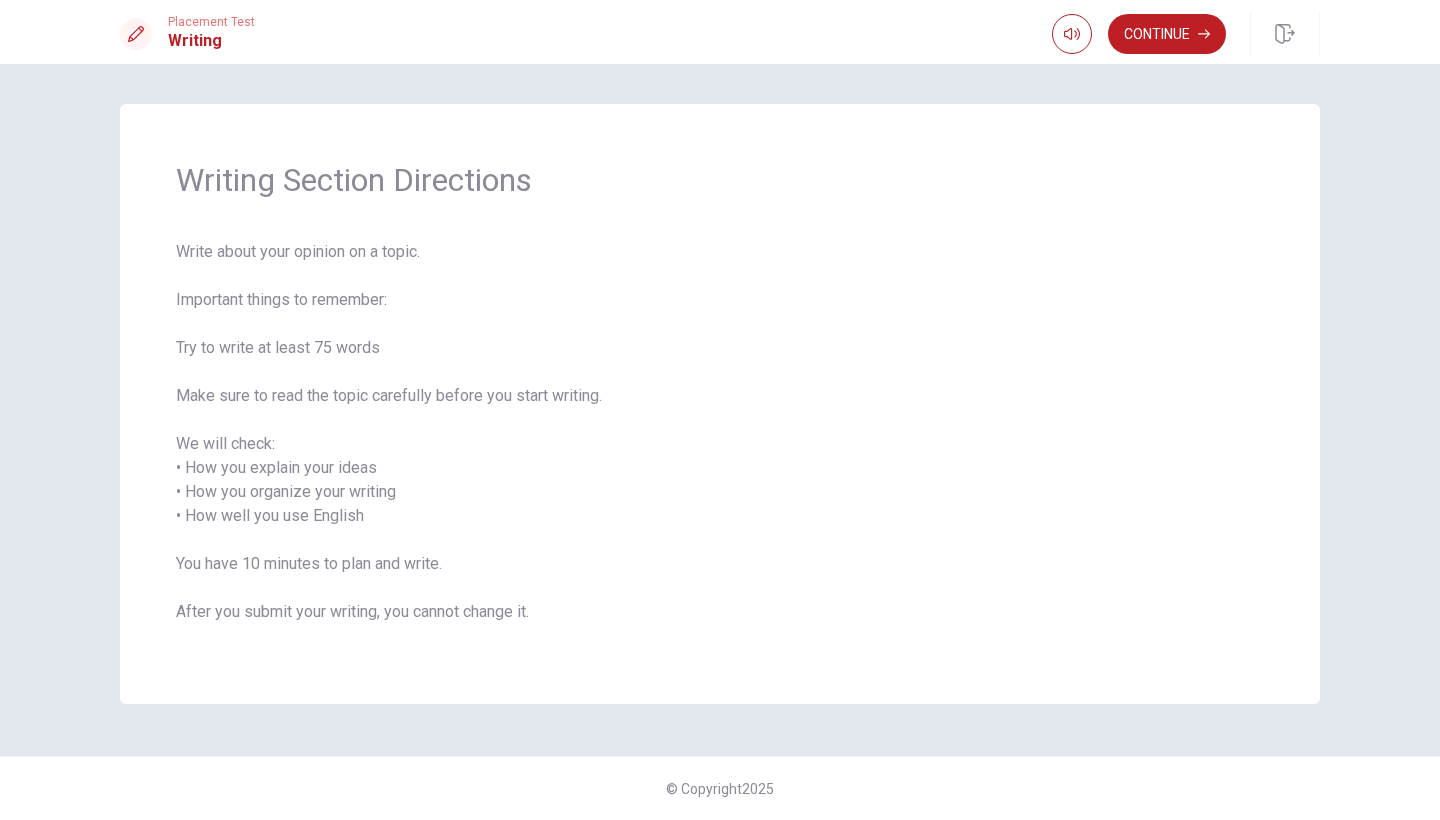 click on "Continue" at bounding box center (1167, 34) 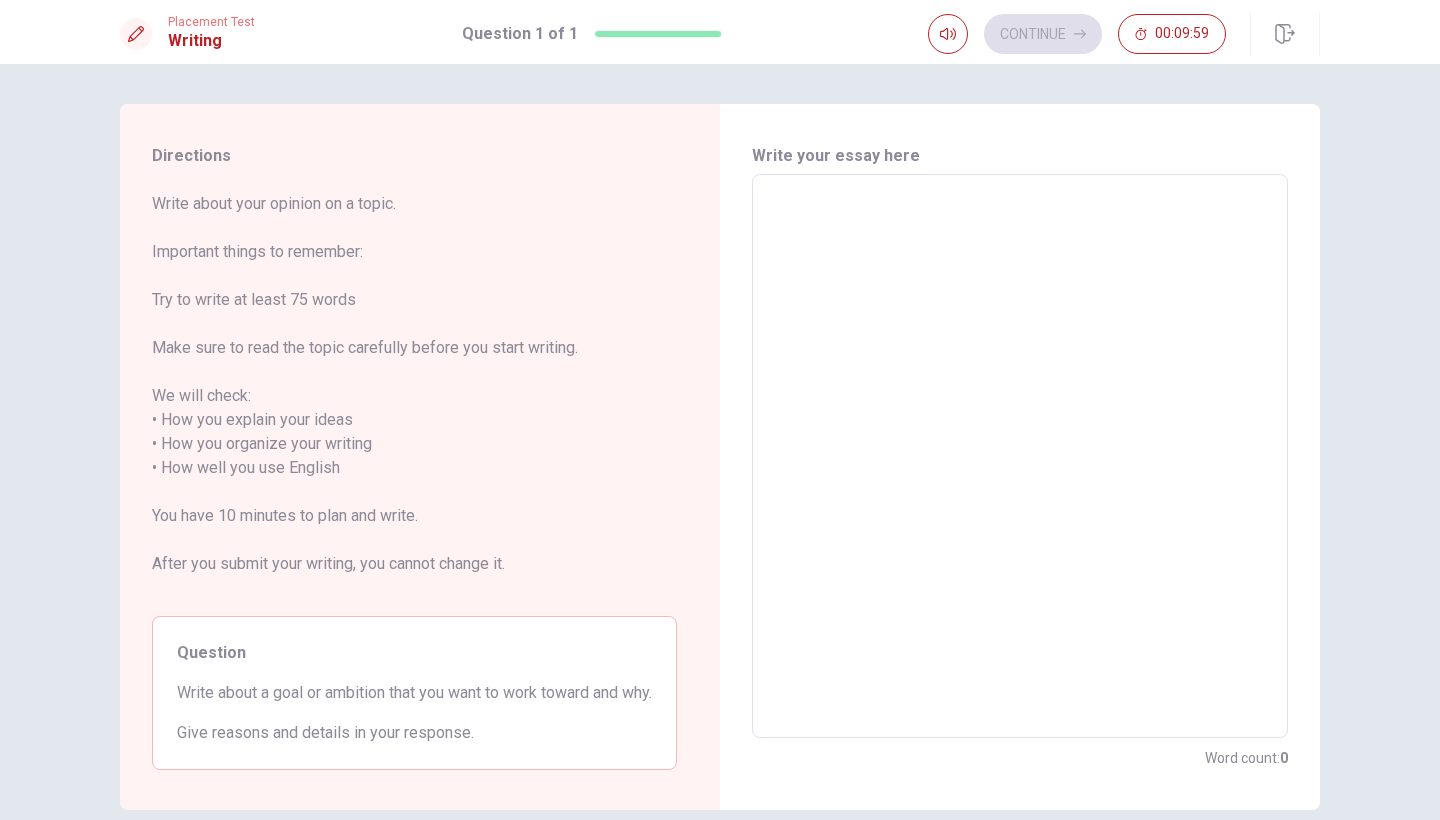 click at bounding box center [1020, 456] 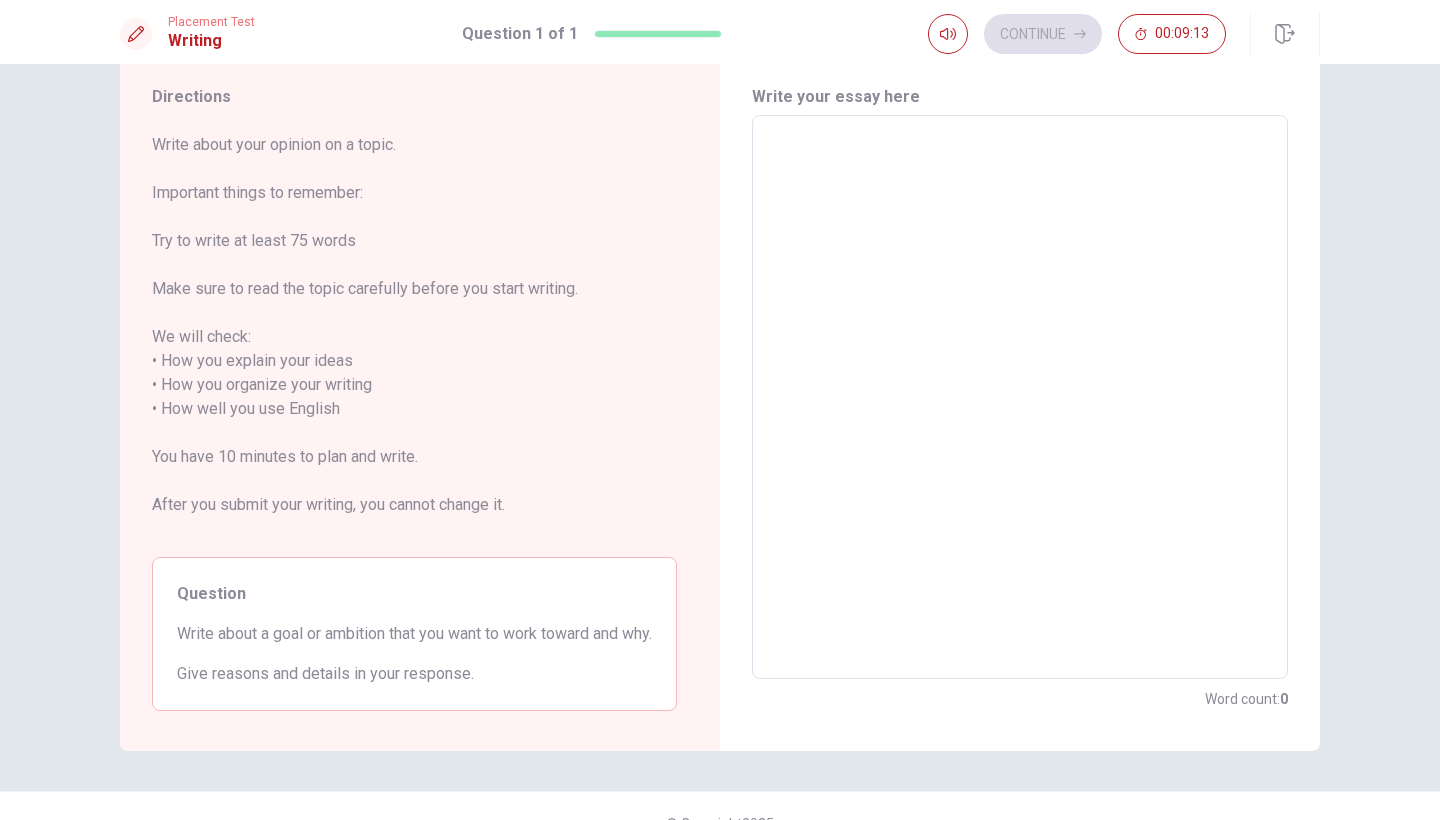 scroll, scrollTop: 54, scrollLeft: 0, axis: vertical 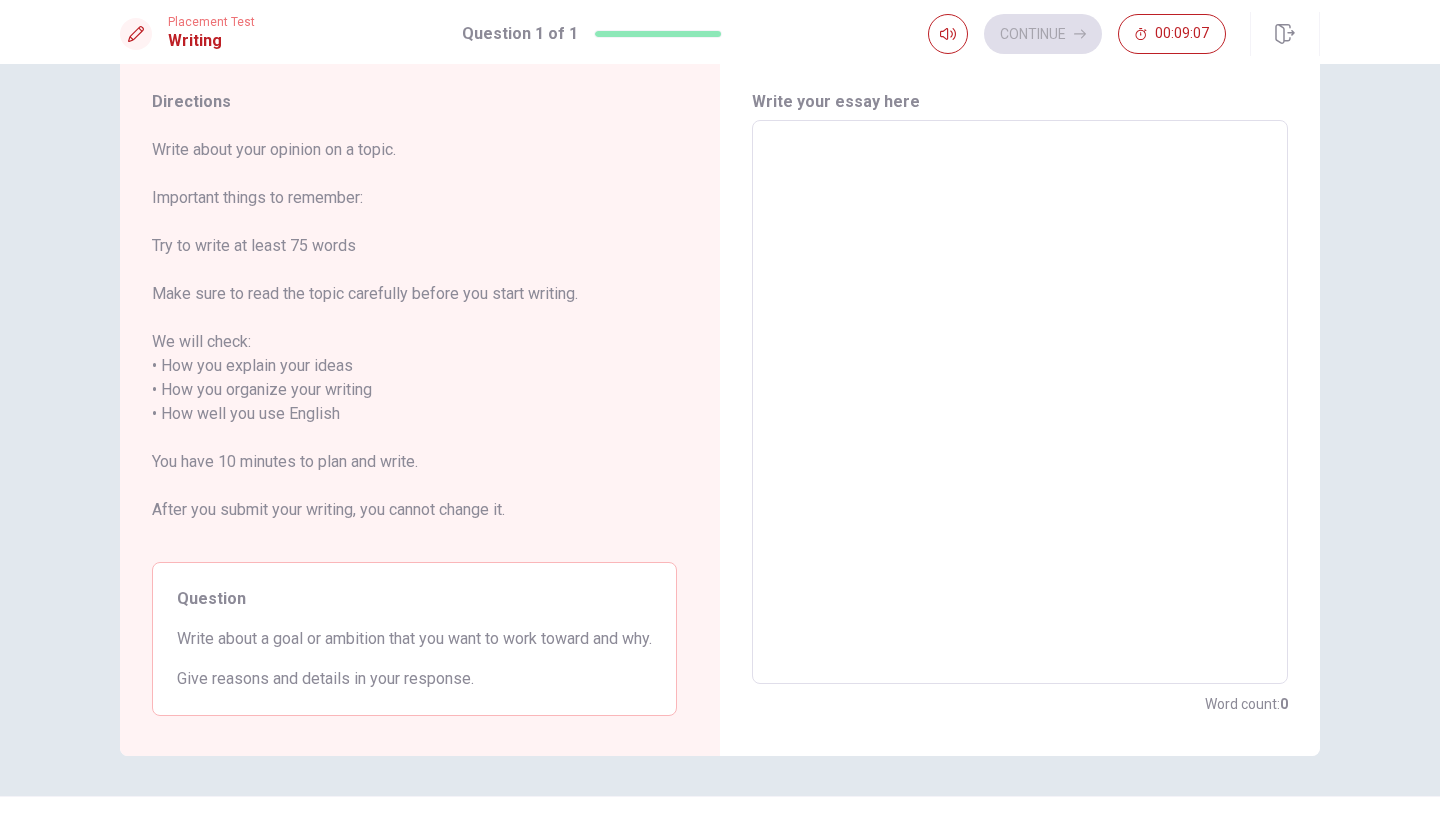 type on "M" 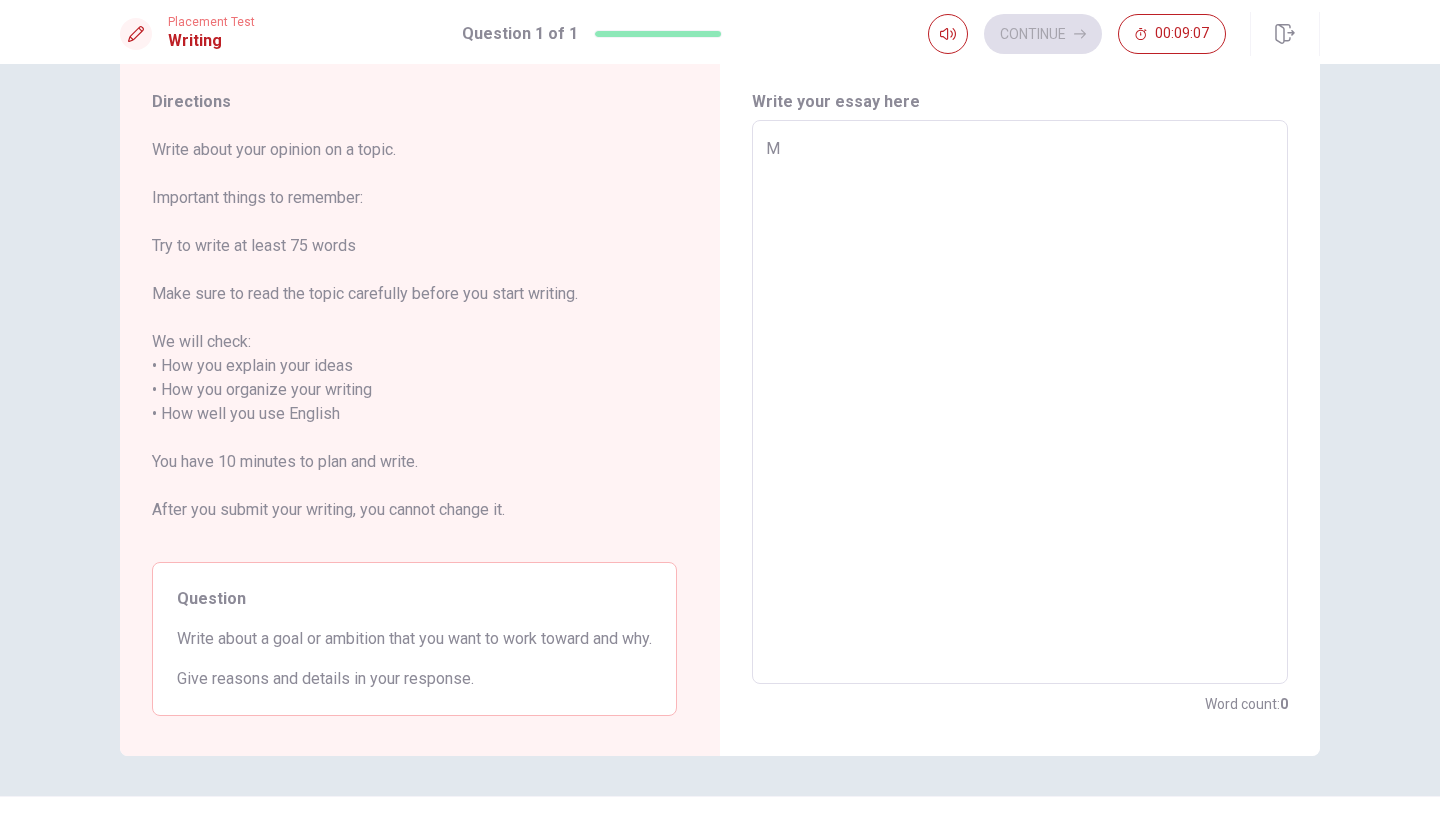 type on "x" 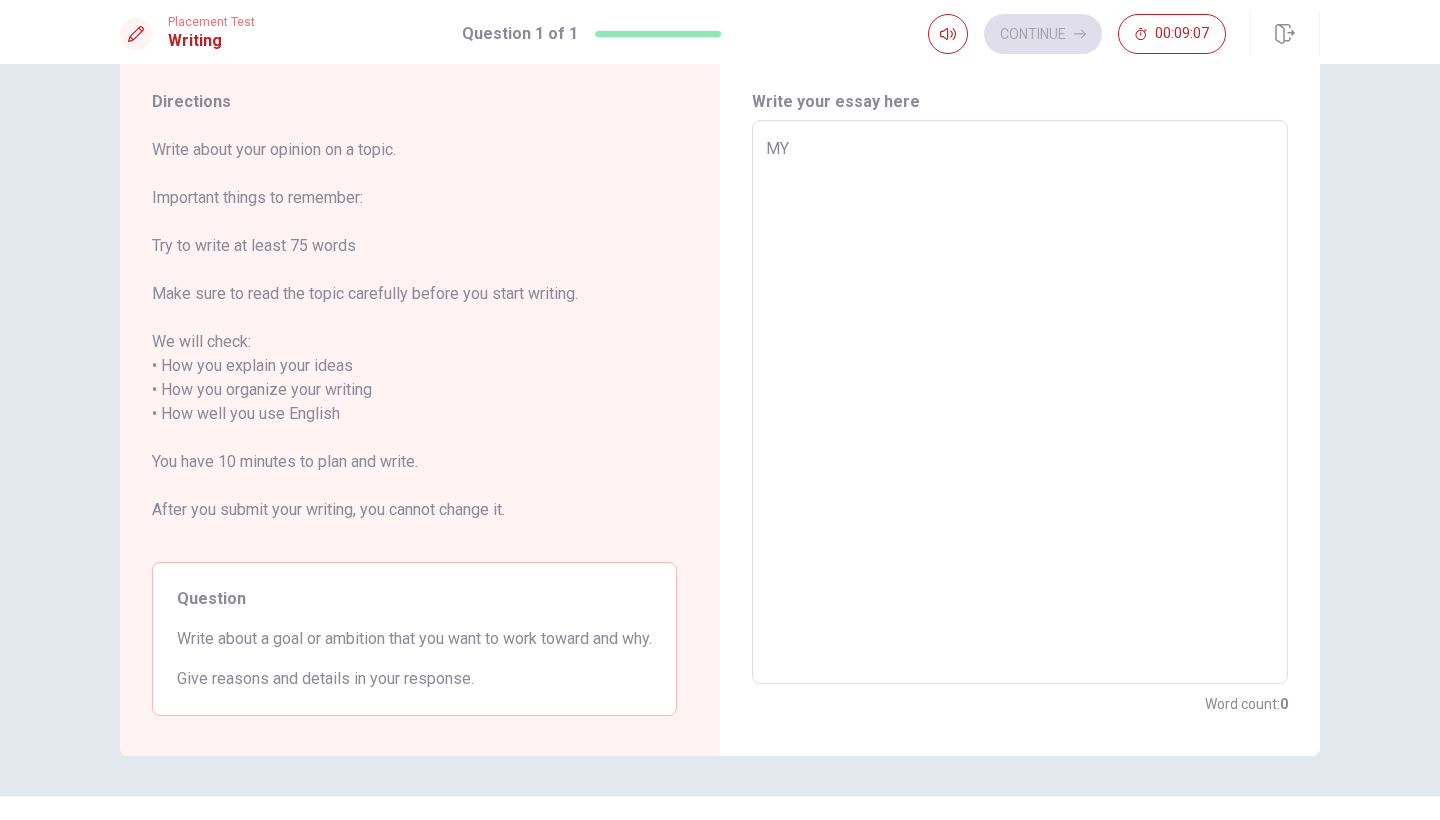 type on "x" 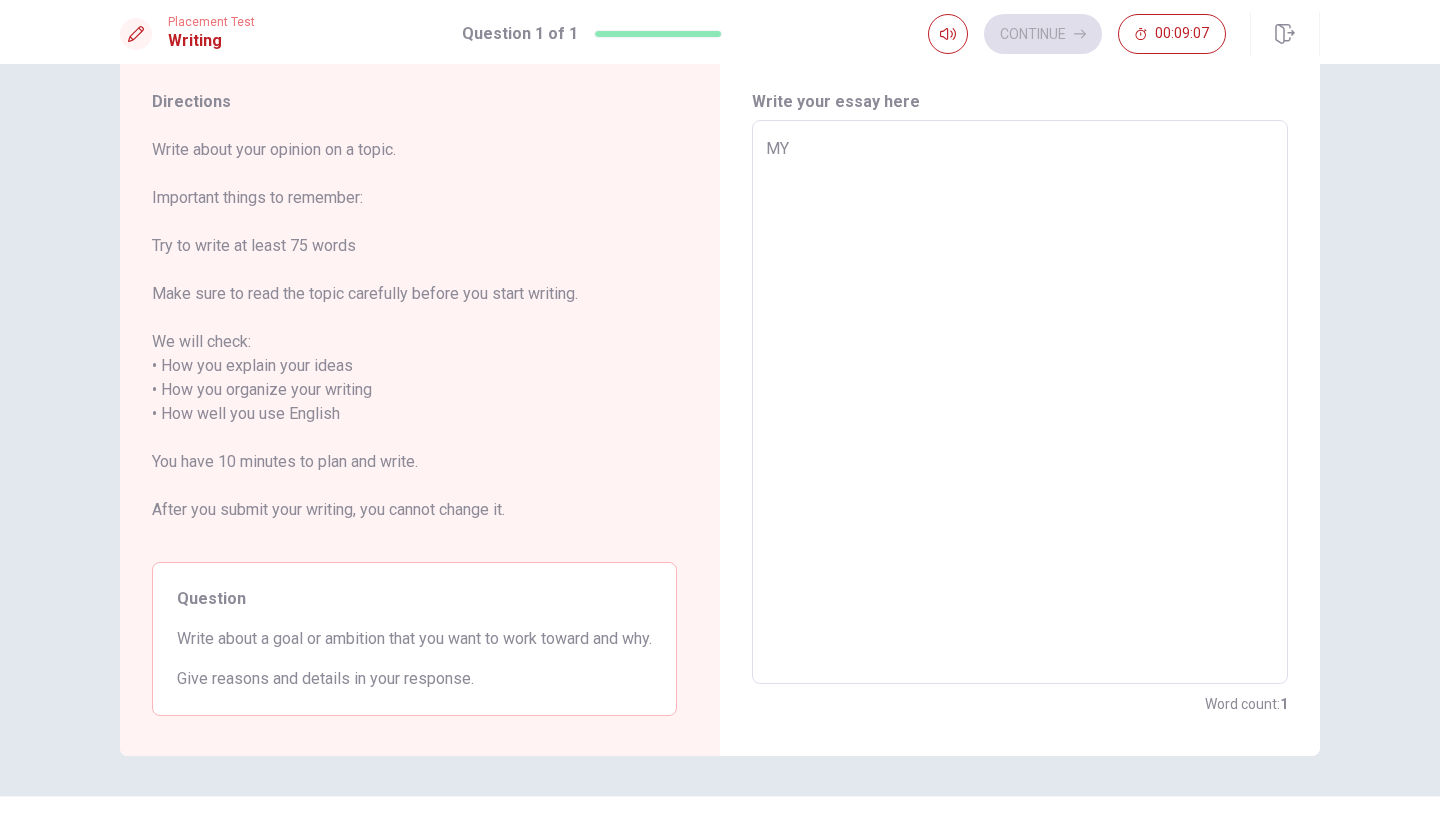 type on "MY" 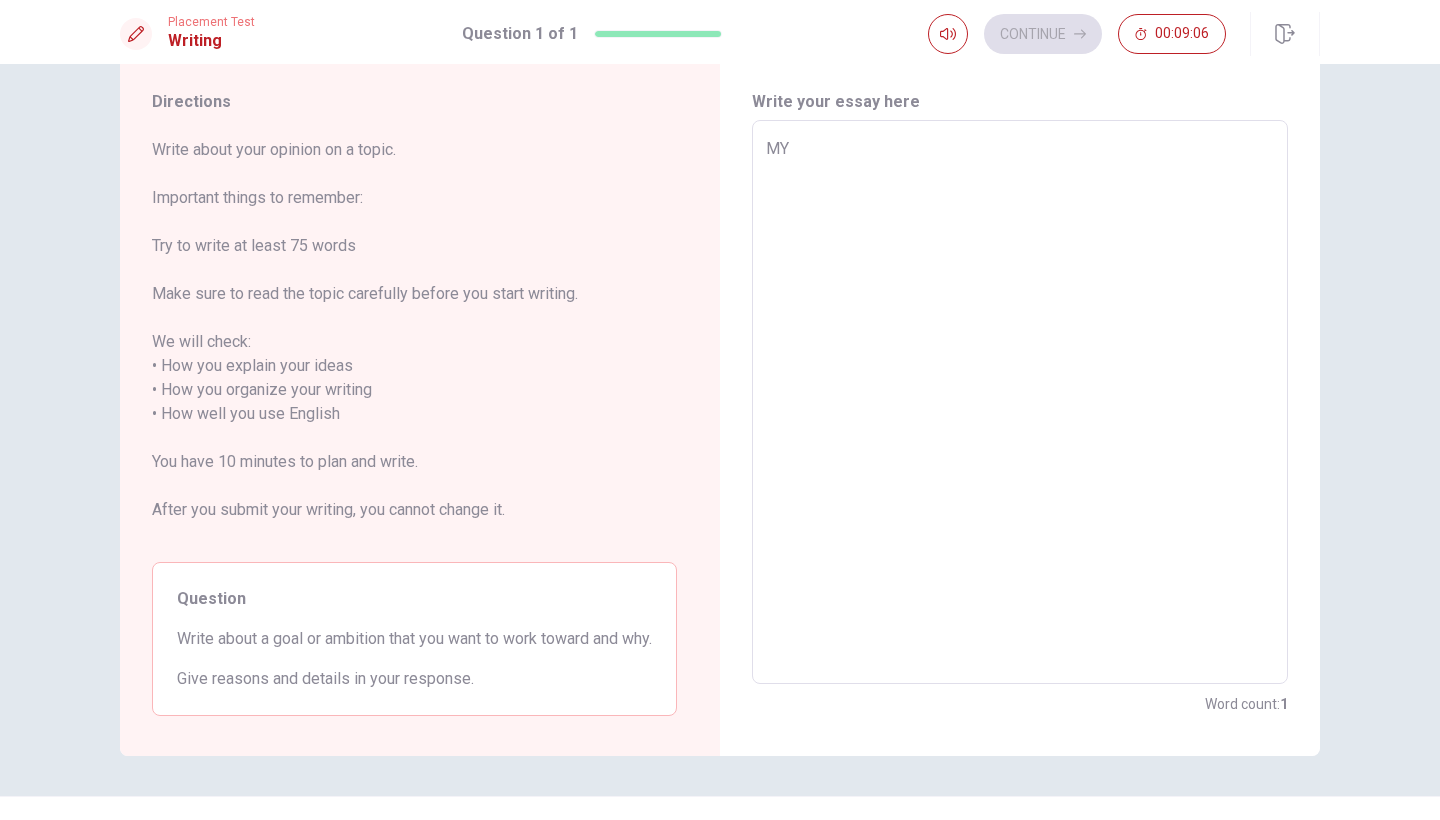 type on "MY l" 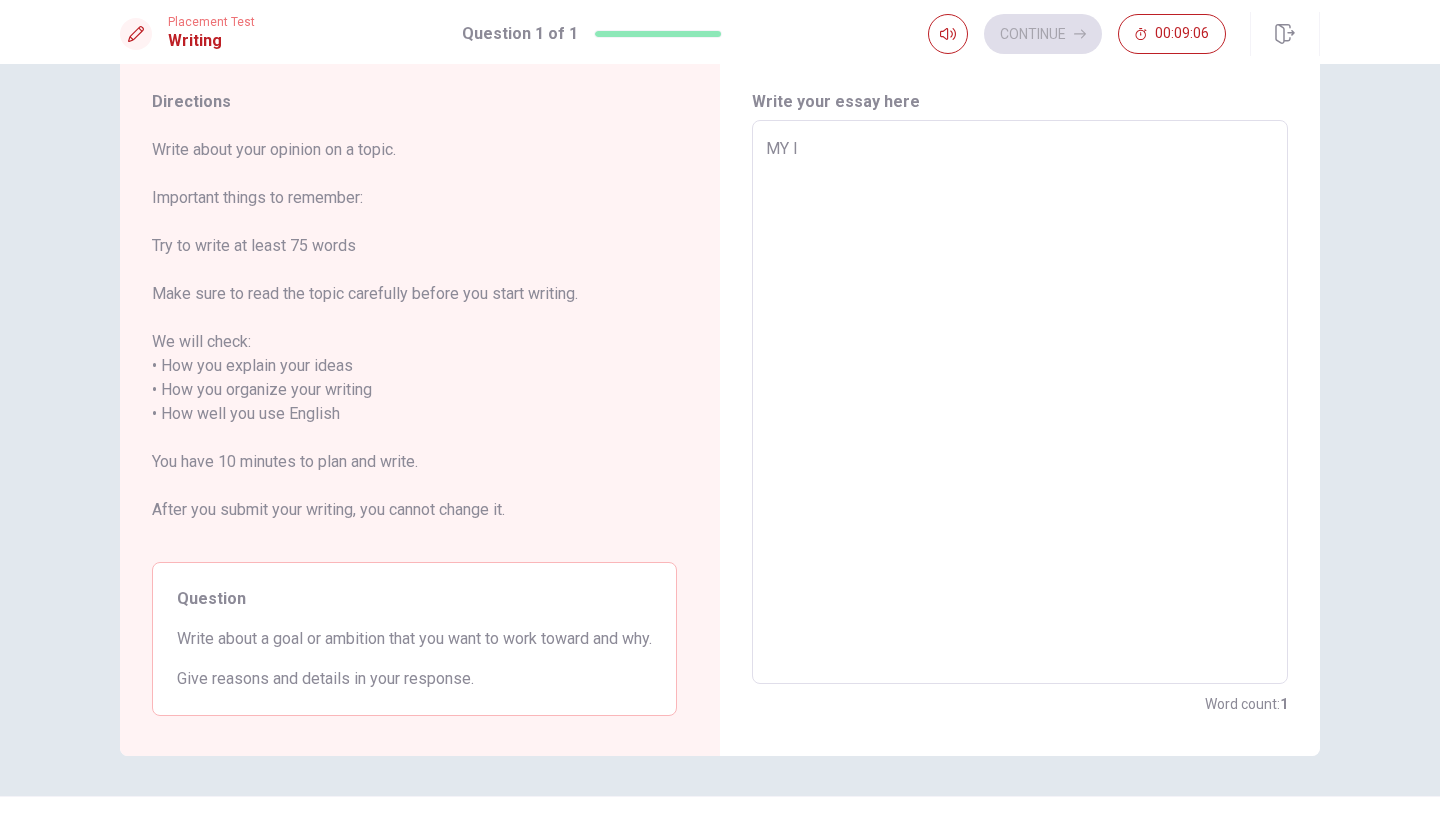type on "x" 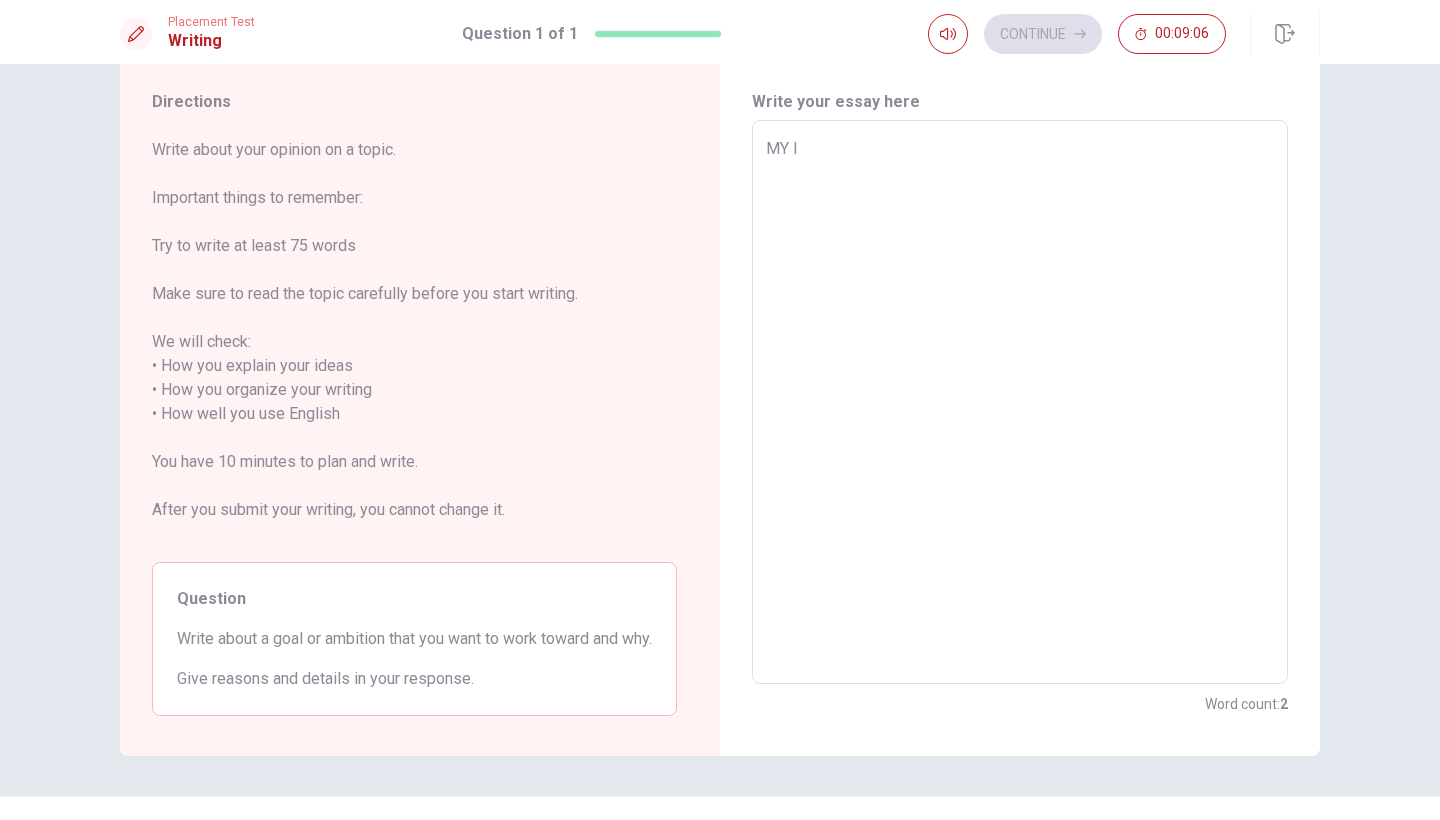 type on "MY lo" 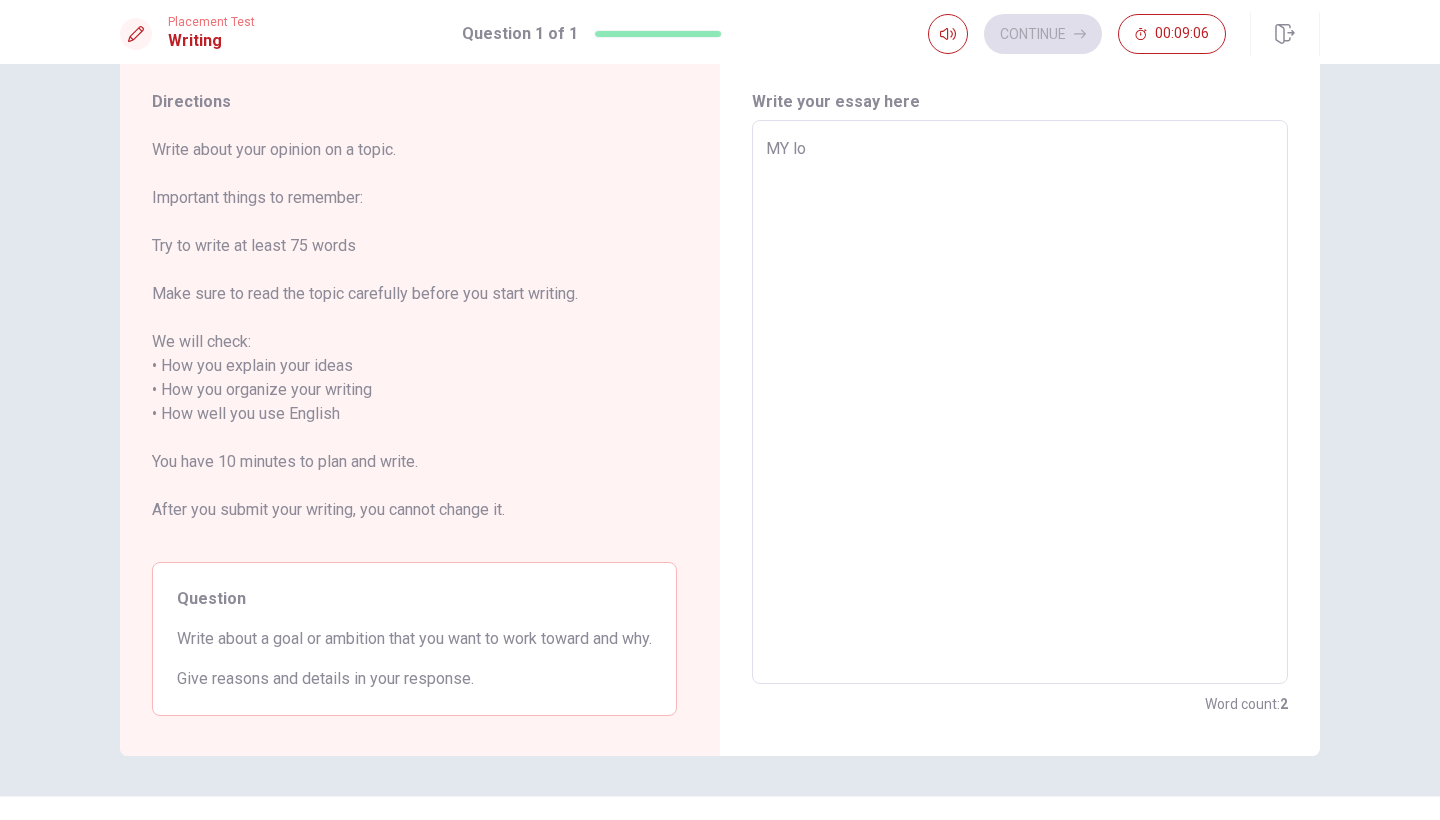 type on "x" 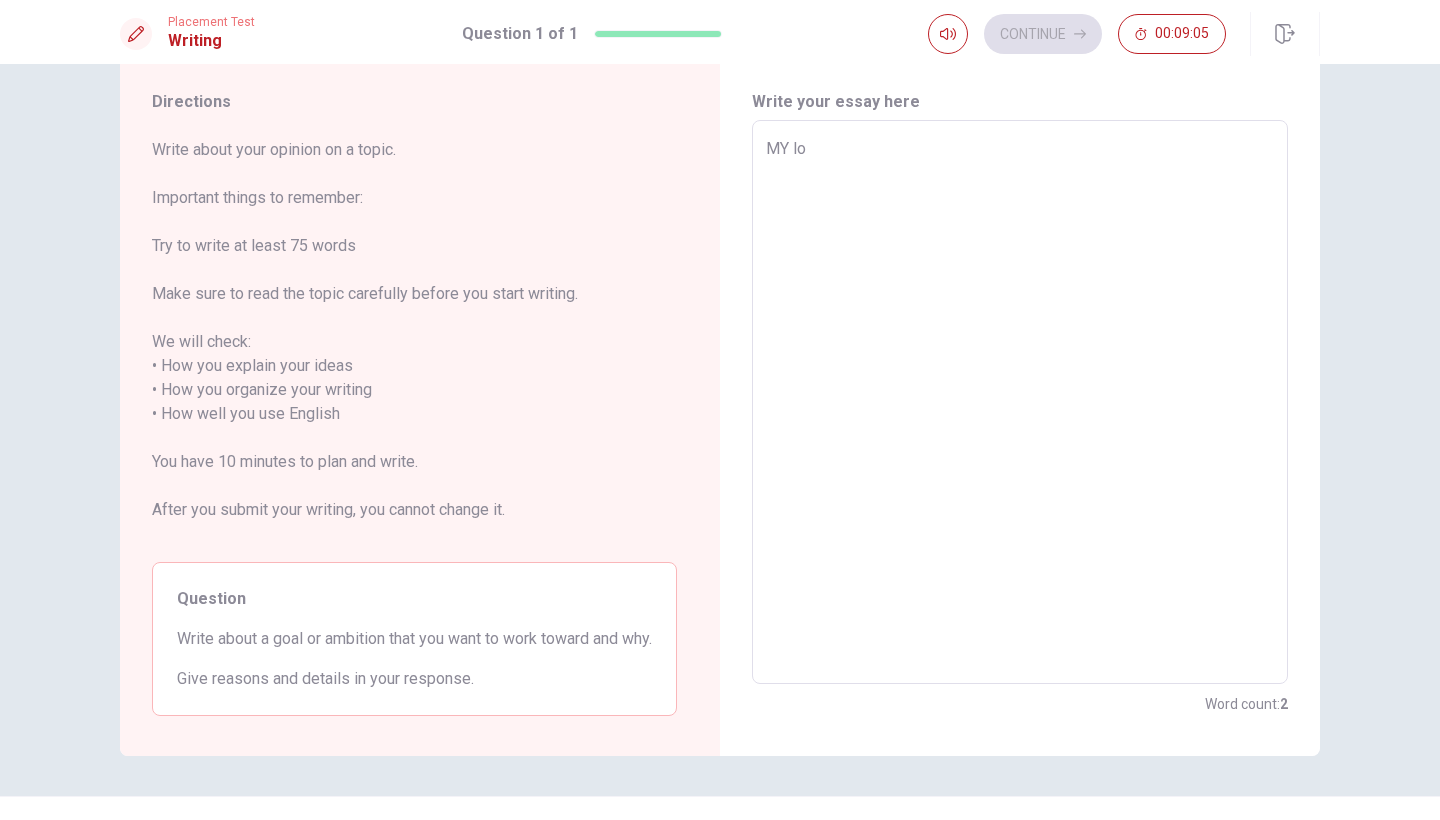 type on "MY l" 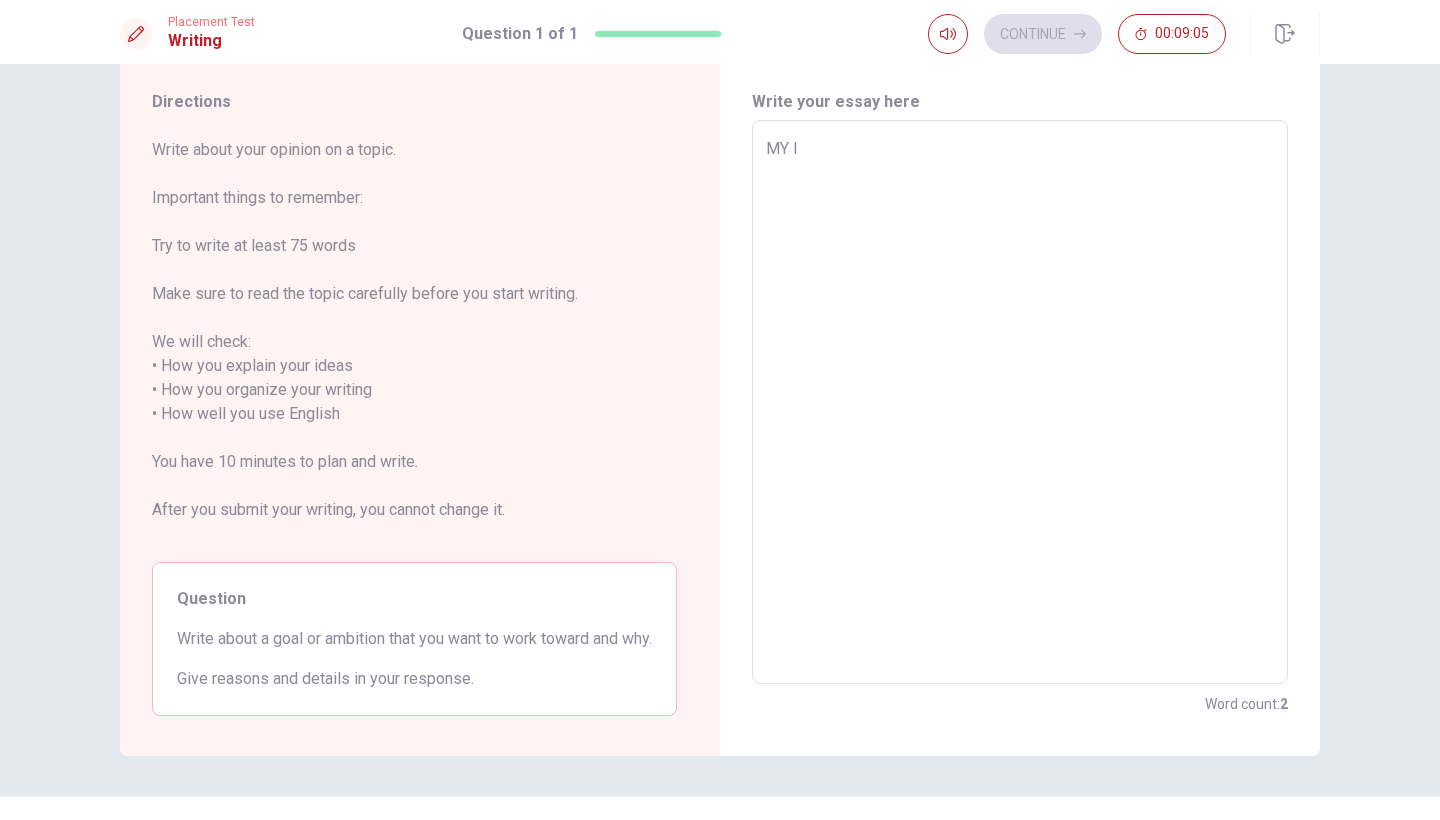type on "x" 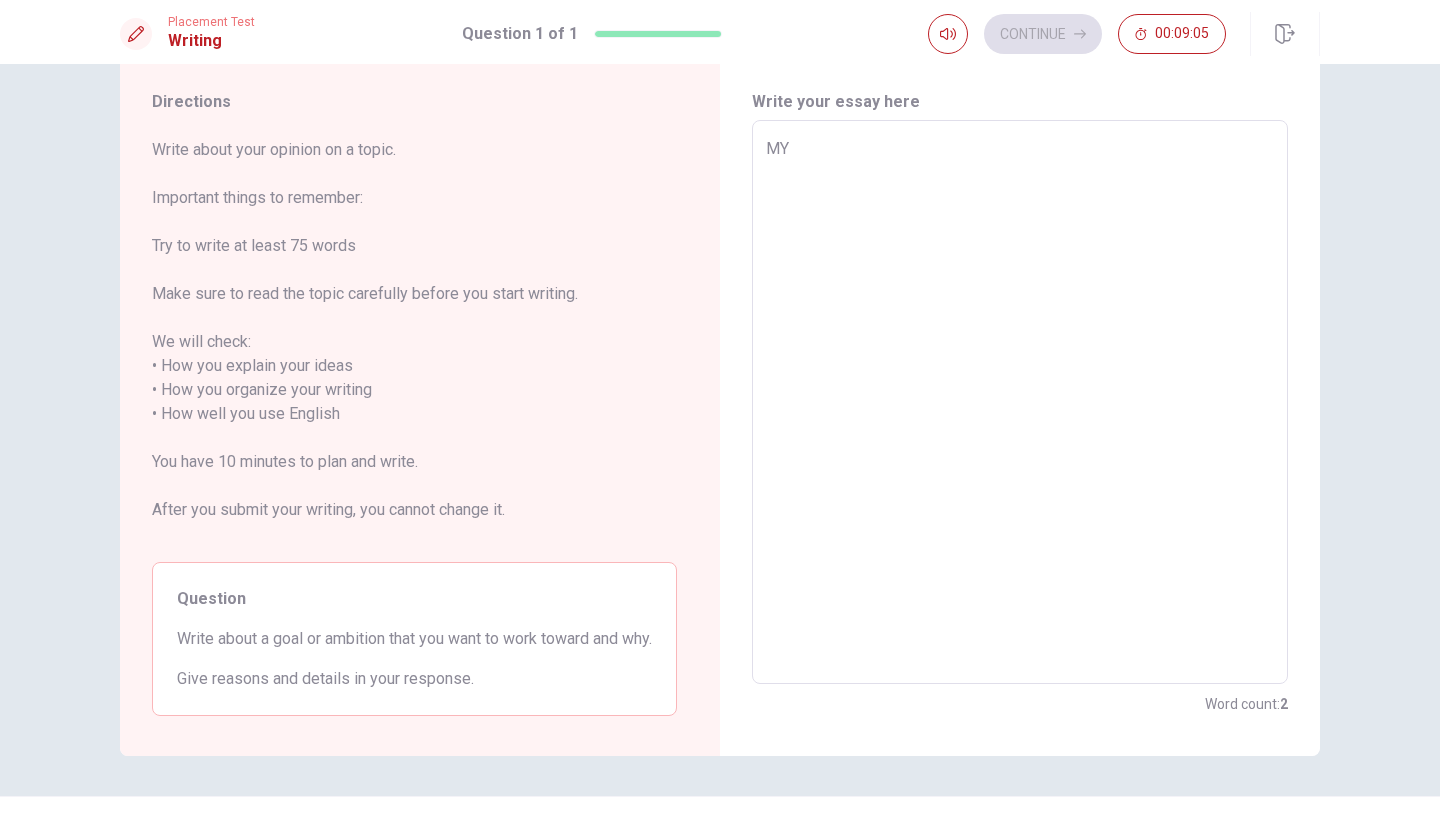 type on "x" 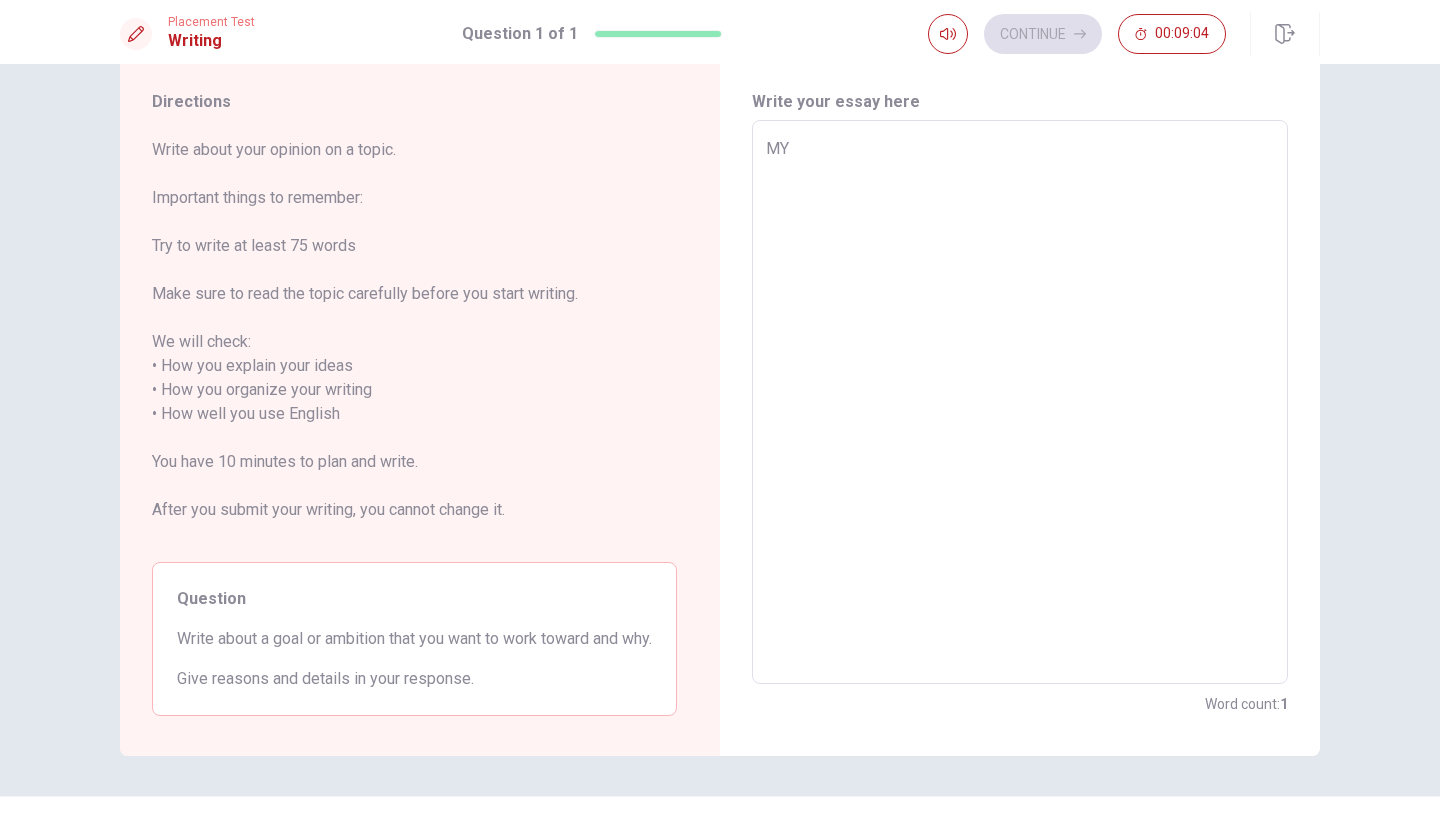 type on "MY" 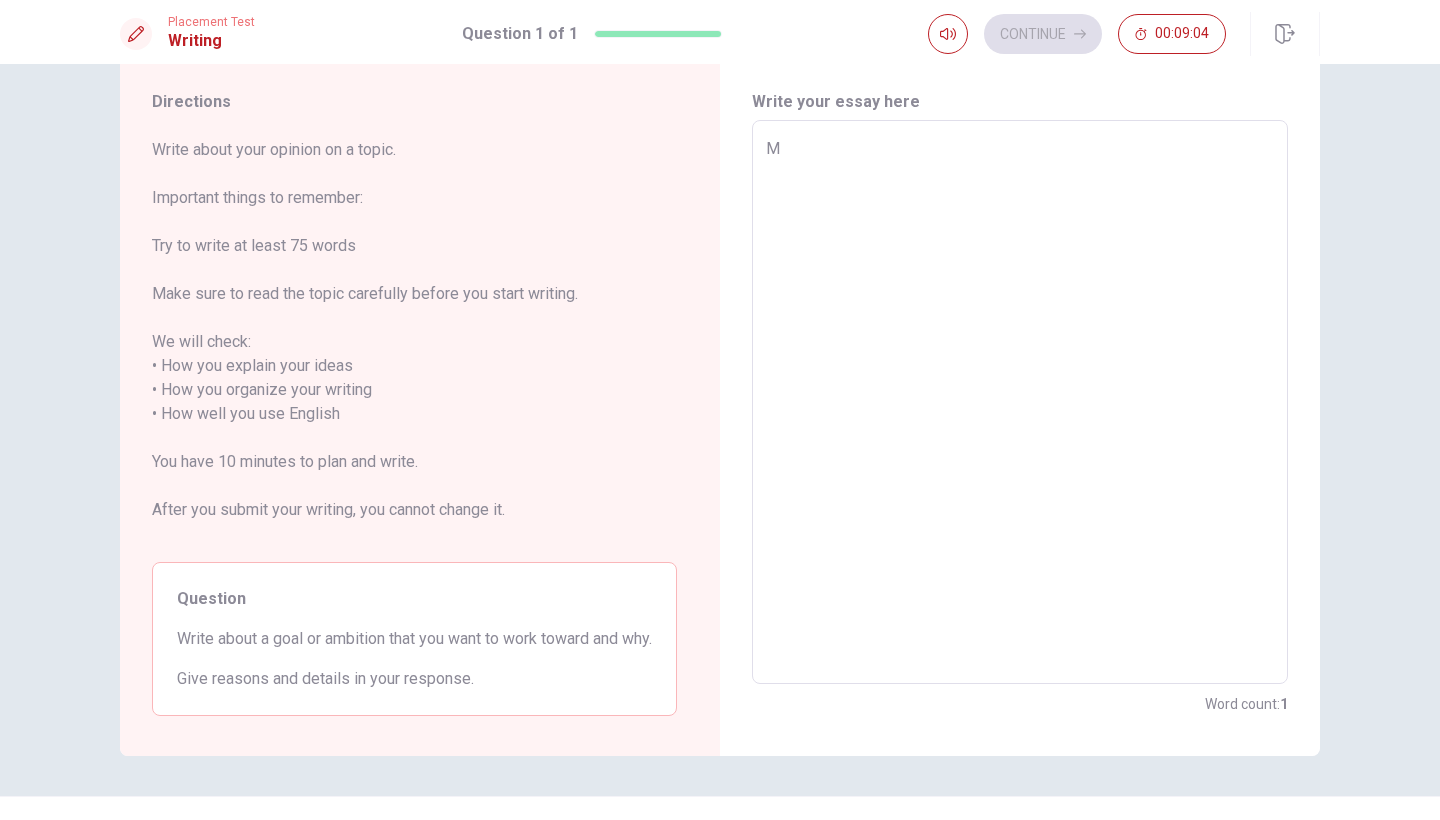 type on "x" 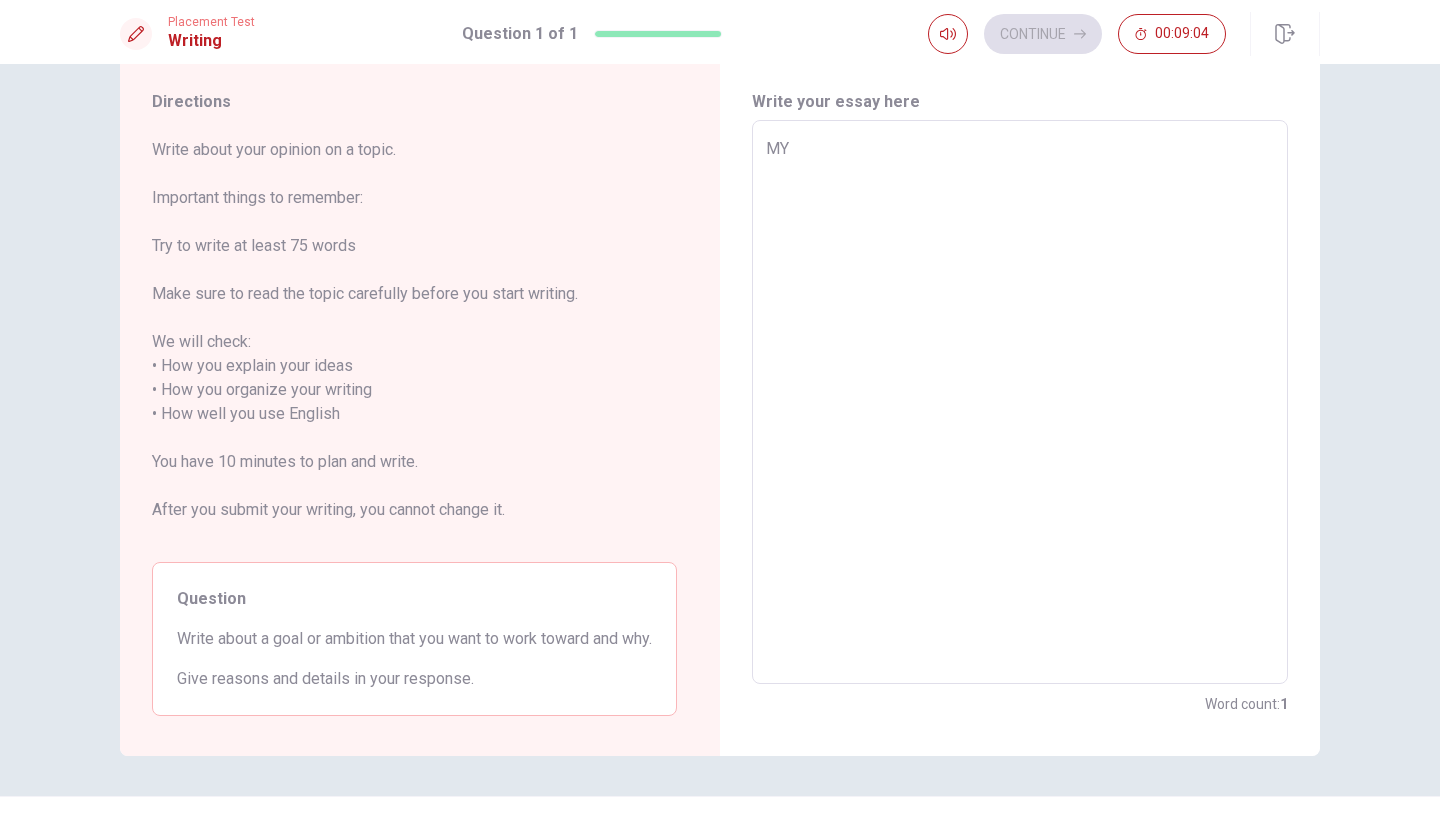 type on "x" 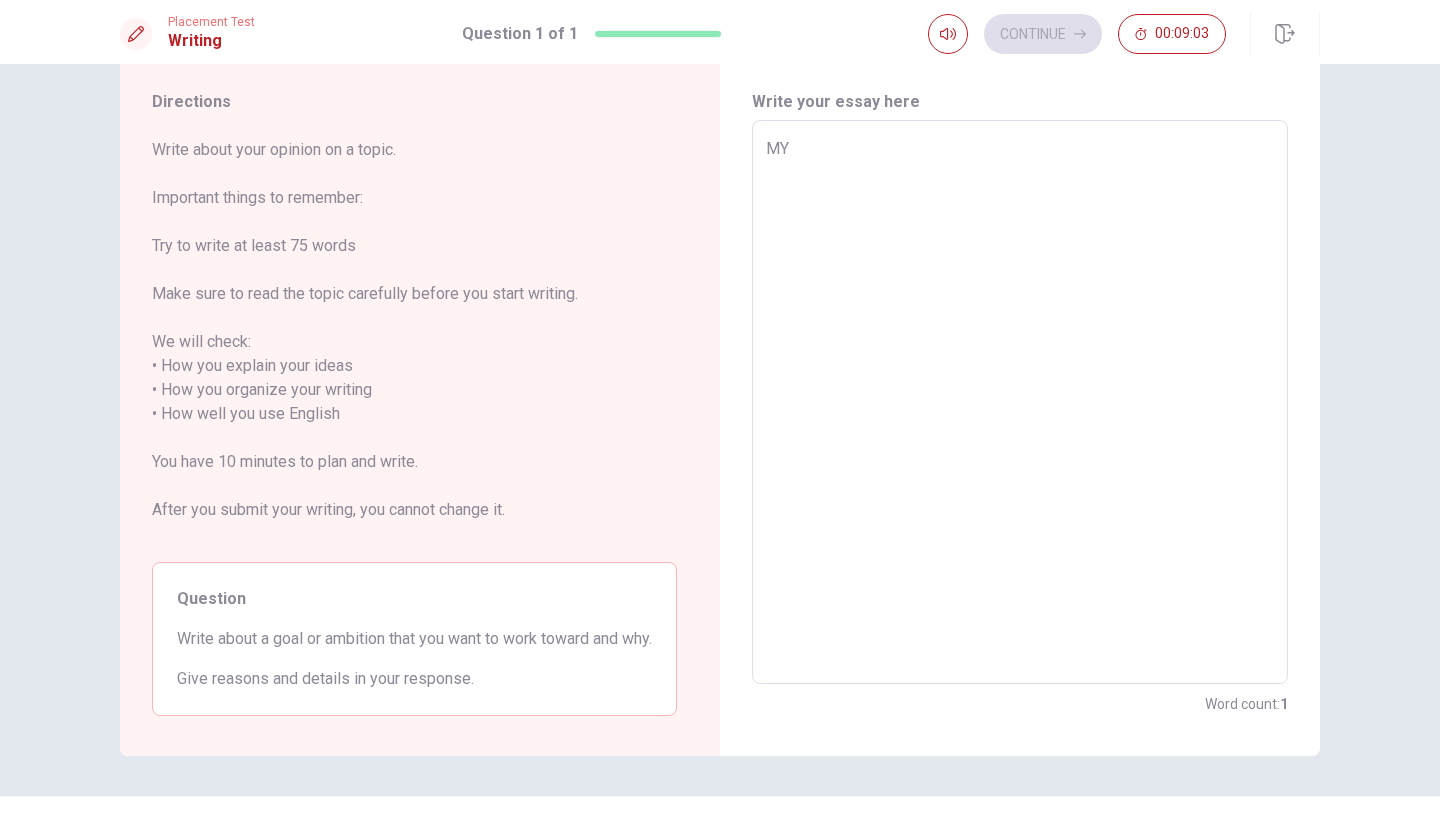 type on "MY" 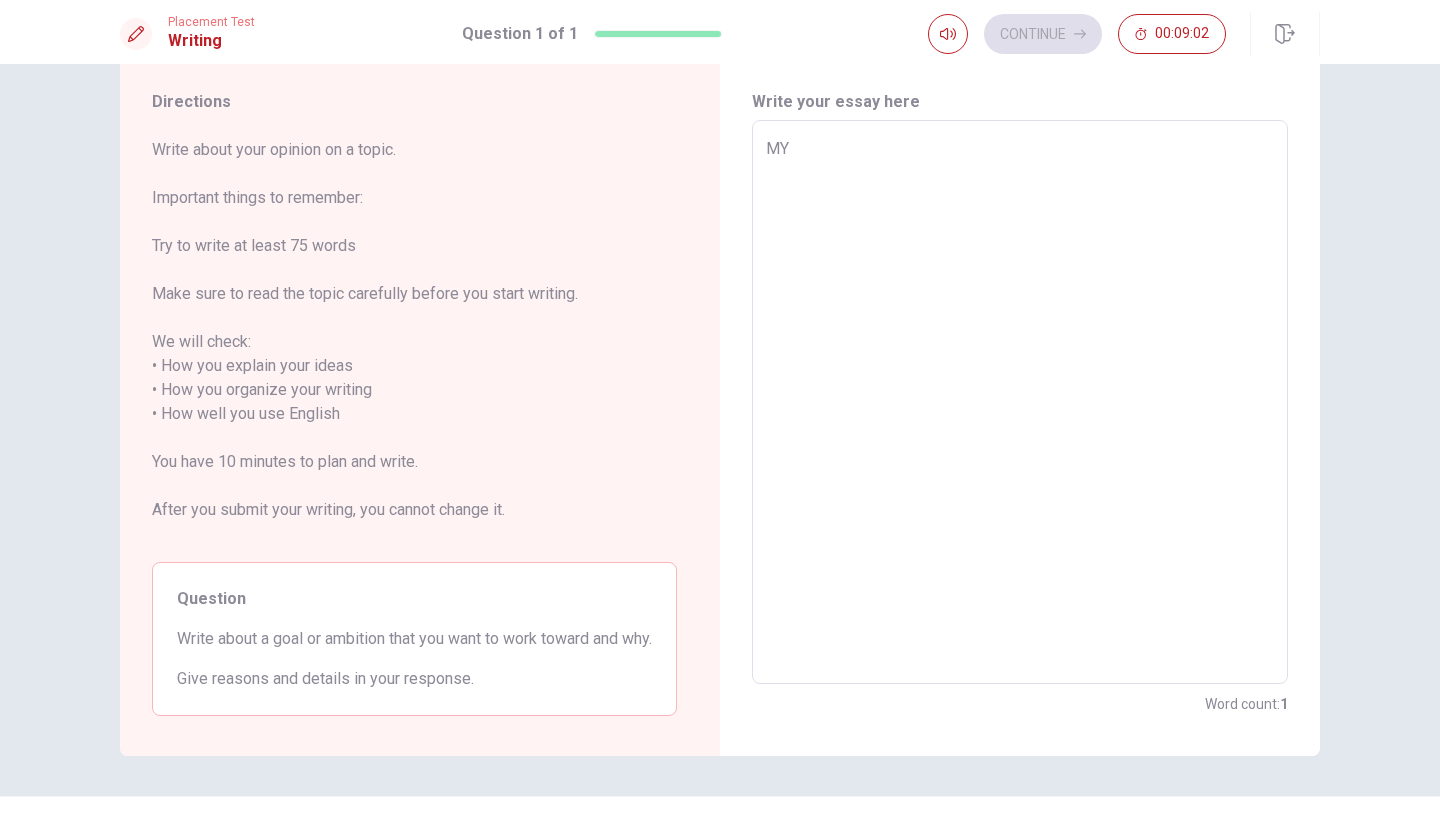 type on "MY" 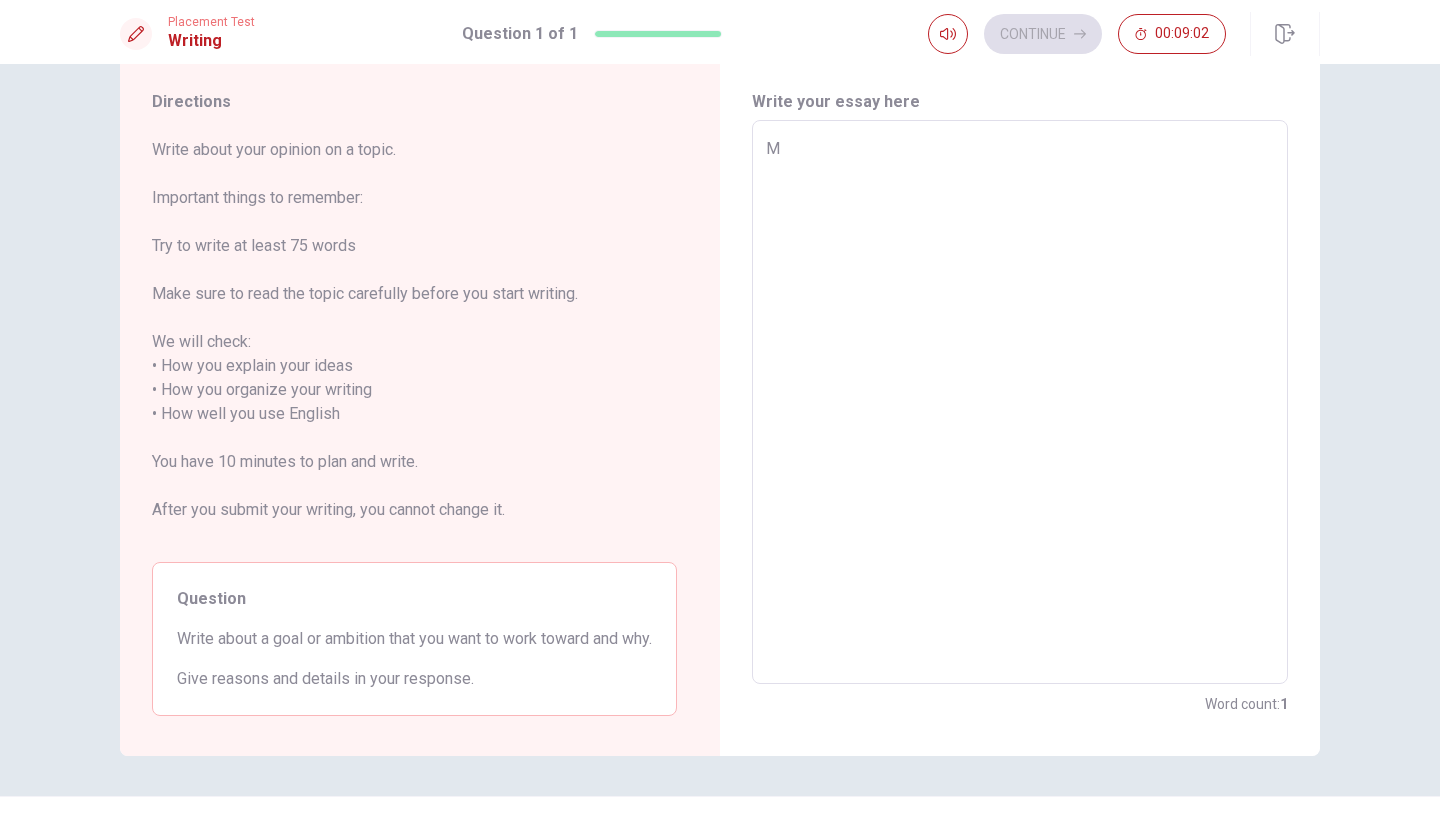 type on "x" 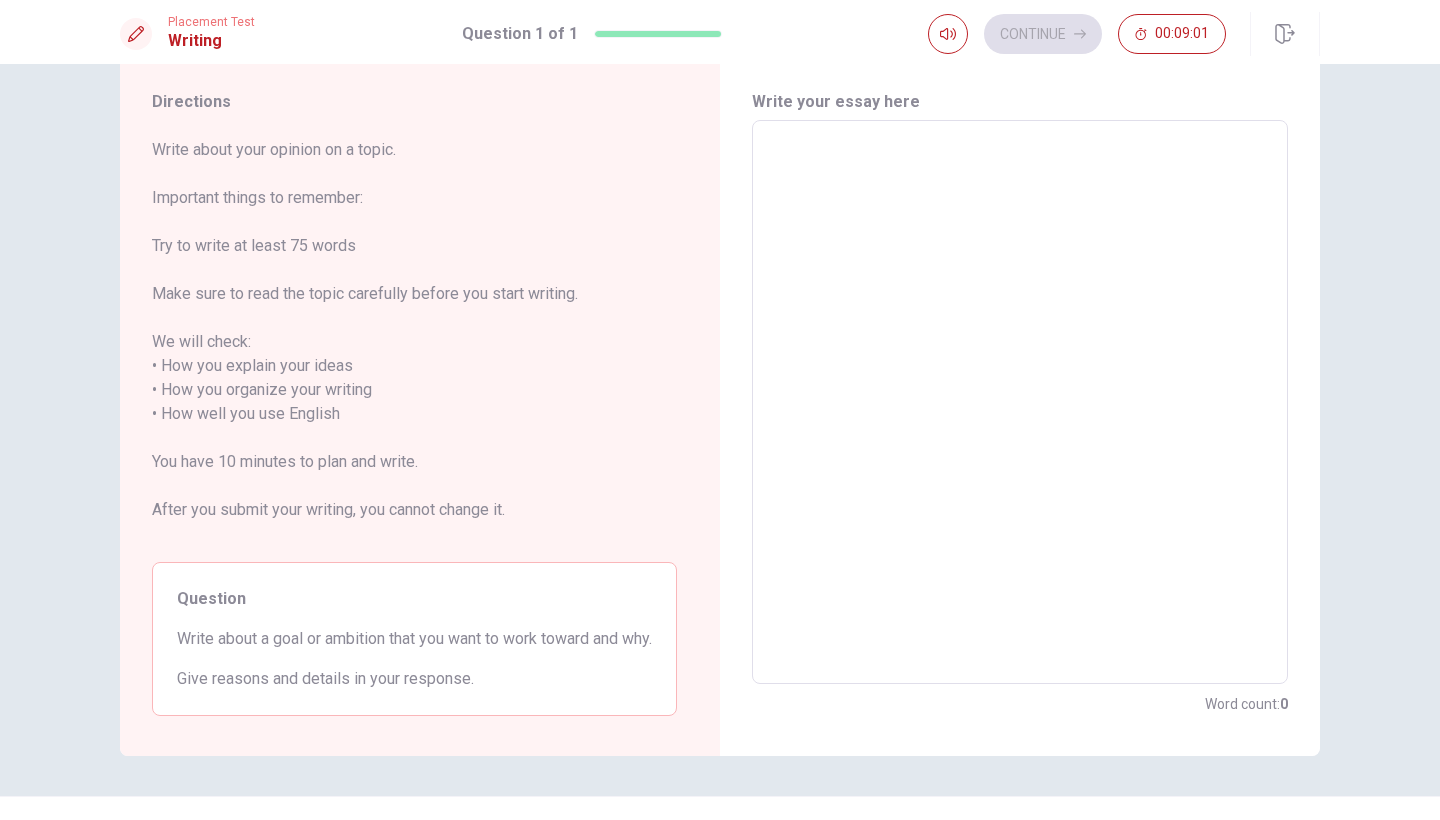 type on "m" 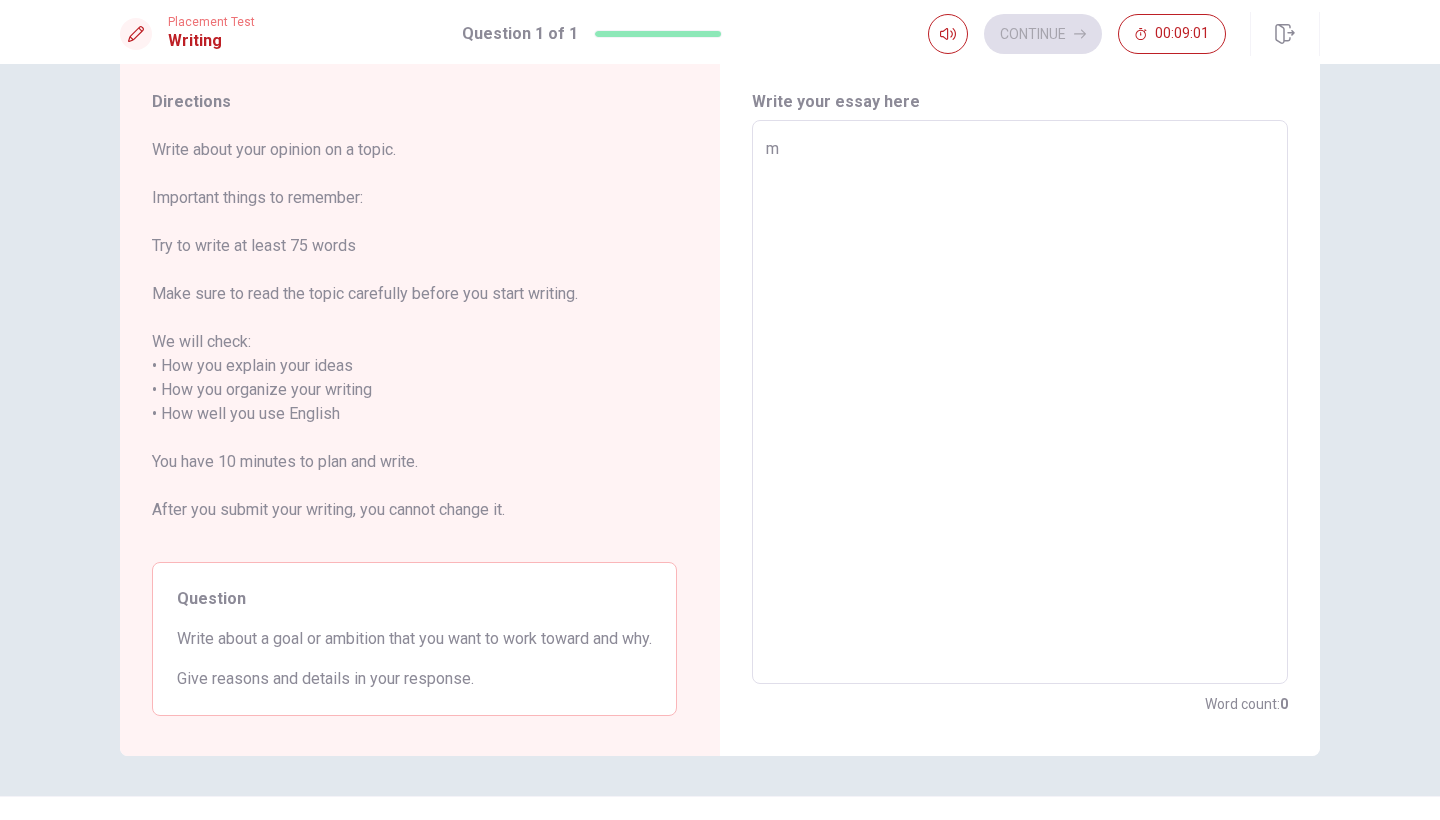 type on "x" 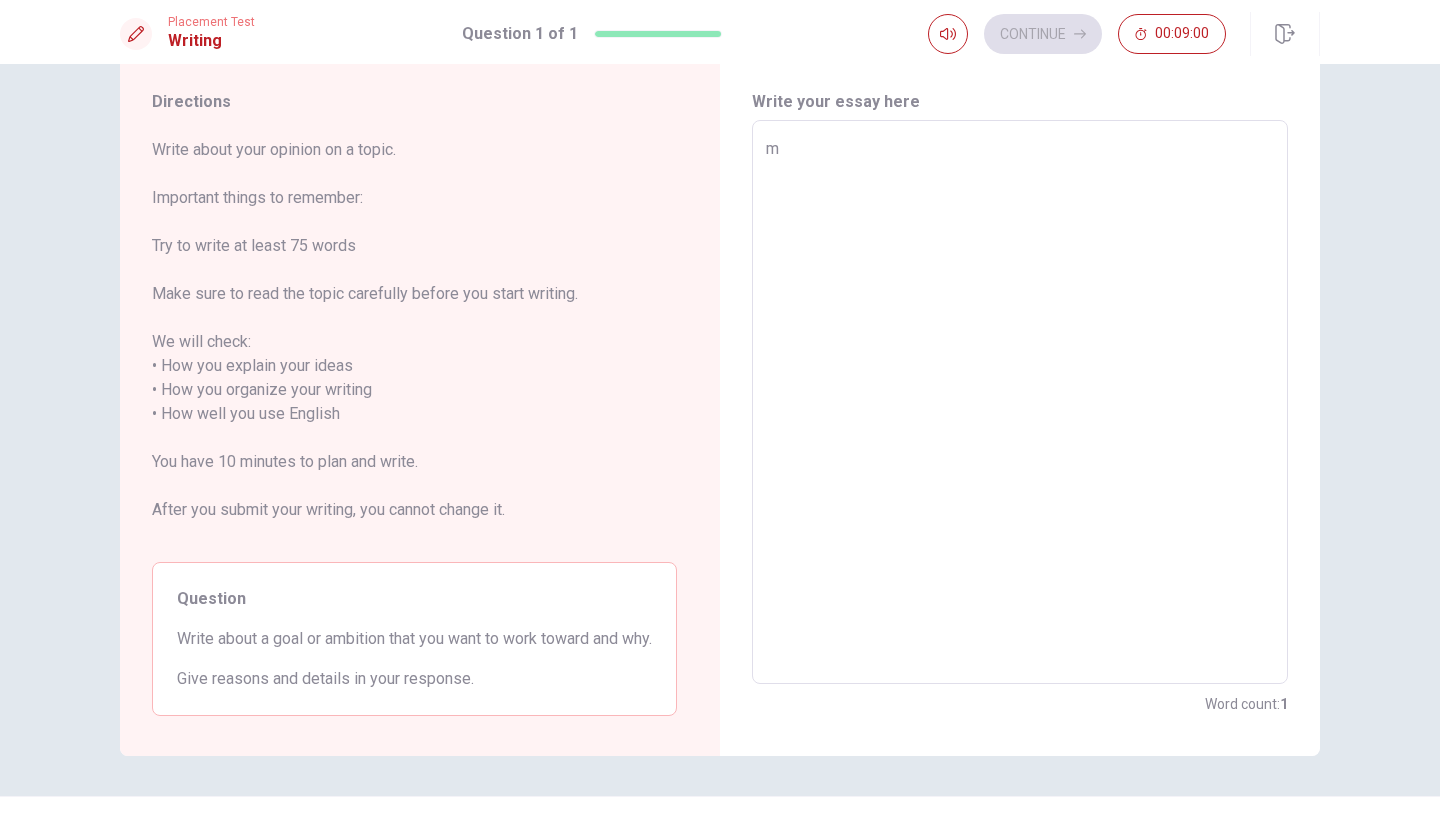 type on "my" 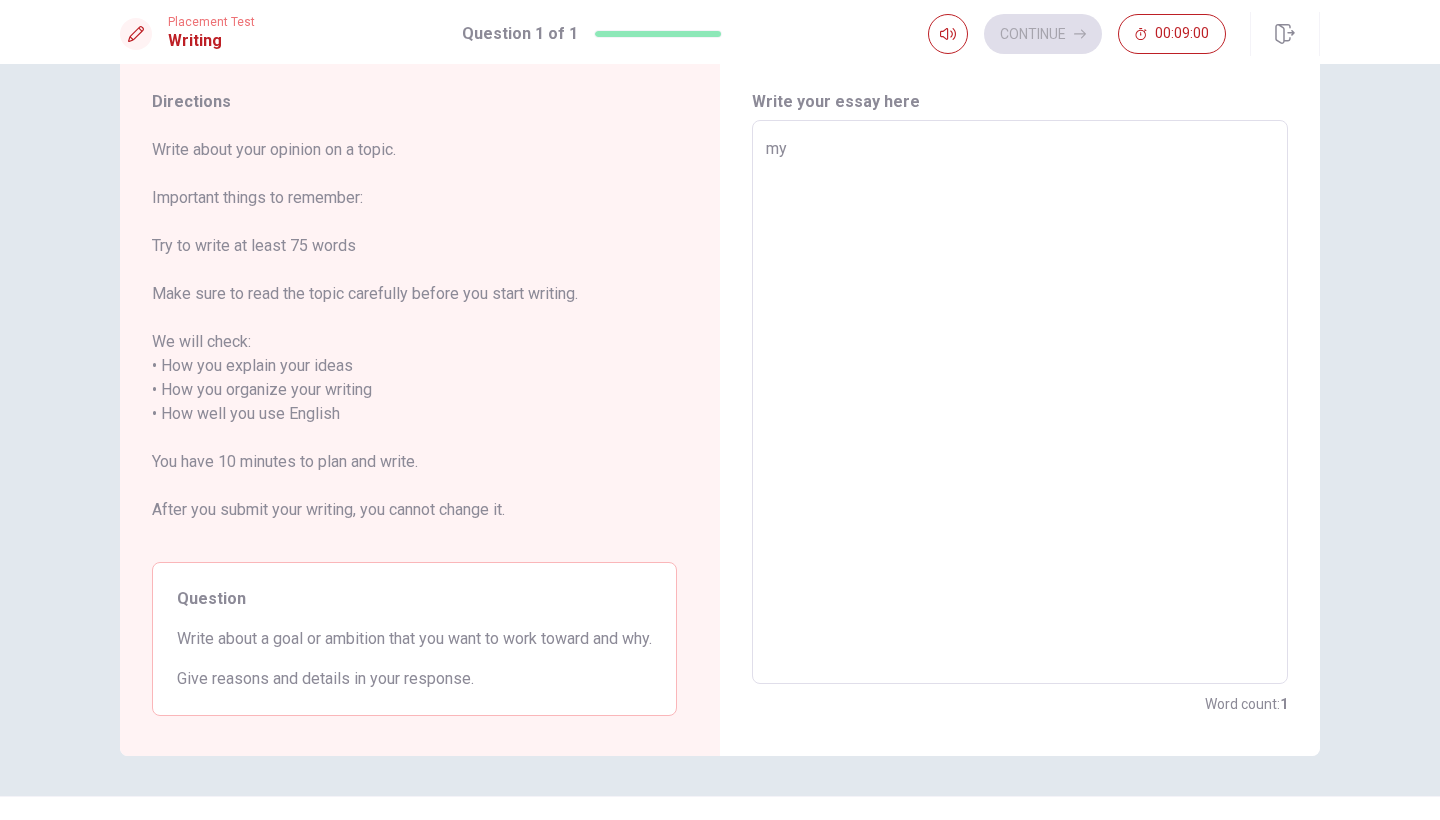 type on "x" 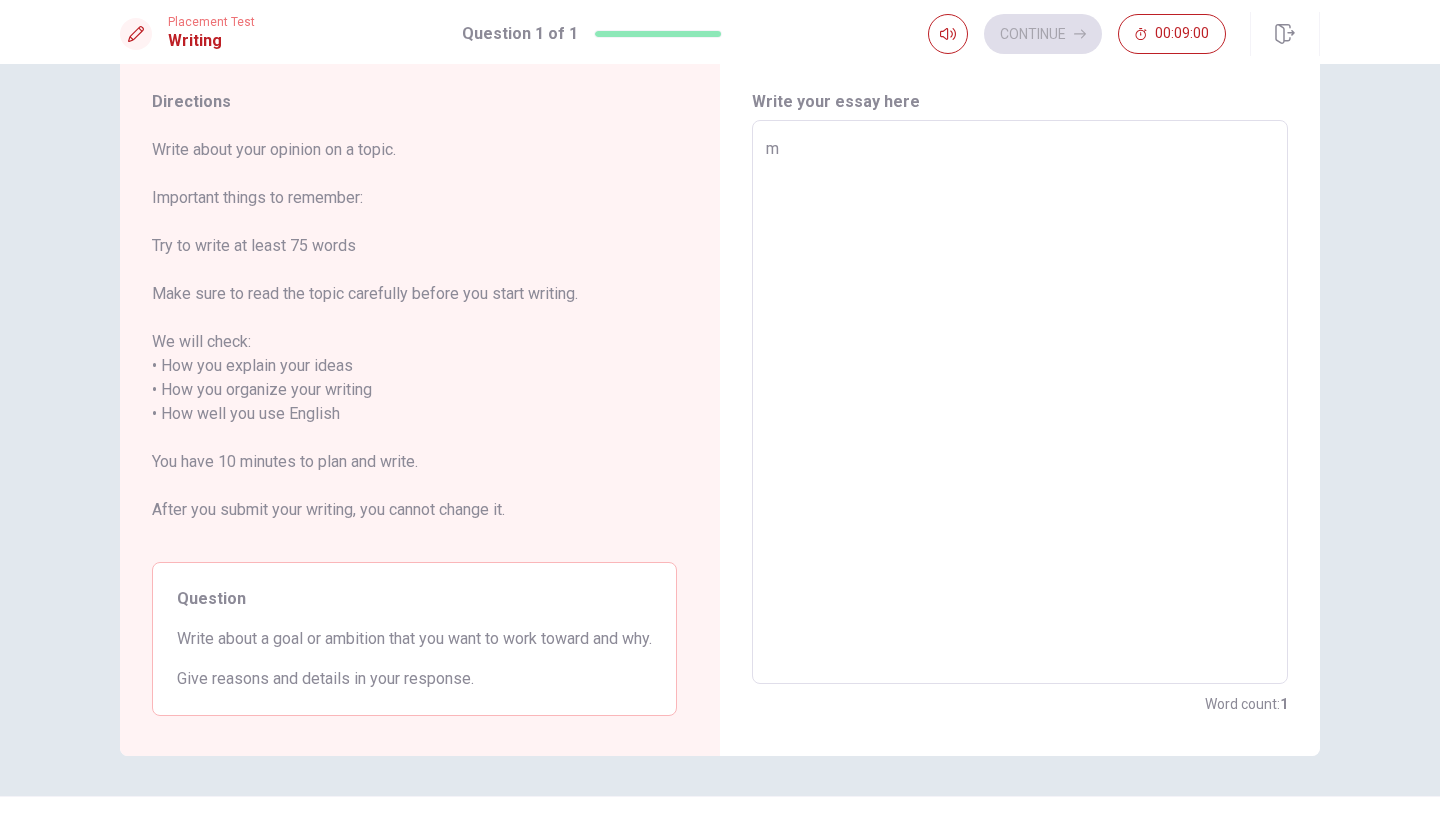 type on "x" 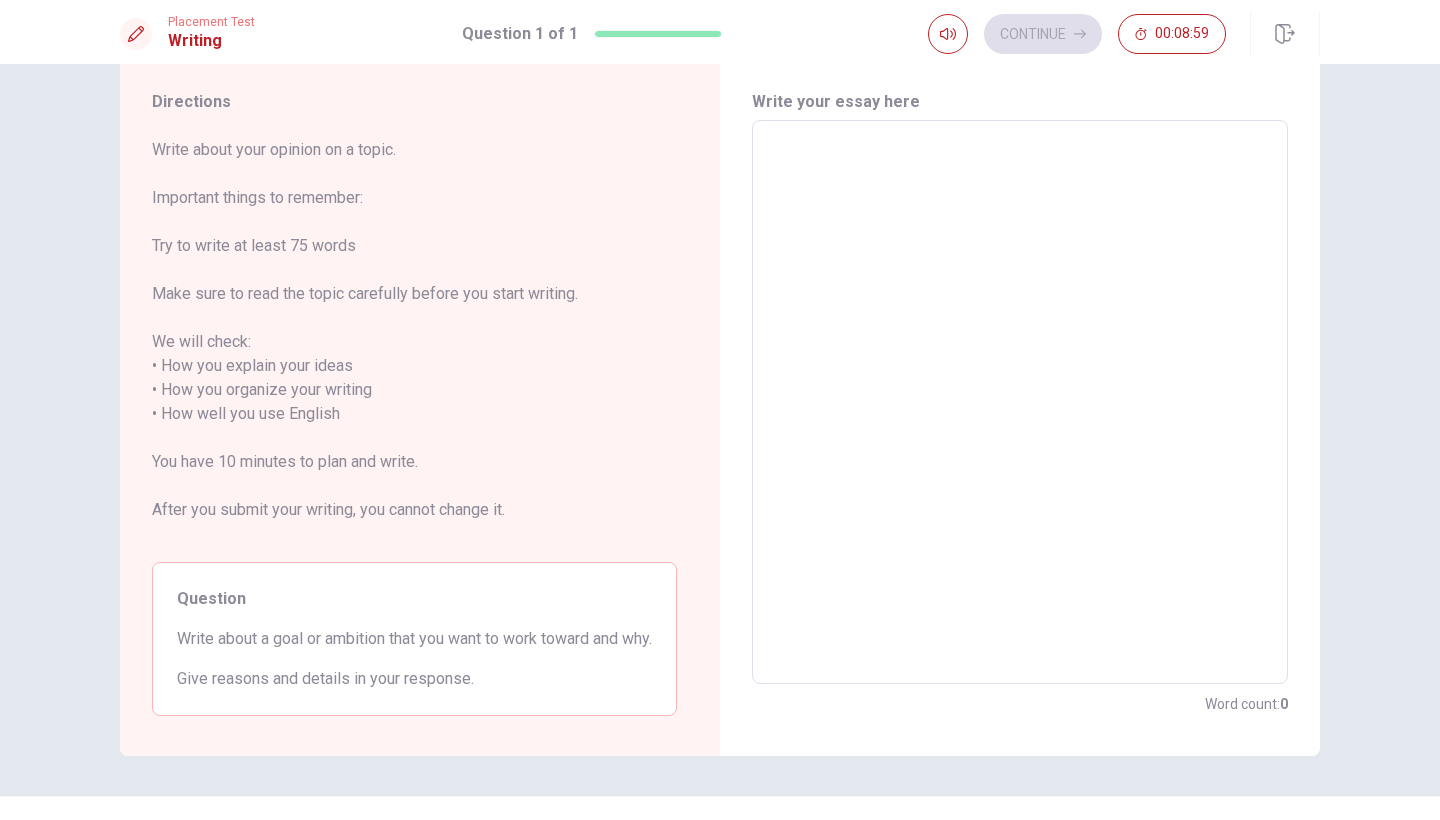 type on "M" 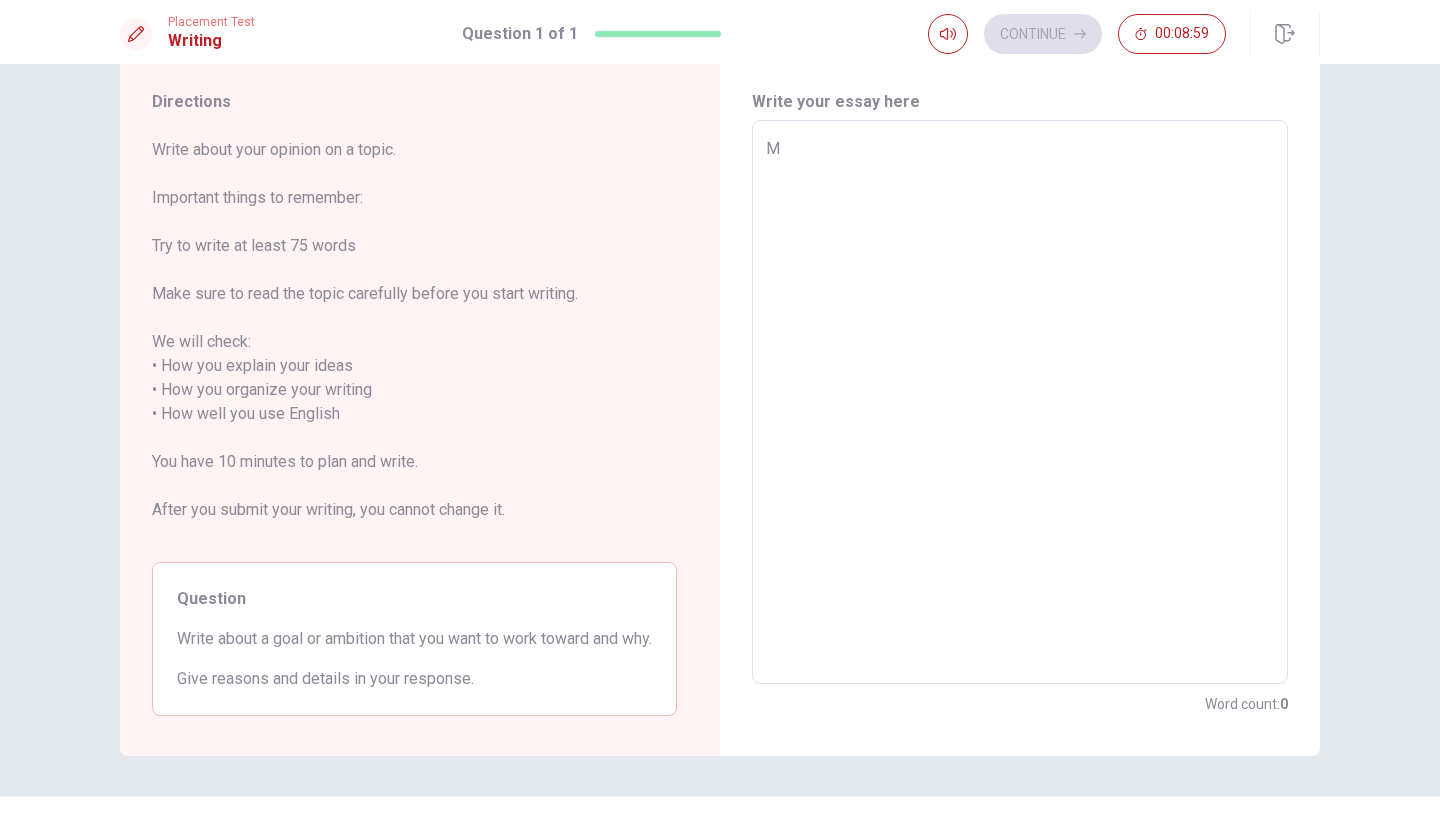 type on "x" 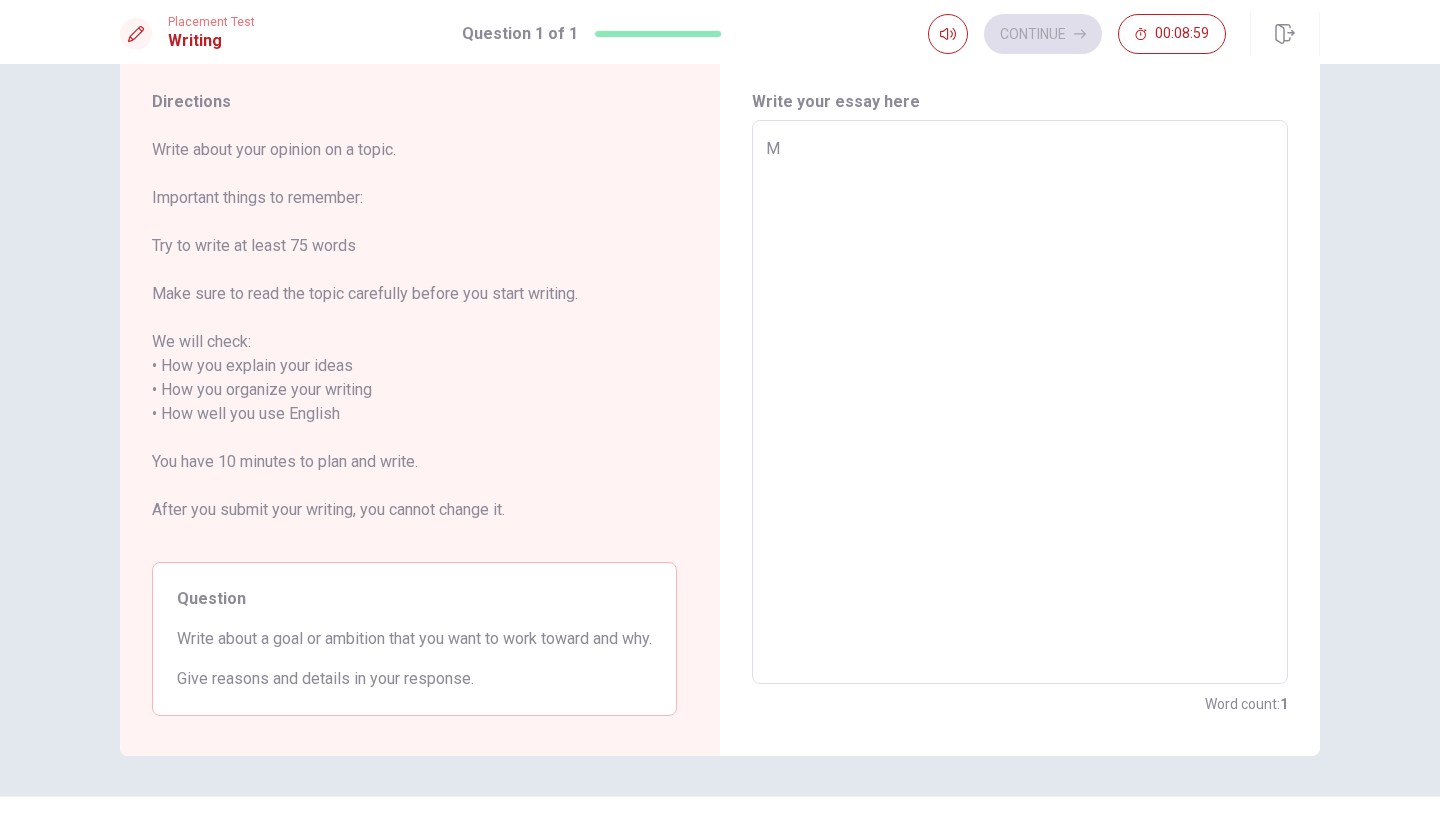 type on "My" 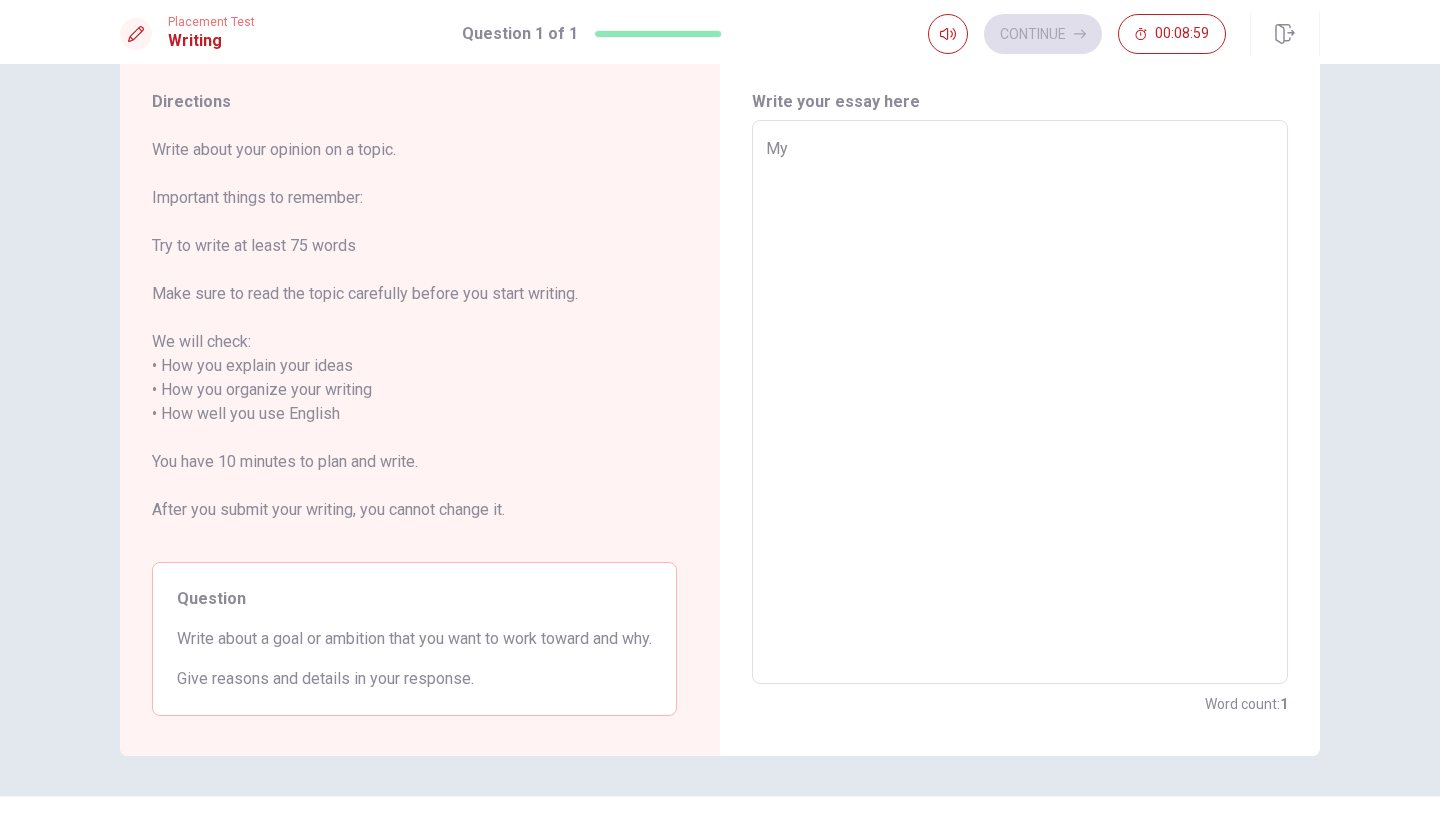 type on "x" 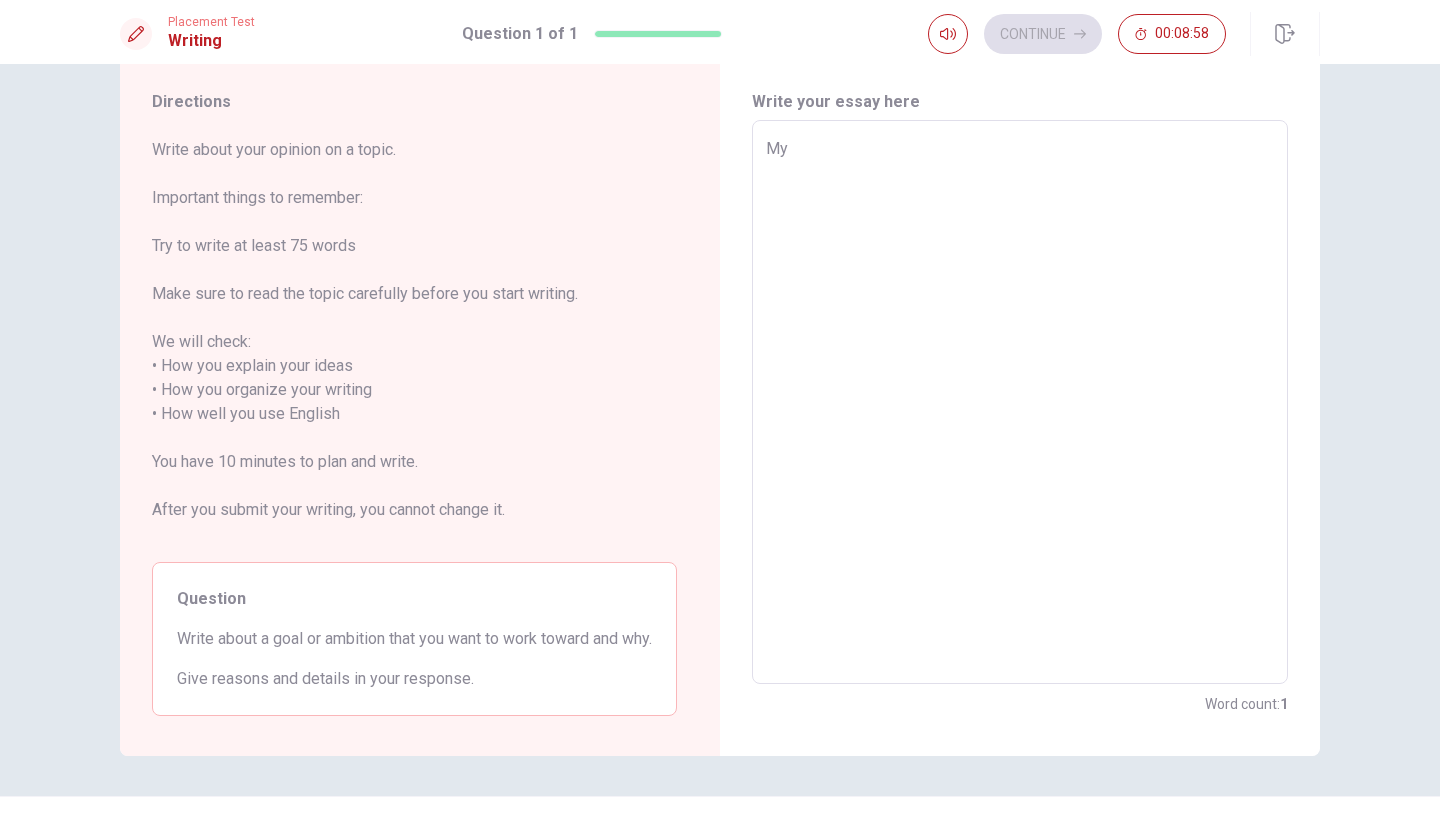 type on "My l" 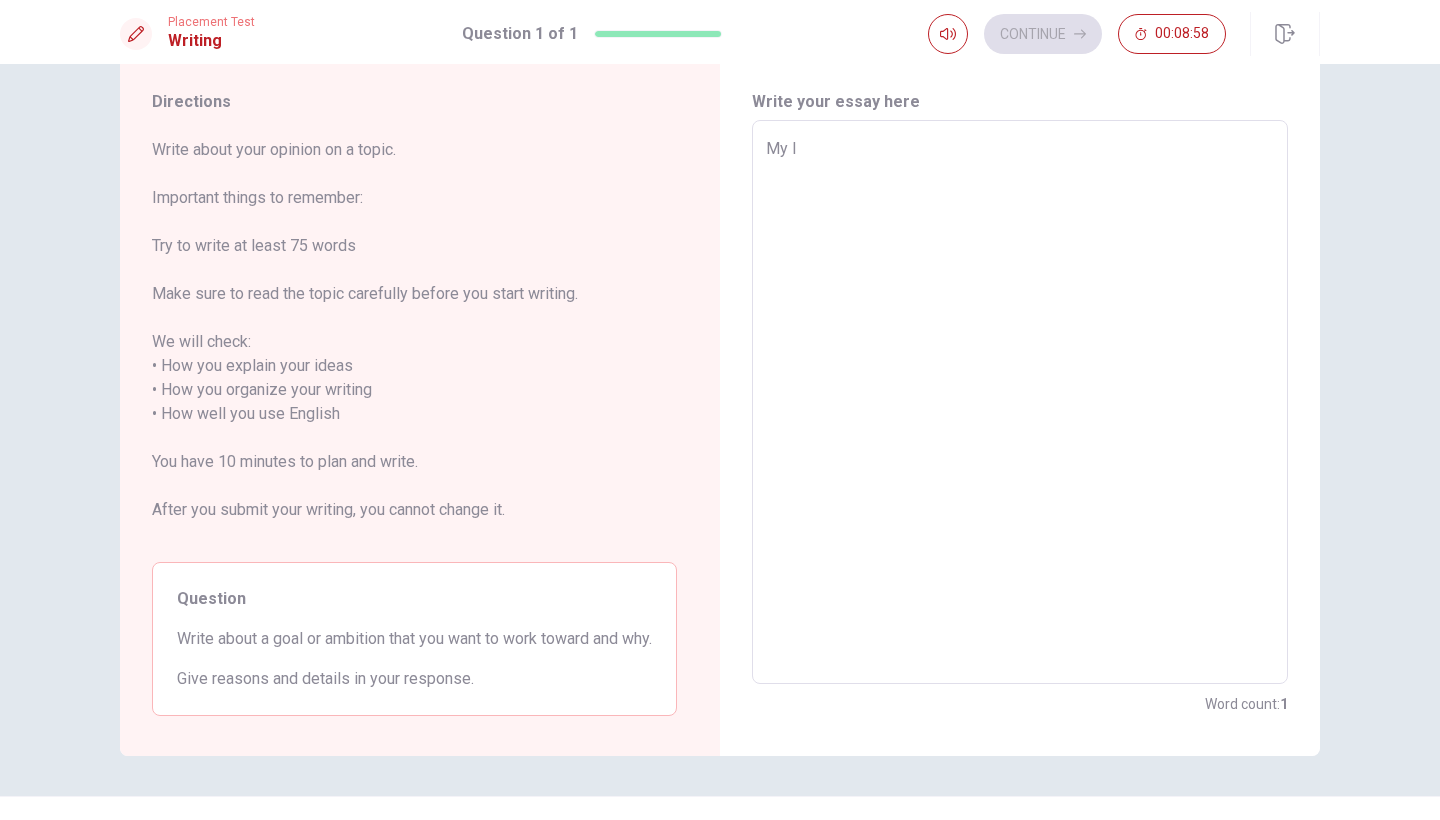 type on "x" 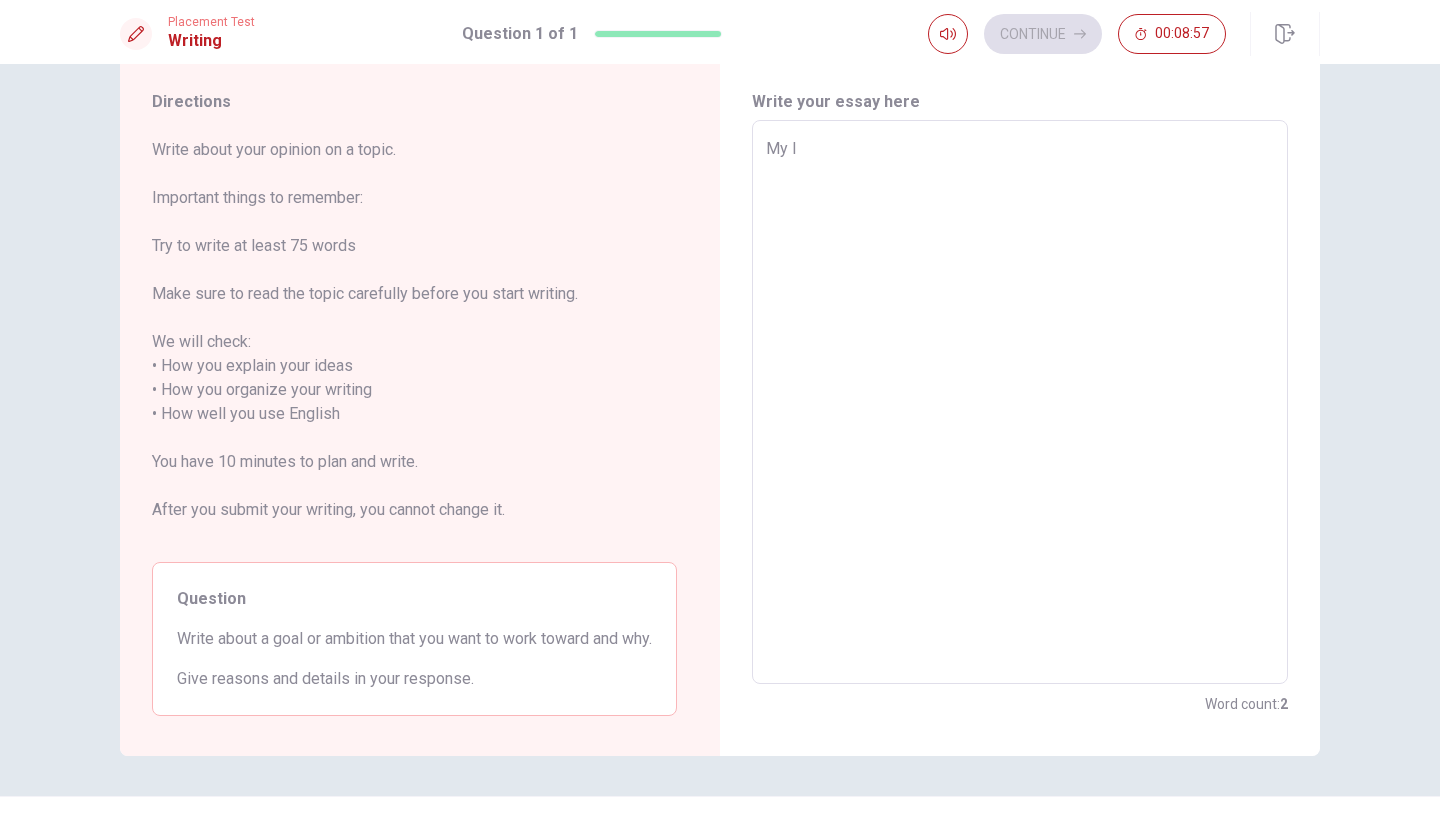 type on "My li" 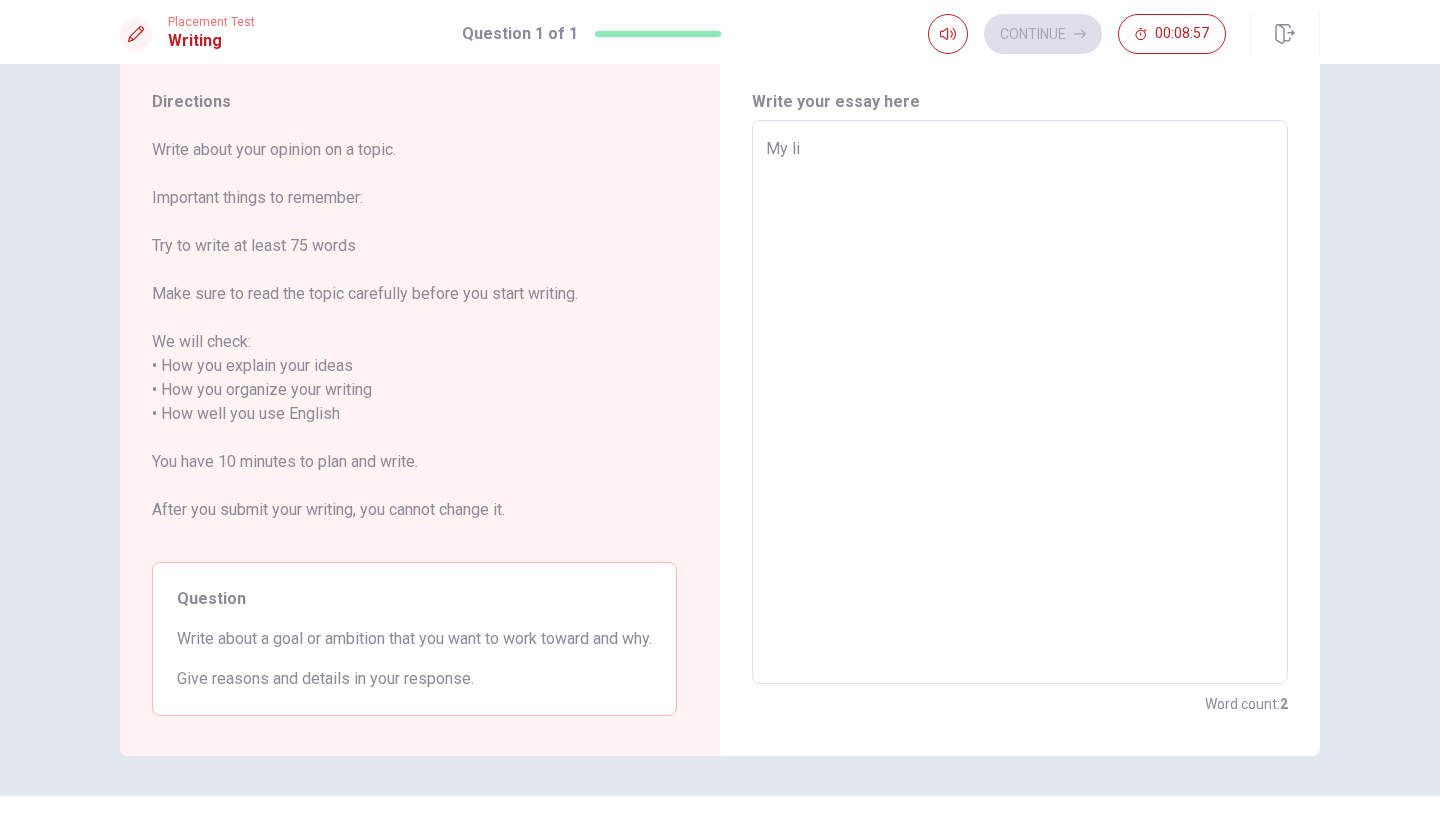 type on "x" 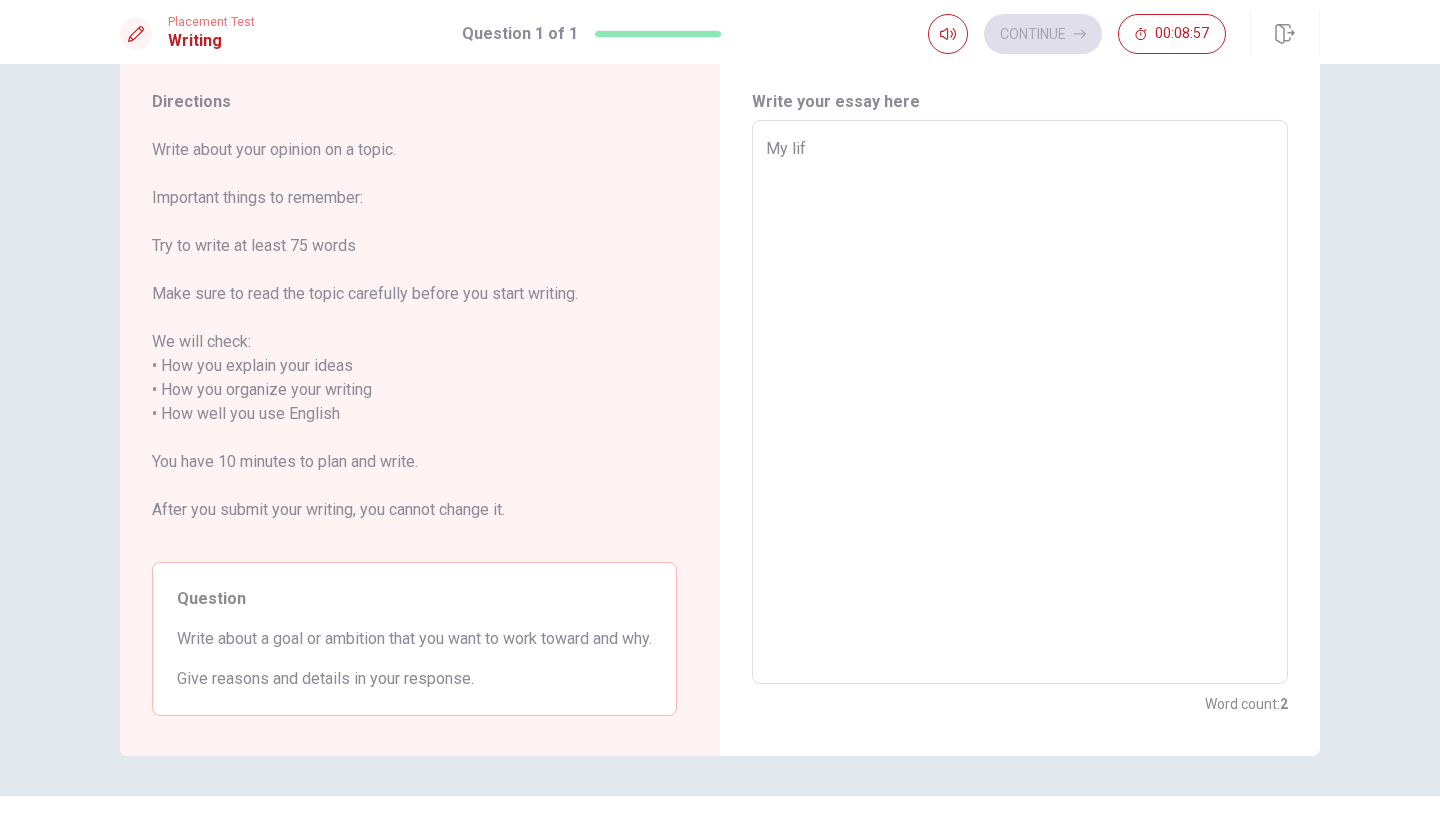 type on "x" 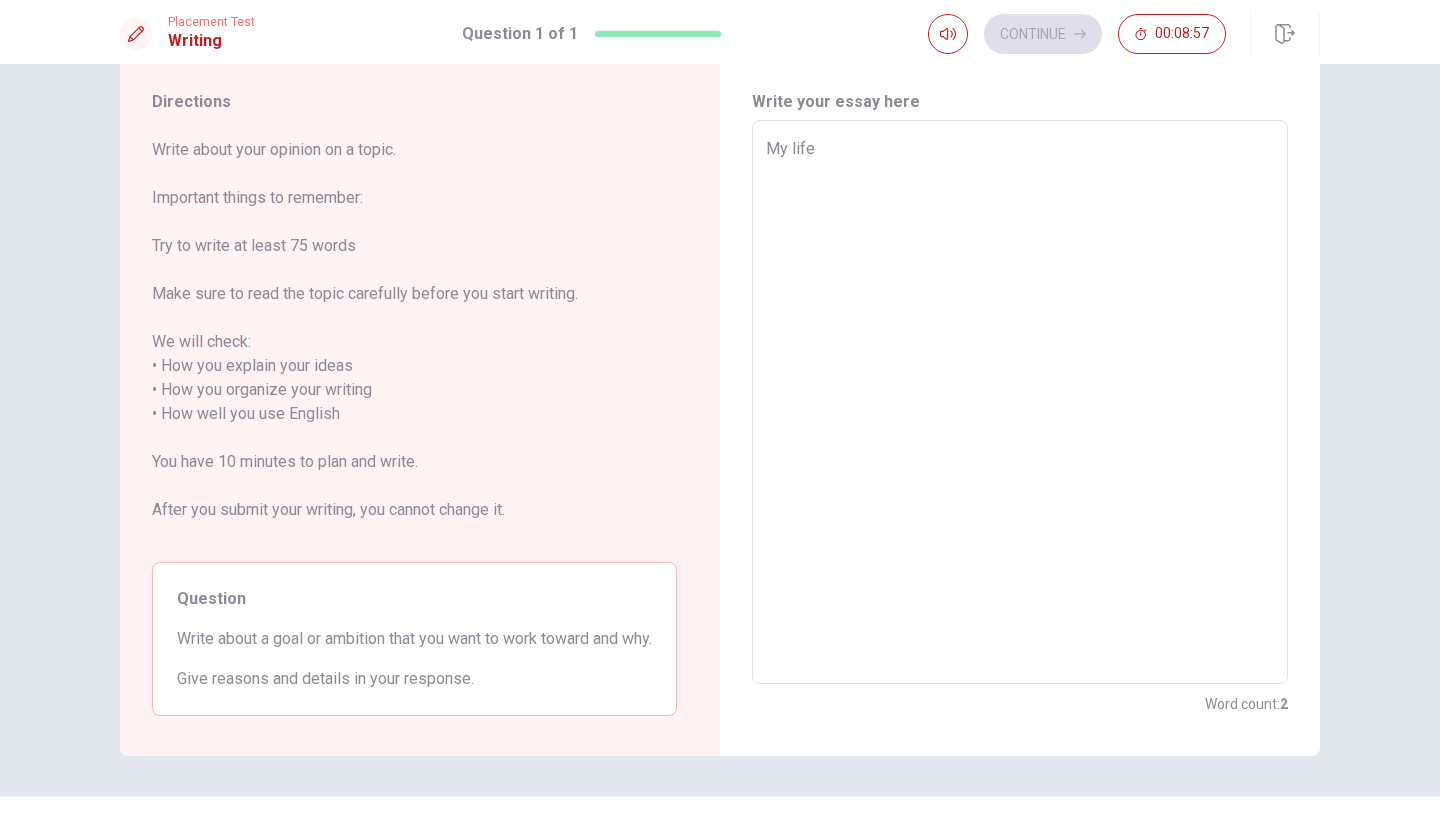 type on "x" 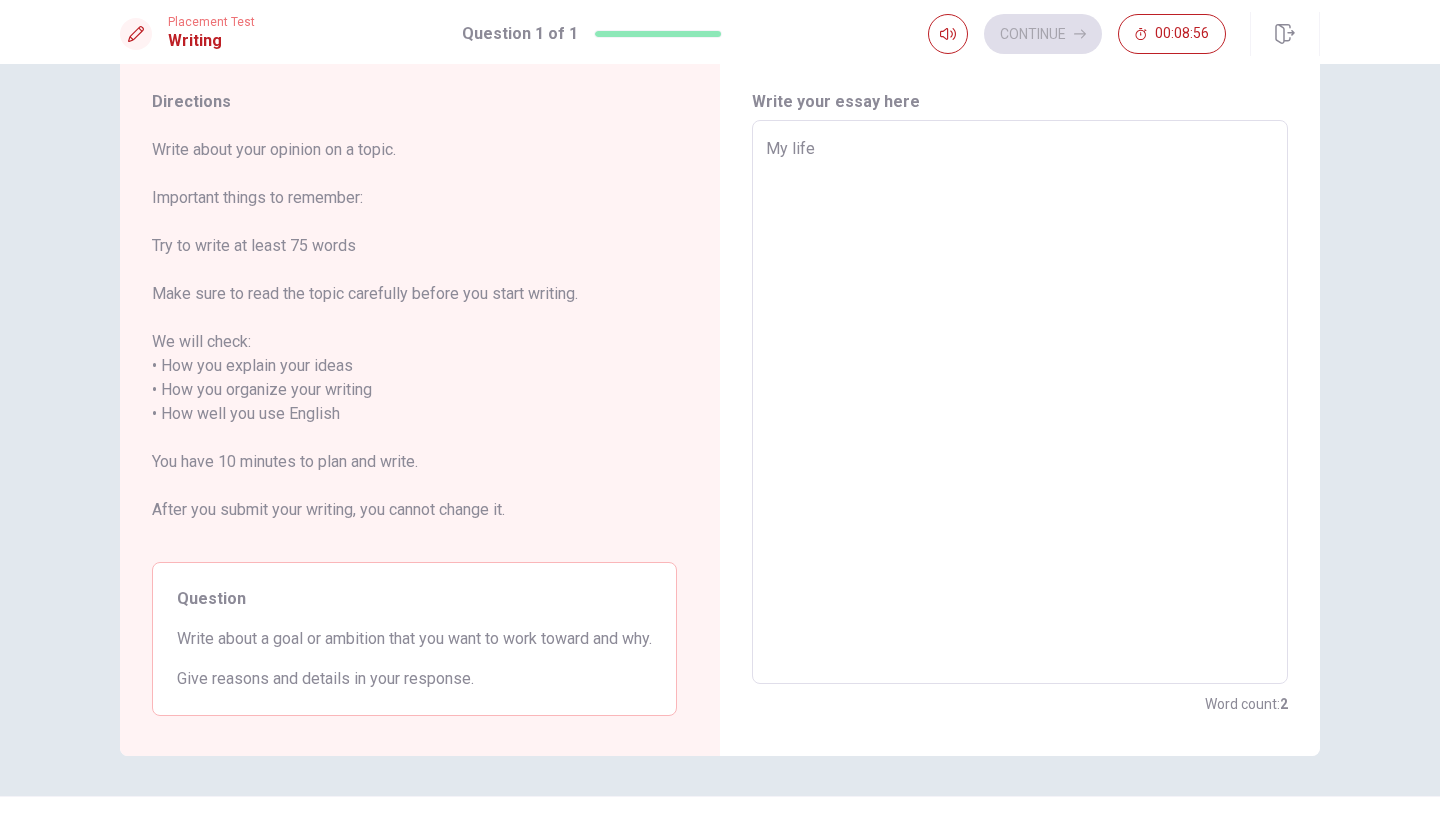 type on "My life" 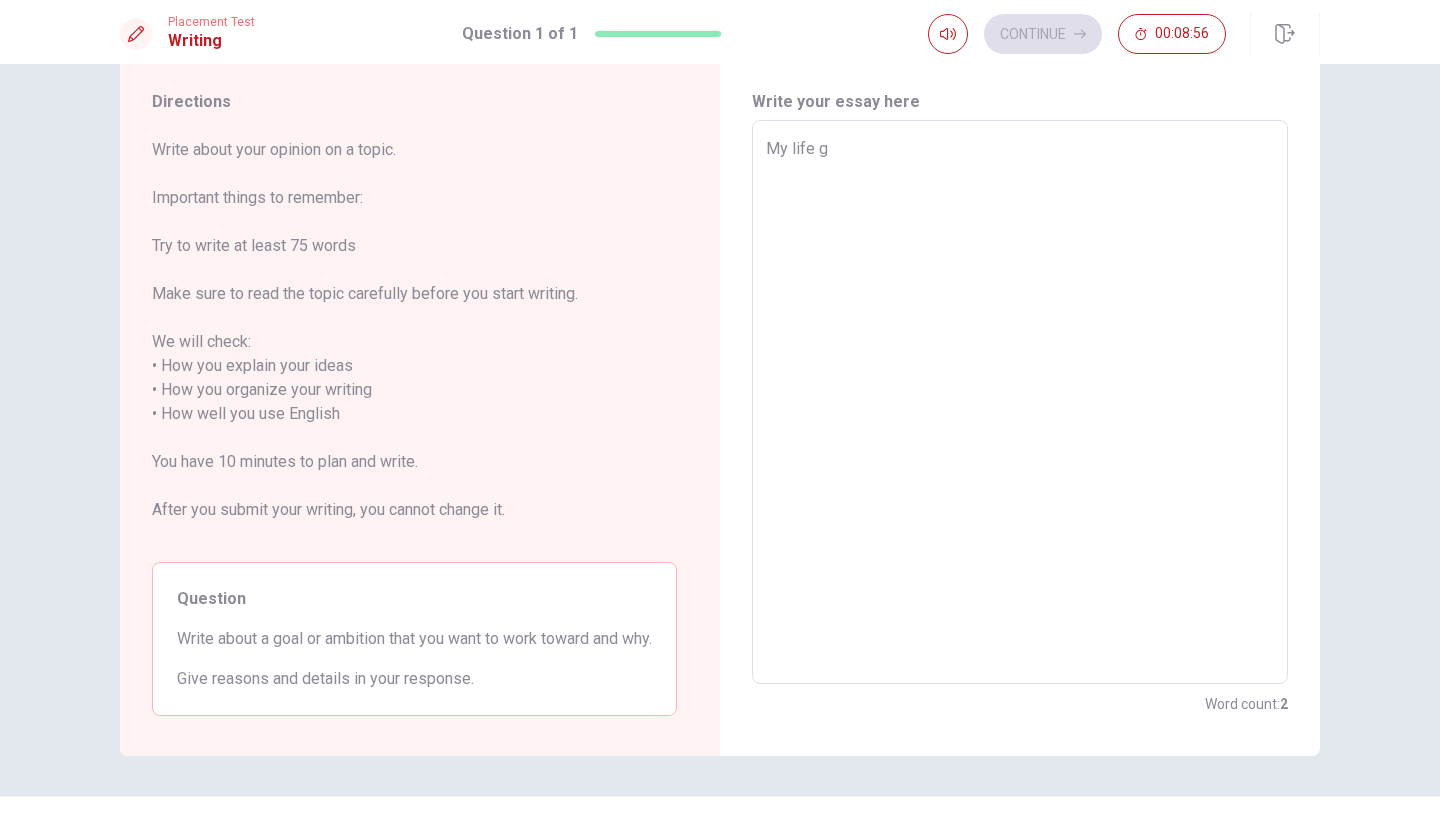 type on "x" 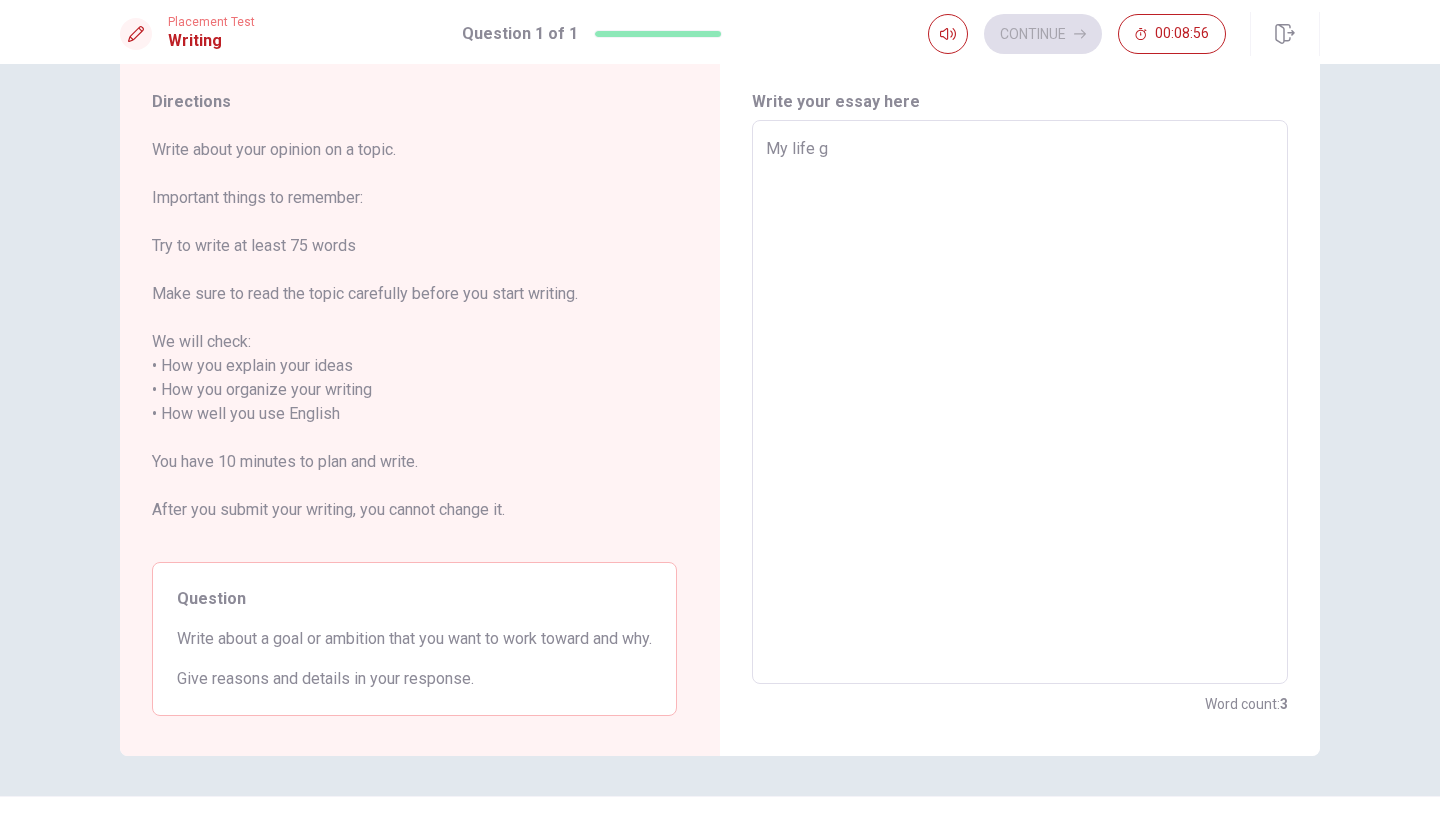 type on "My life go" 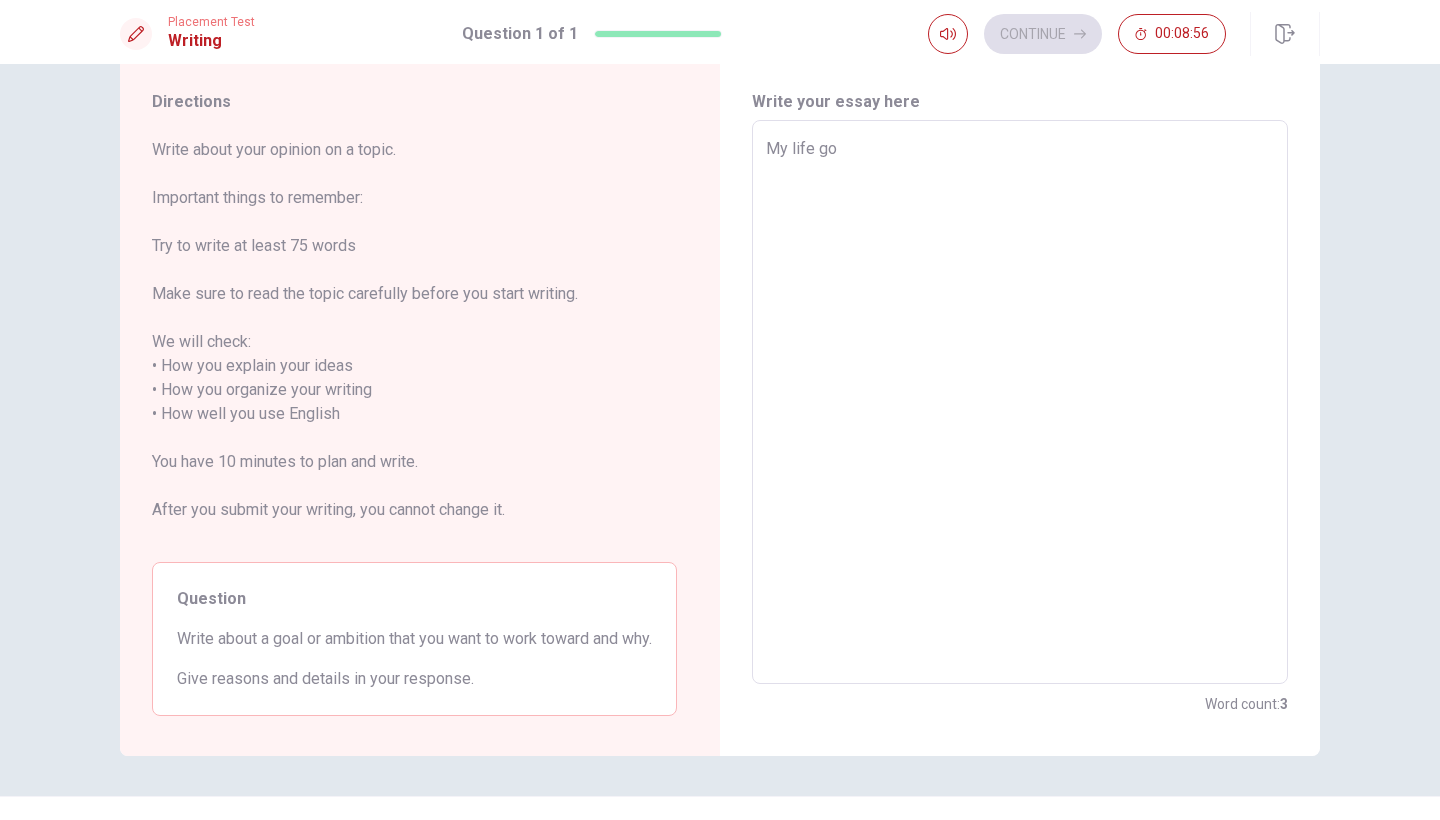 type on "x" 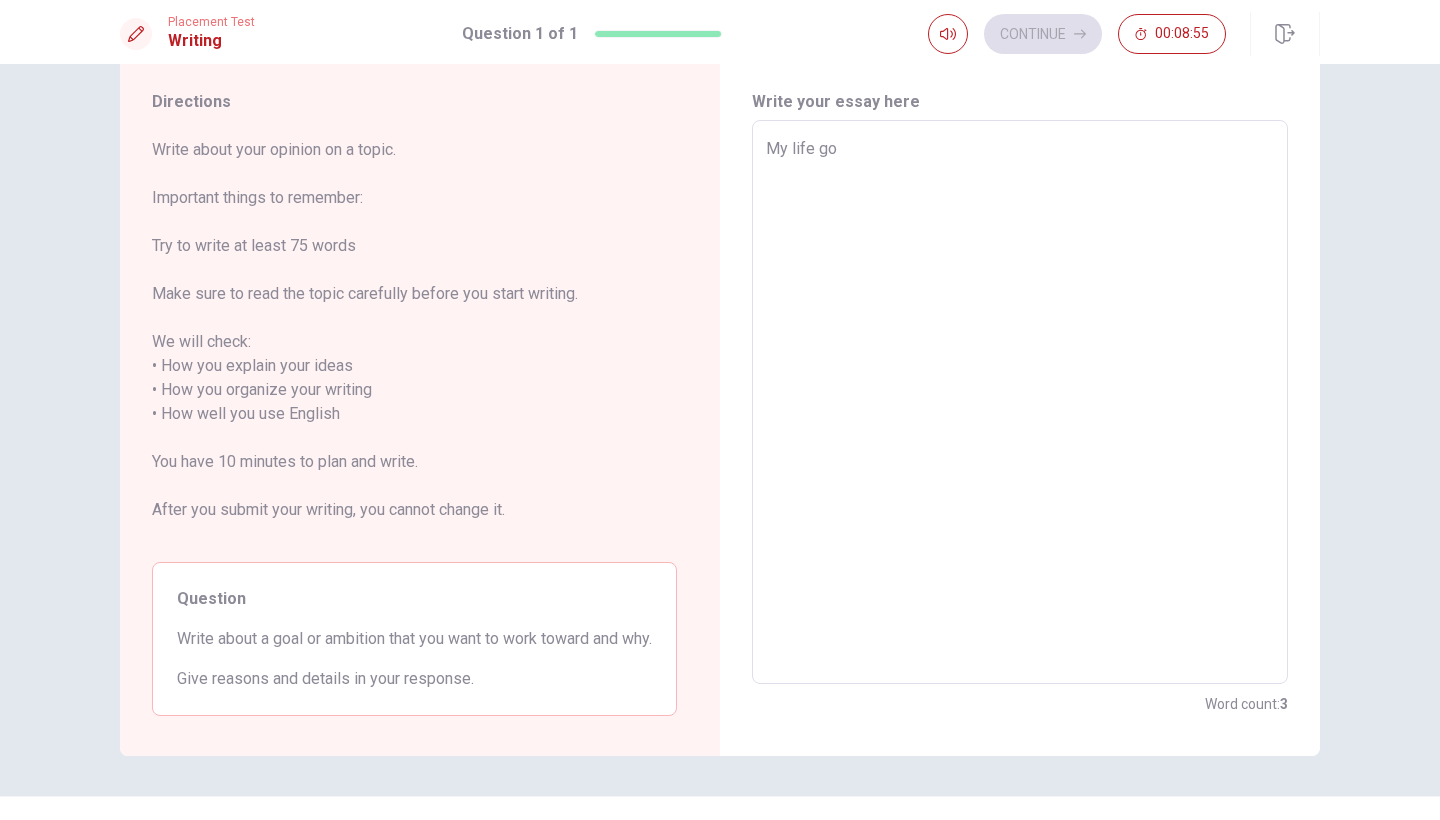 type on "My life goa" 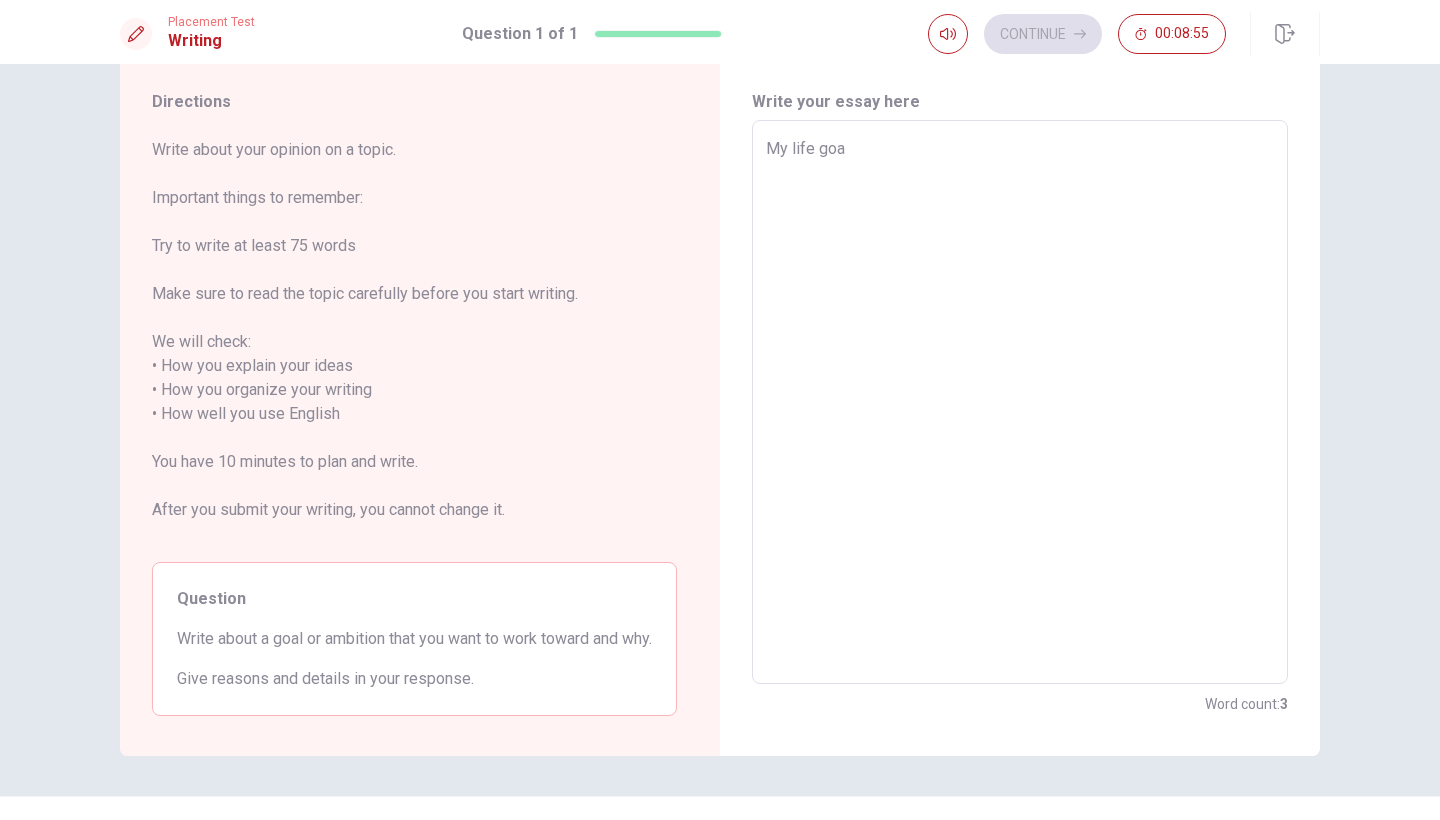 type on "x" 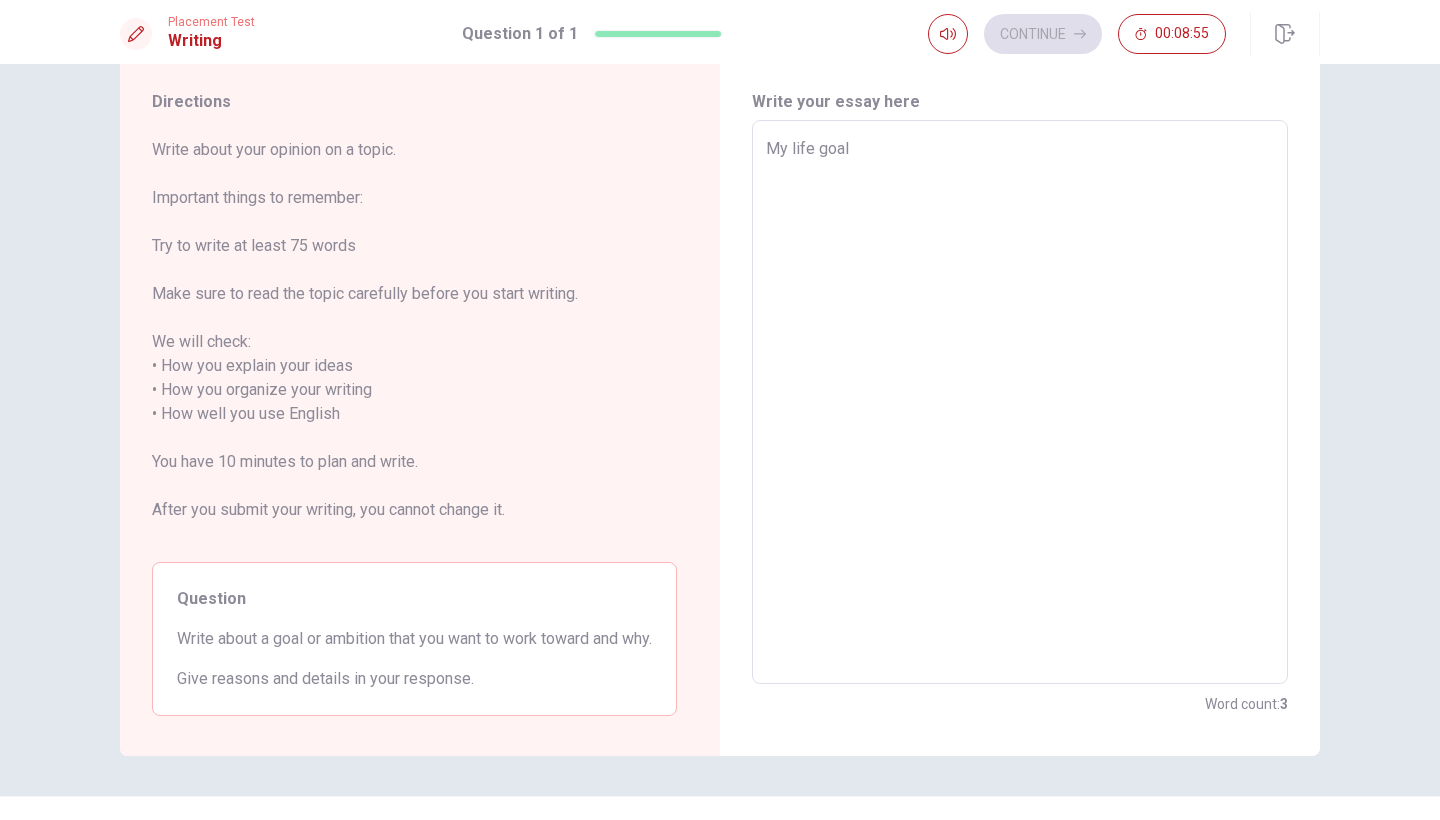 type on "x" 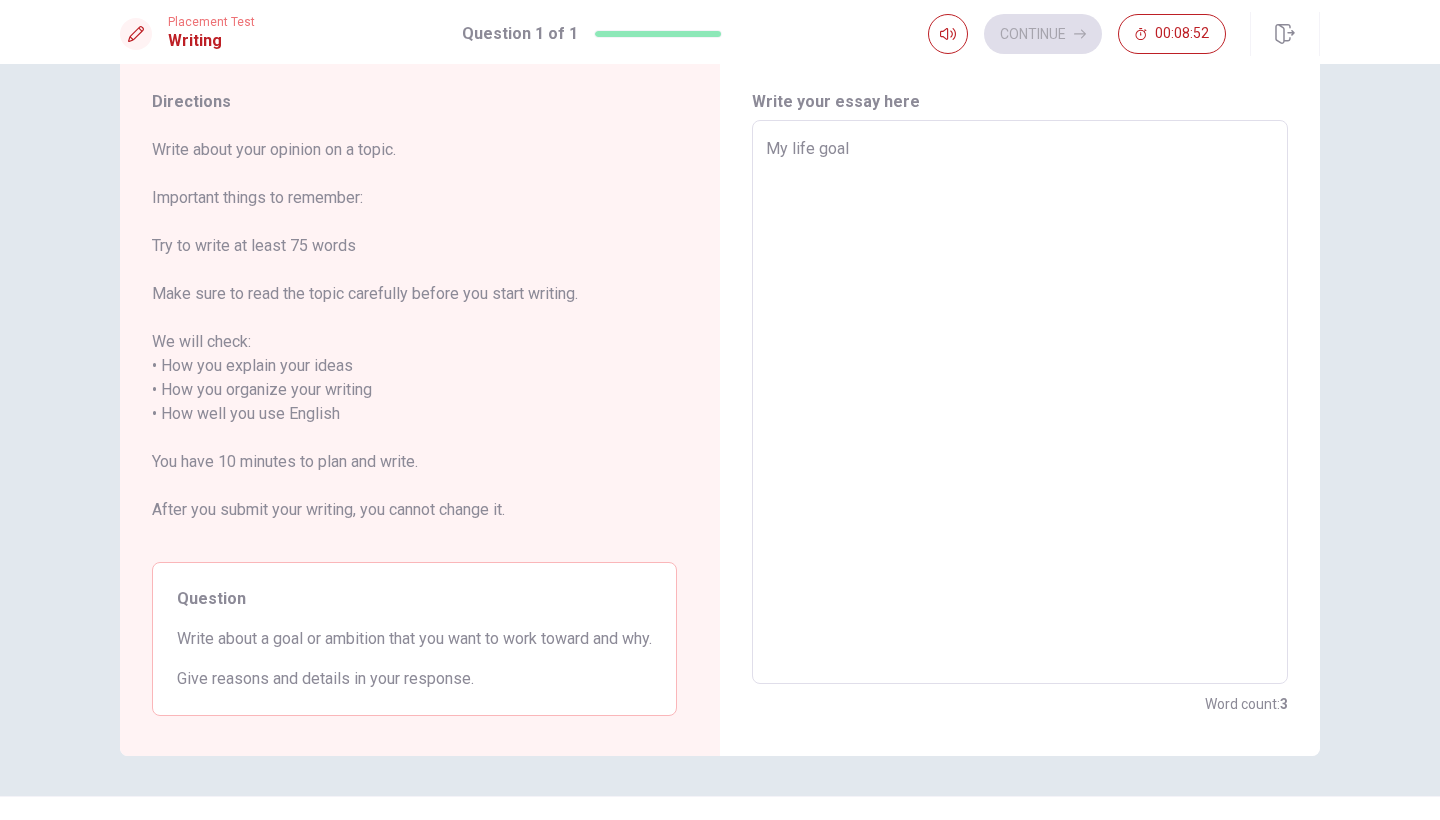 type on "x" 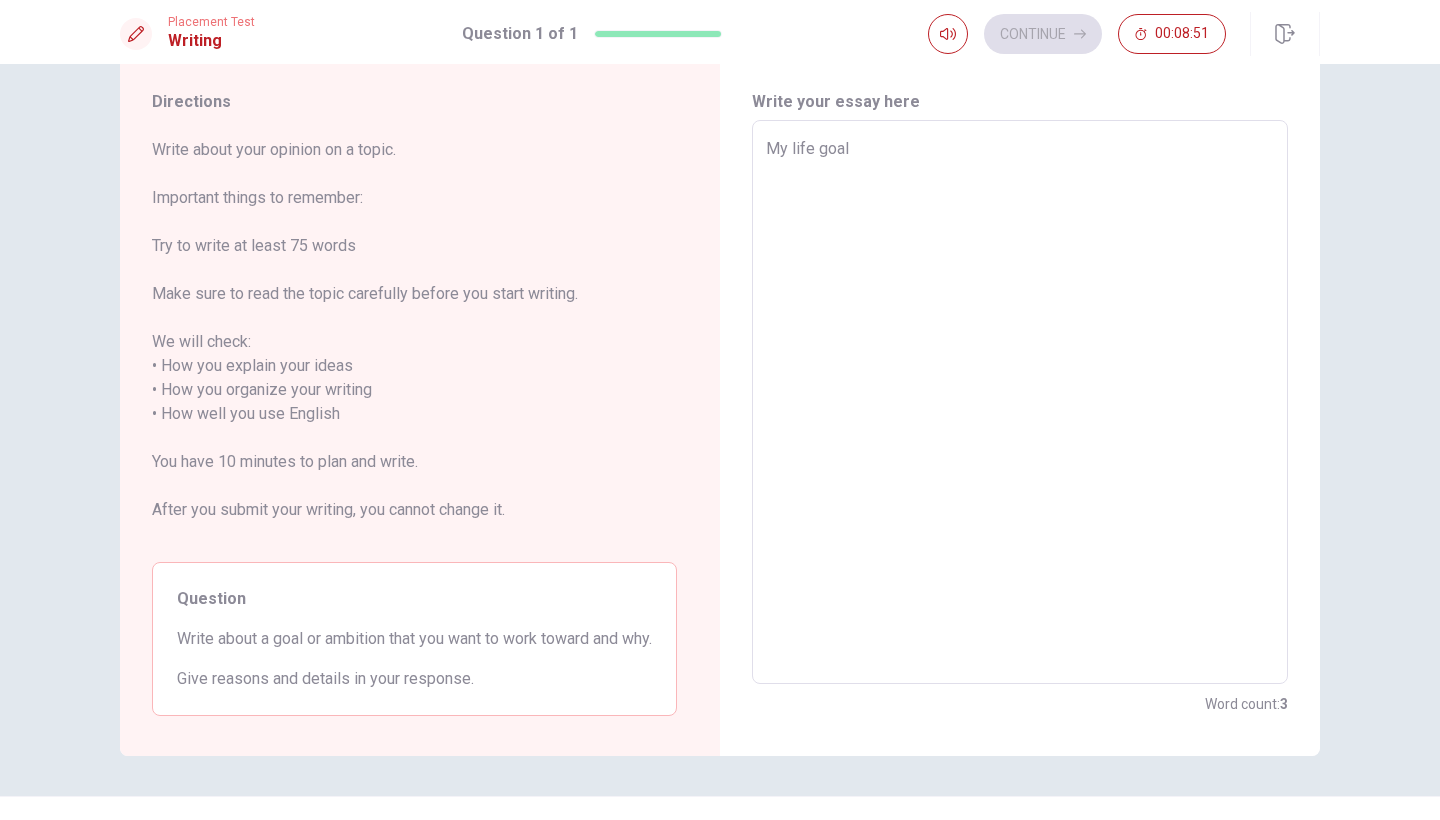 type on "My life goal
I" 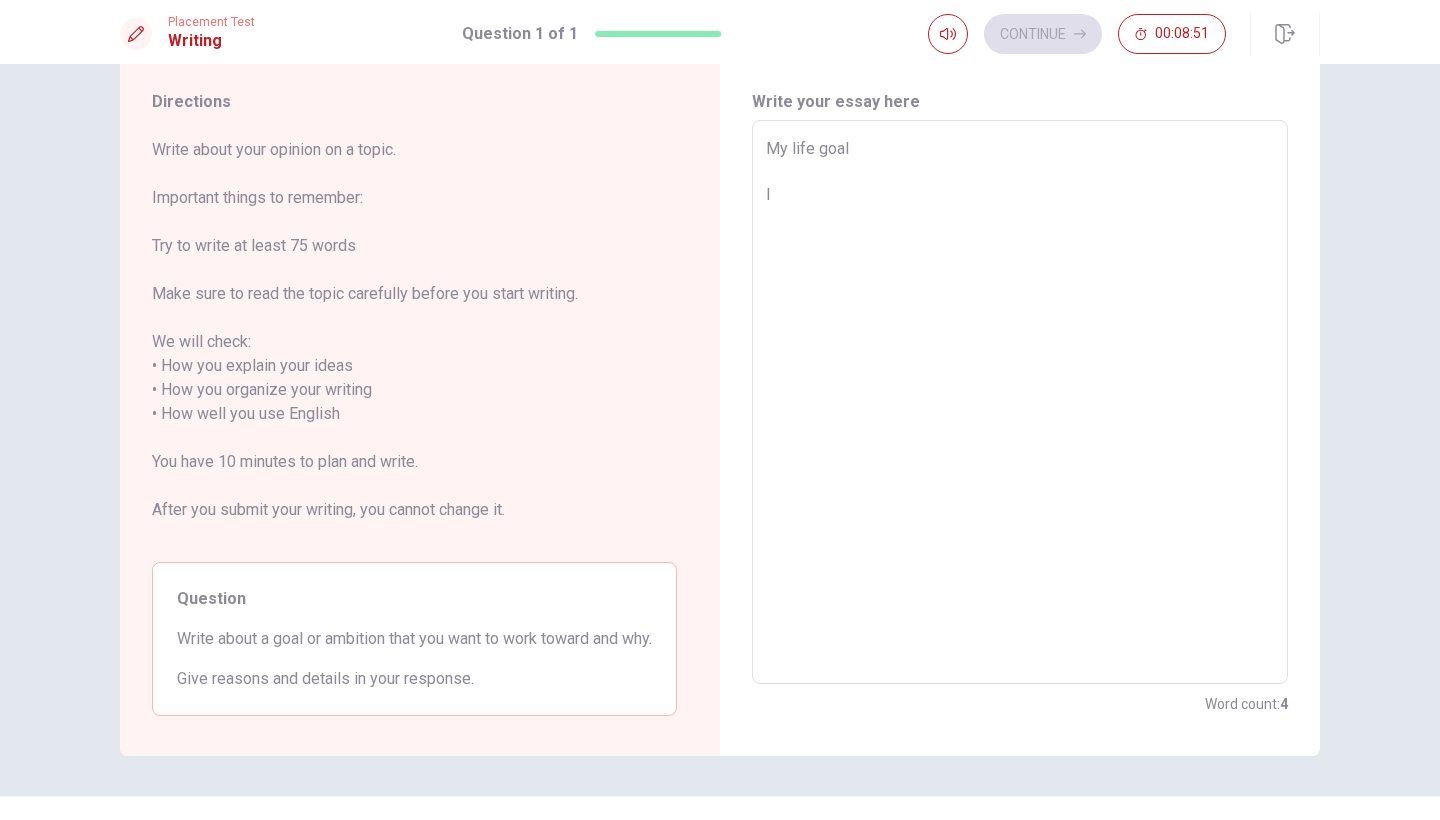 type on "x" 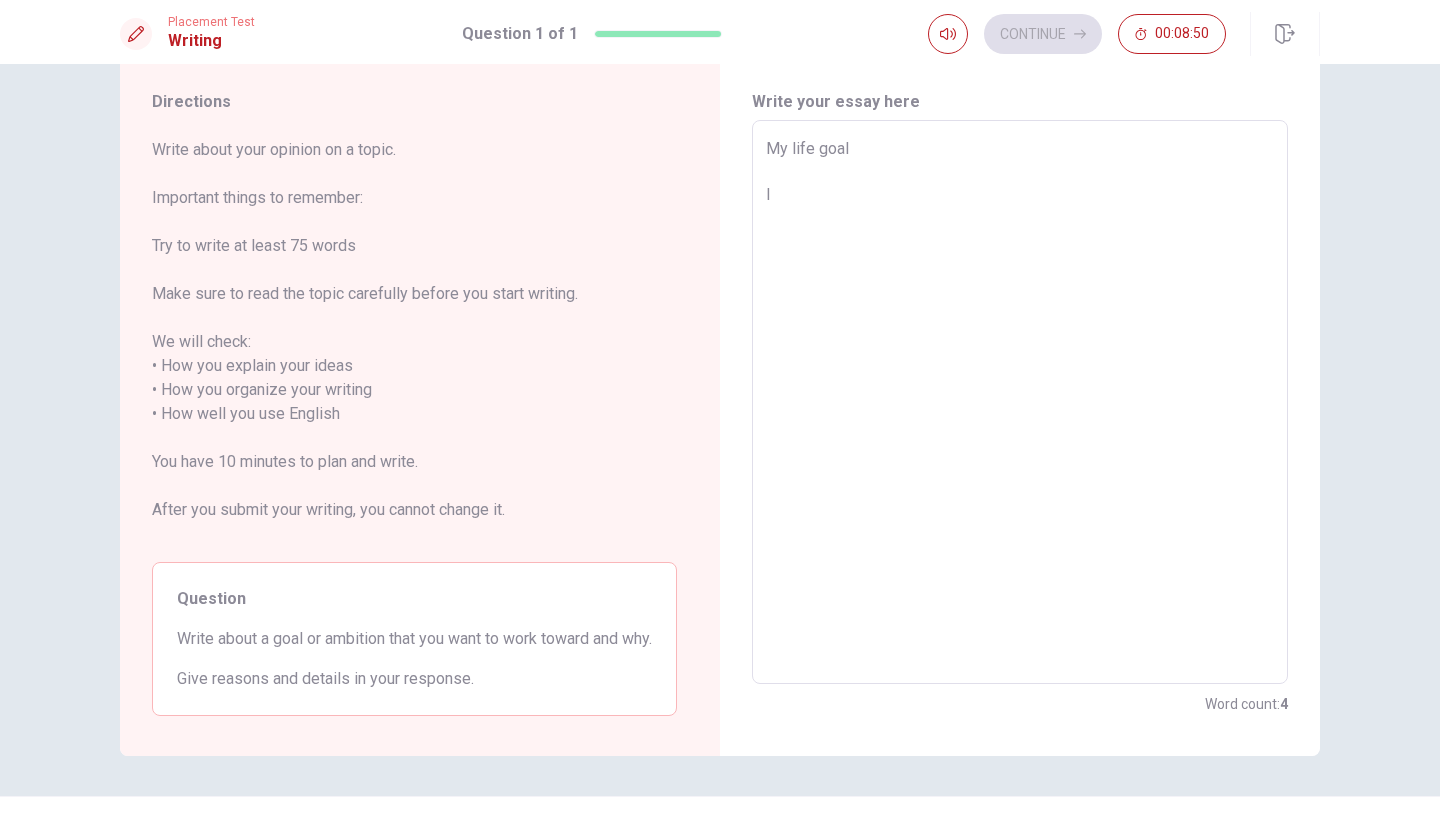 type on "My life goal
It" 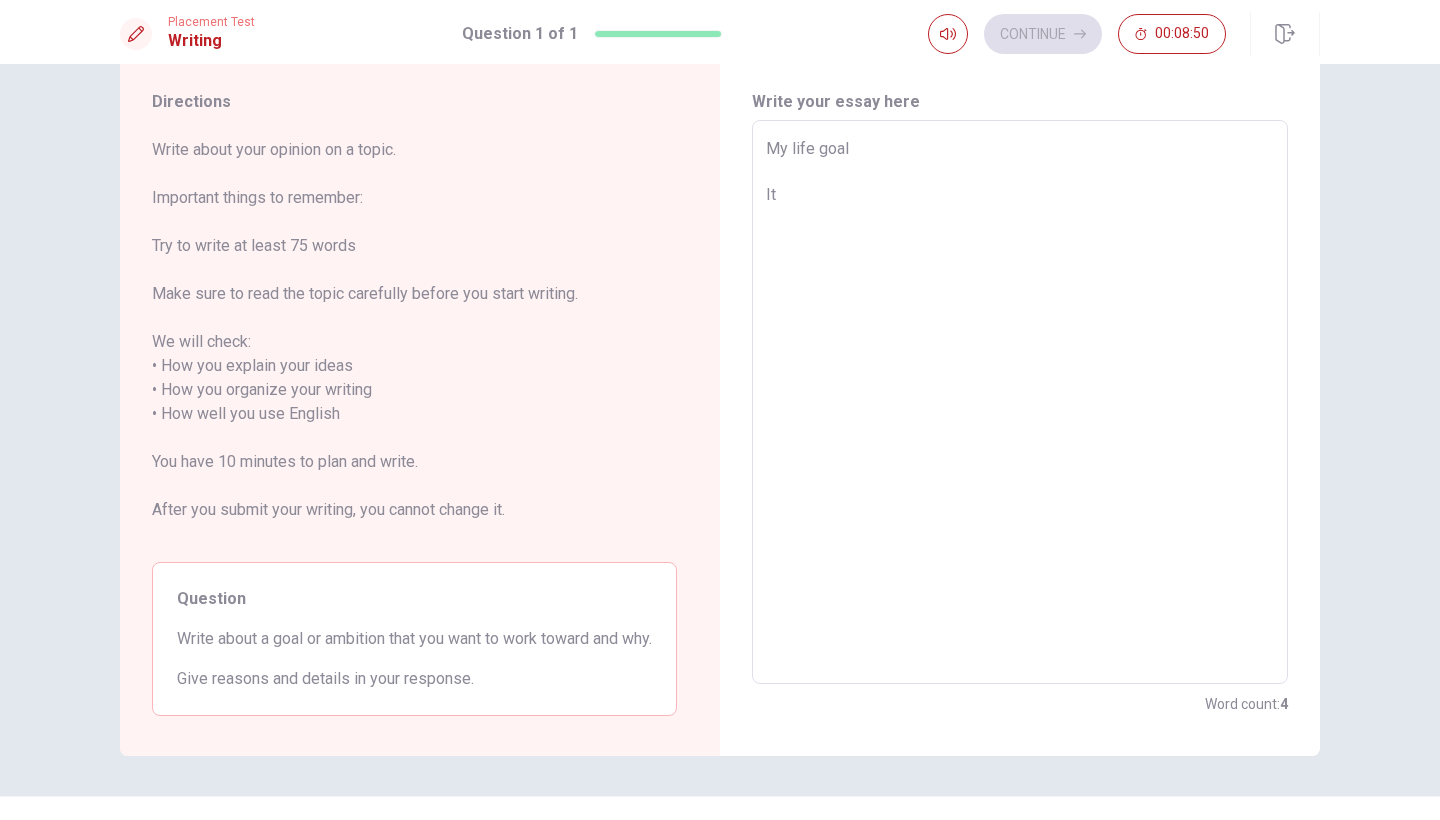 type on "x" 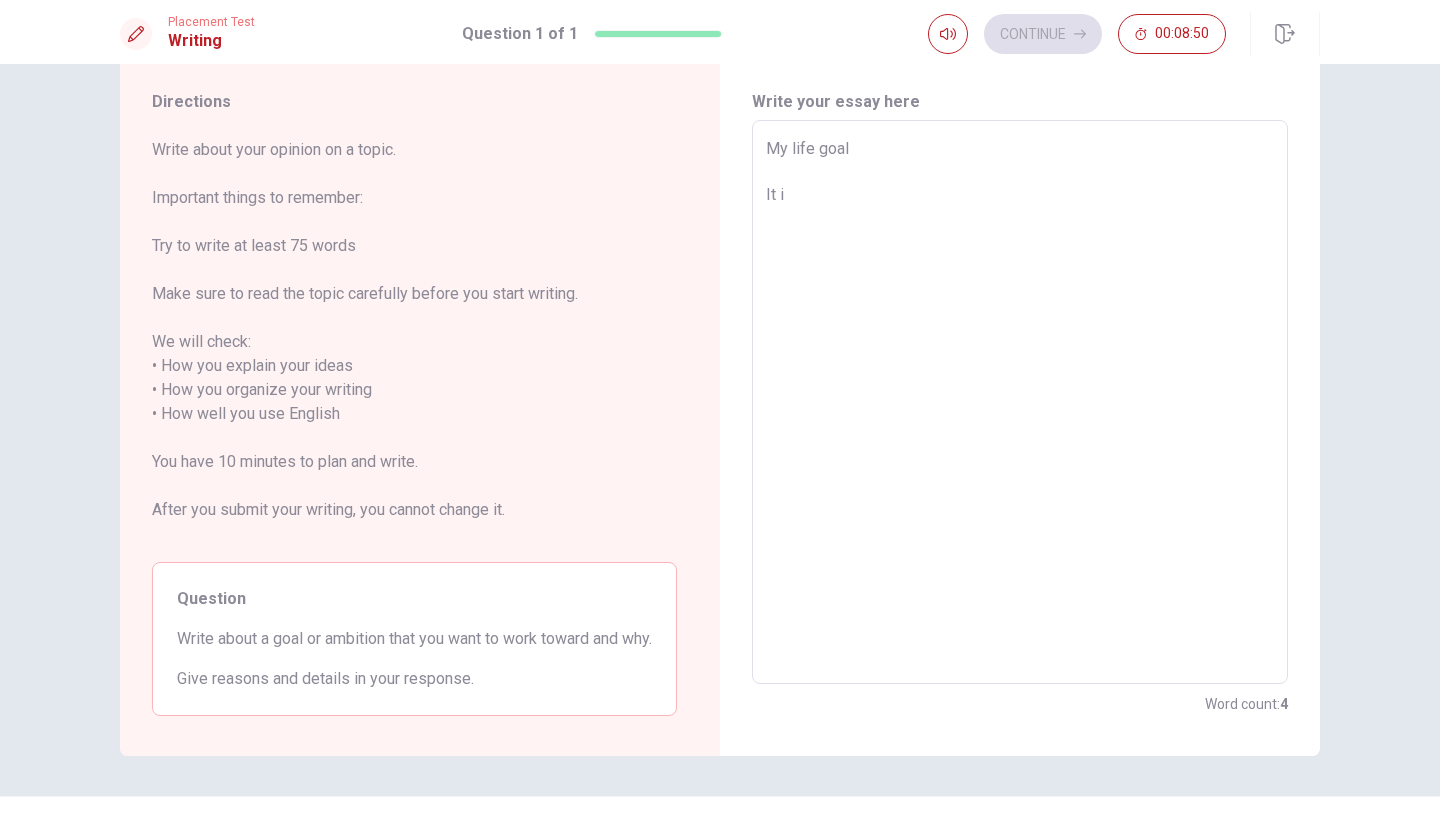 type on "x" 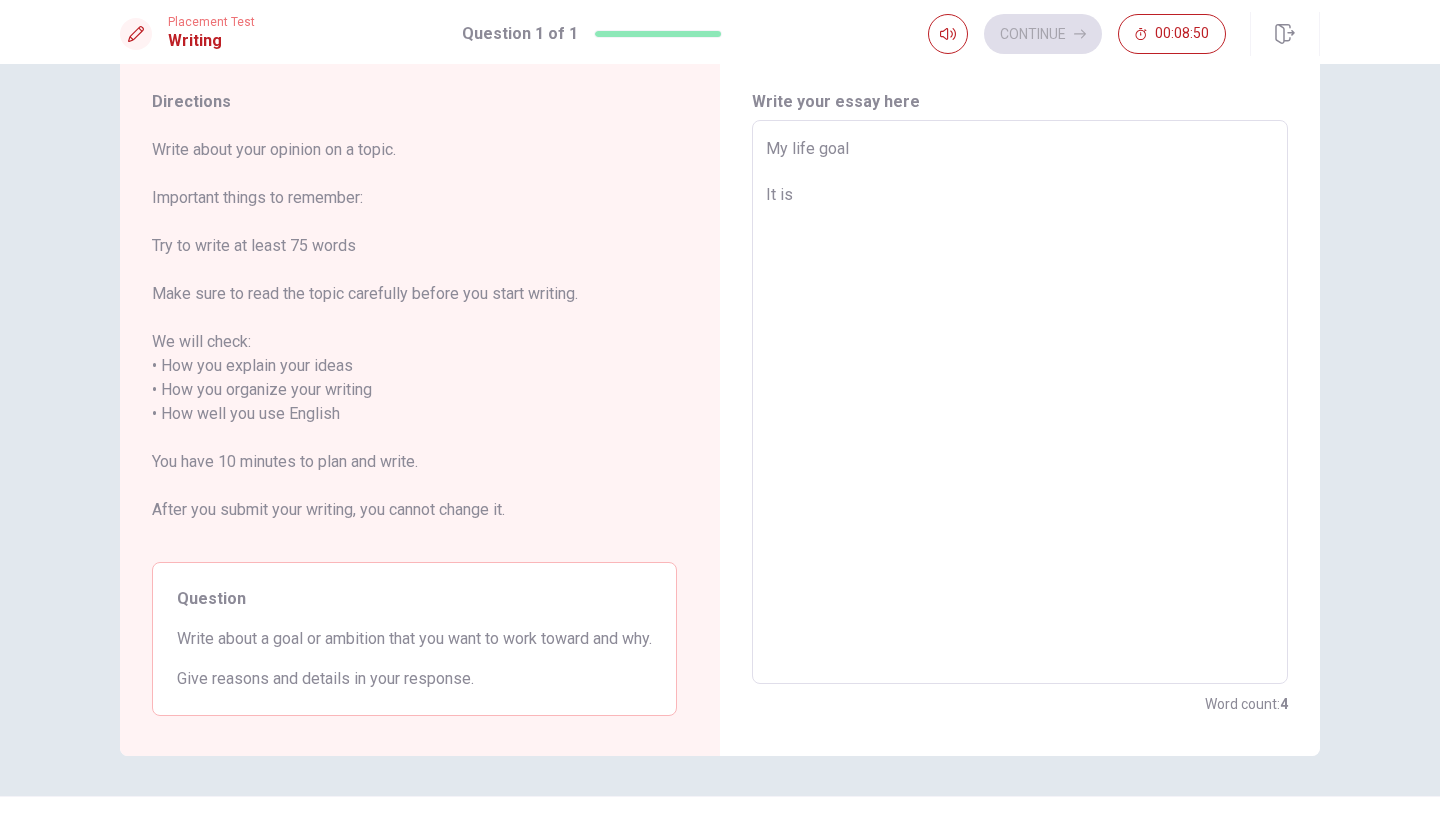 type on "x" 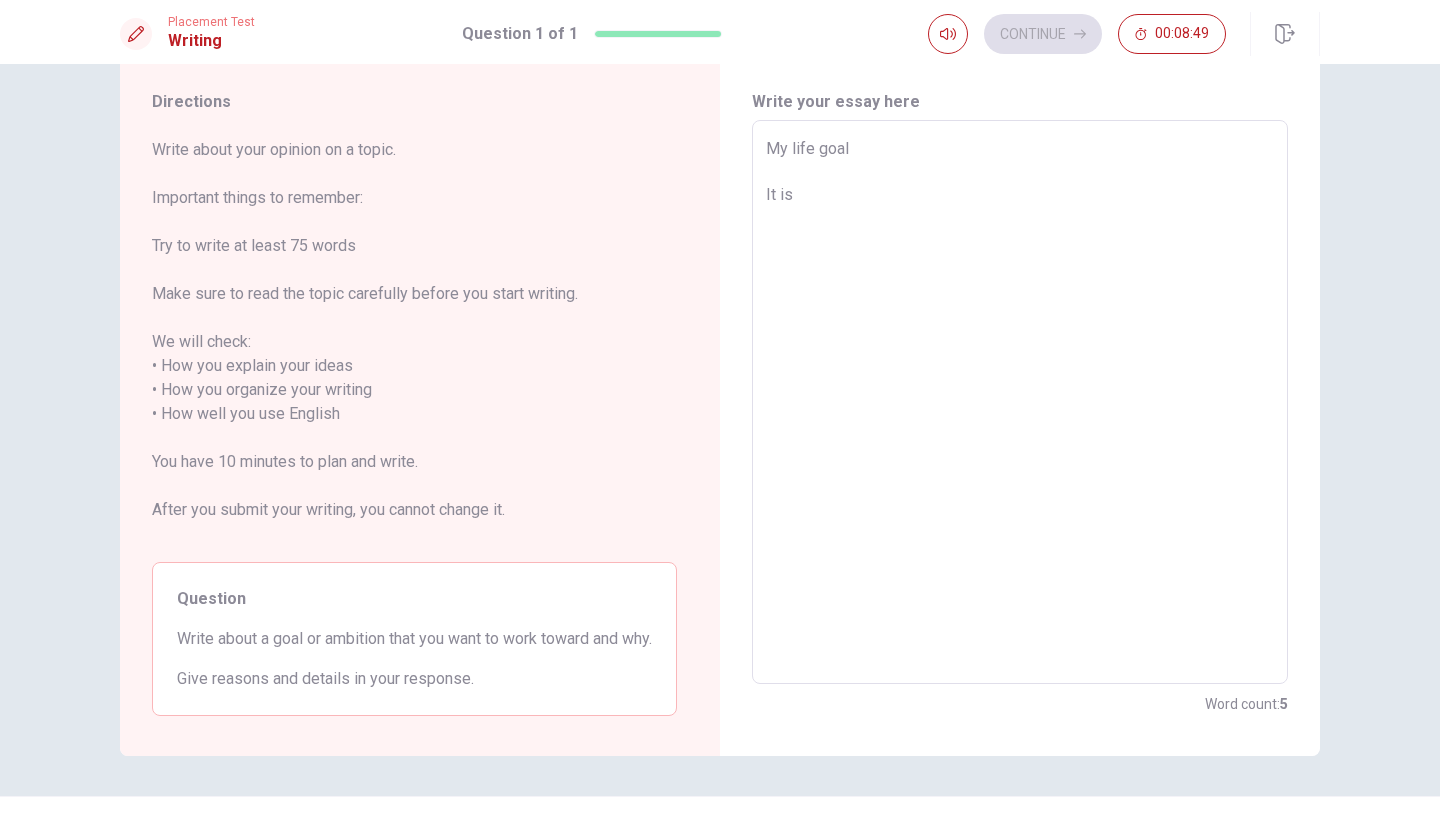 type on "My life goal
It is" 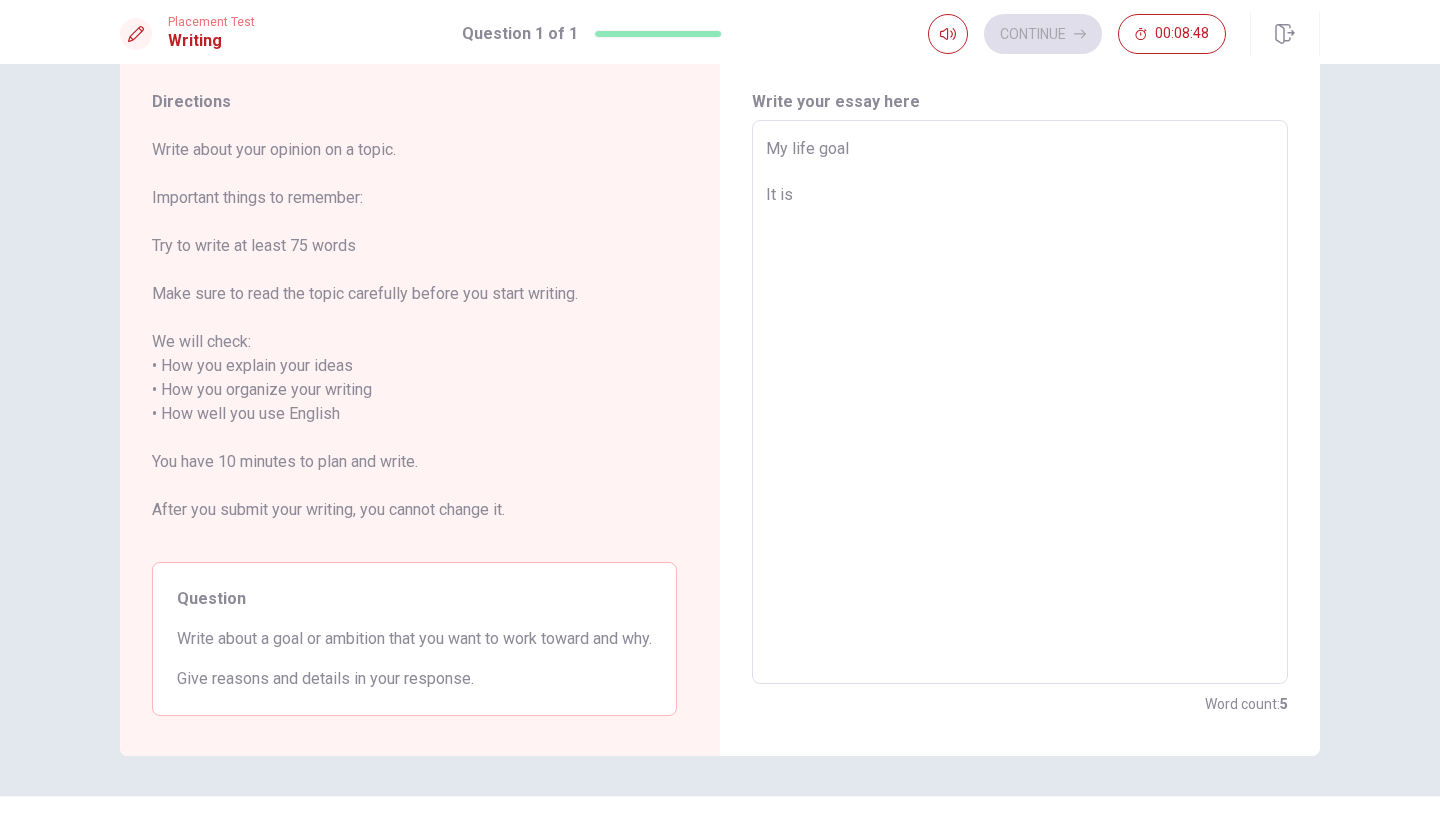 type on "My life goal
It is" 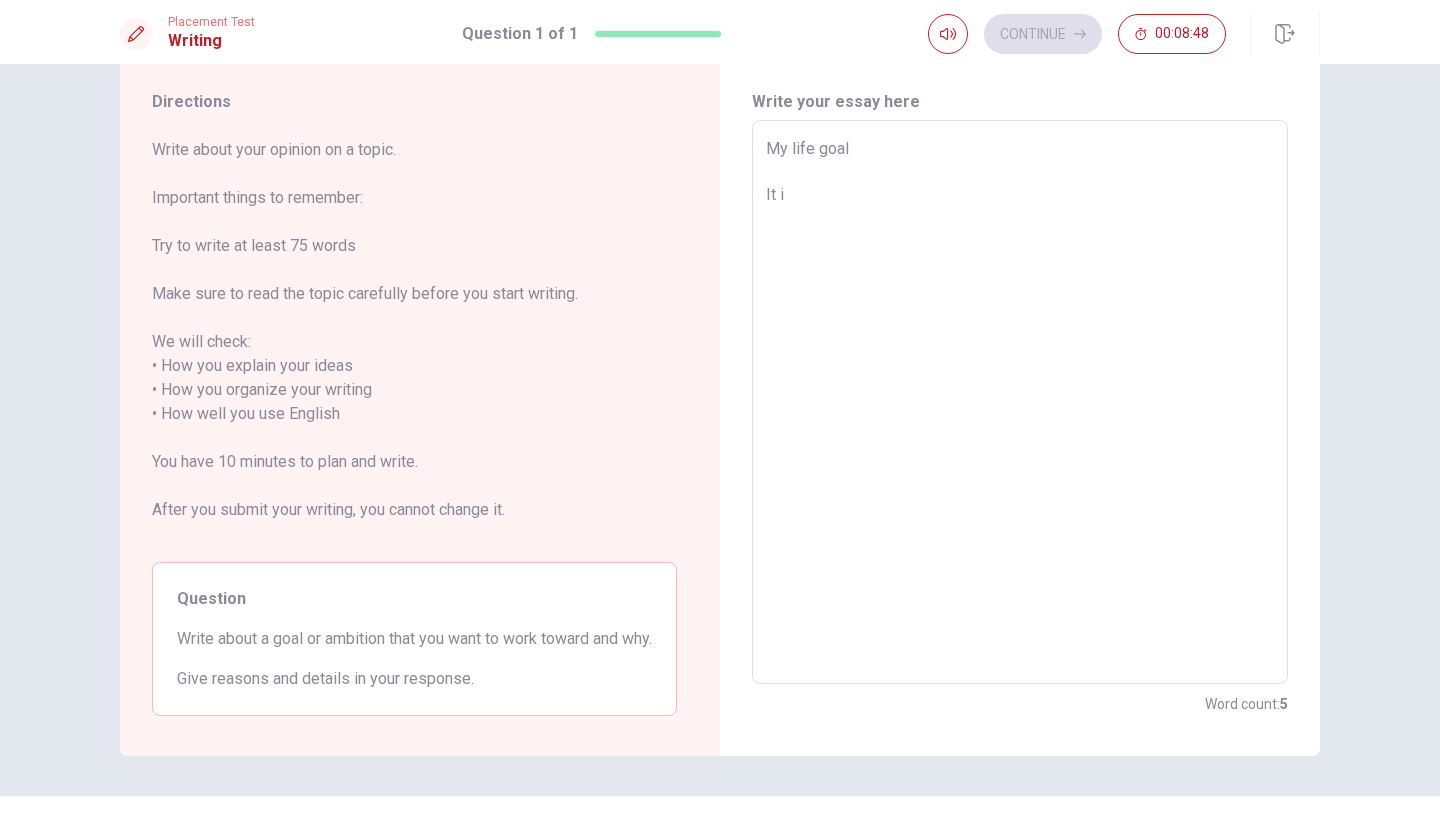 type on "x" 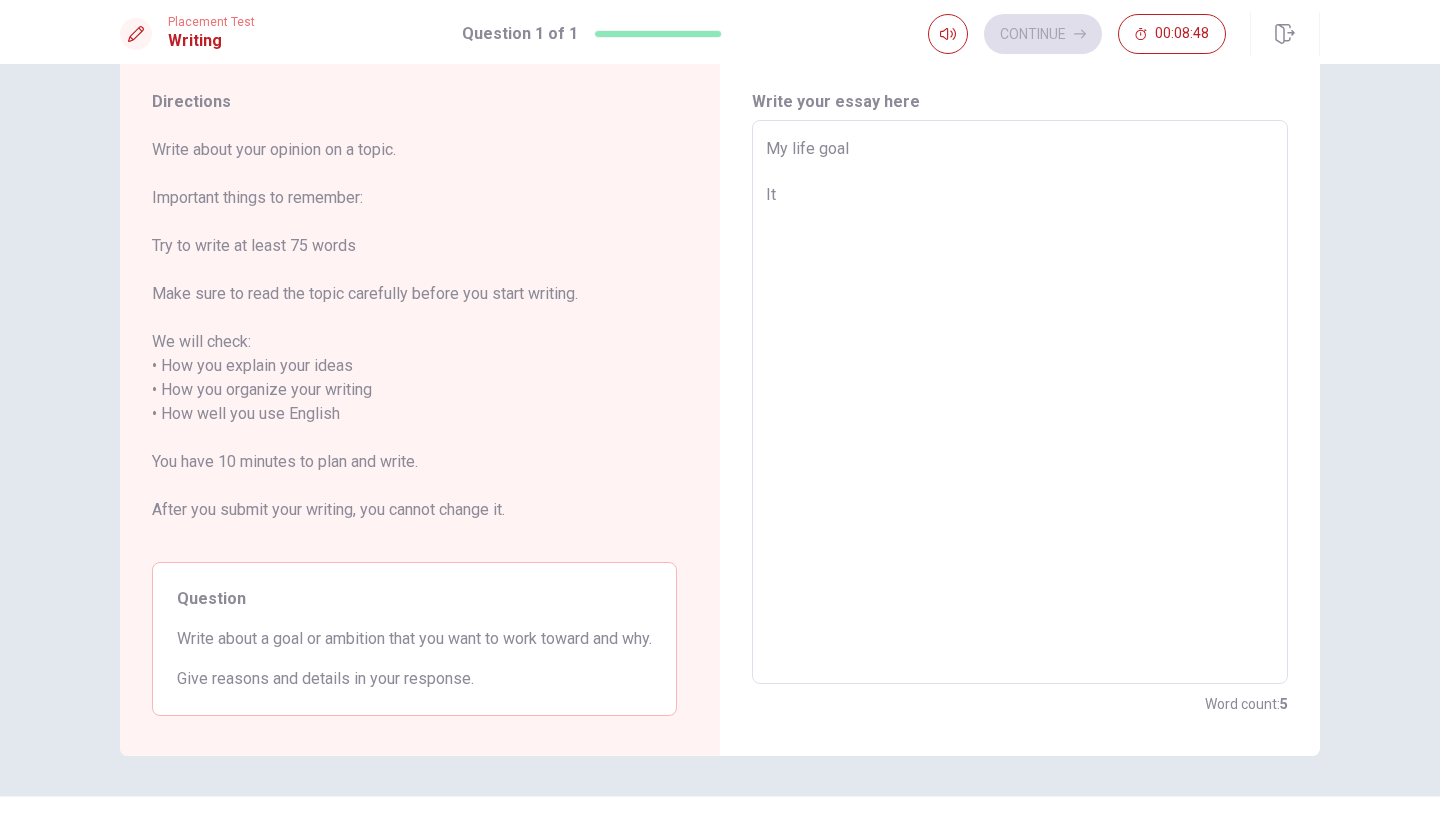 type on "x" 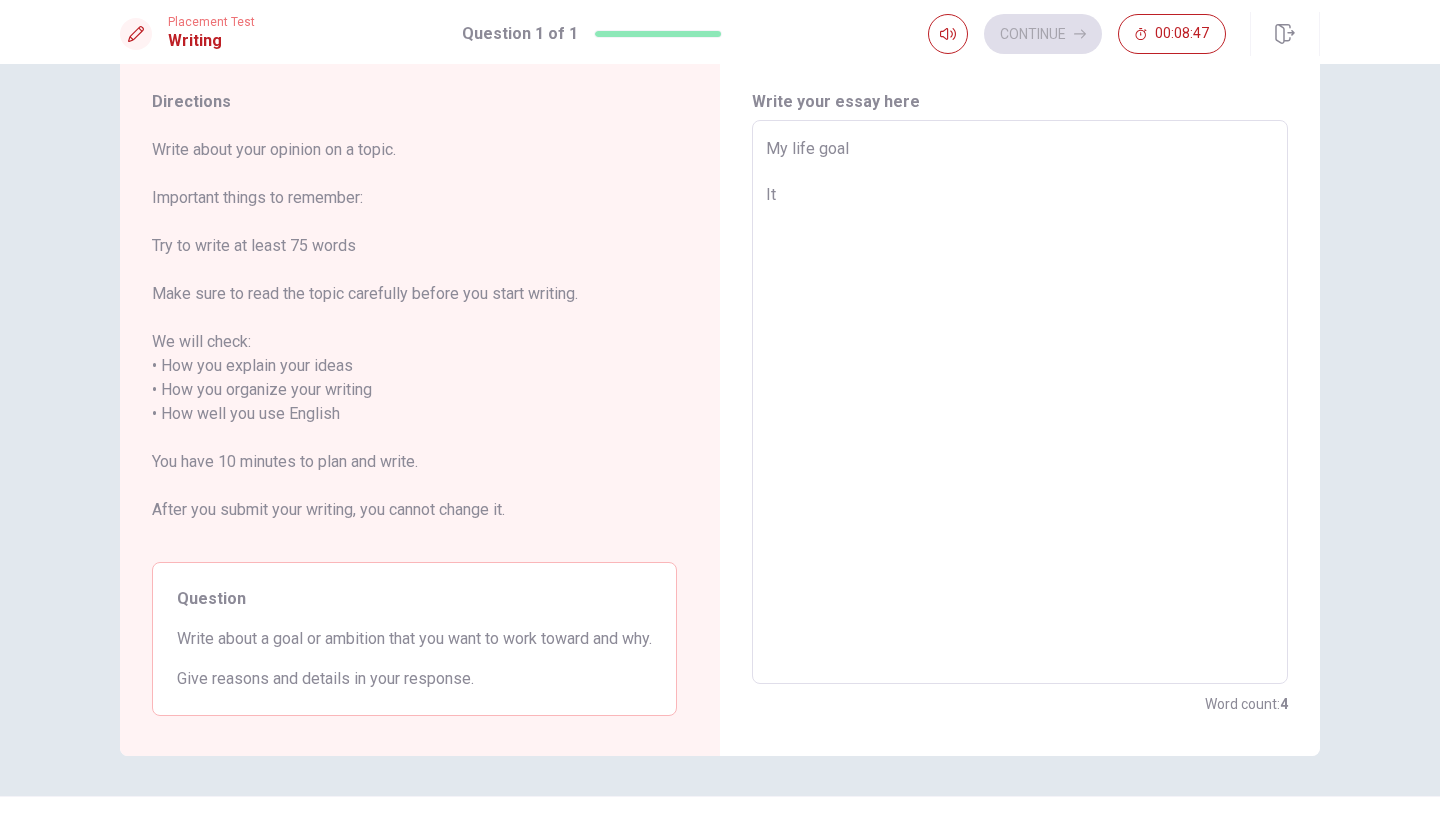 type on "My life goal
It" 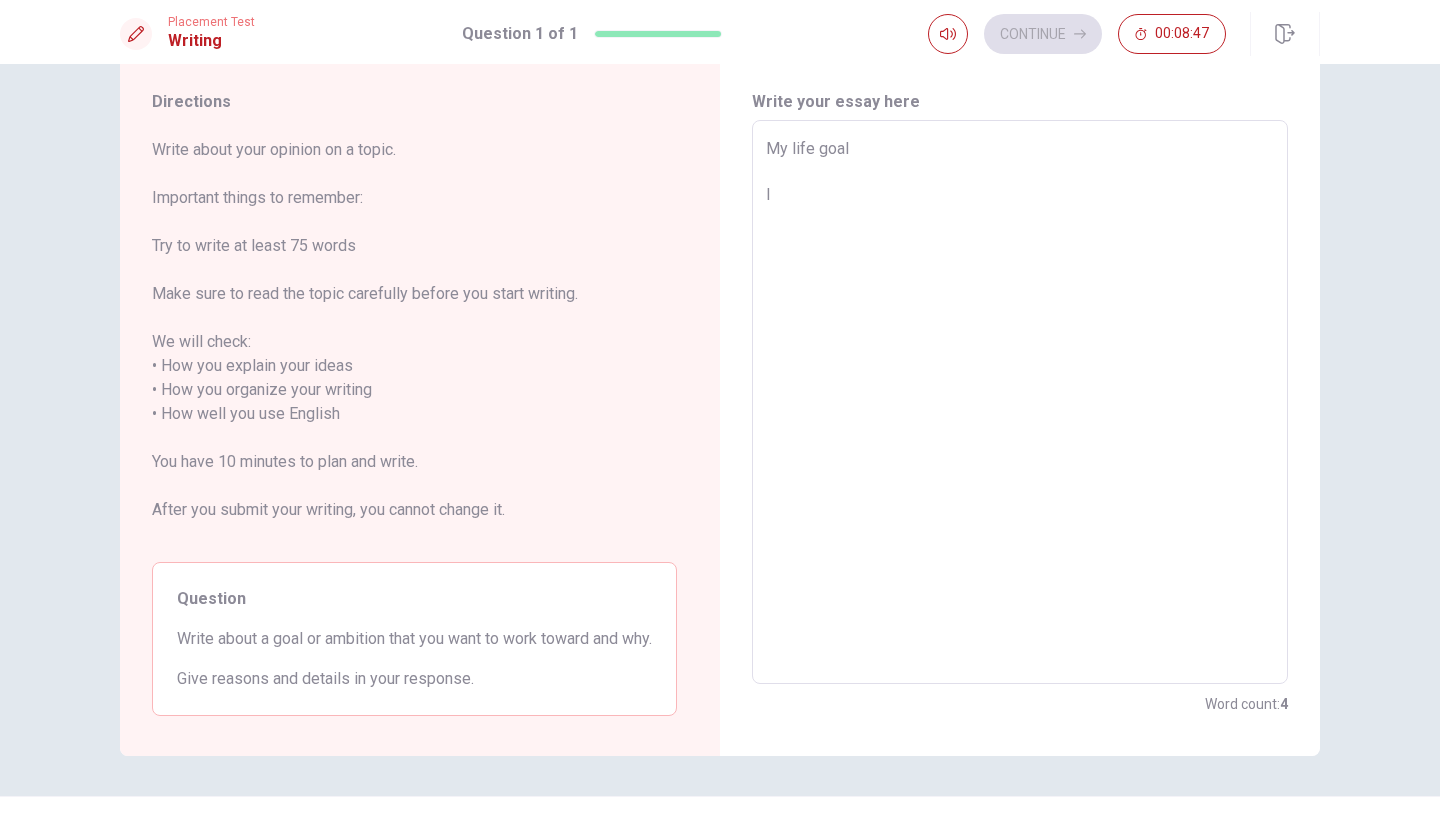 type on "x" 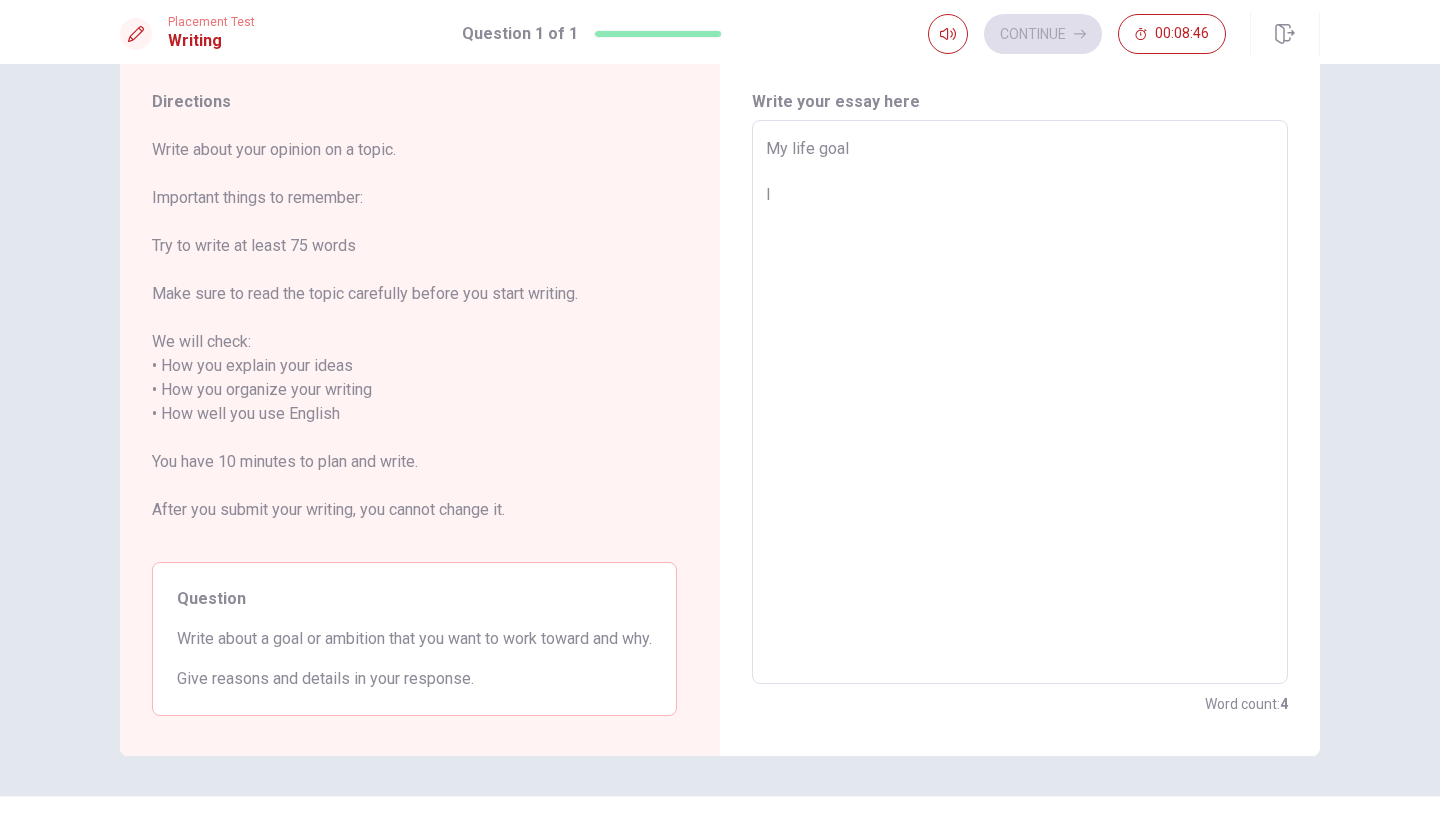 type on "My life goal
It" 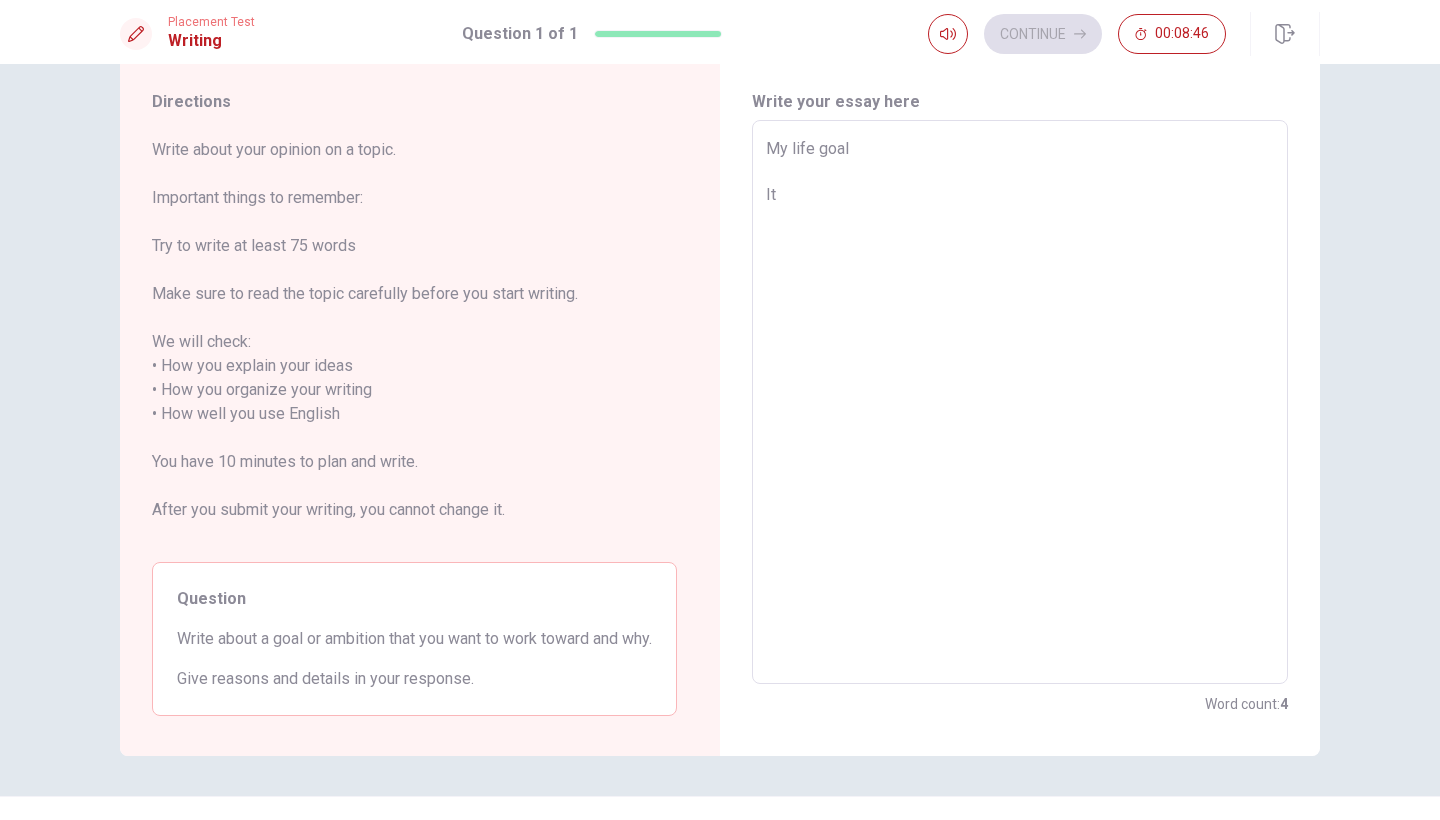 type on "x" 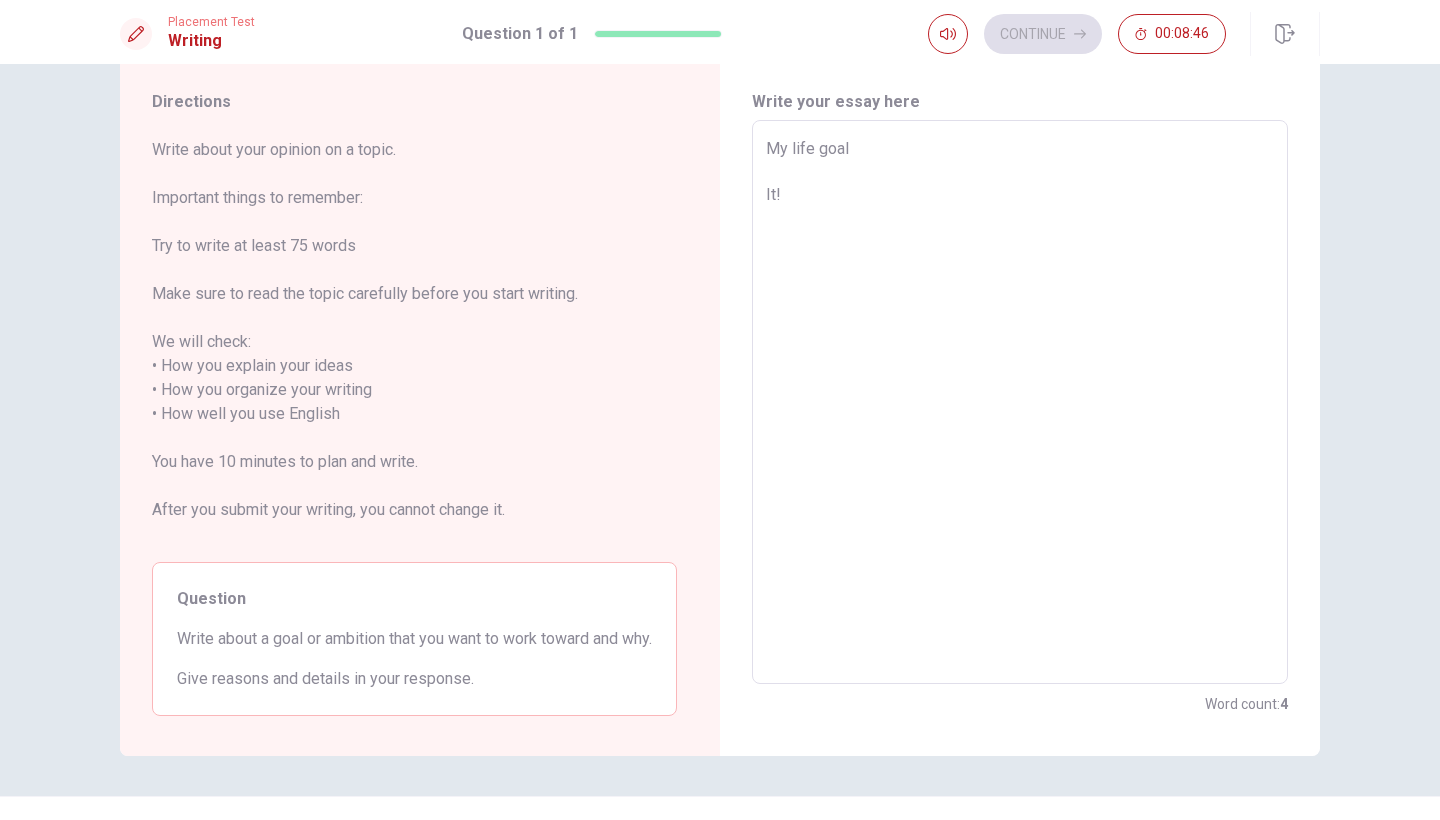 type on "x" 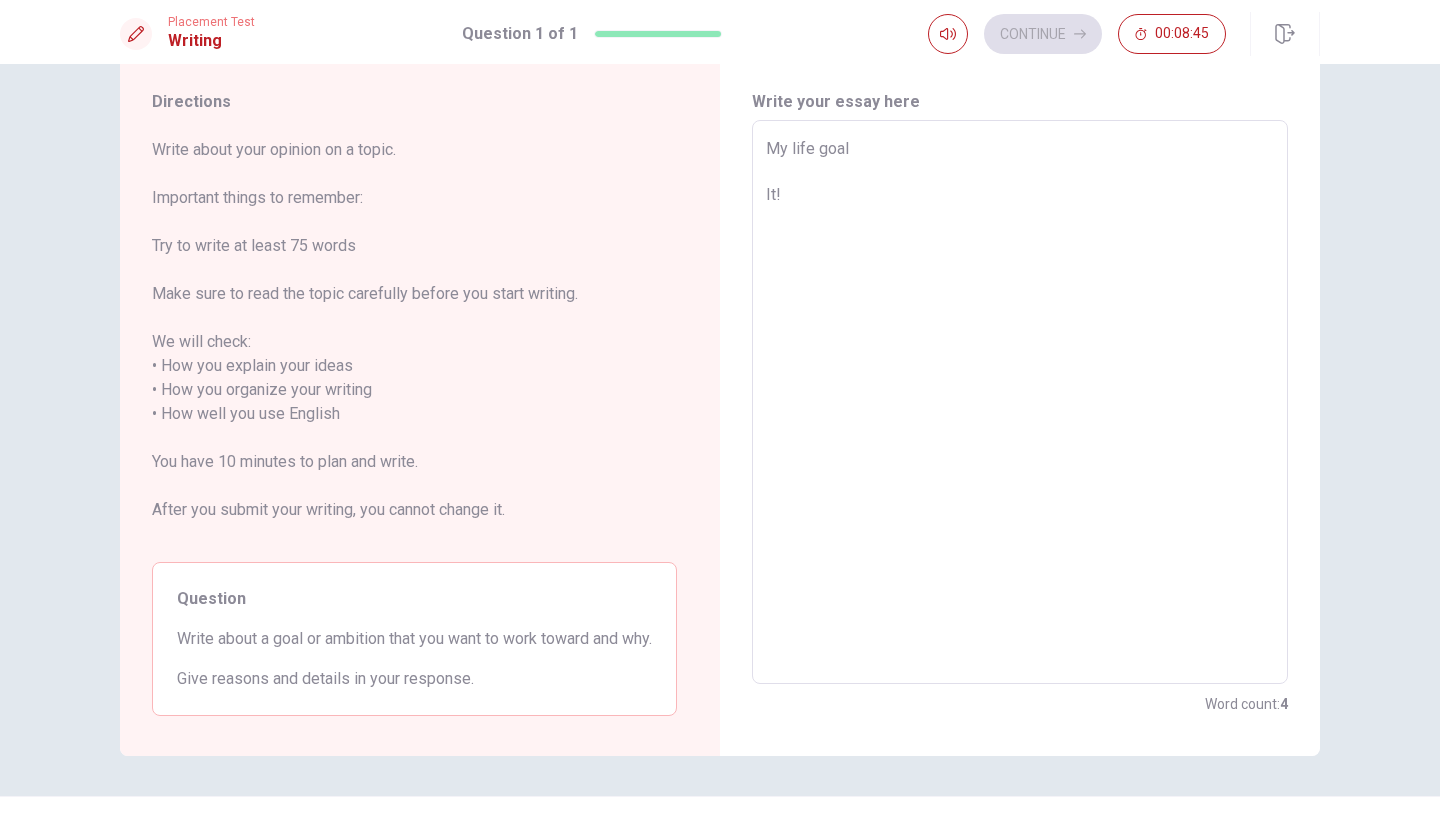 type on "My life goal
It" 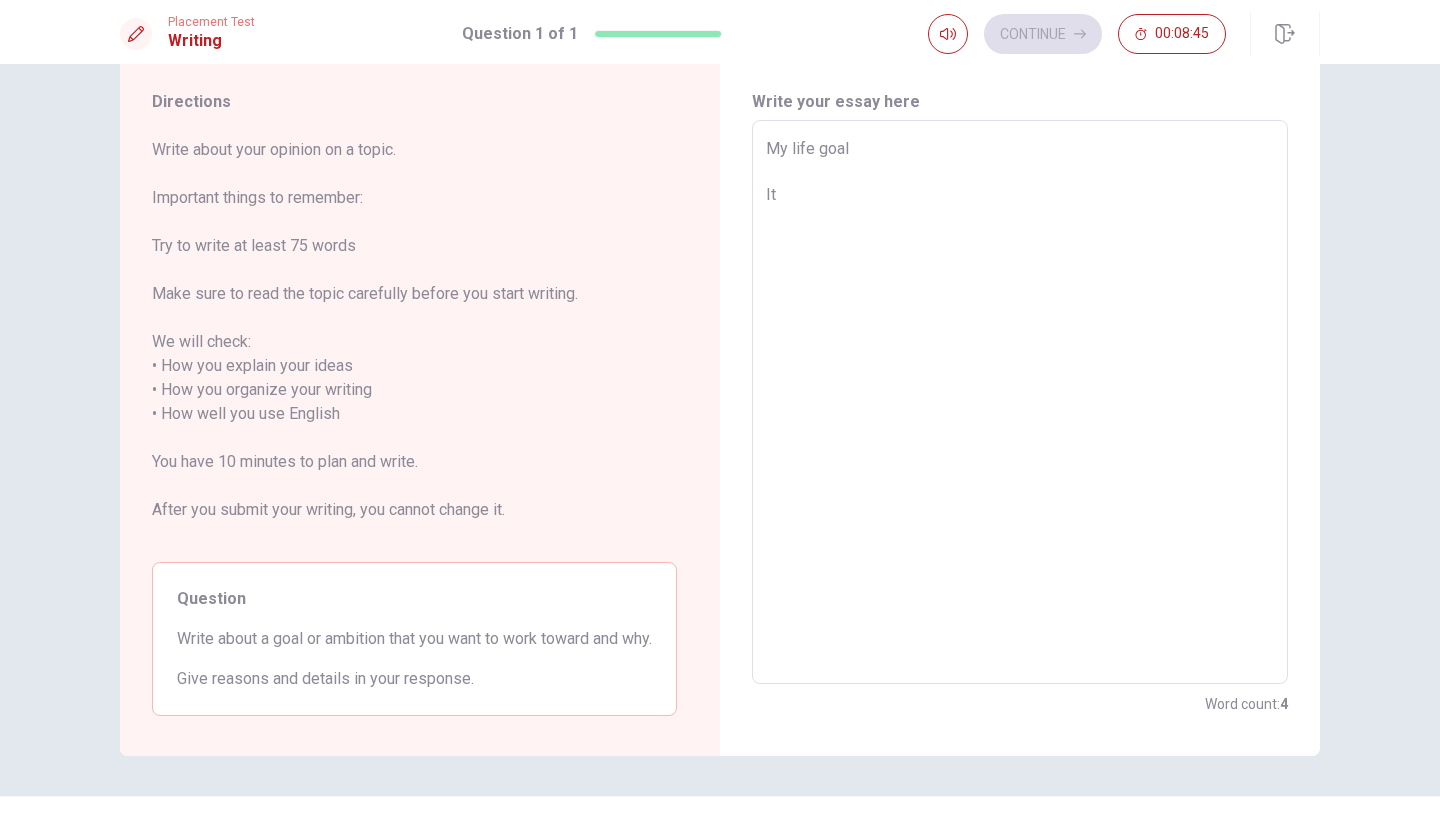 type on "x" 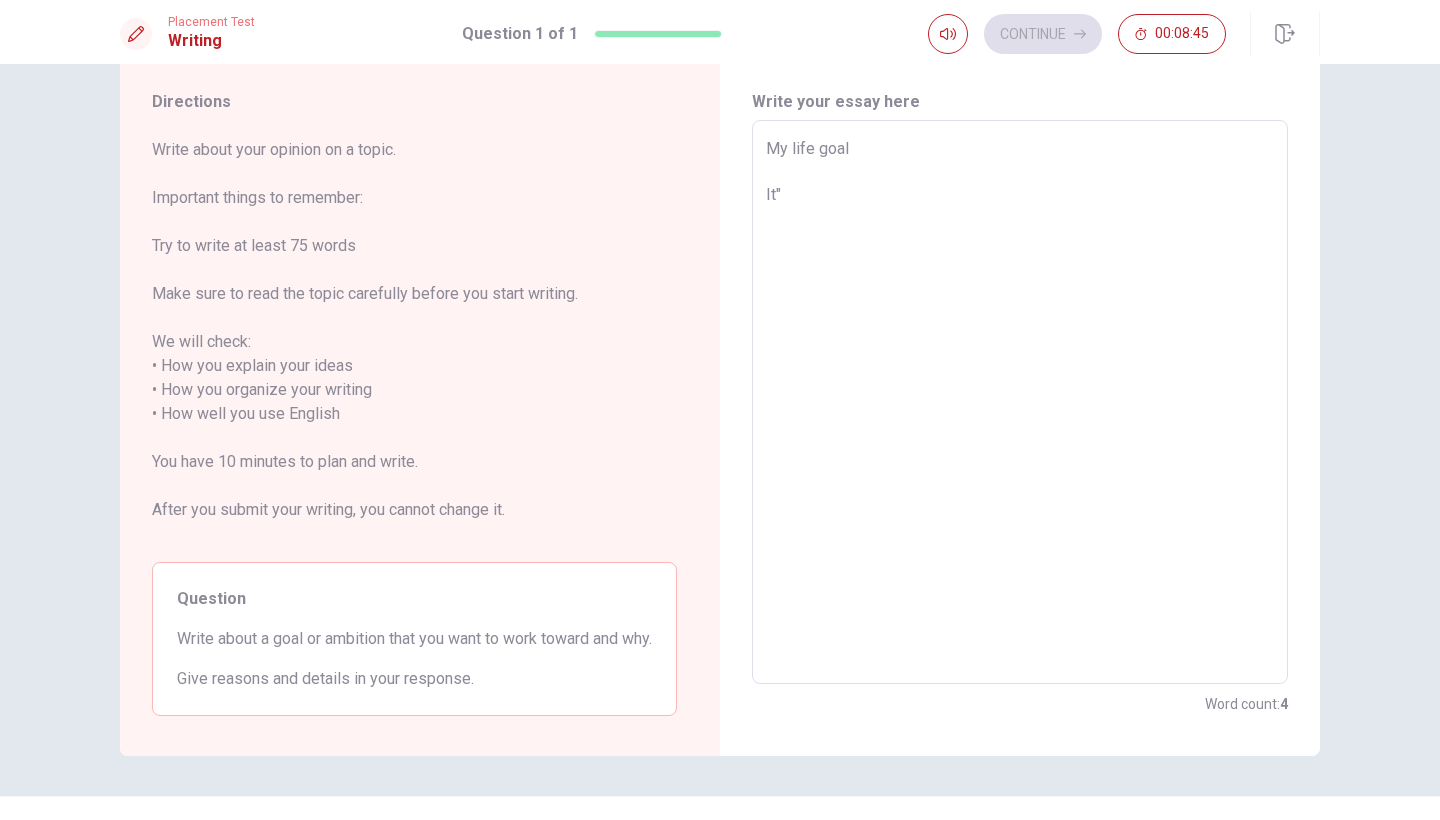 type on "x" 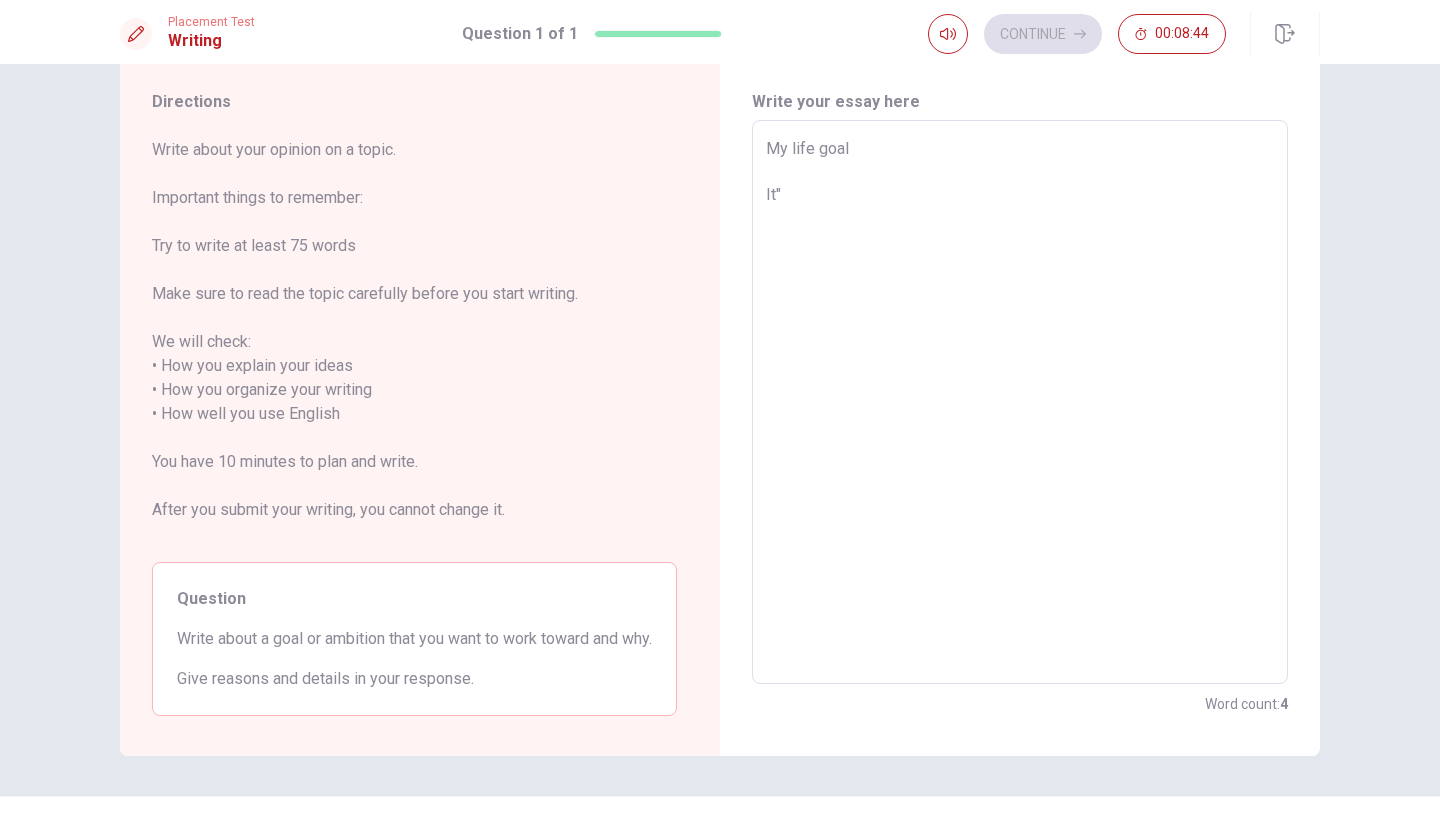 type on "My life goal
It" 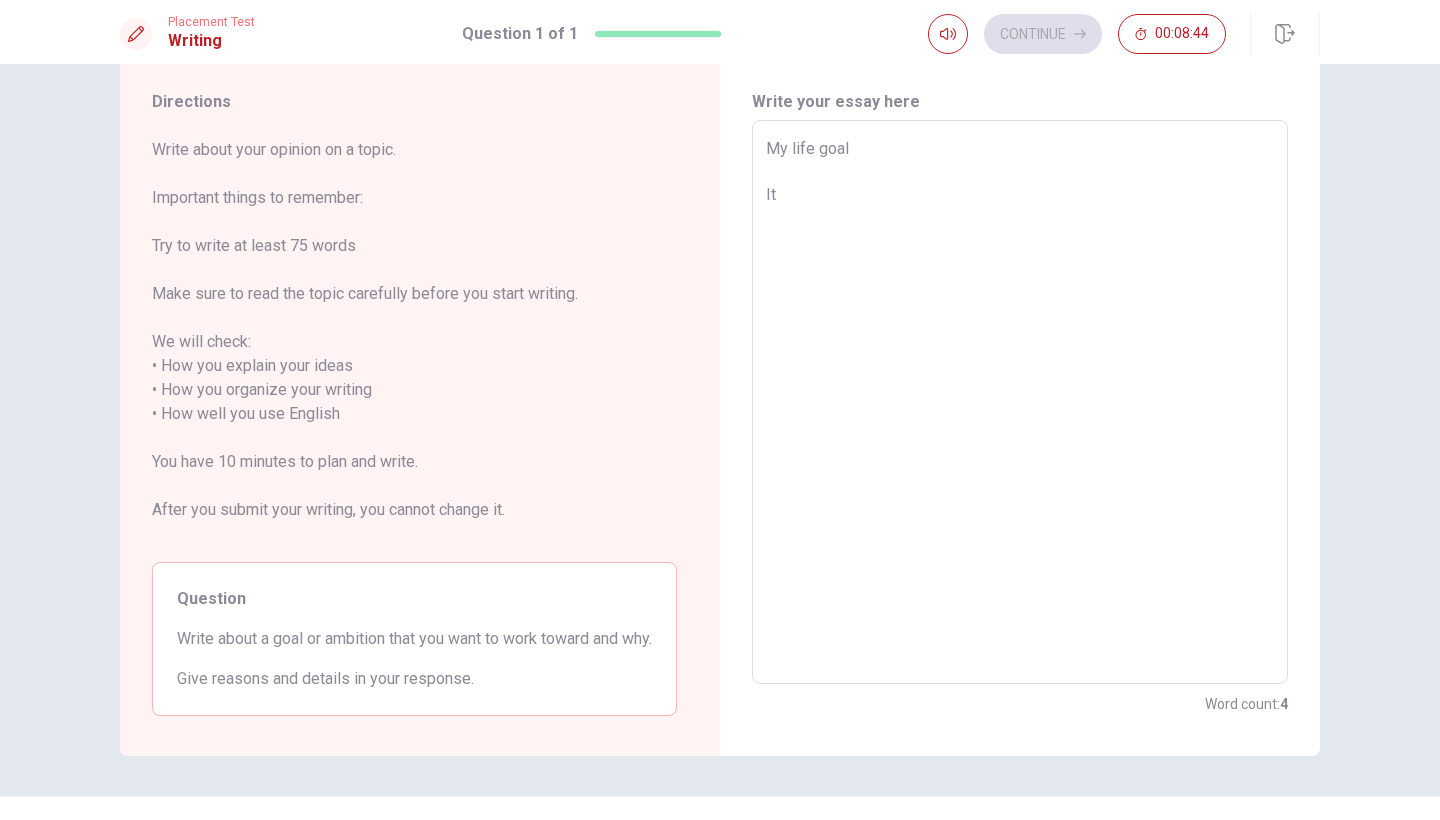 type on "x" 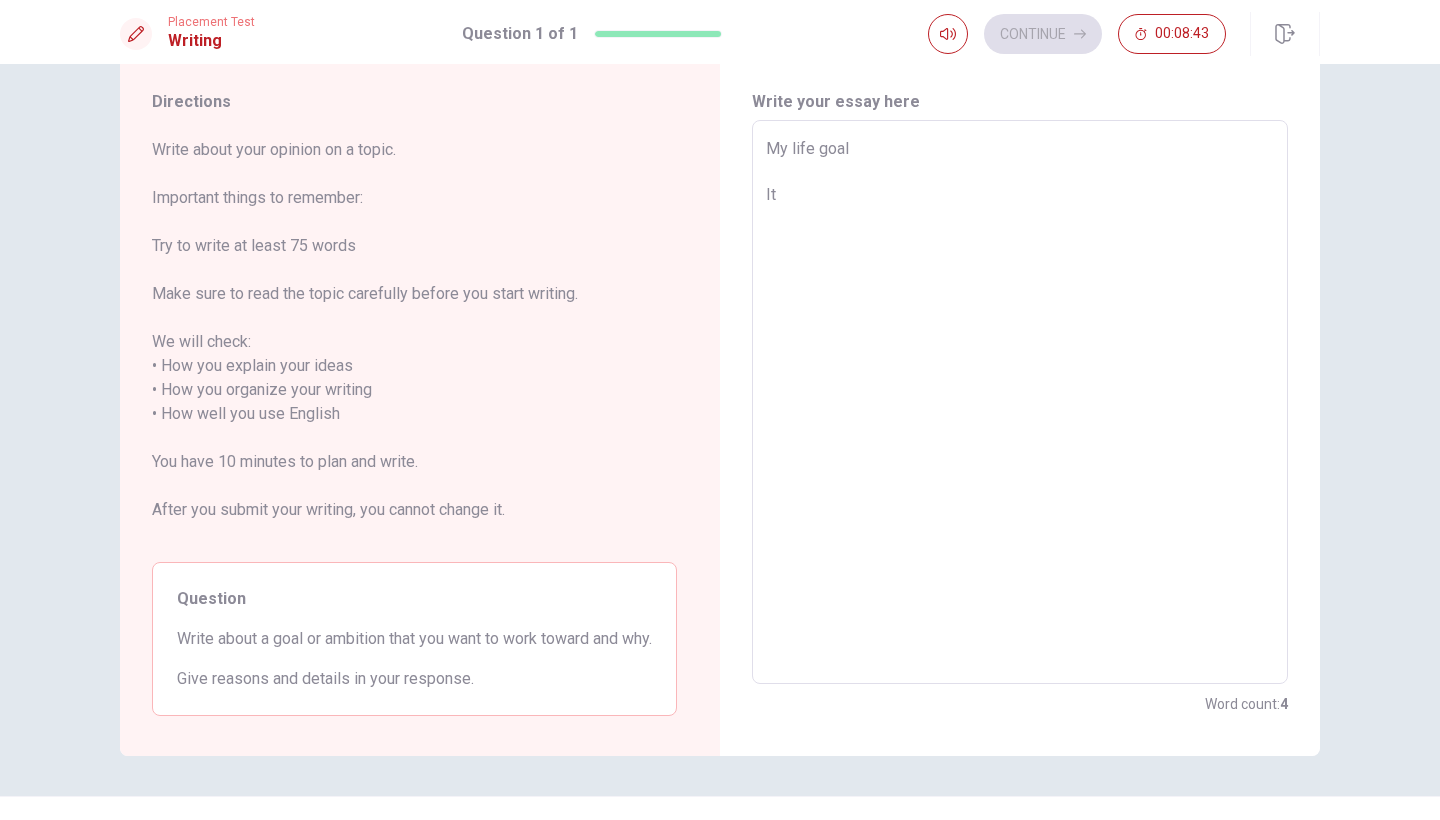 type on "My life goal
It'" 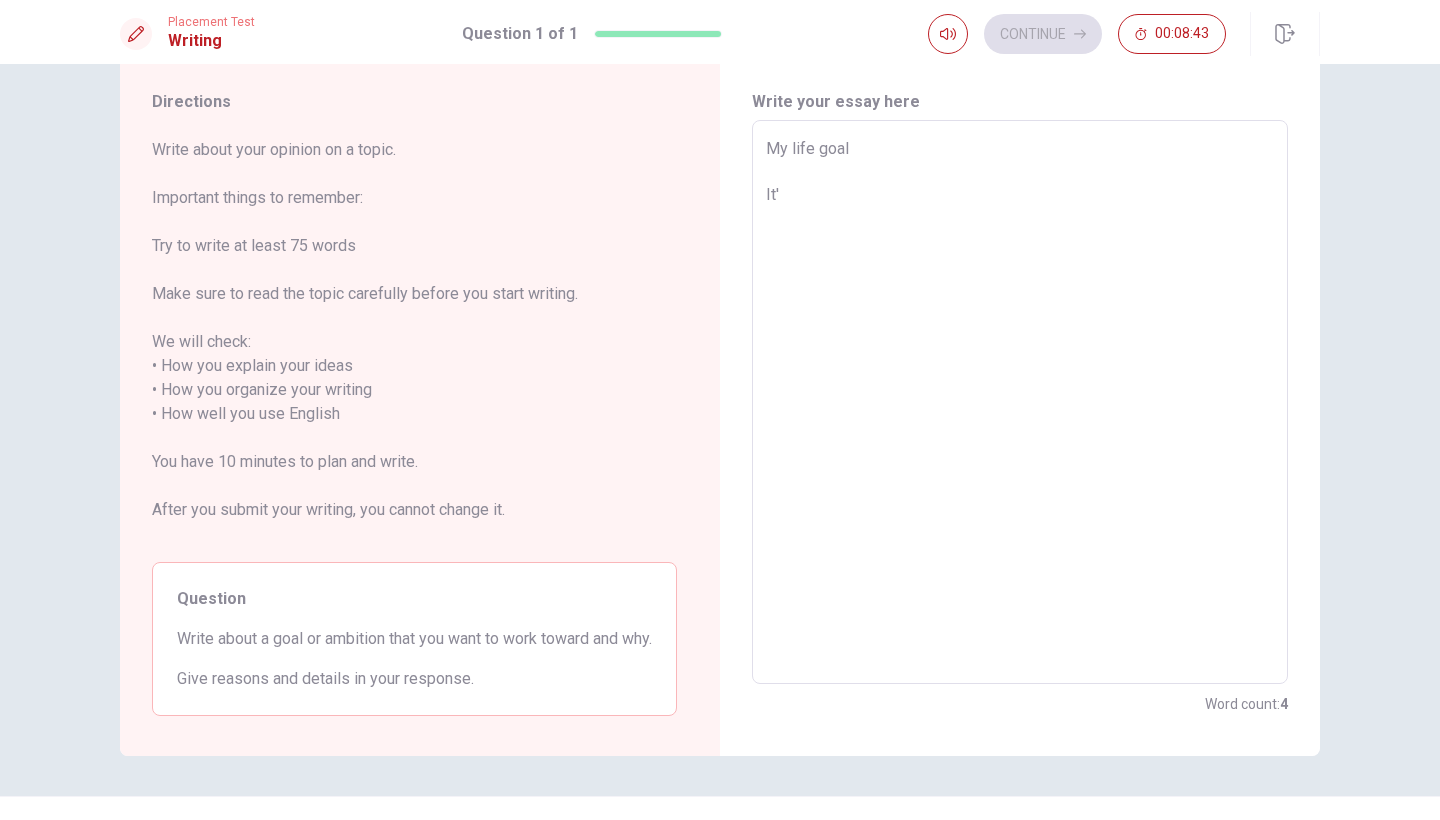 type on "x" 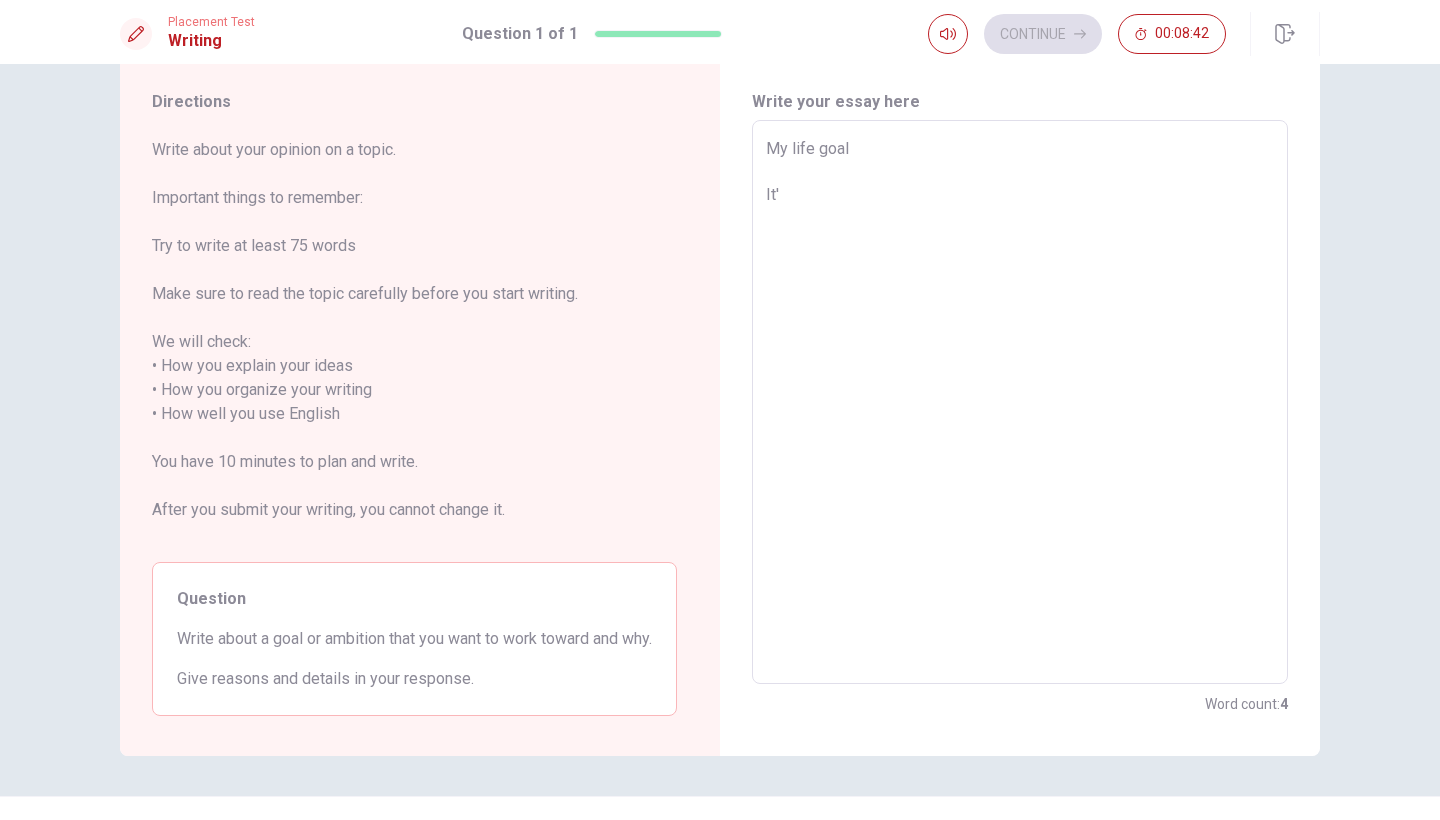 type on "My life goal
It's" 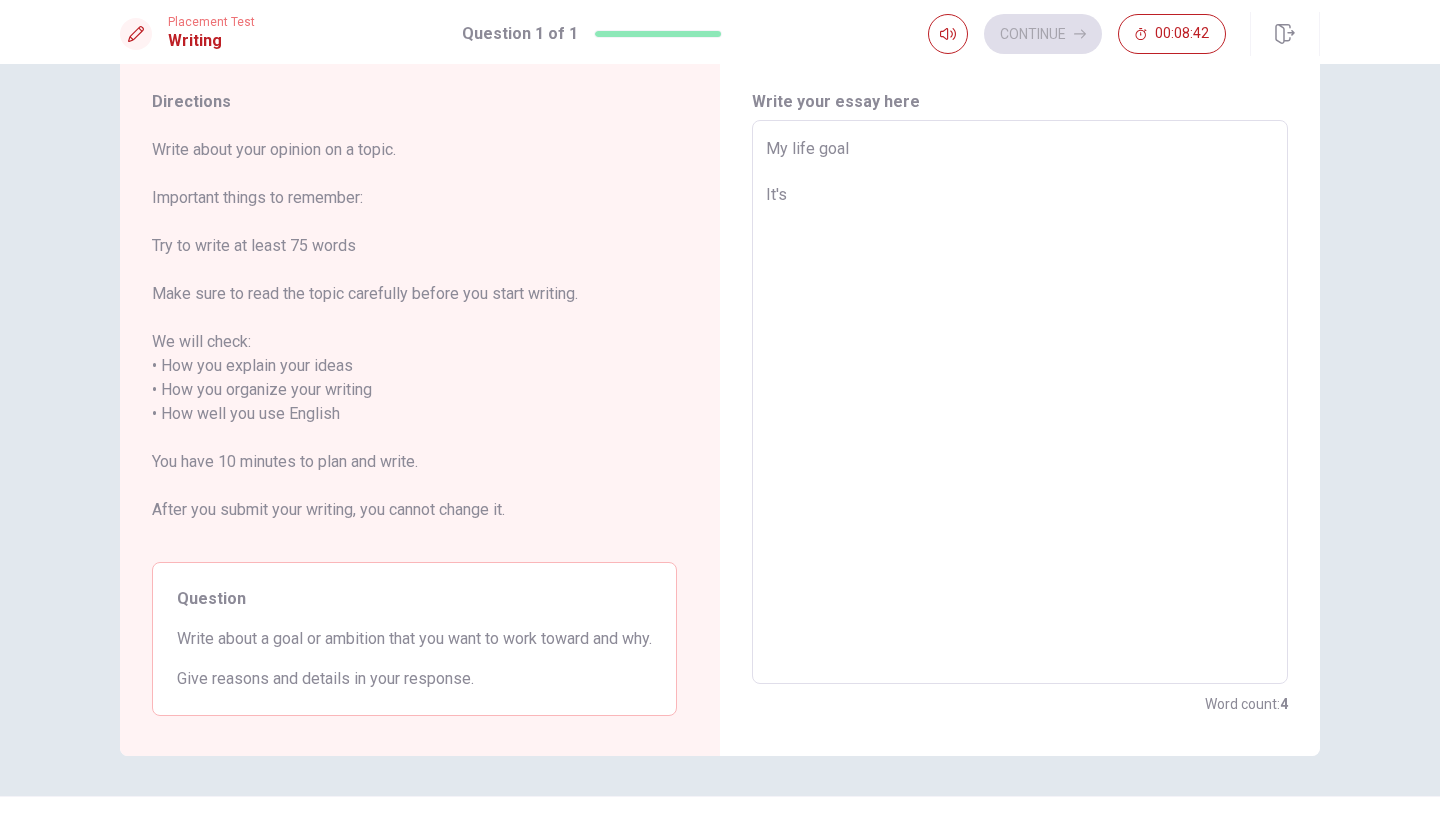type on "x" 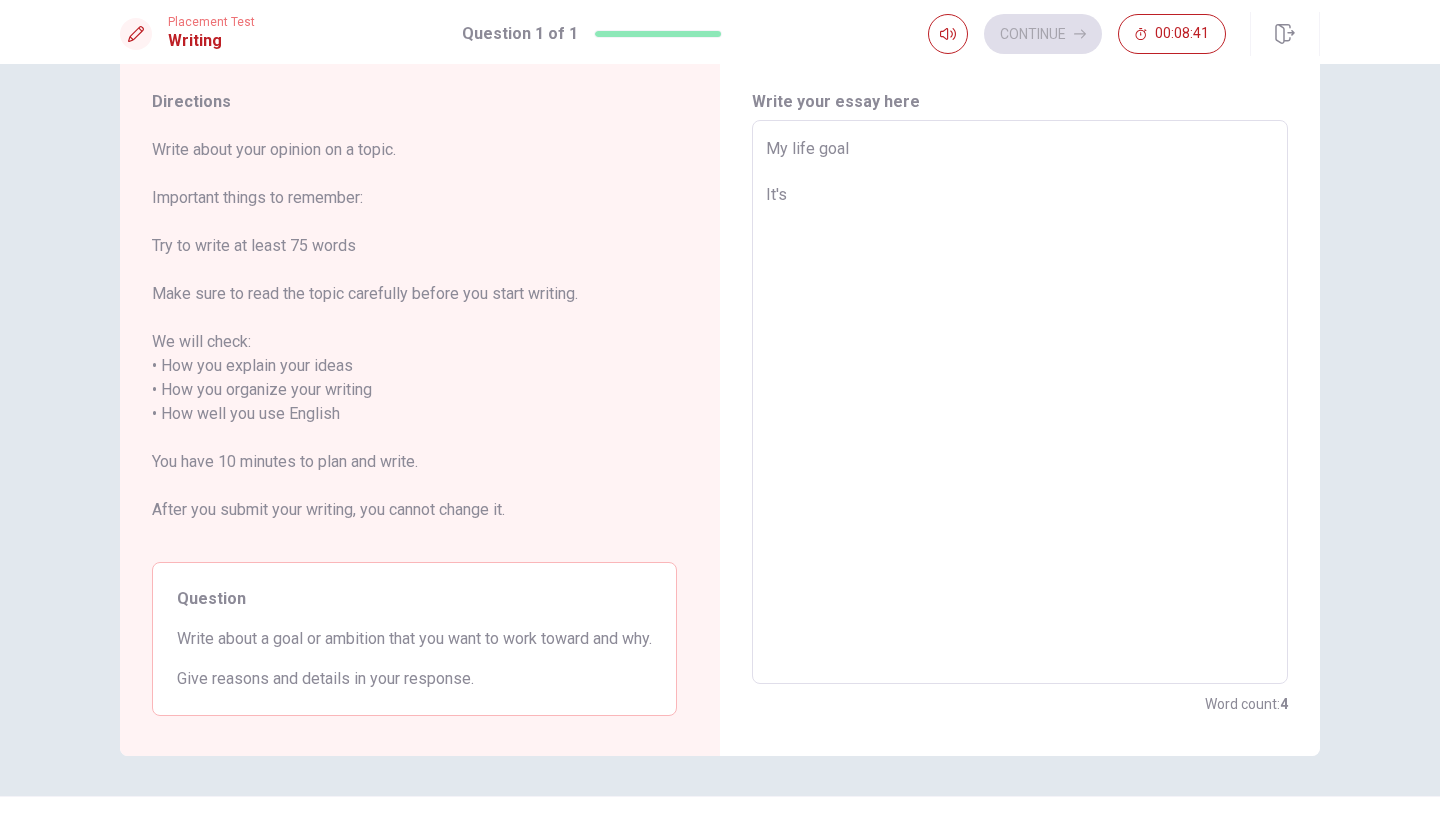 type on "My life goal
It's a" 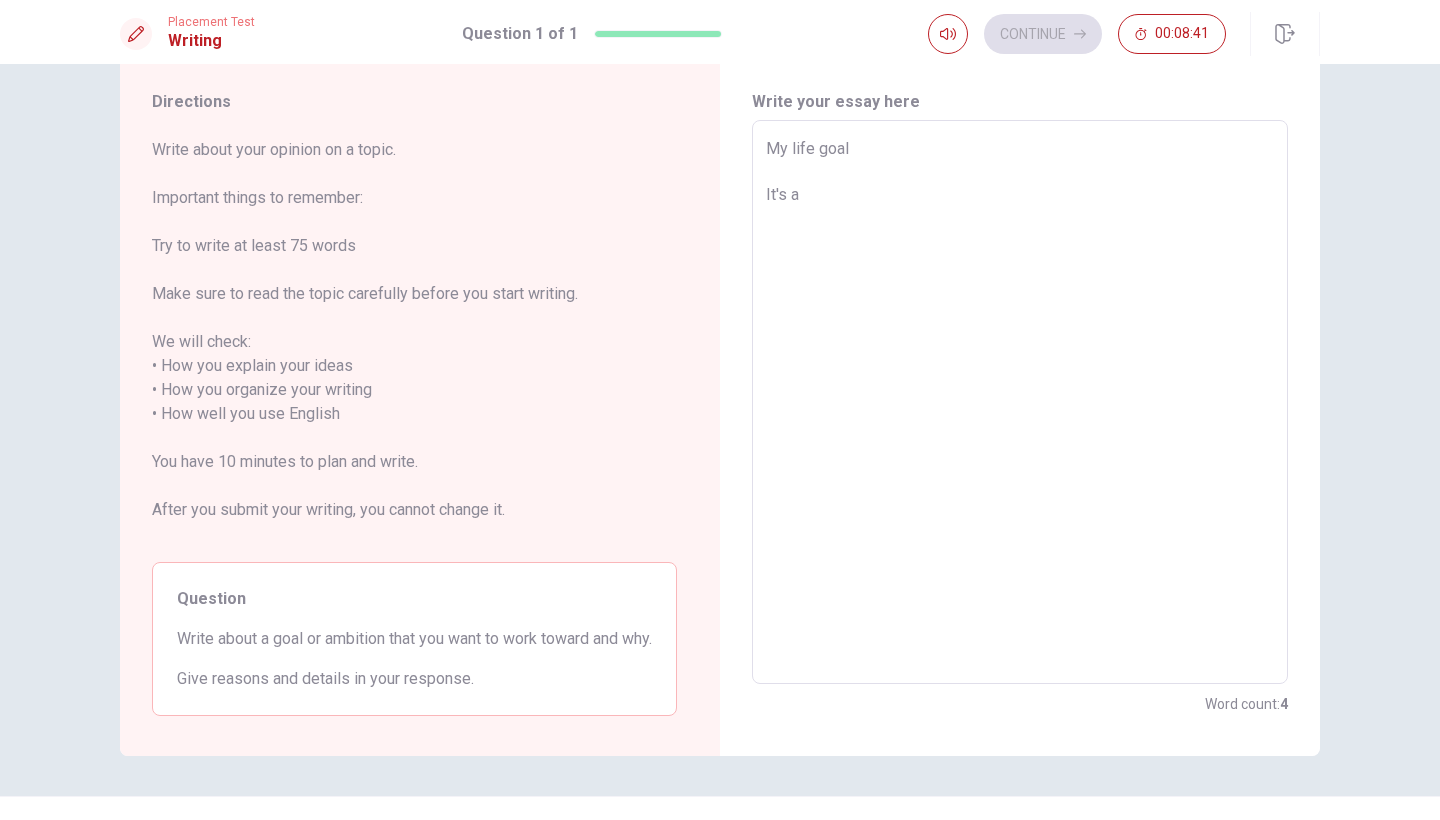 type on "x" 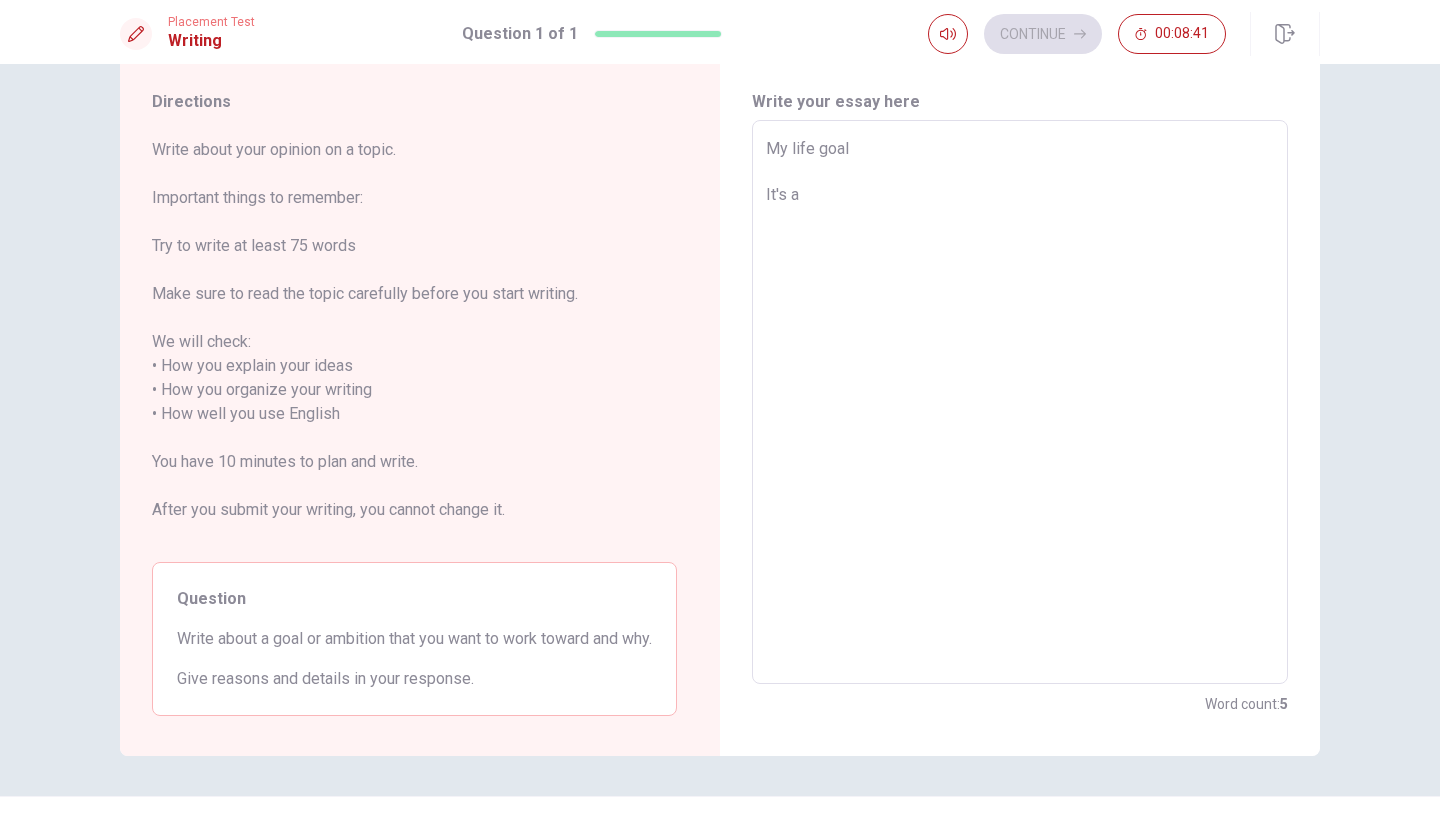 type on "My life goal
It's a" 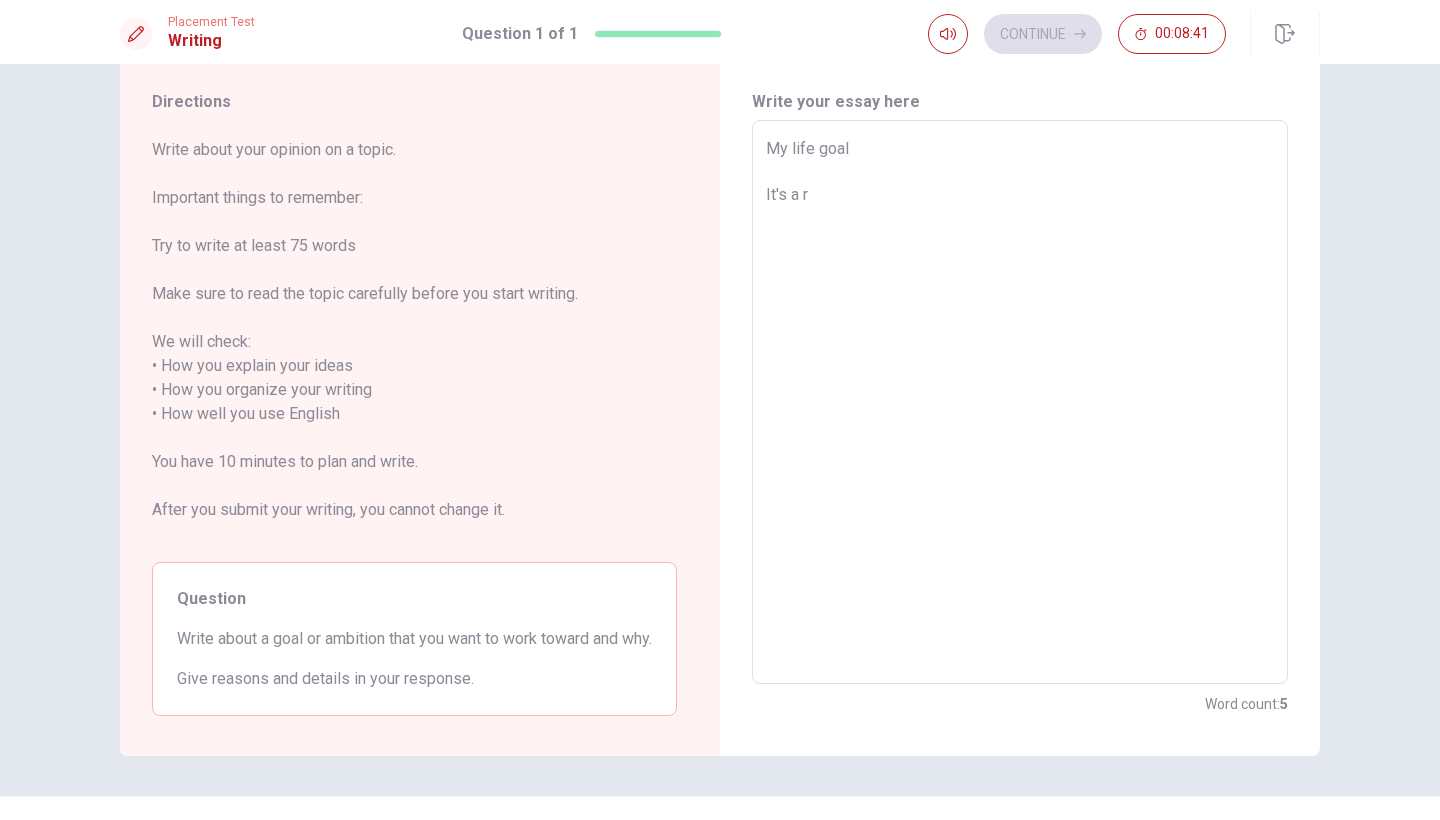 type on "x" 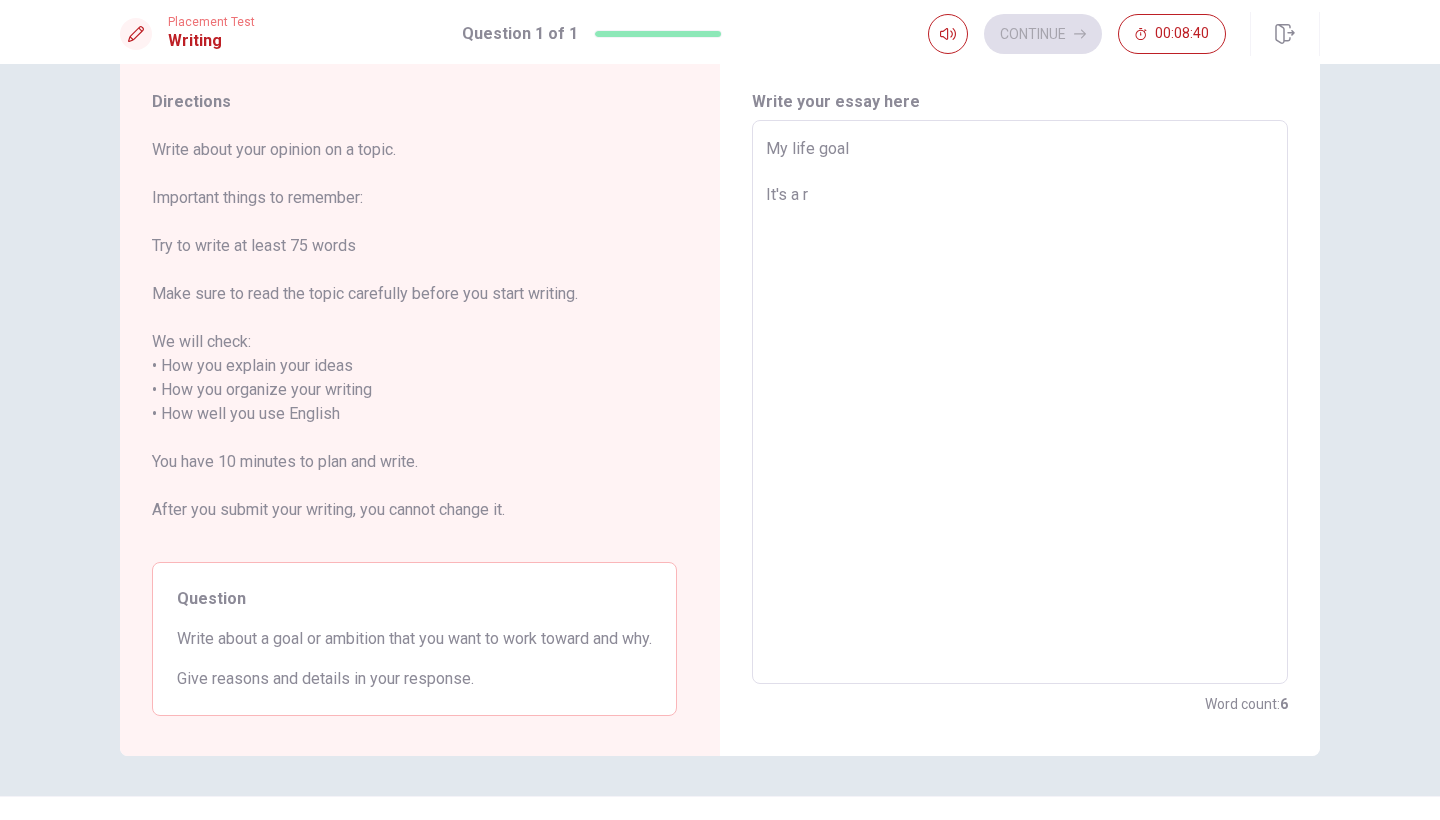 type on "My life goal
It's a re" 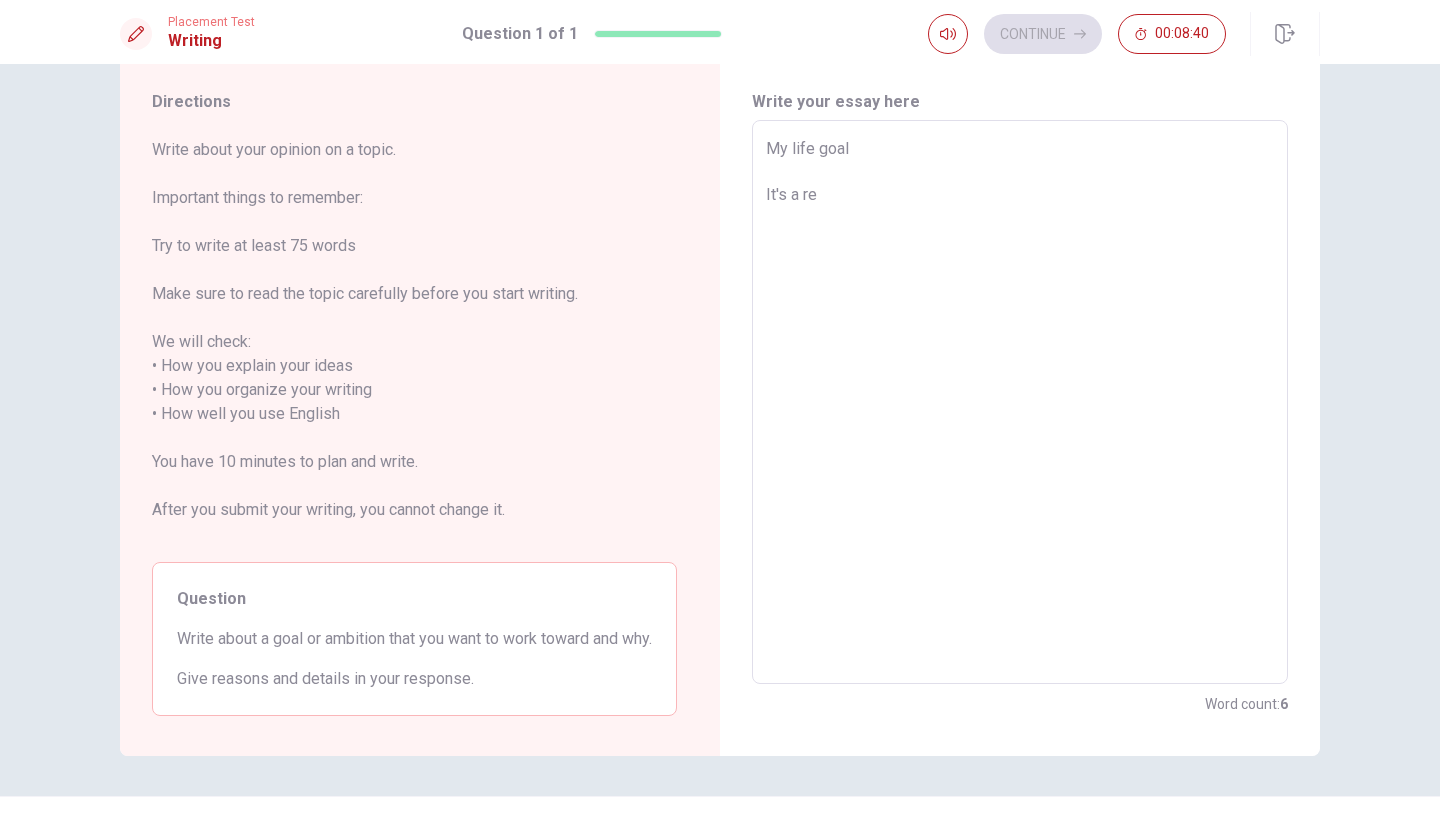 type on "x" 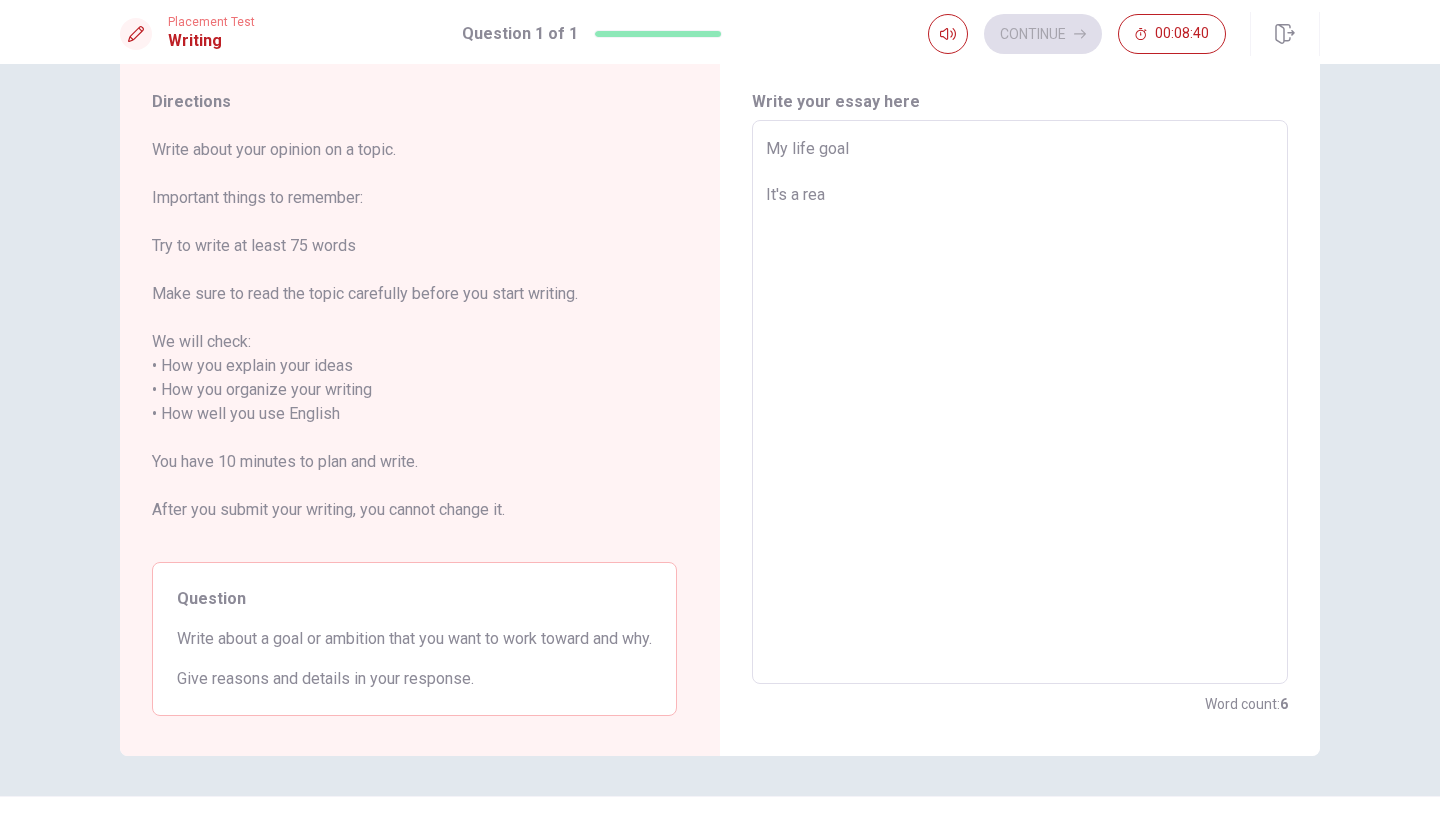 type on "x" 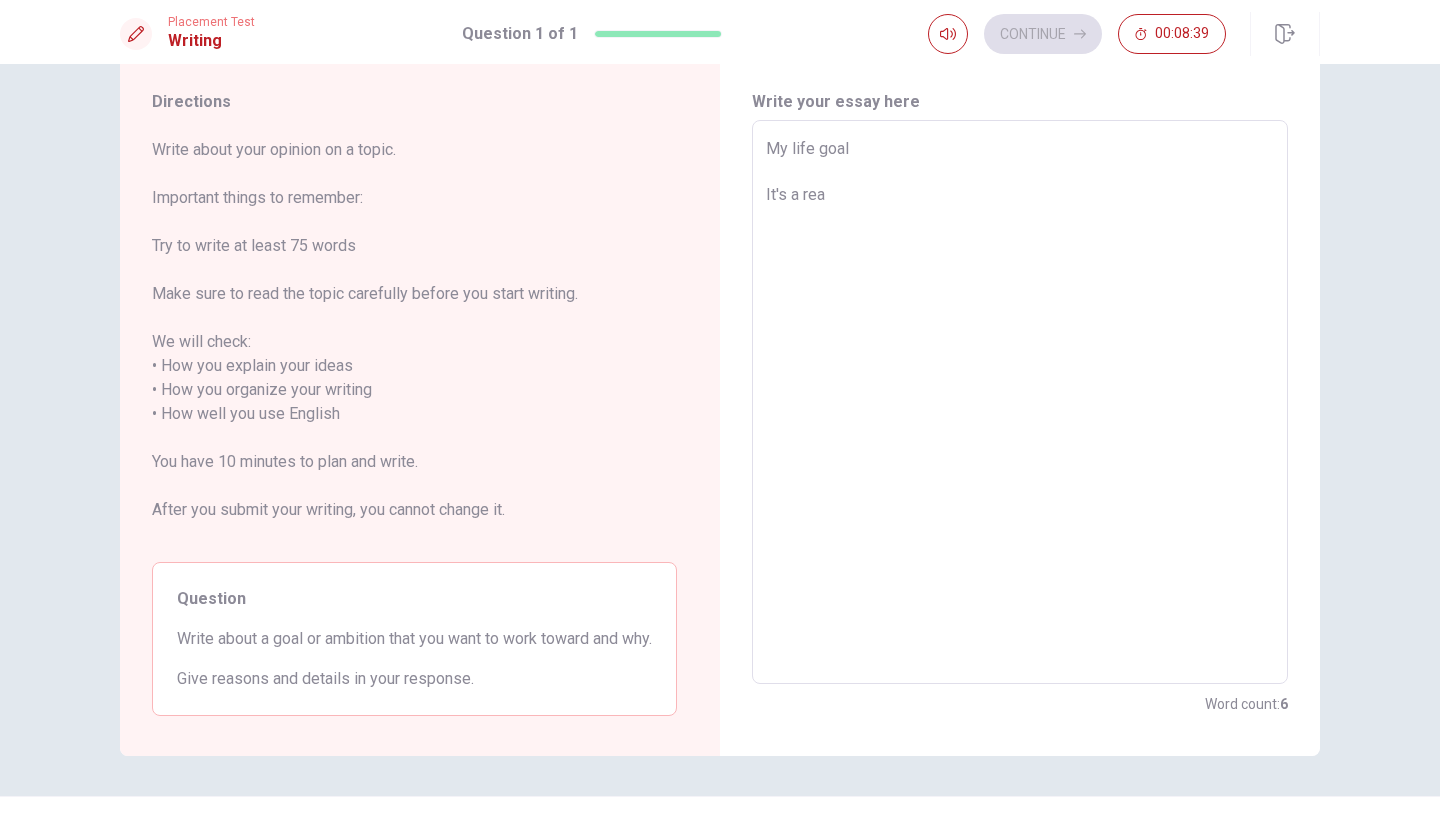 type on "My life goal
It's a real" 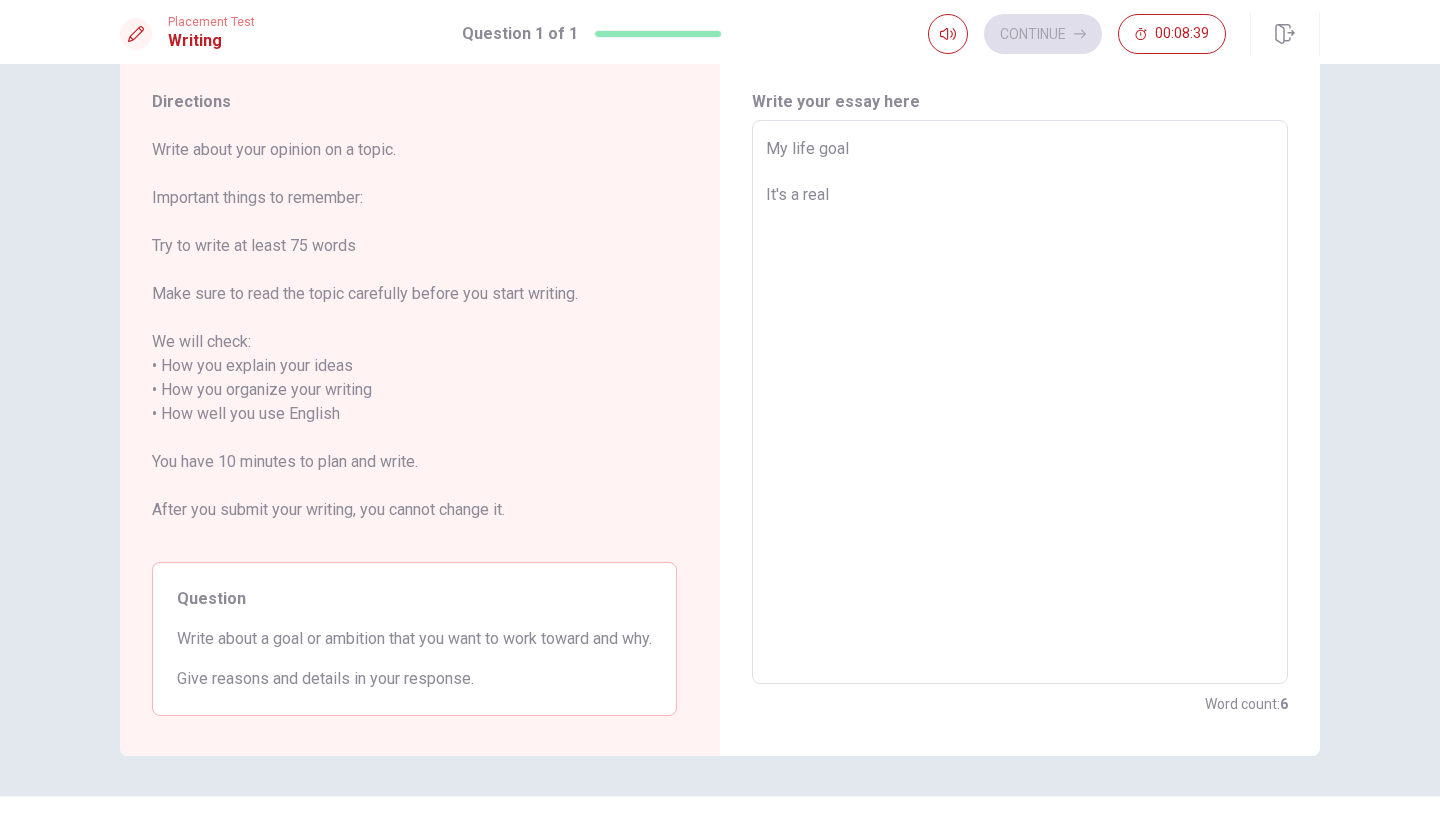 type on "x" 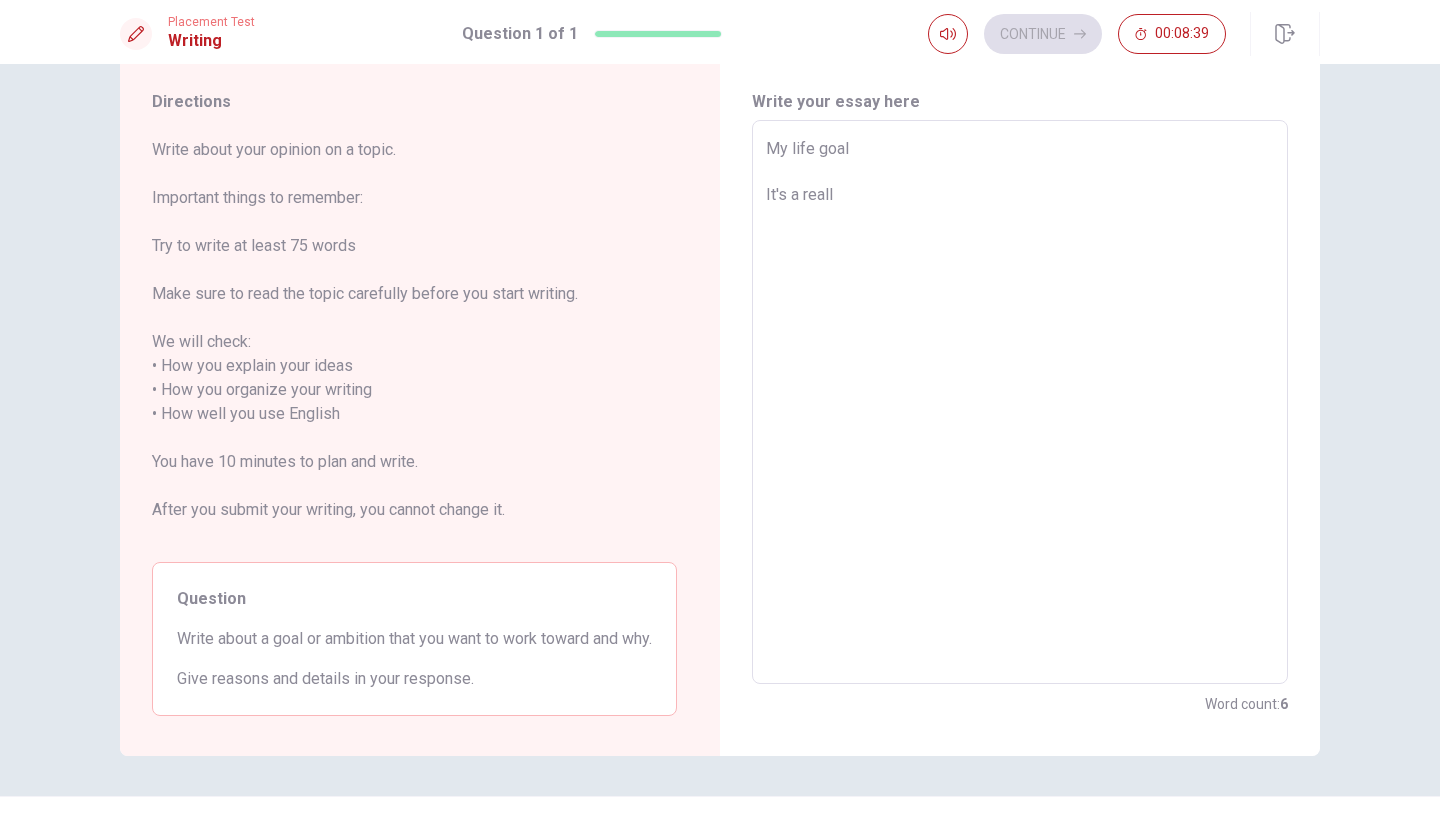type on "x" 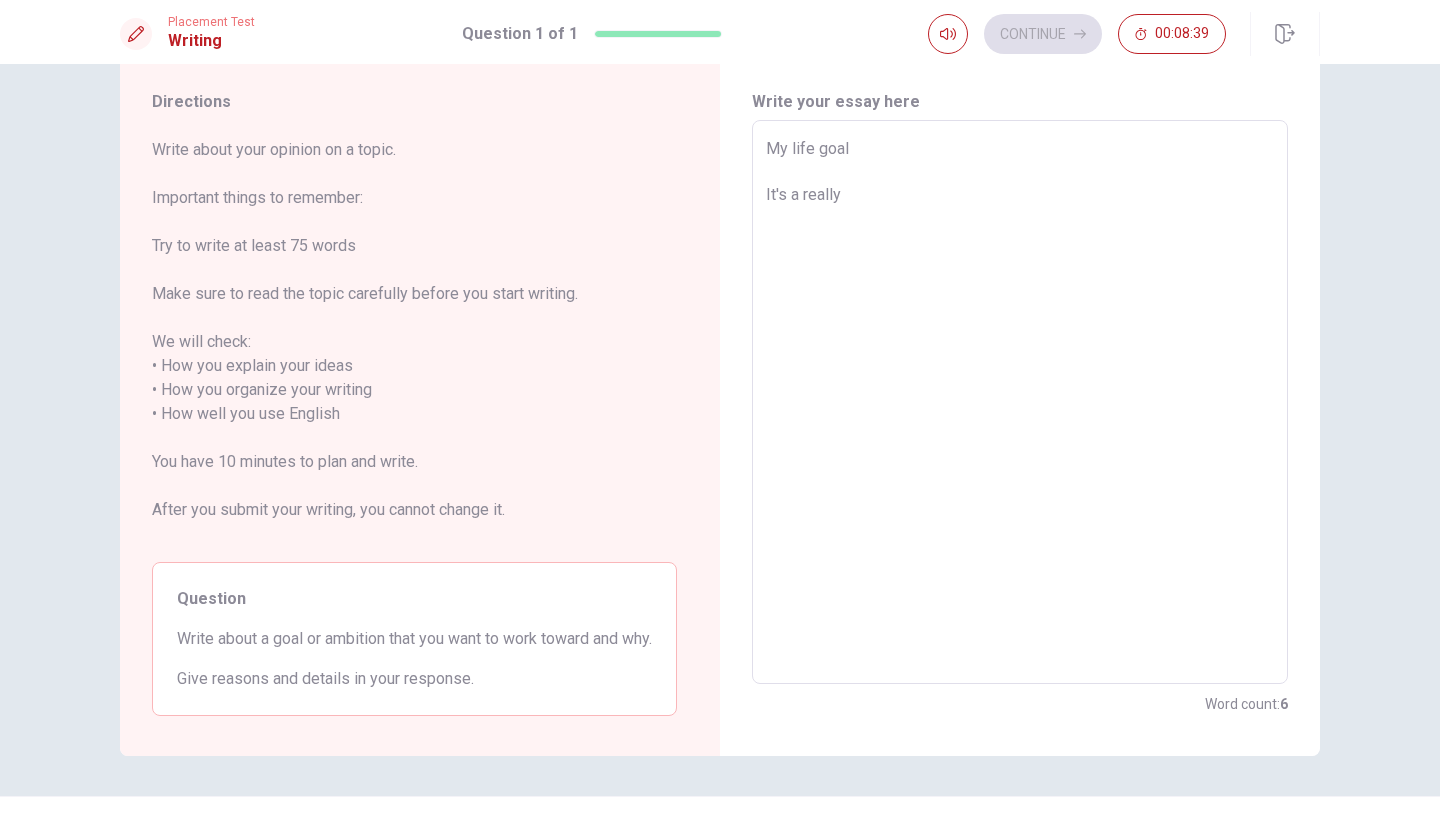 type on "x" 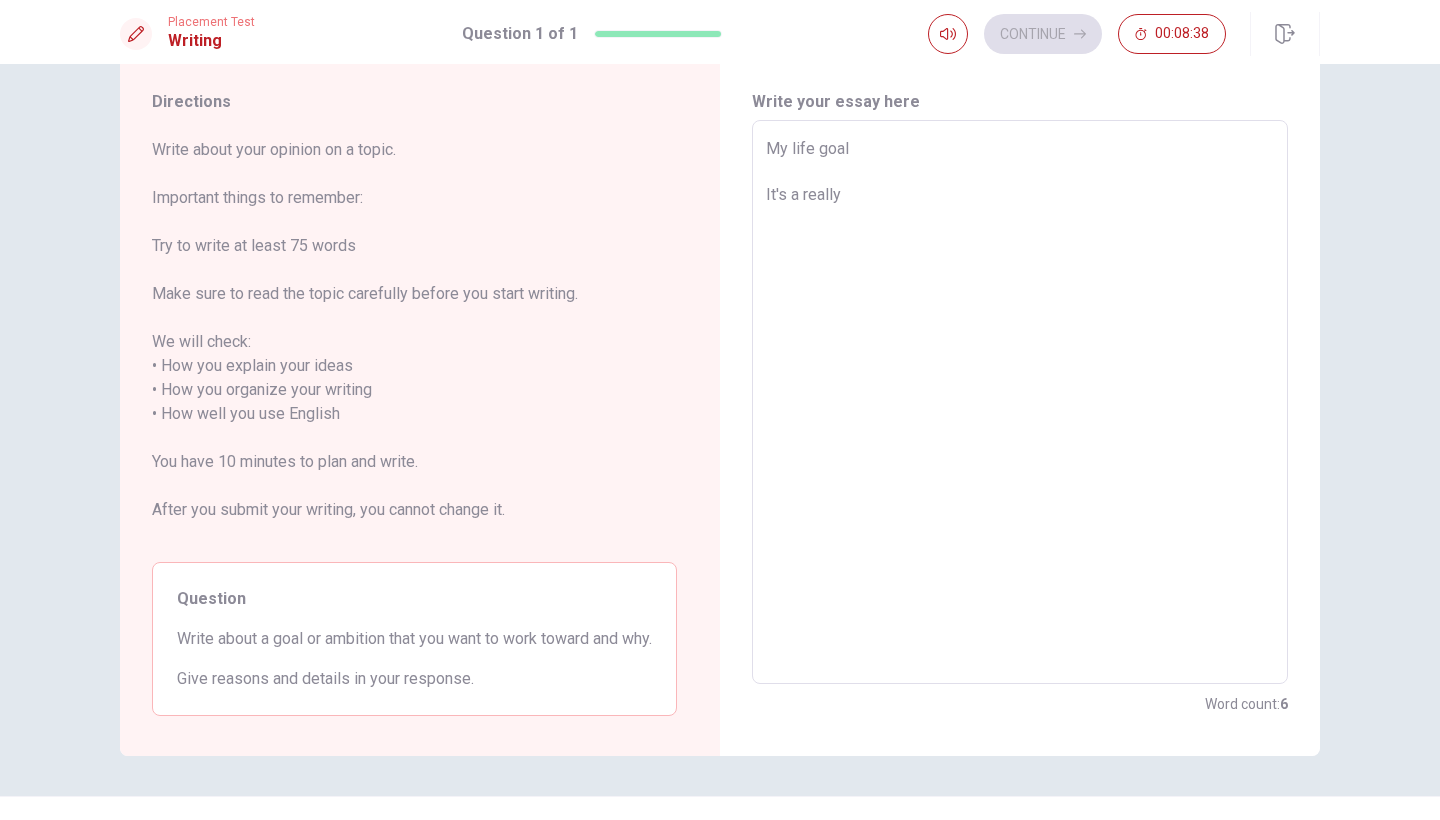 type on "My life goal
It's a really g" 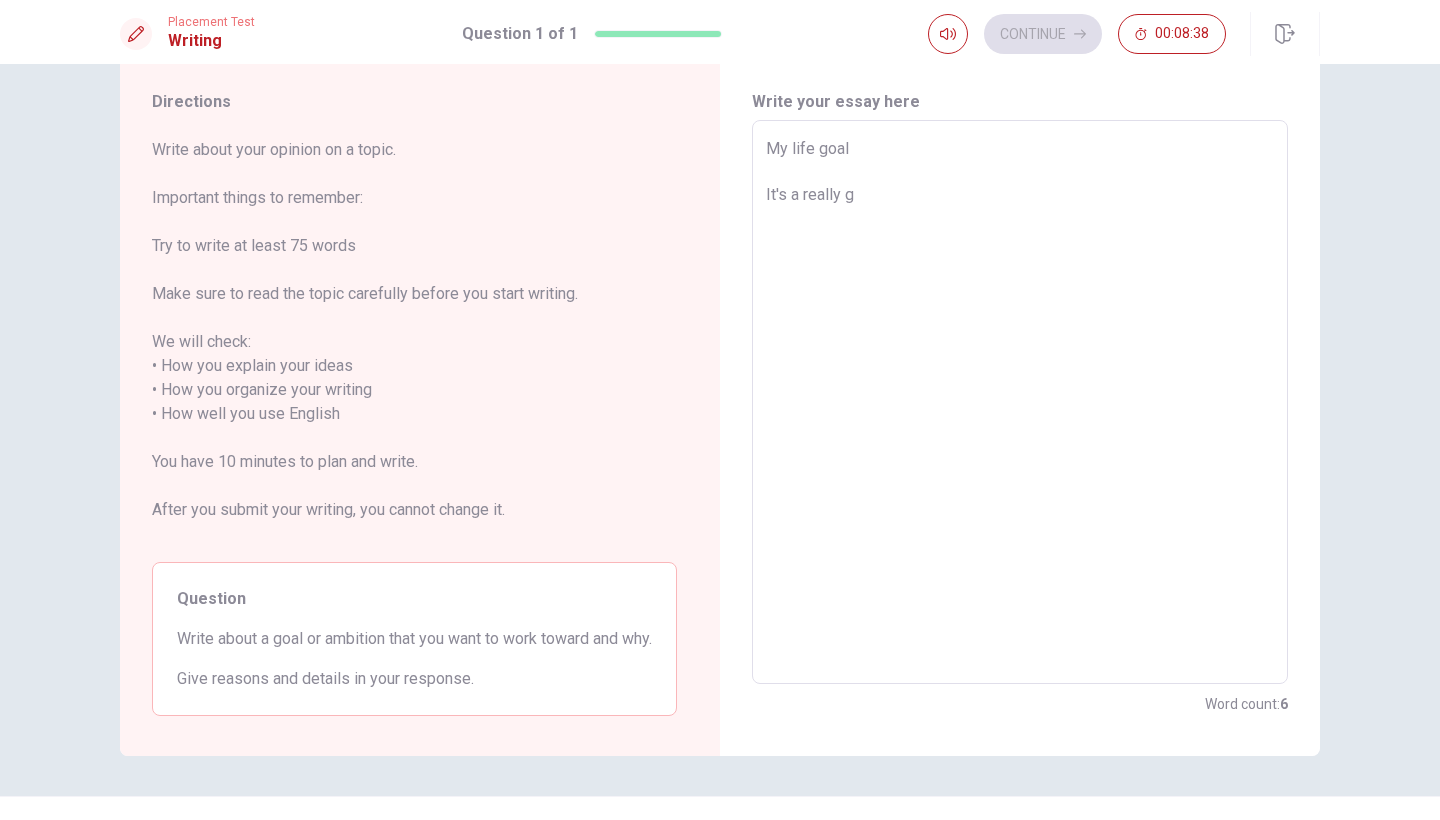 type on "x" 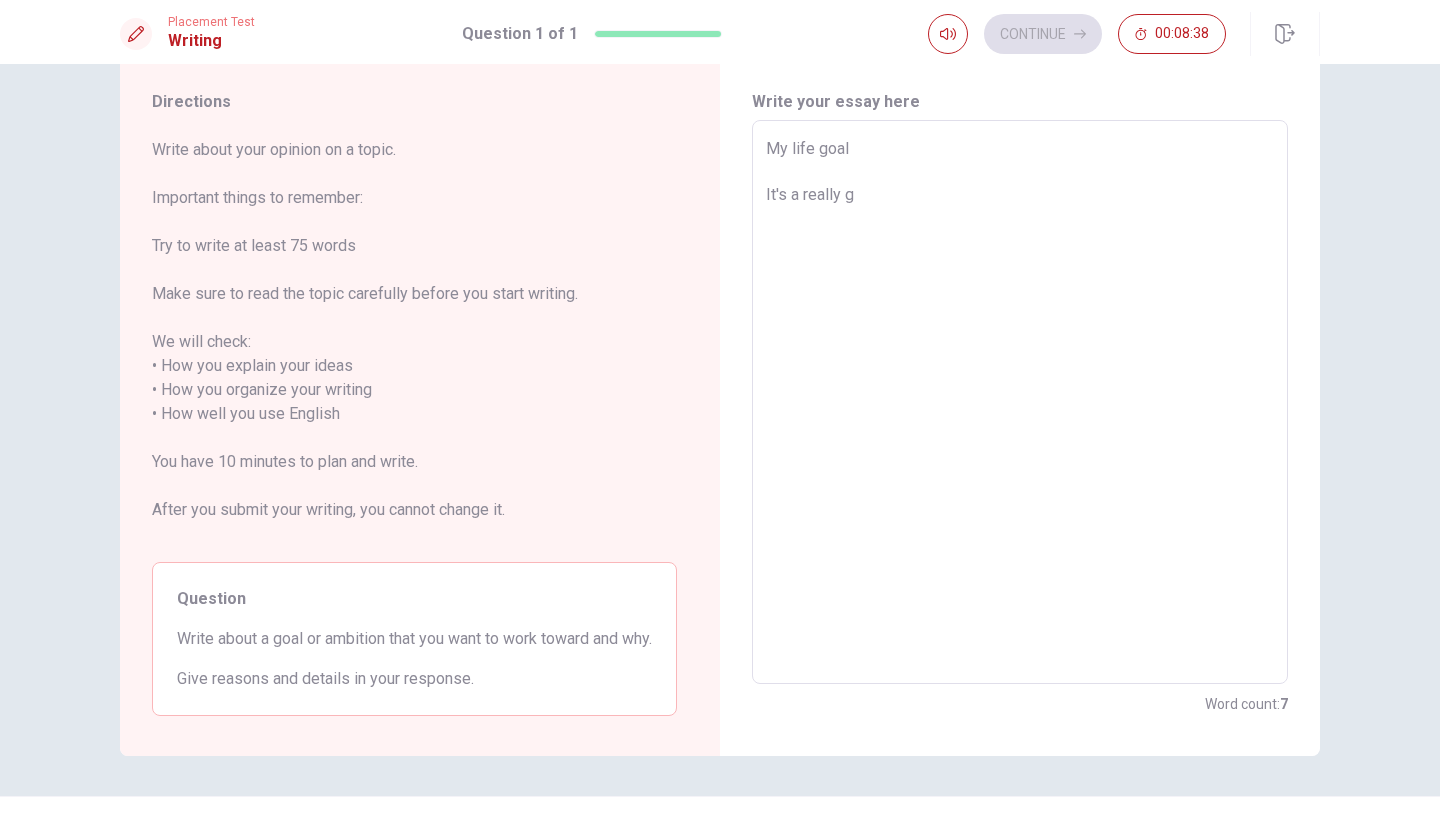 type on "My life goal
It's a really go" 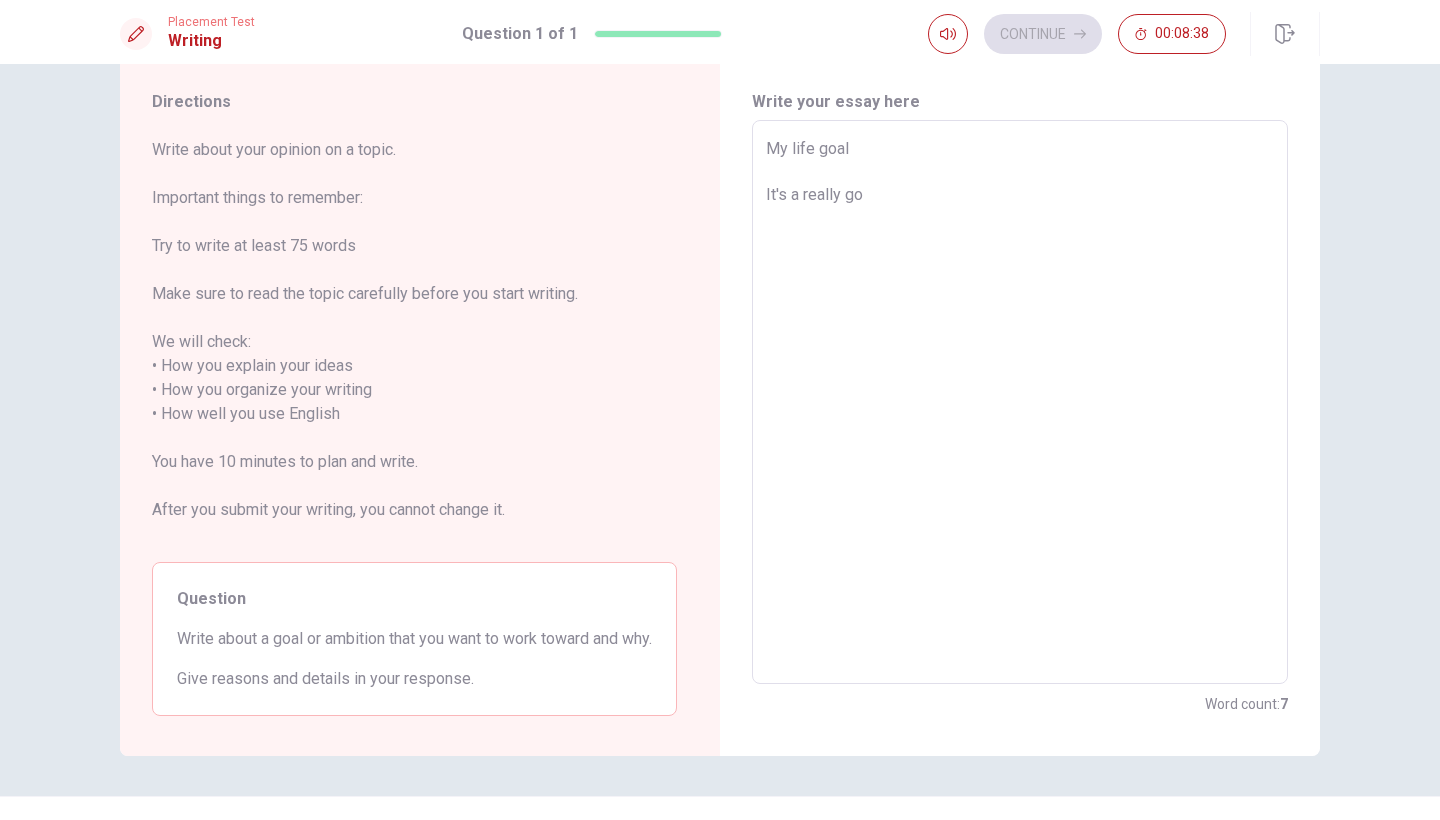 type on "x" 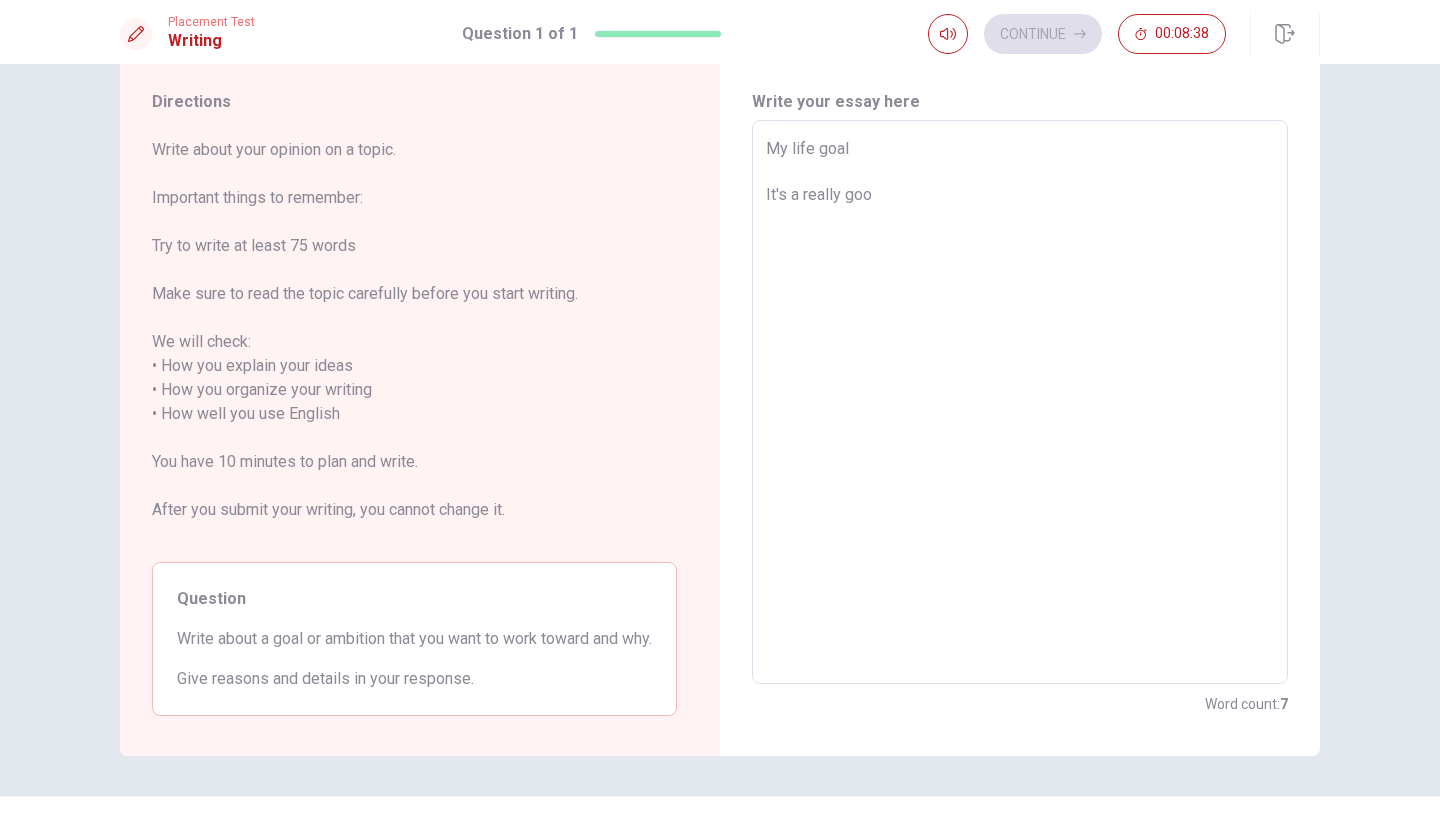 type on "x" 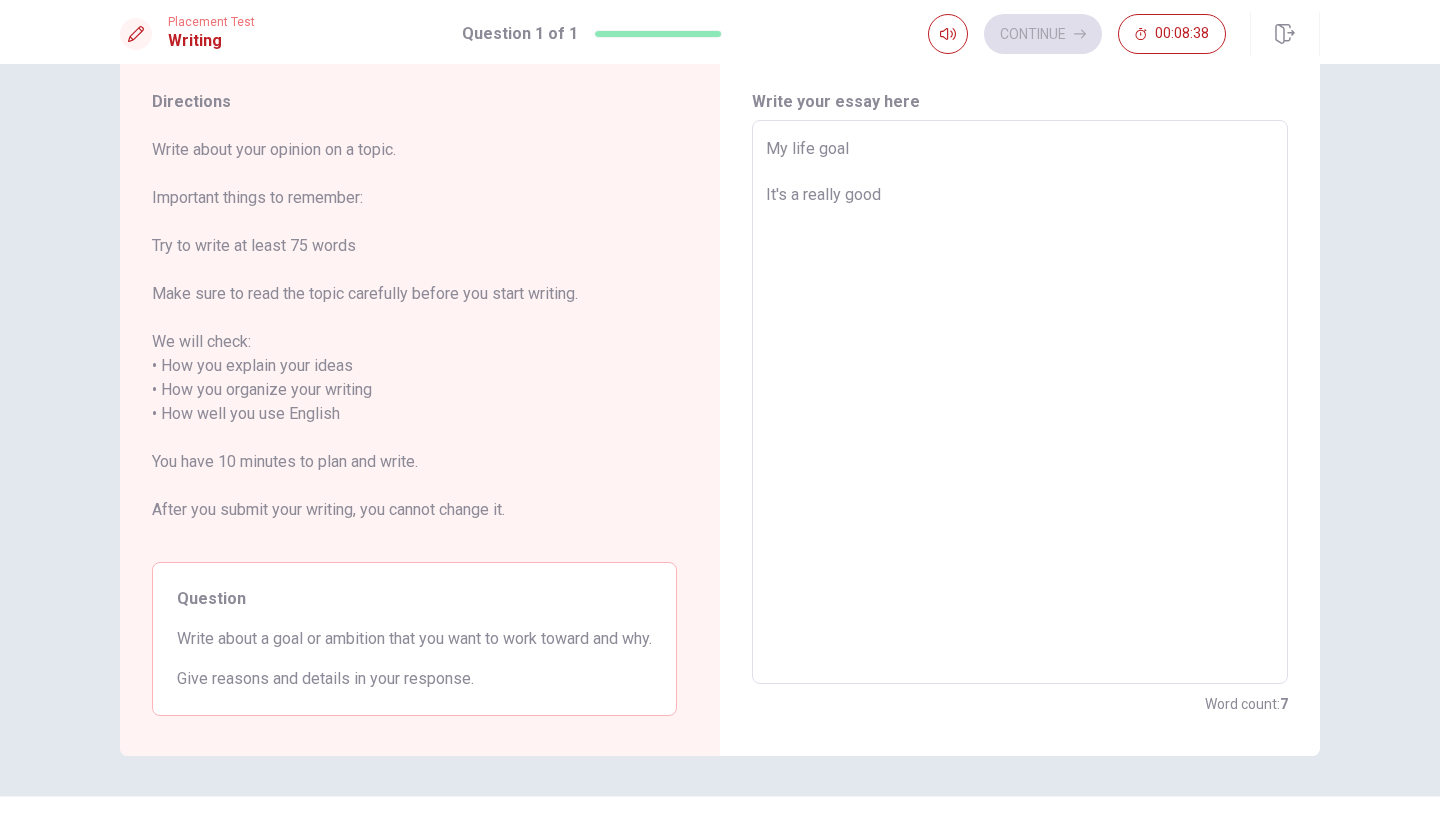 type on "x" 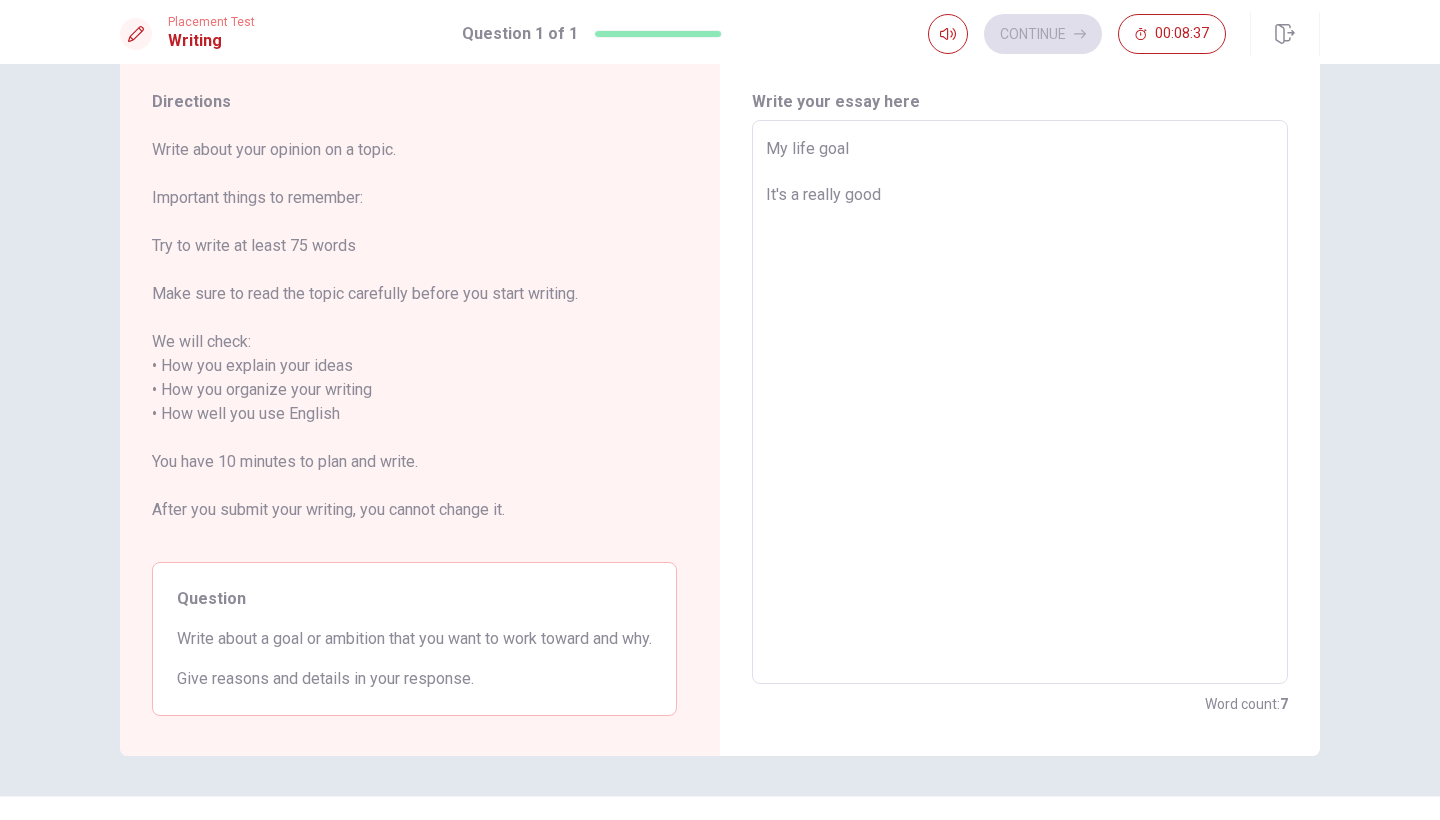 type on "My life goal
It's a really good q" 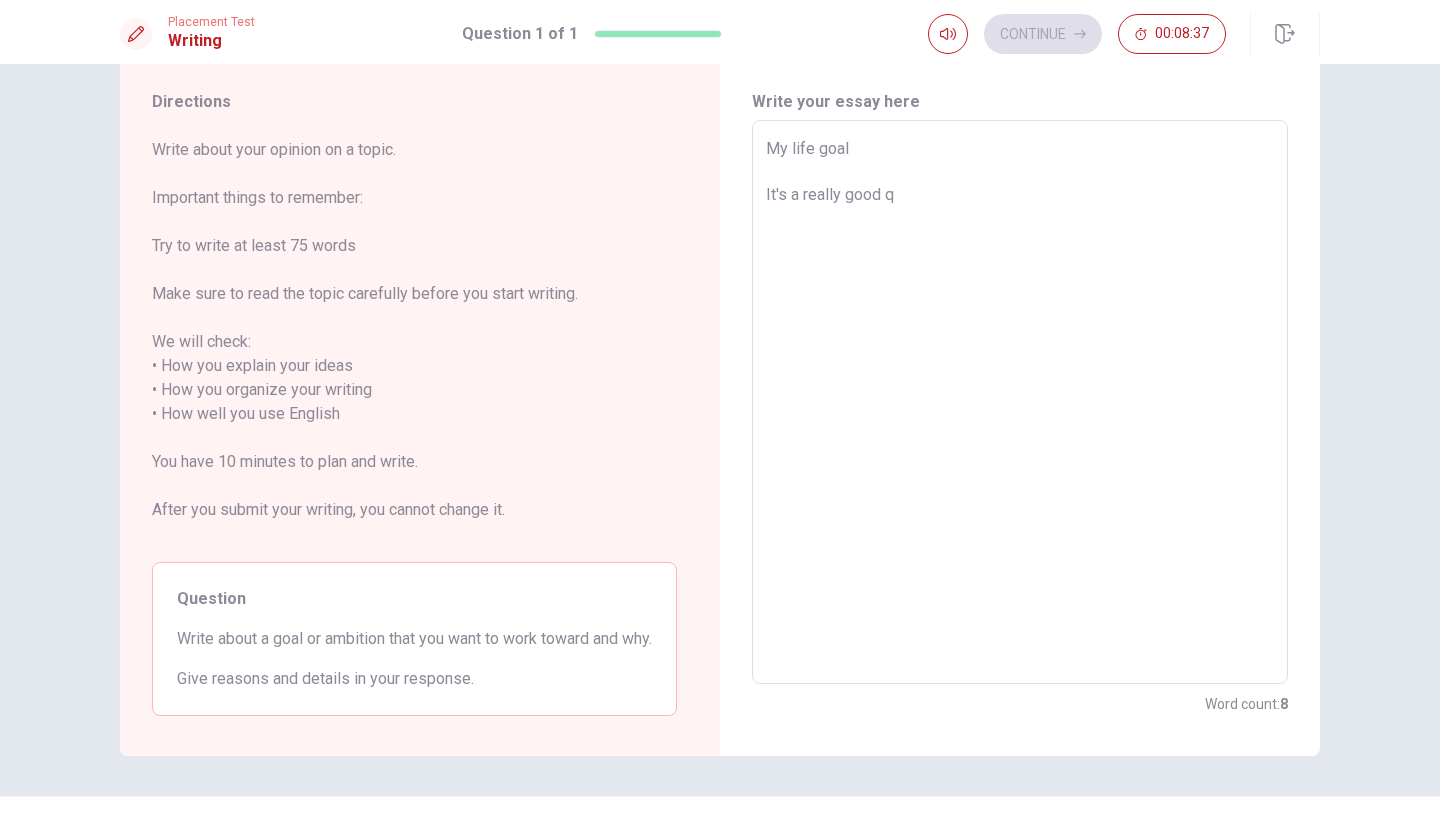 type on "x" 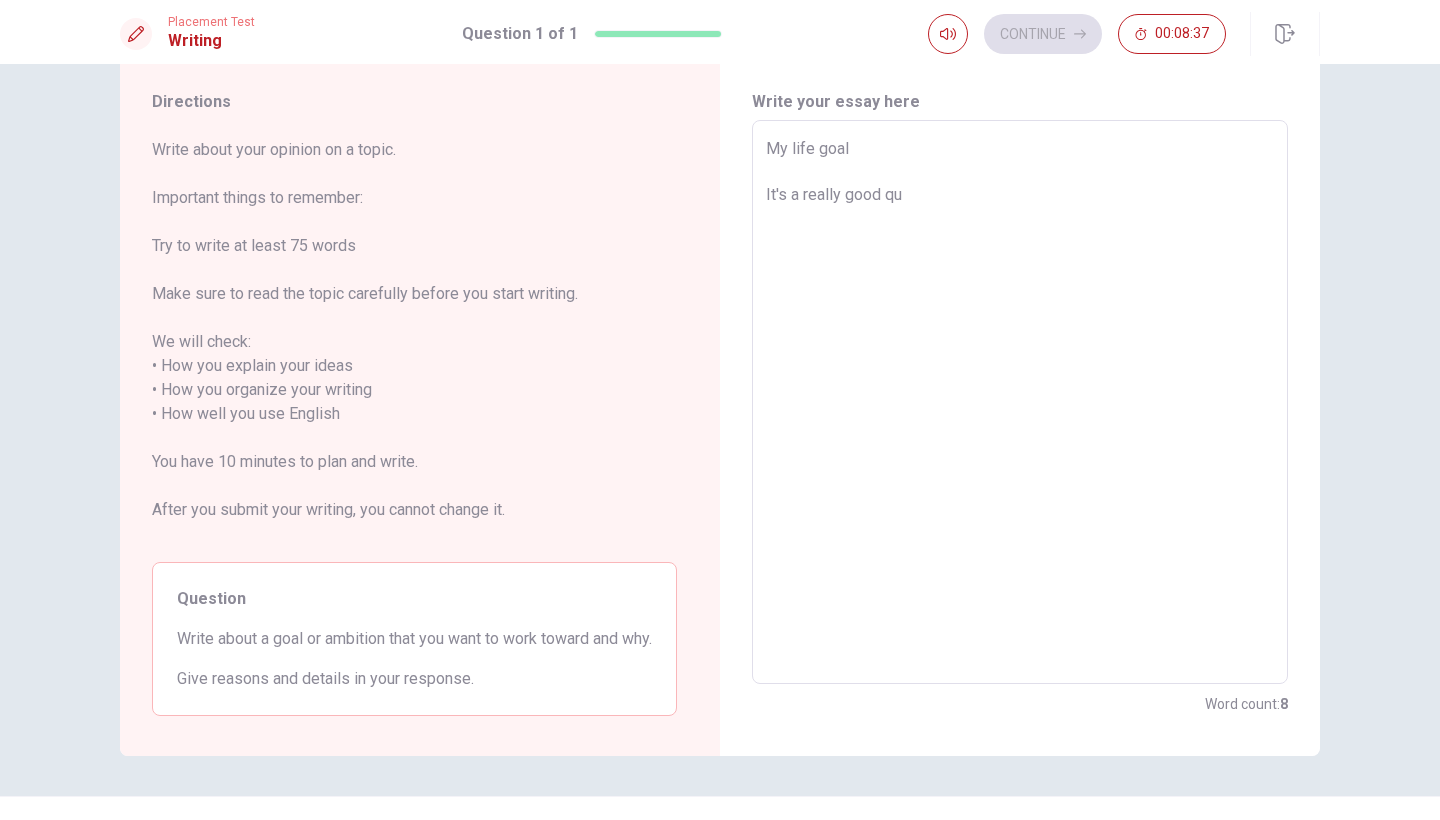 type on "x" 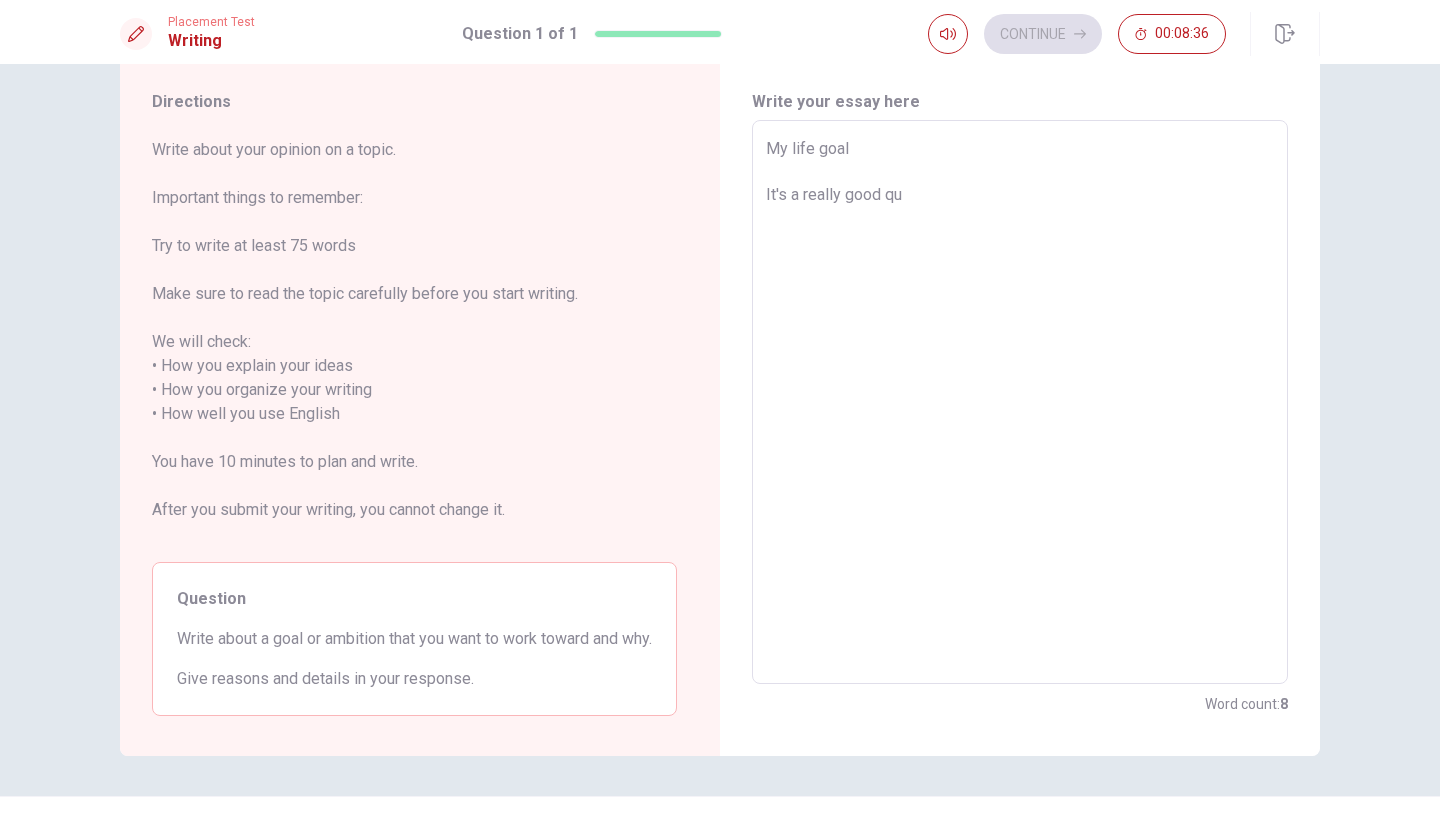 type on "My life goal
It's a really good que" 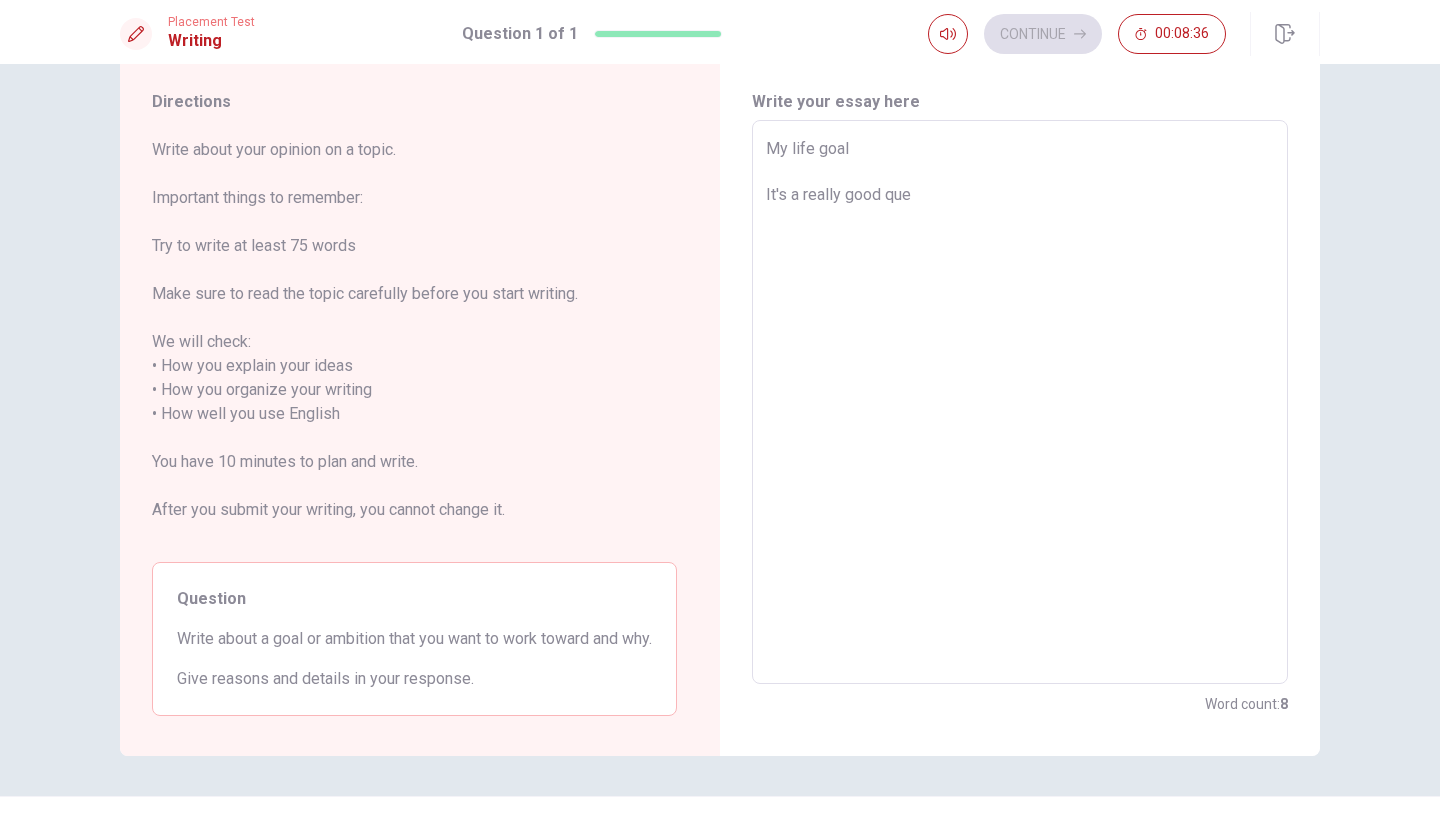 type on "x" 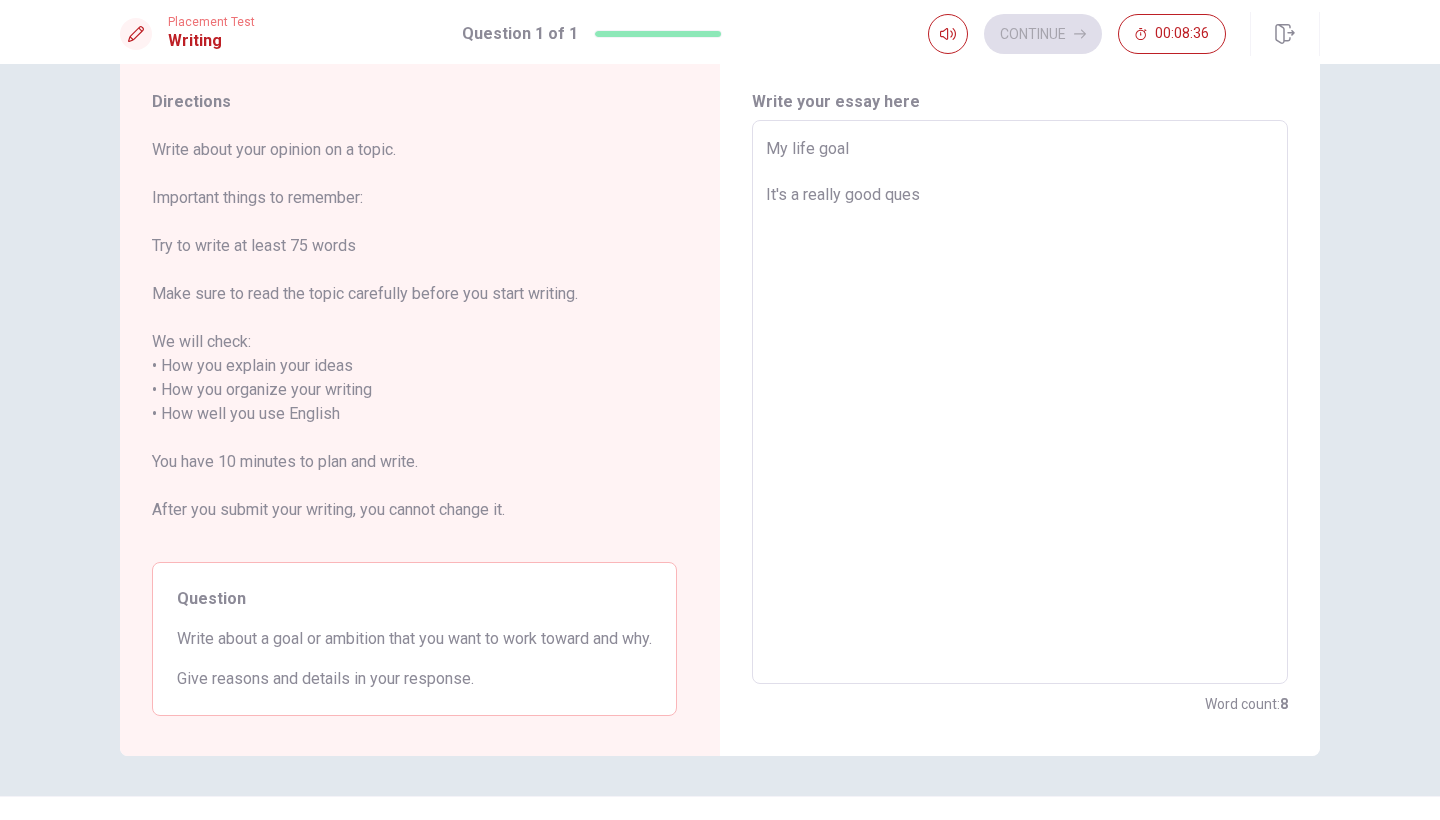 type on "x" 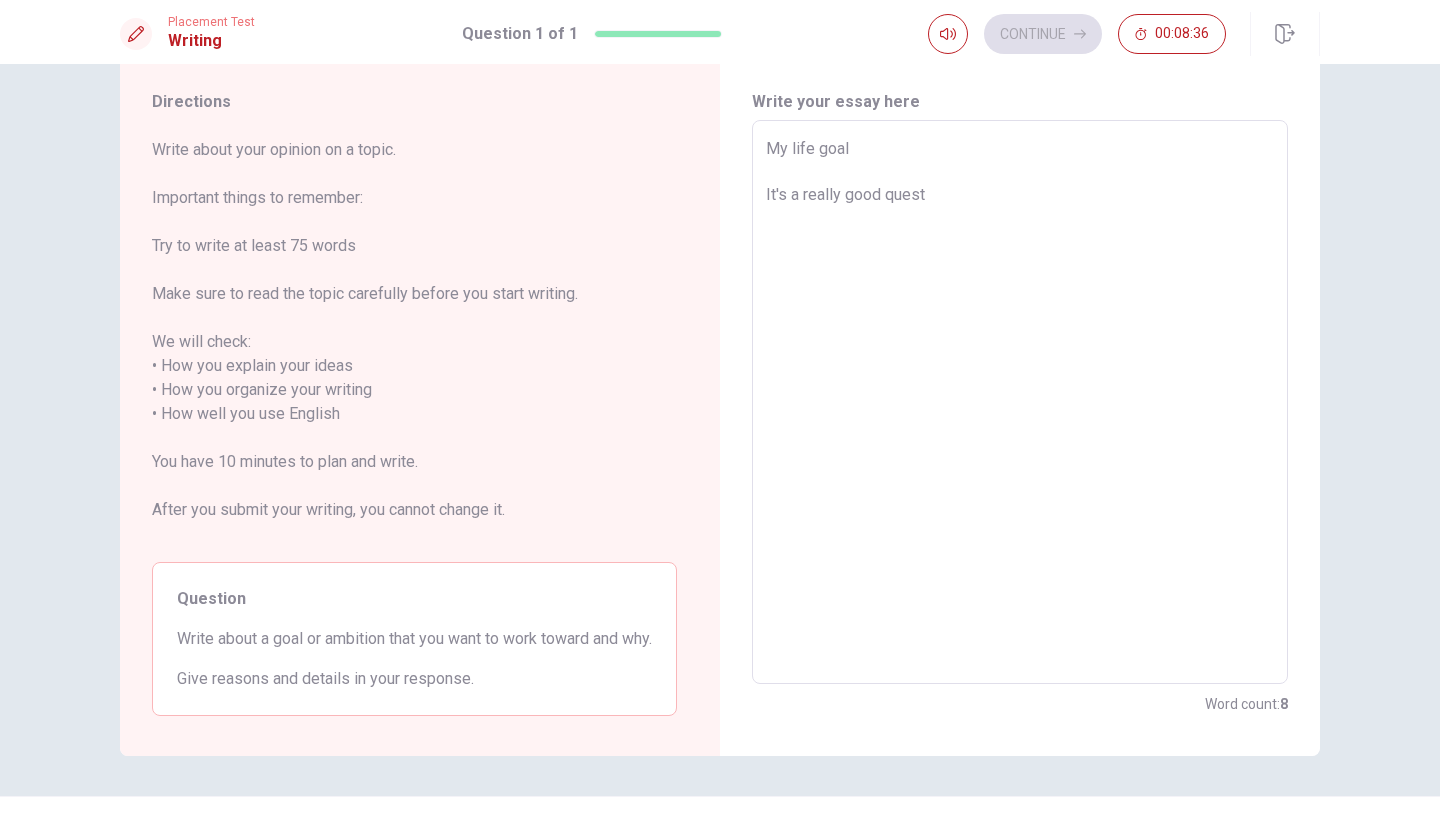 type on "x" 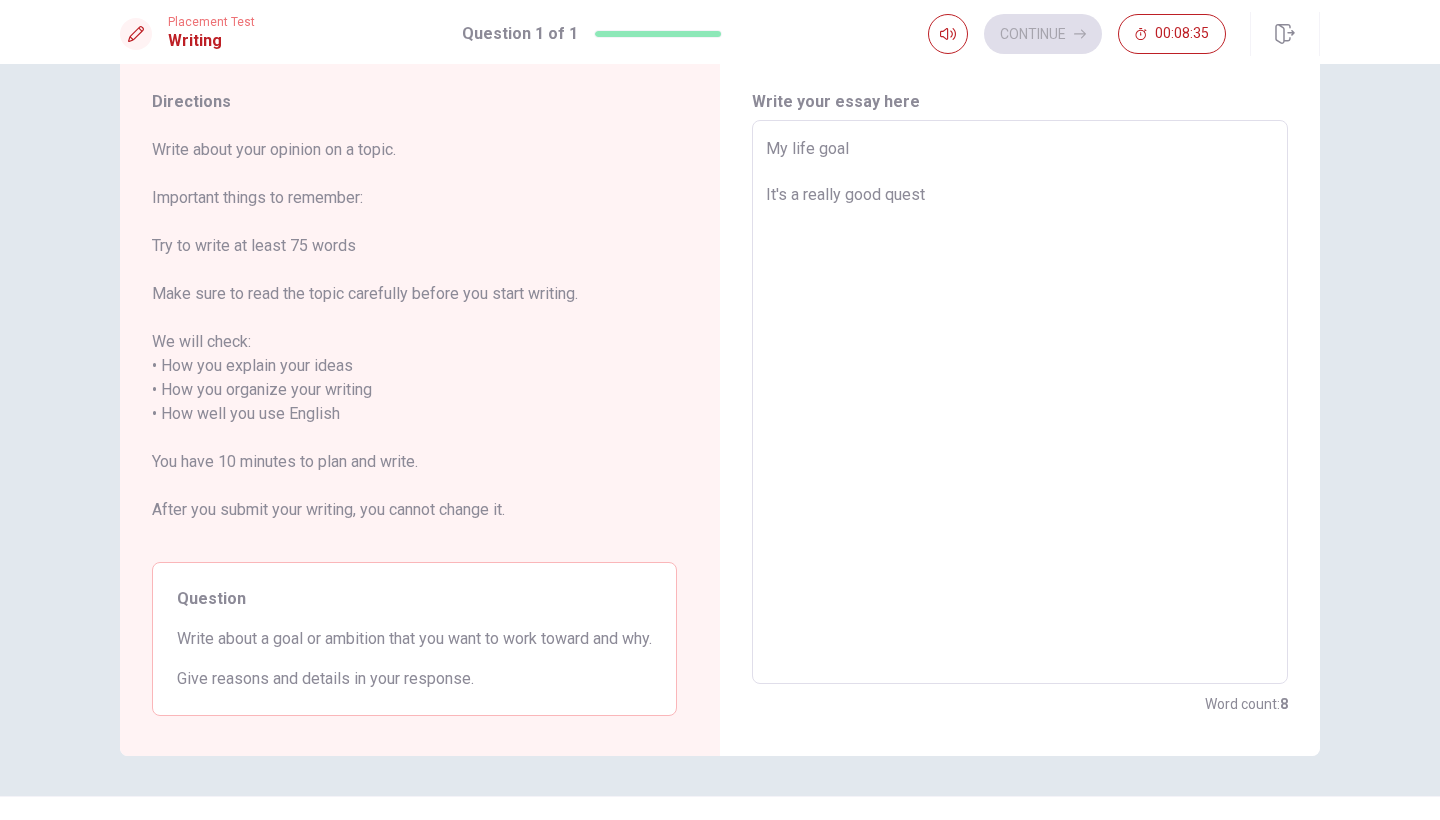 type on "My life goal
It's a really good questi" 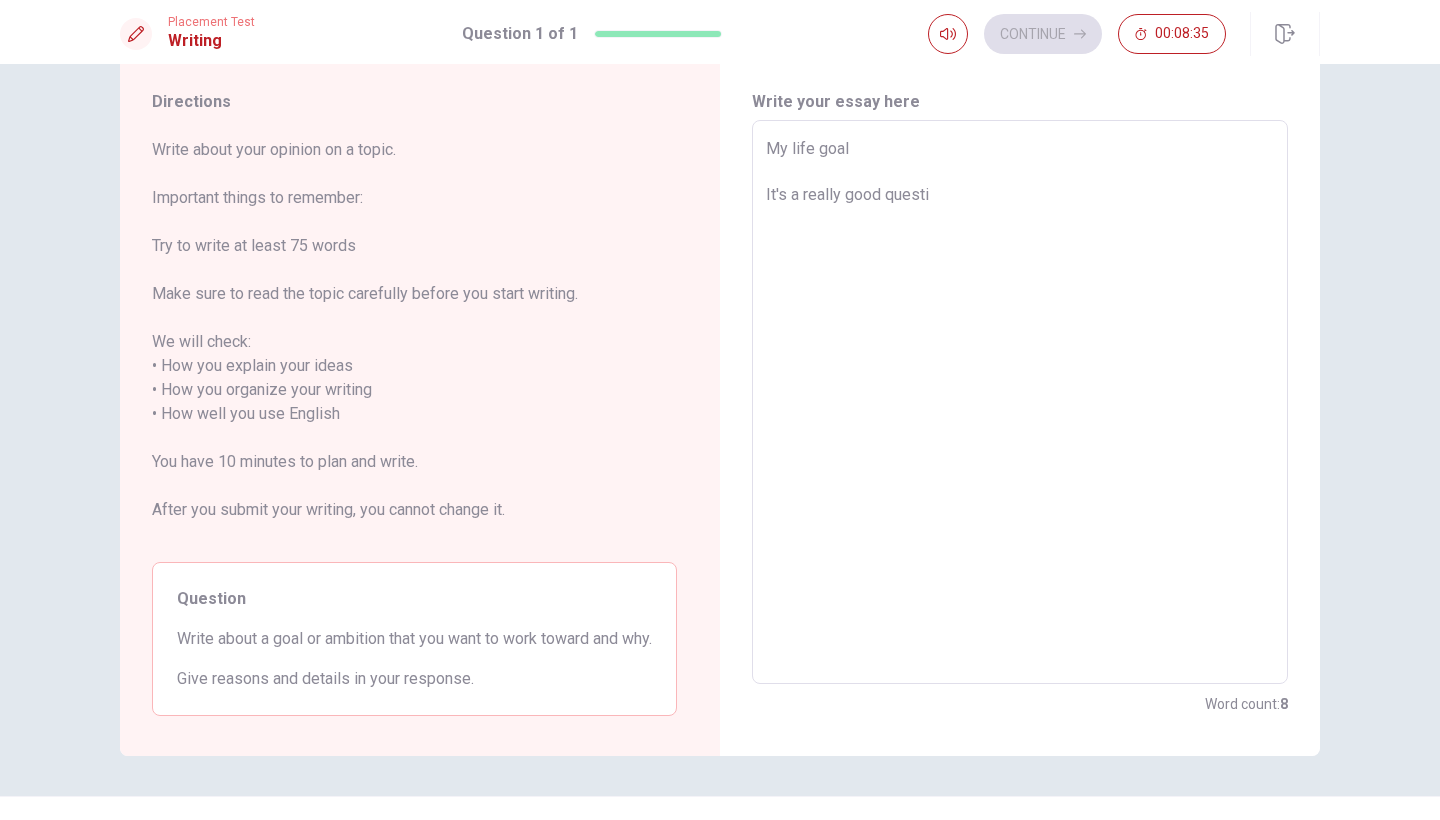 type on "x" 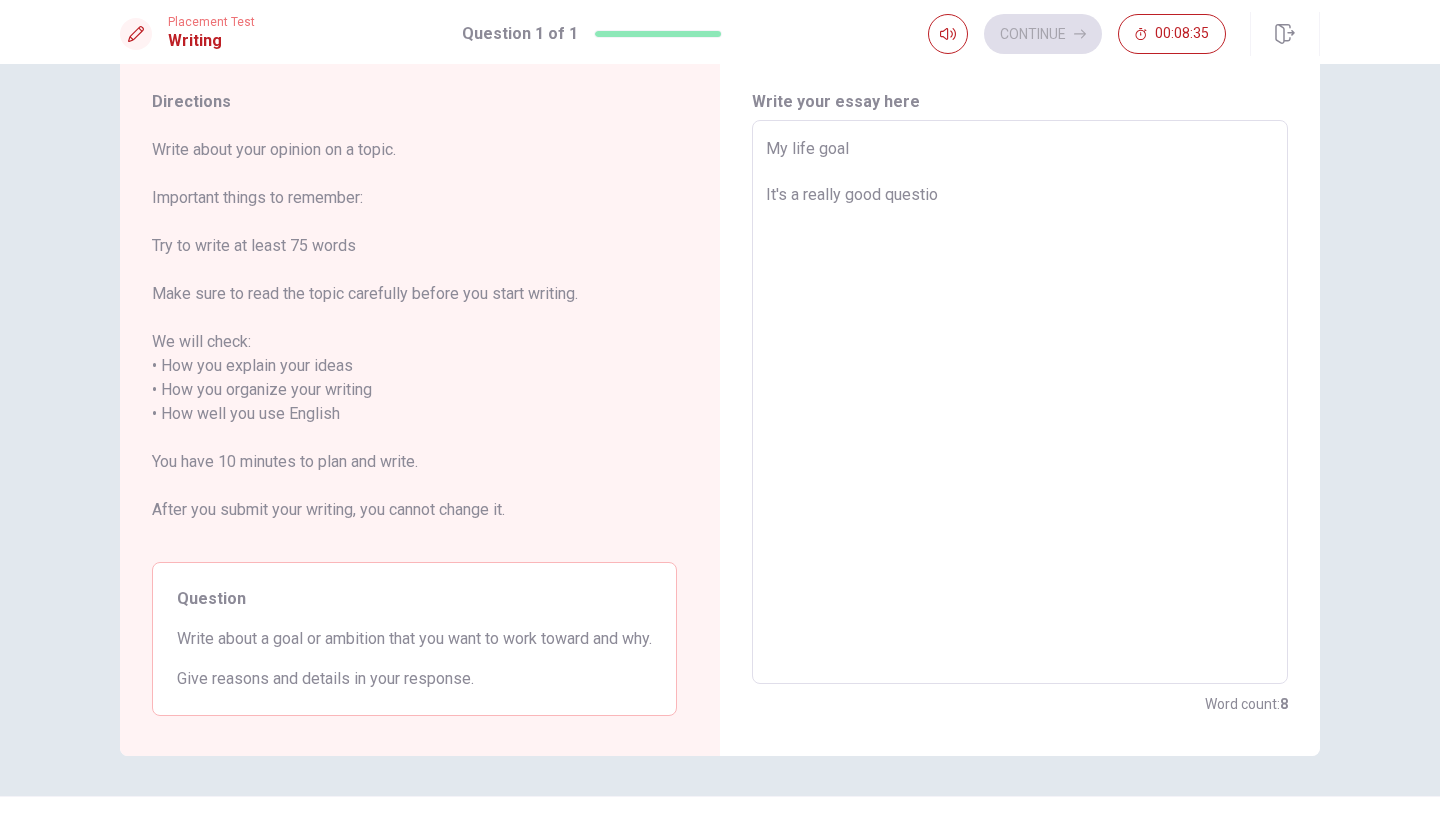 type on "x" 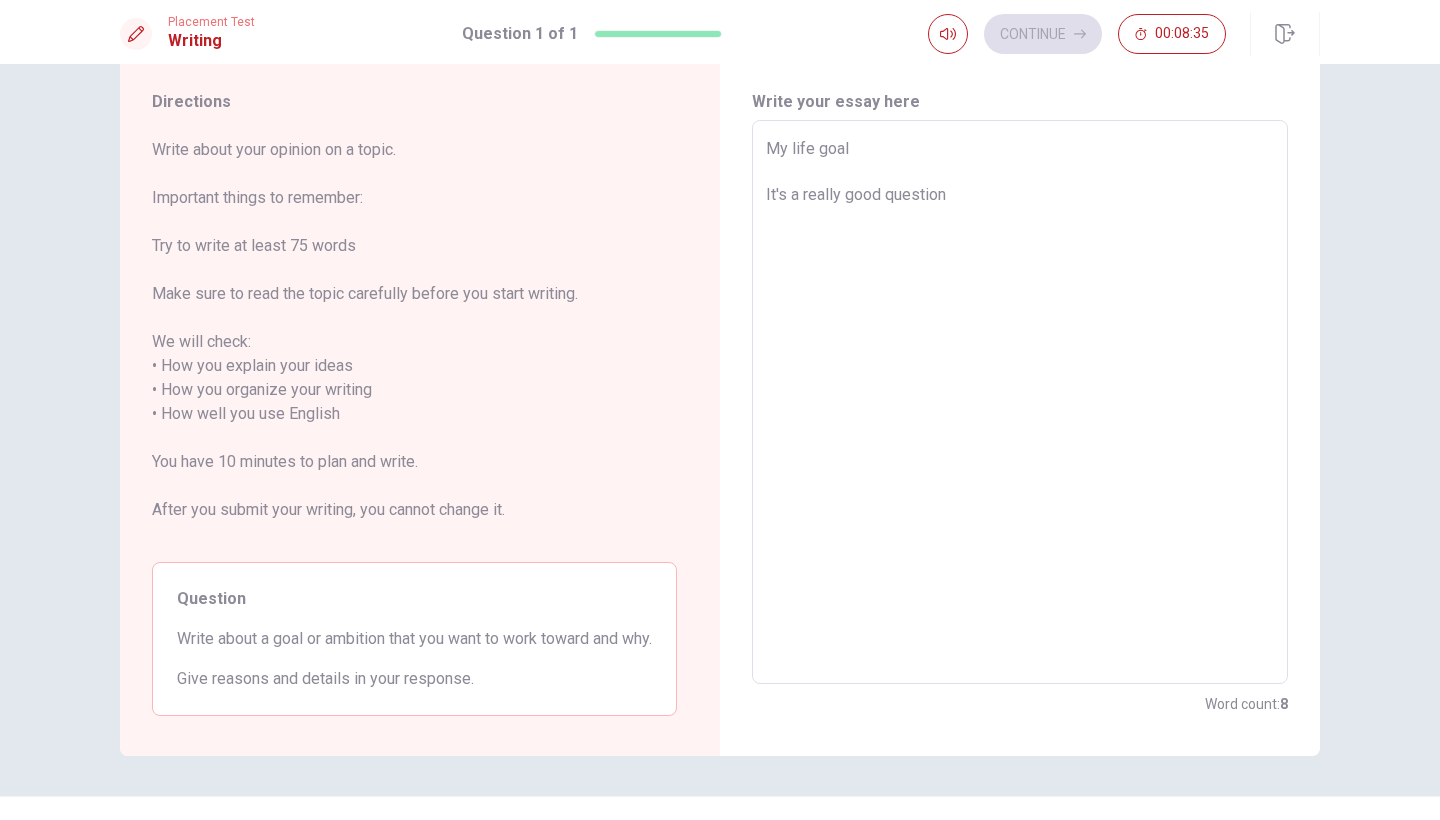 type on "x" 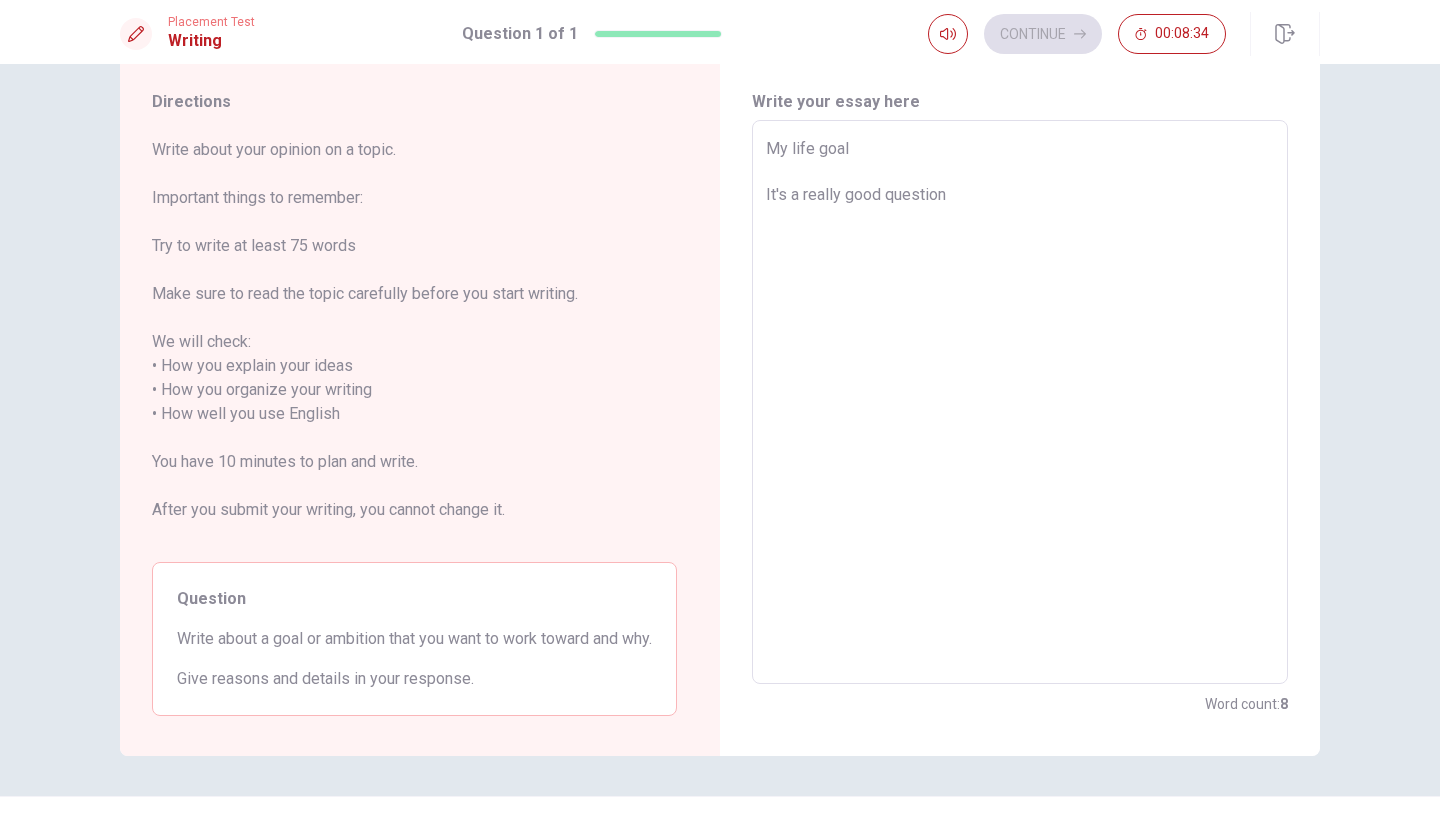 type on "My life goal
It's a really good question" 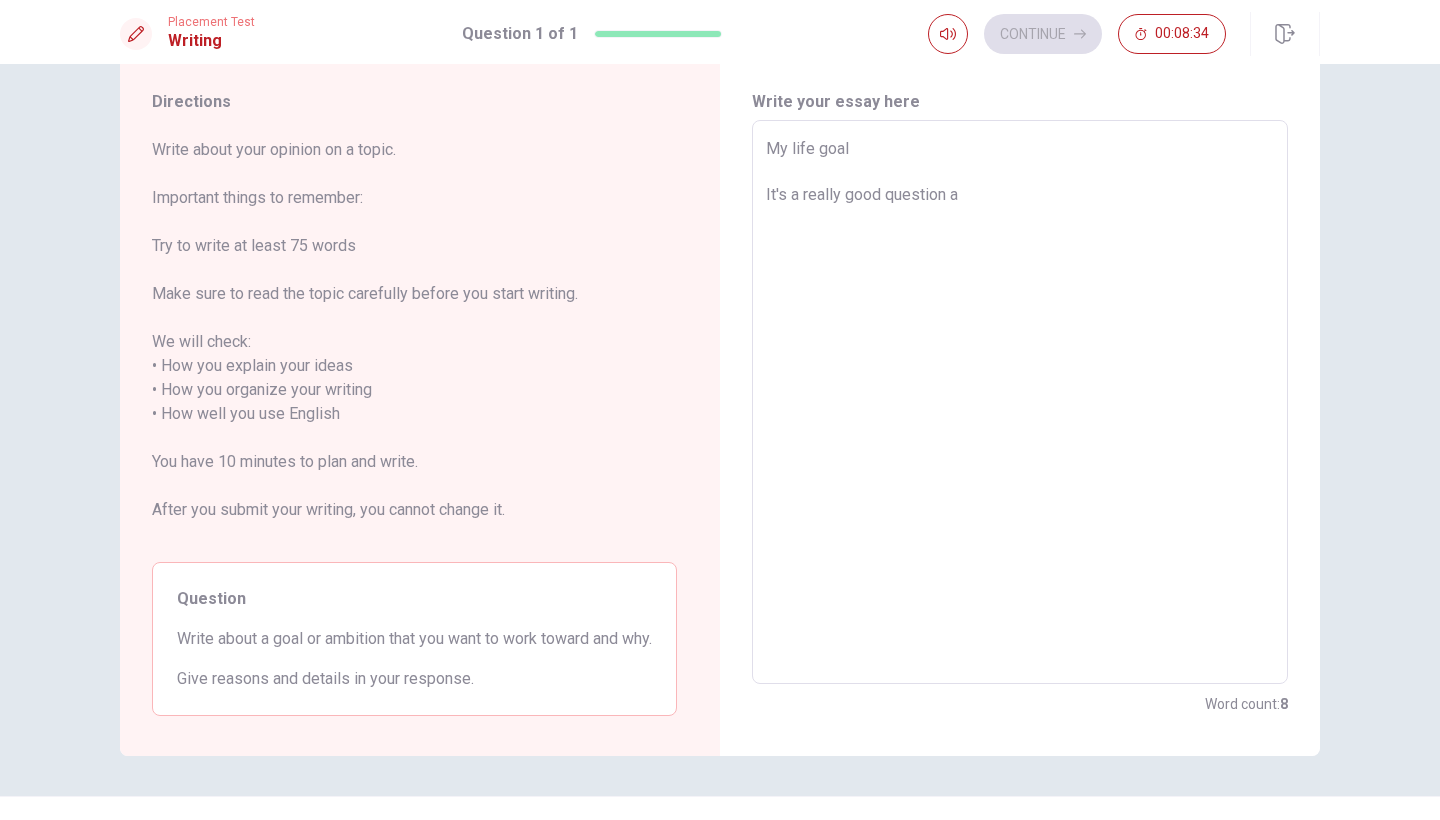 type on "x" 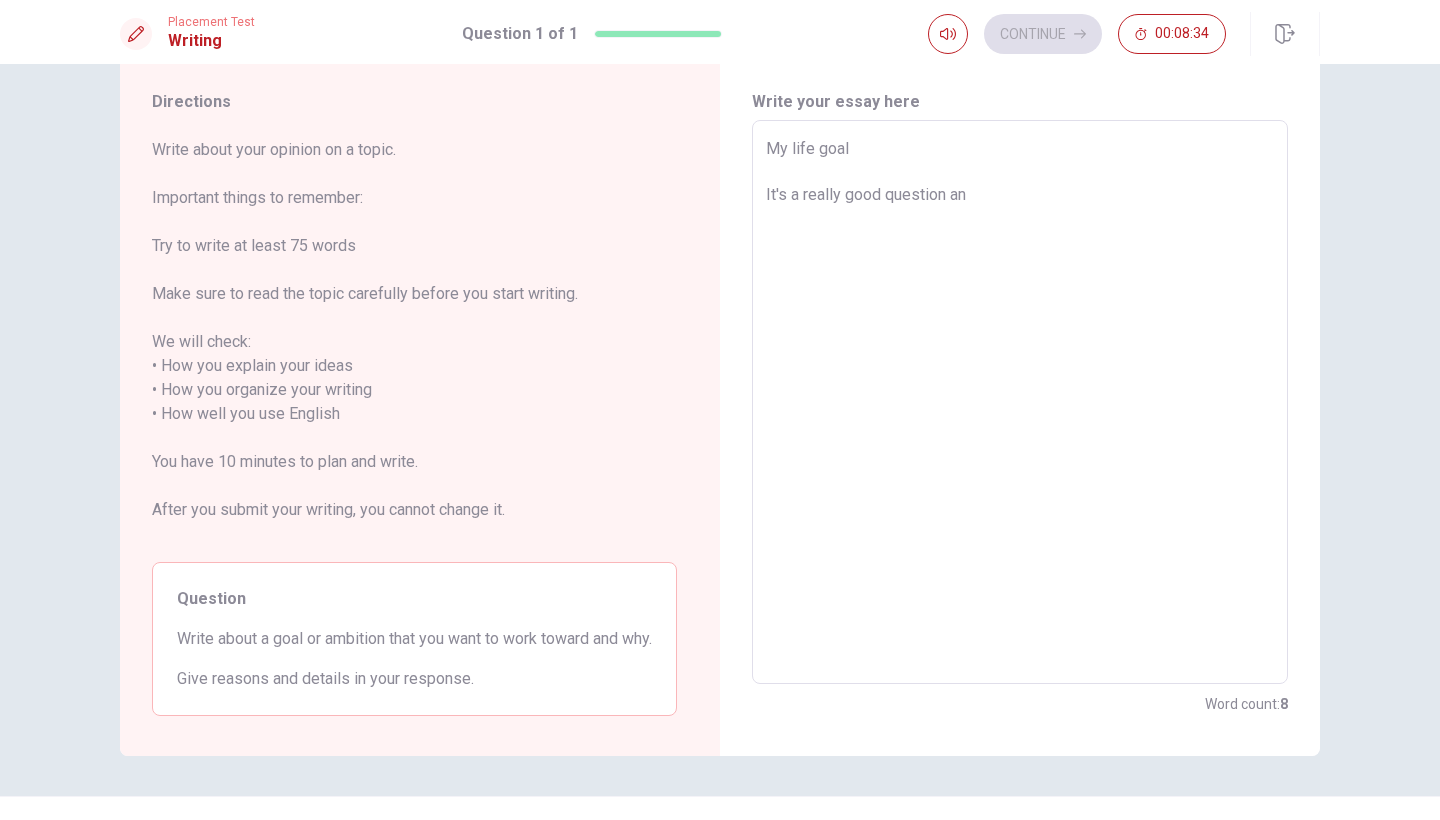 type on "x" 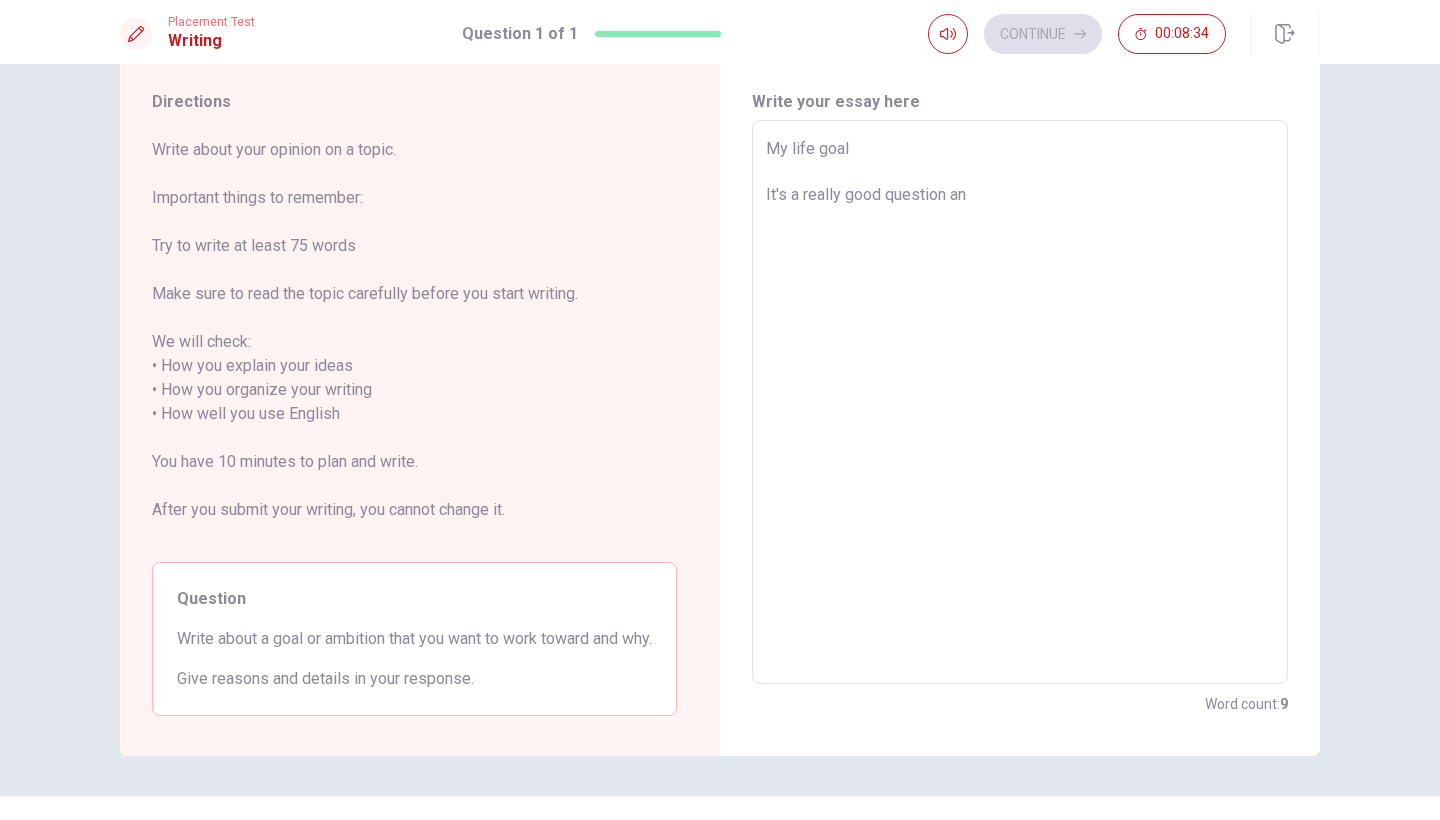 type on "My life goal
It's a really good question and" 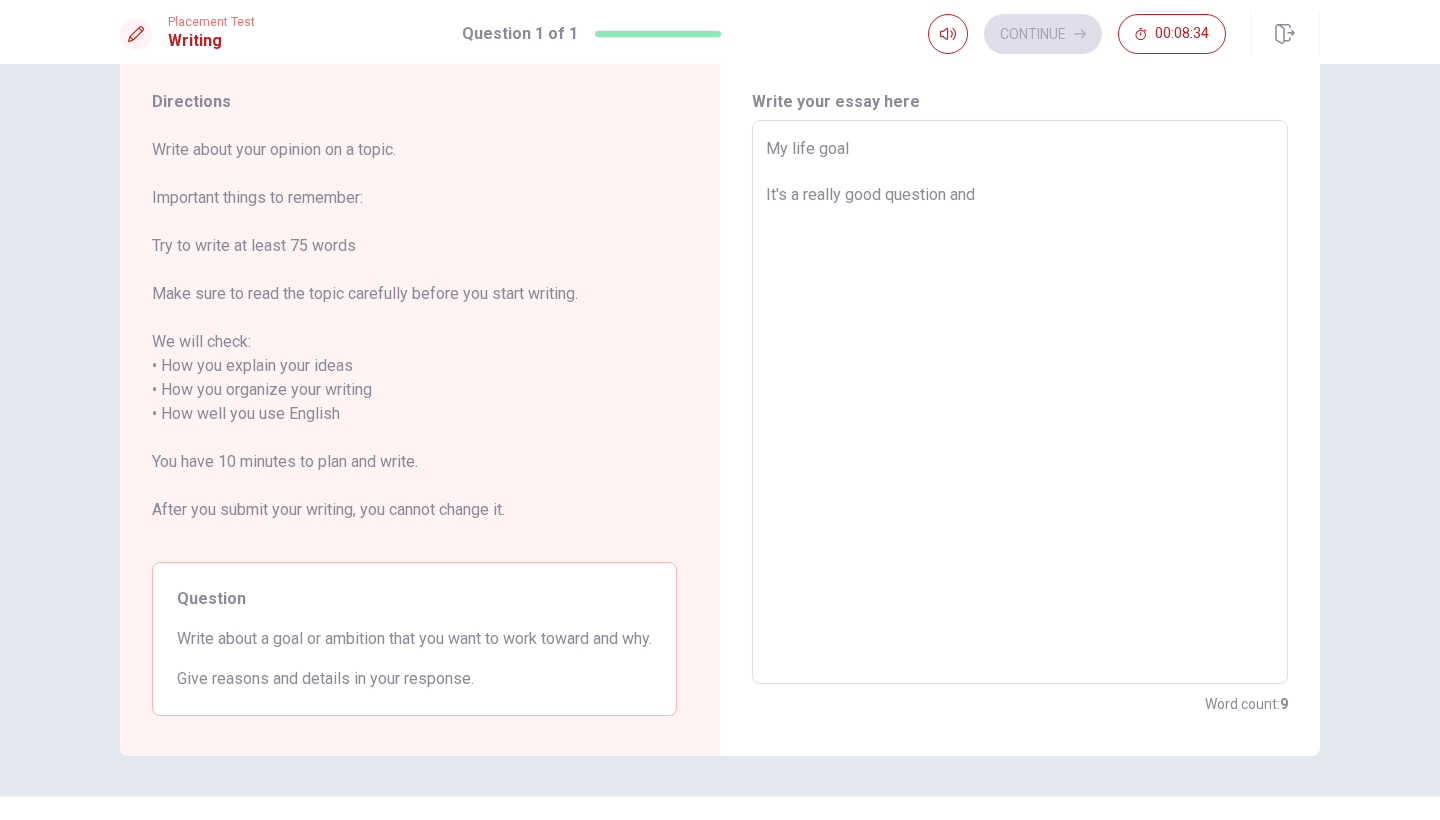 type on "x" 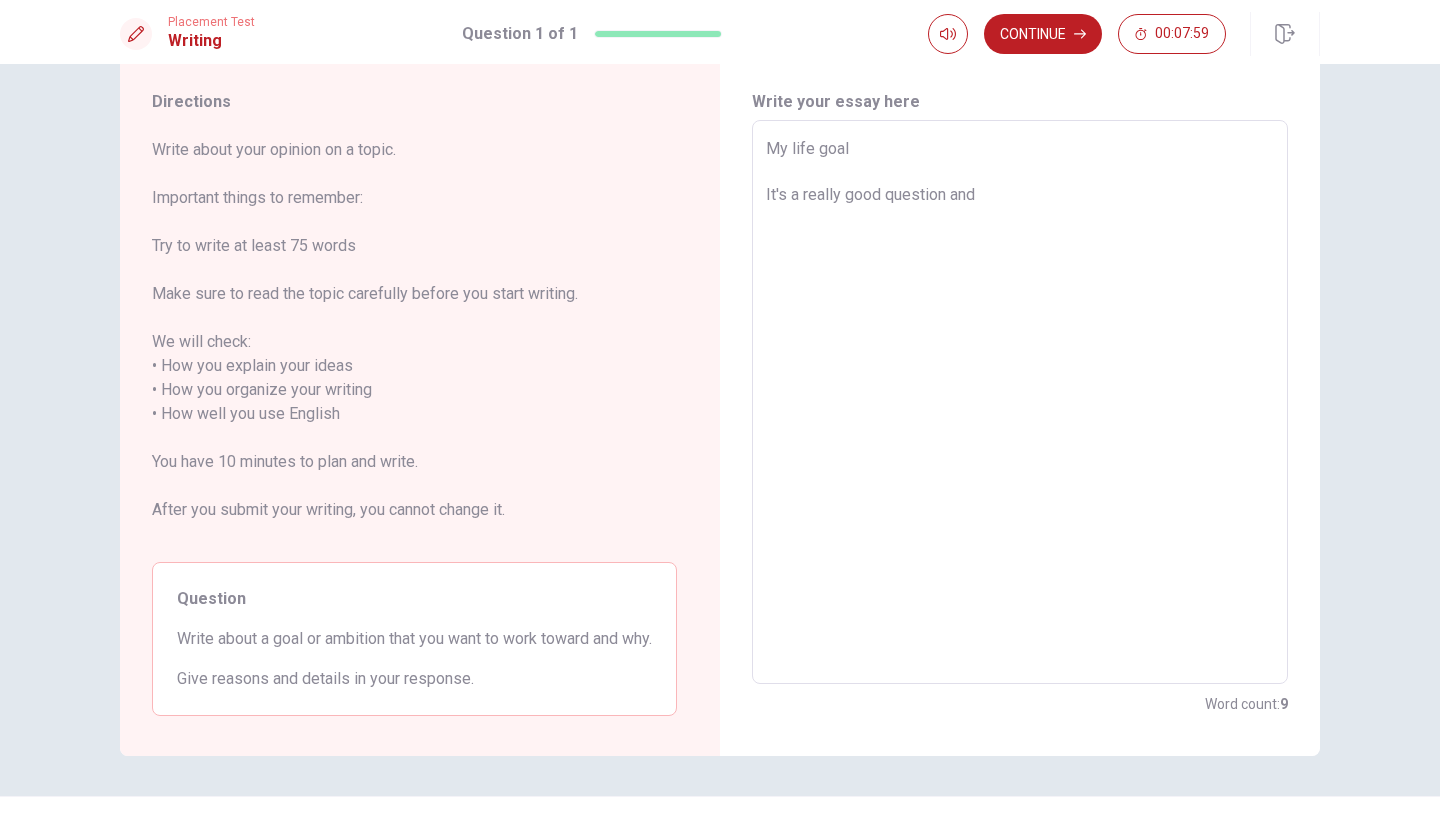 type on "x" 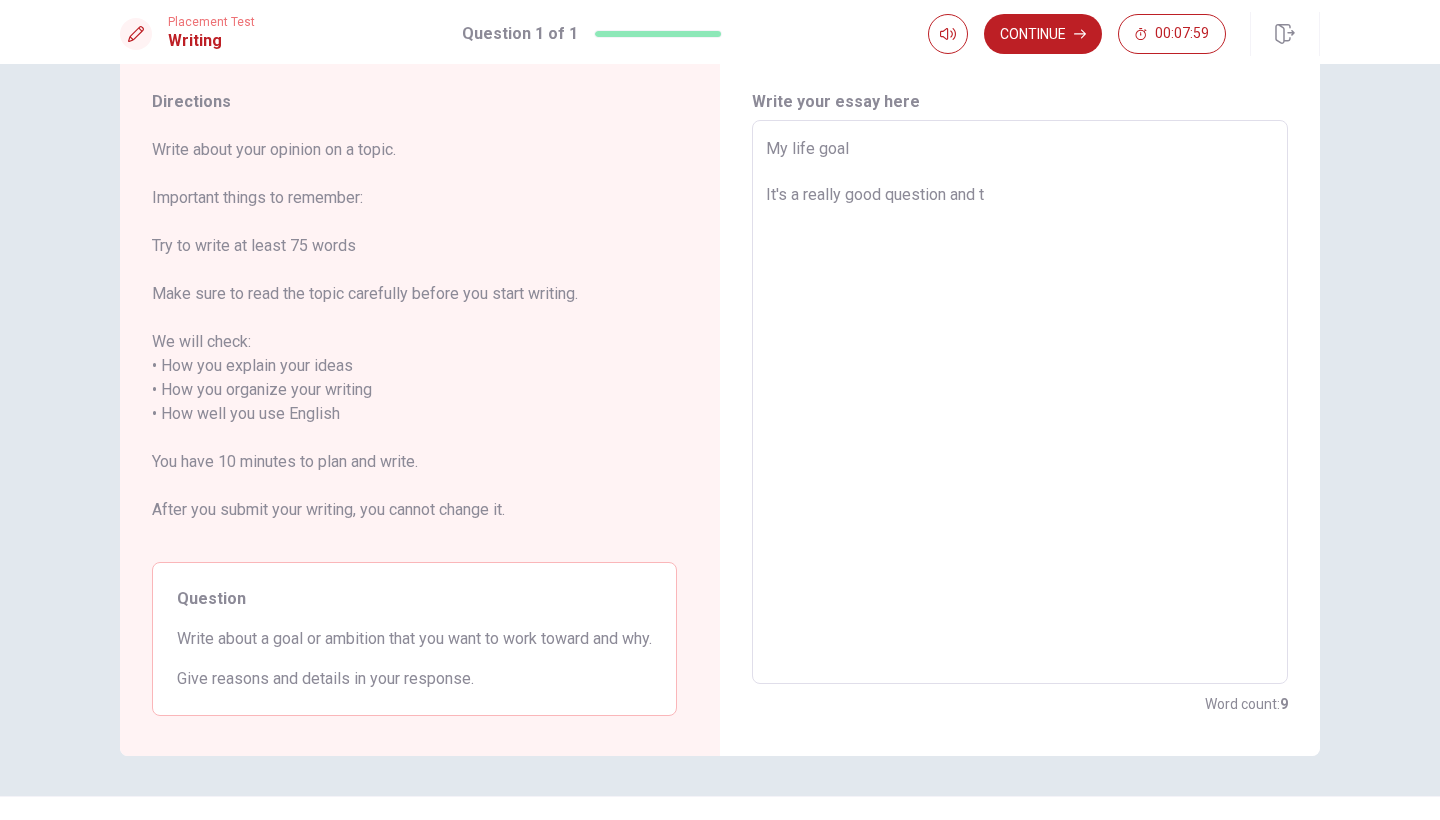 type on "x" 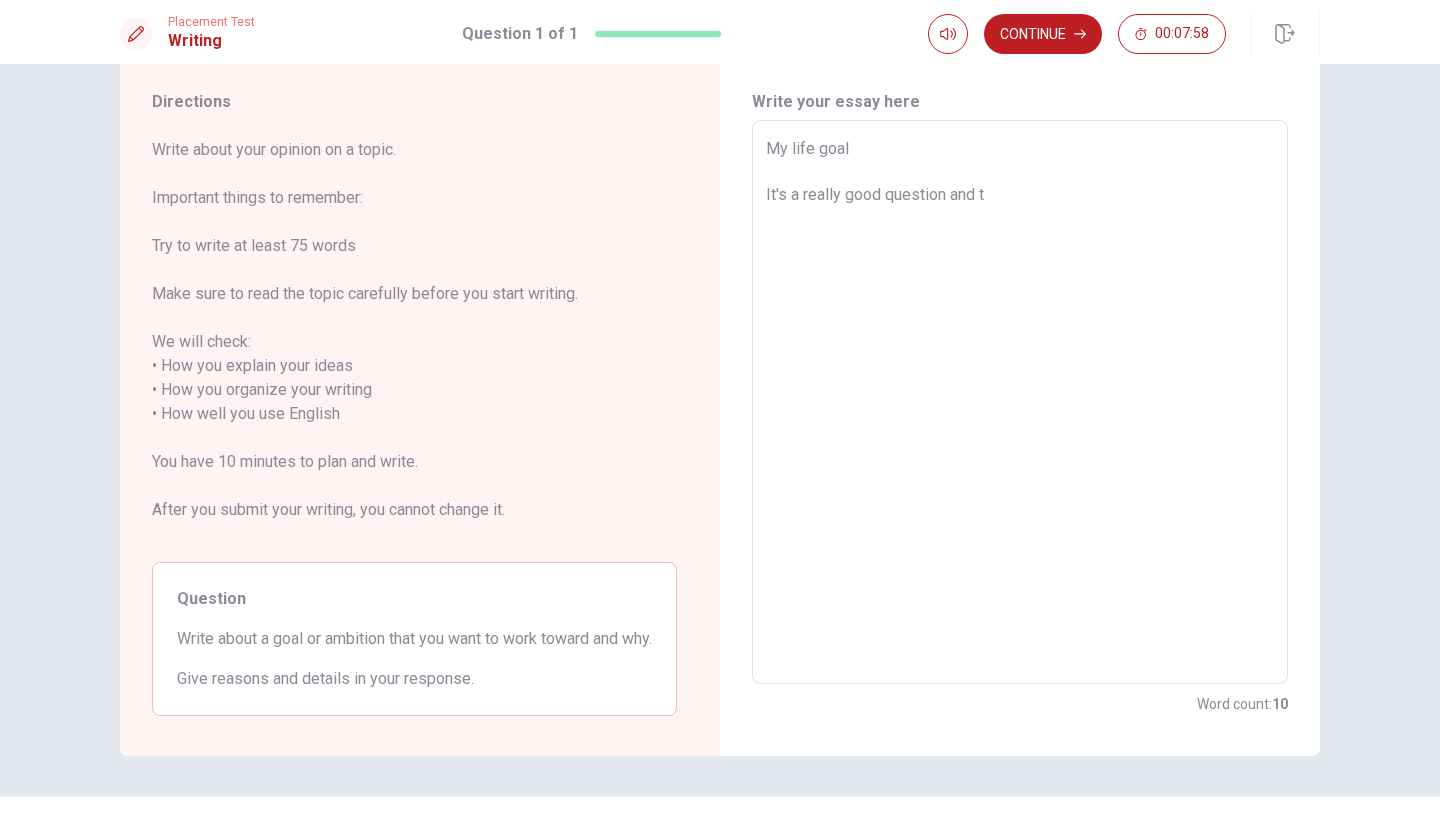 type on "My life goal
It's a really good question and th" 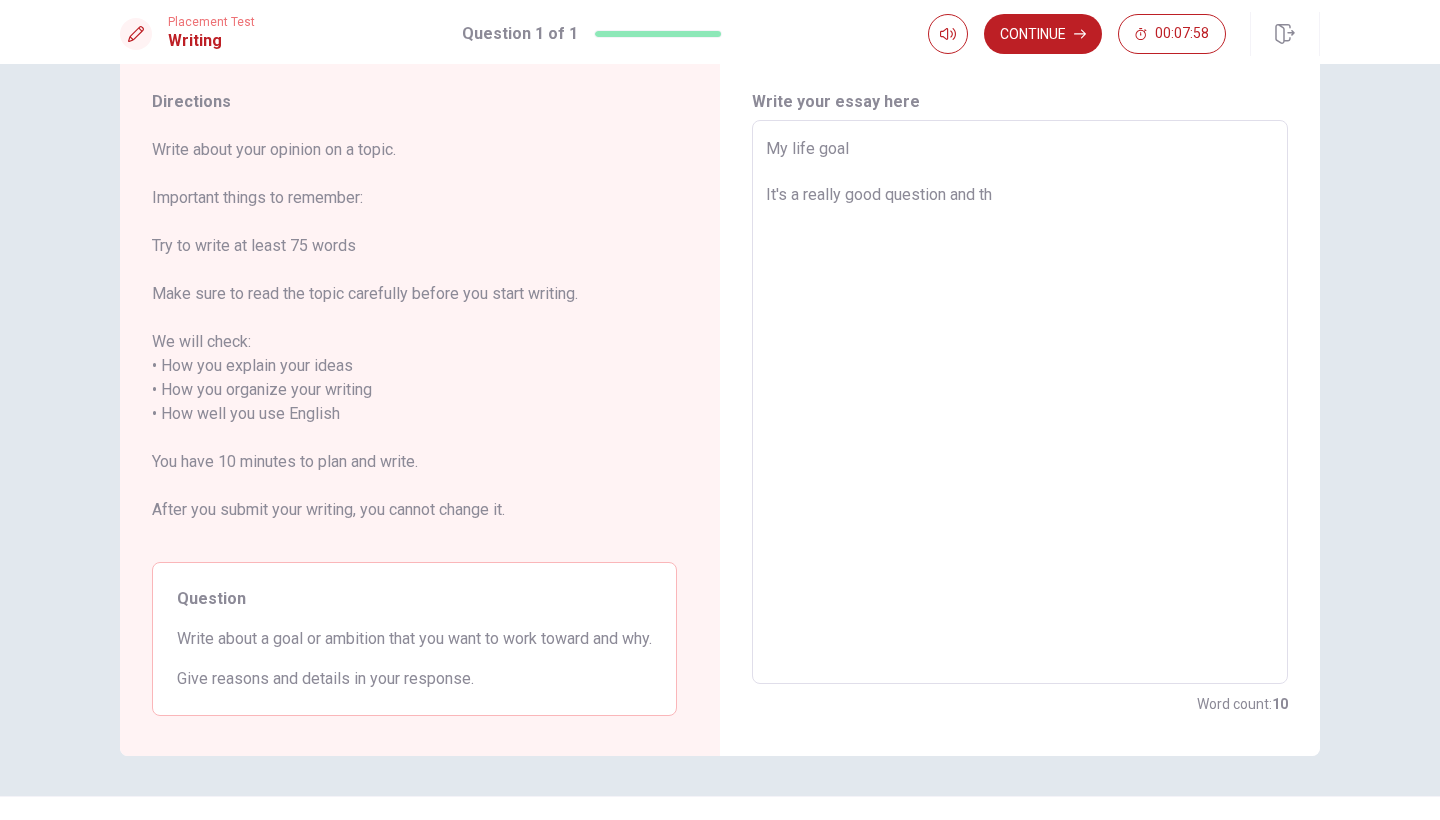 type on "x" 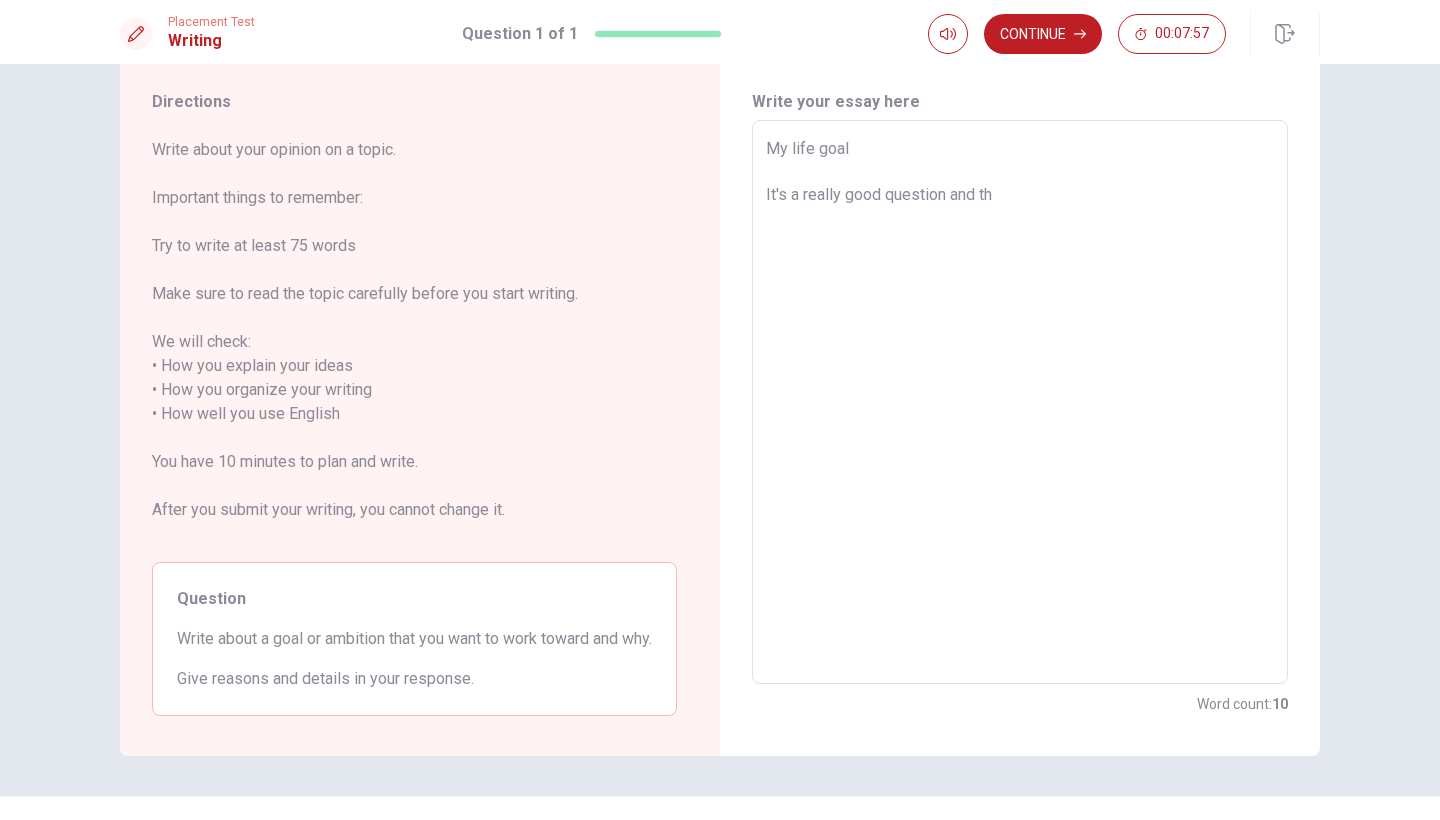 type on "My life goal
It's a really good question and the" 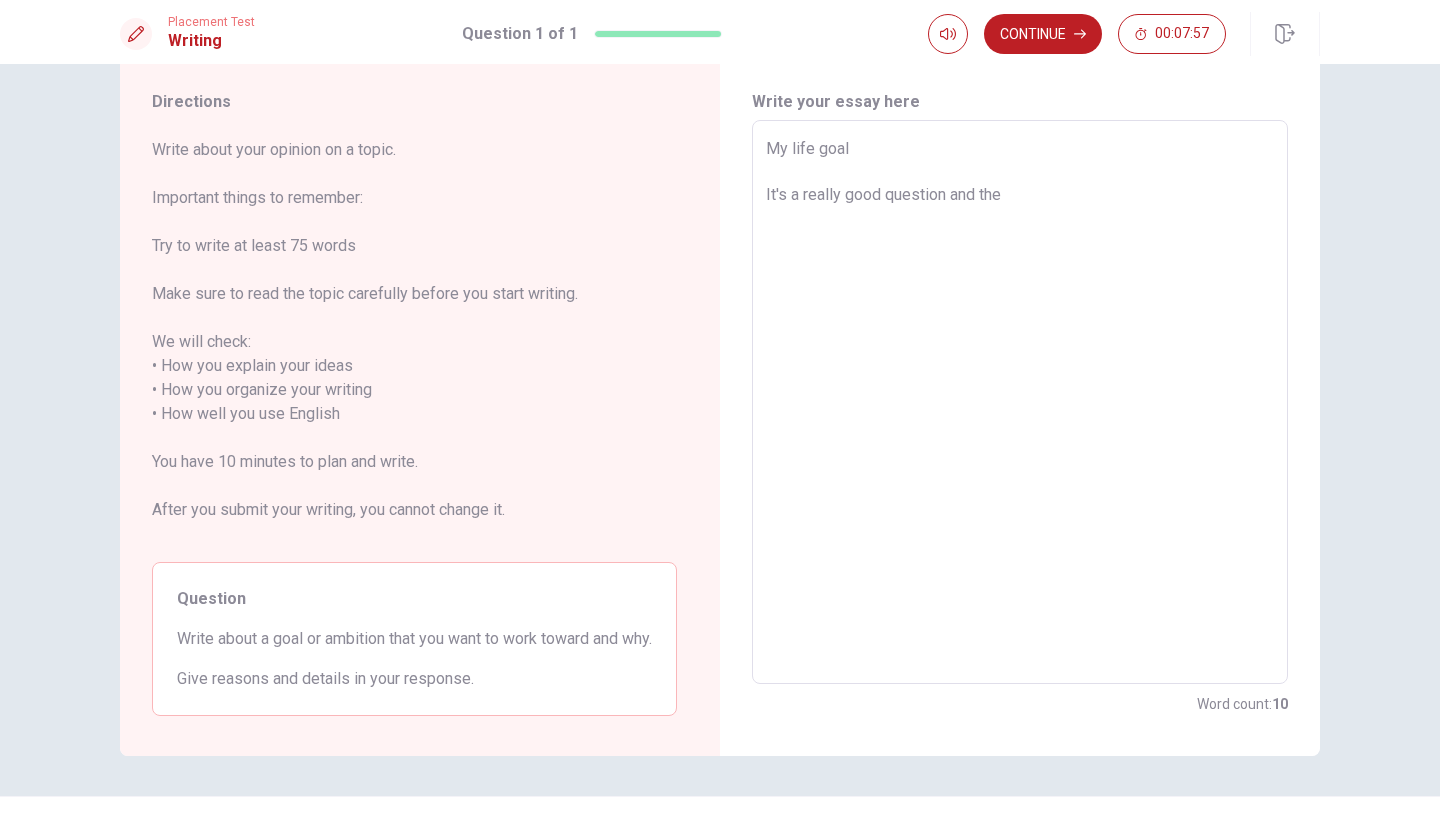 type on "x" 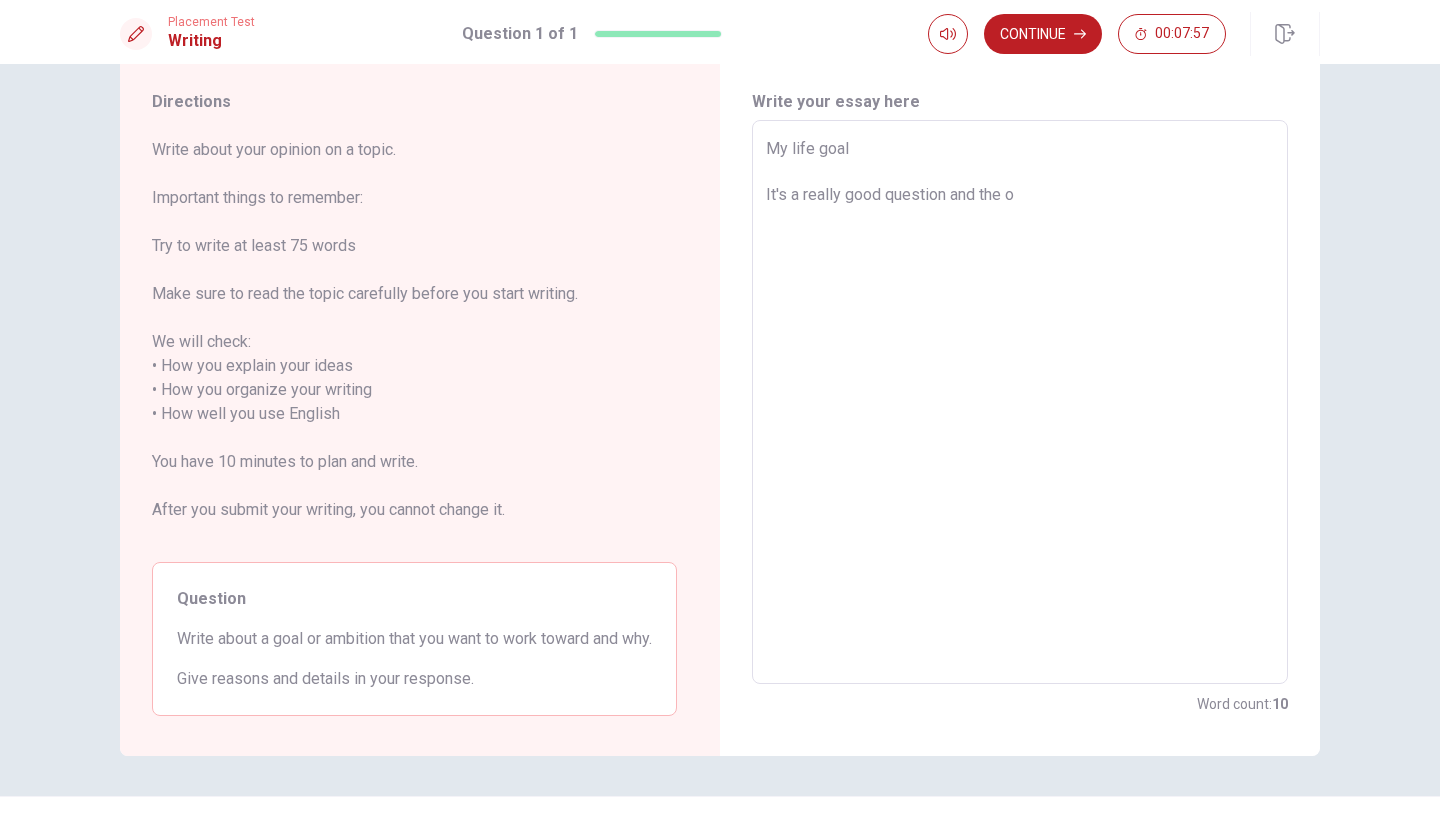 type on "x" 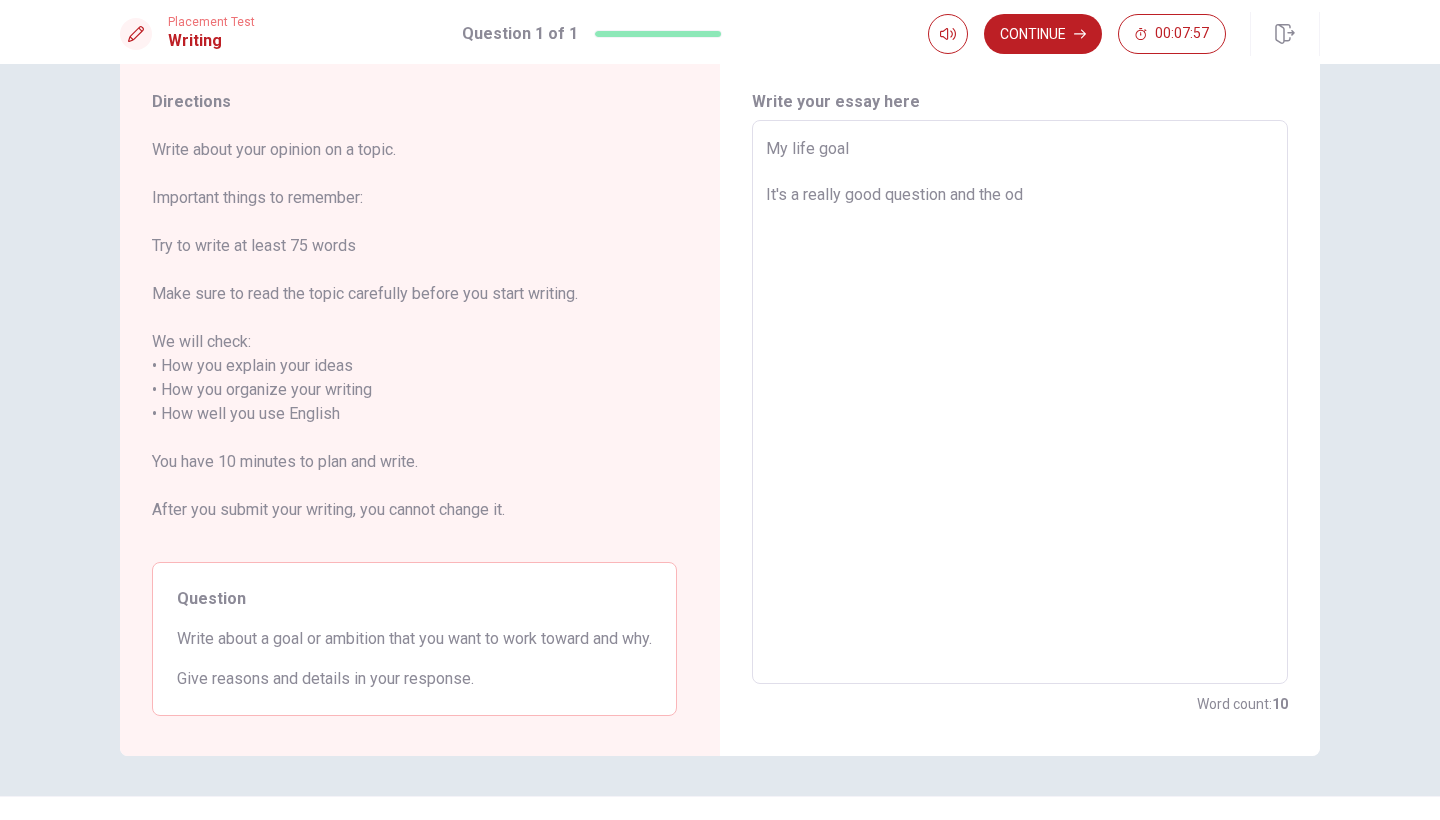 type on "x" 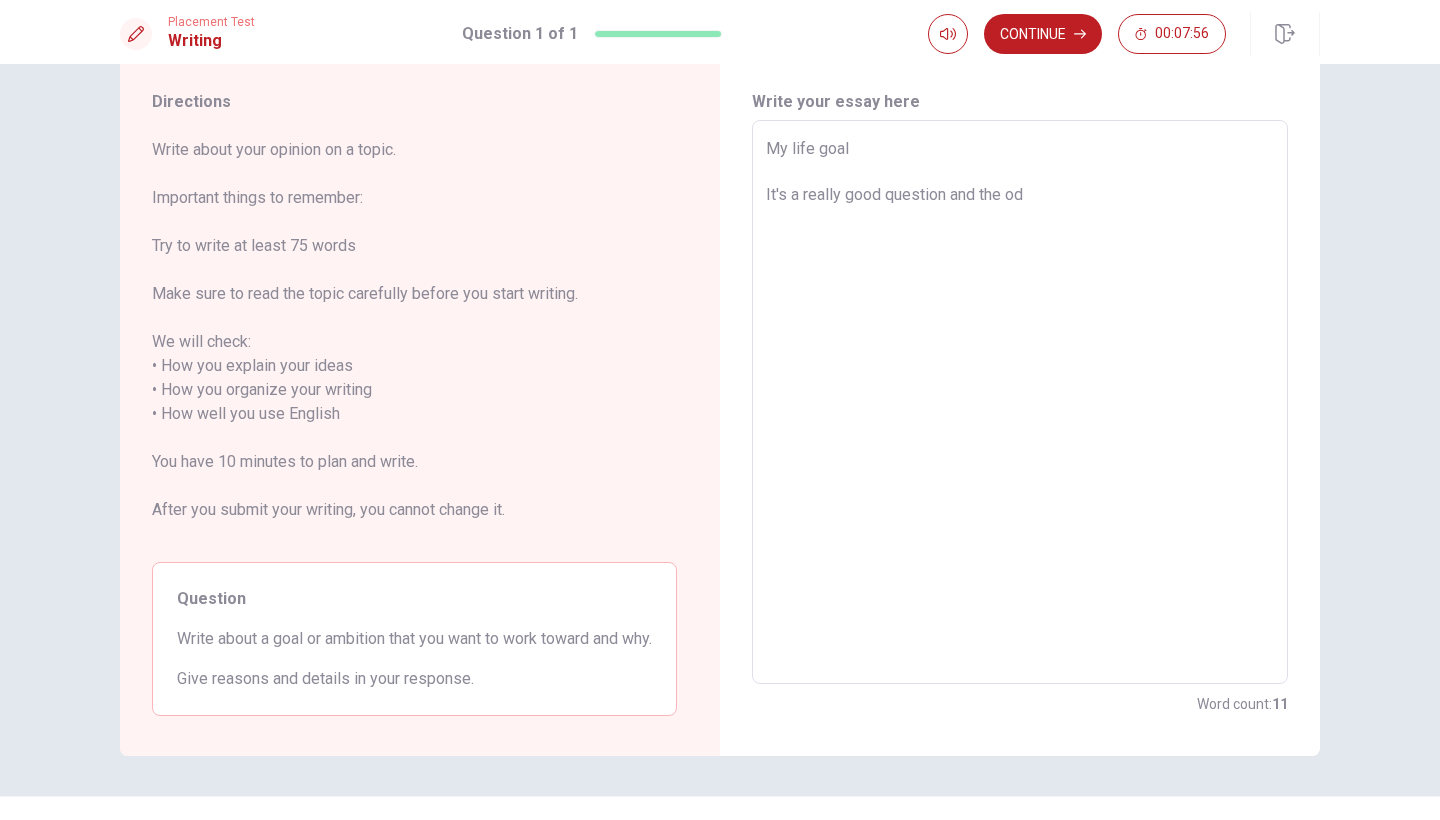 type on "My life goal
It's a really good question and the odl" 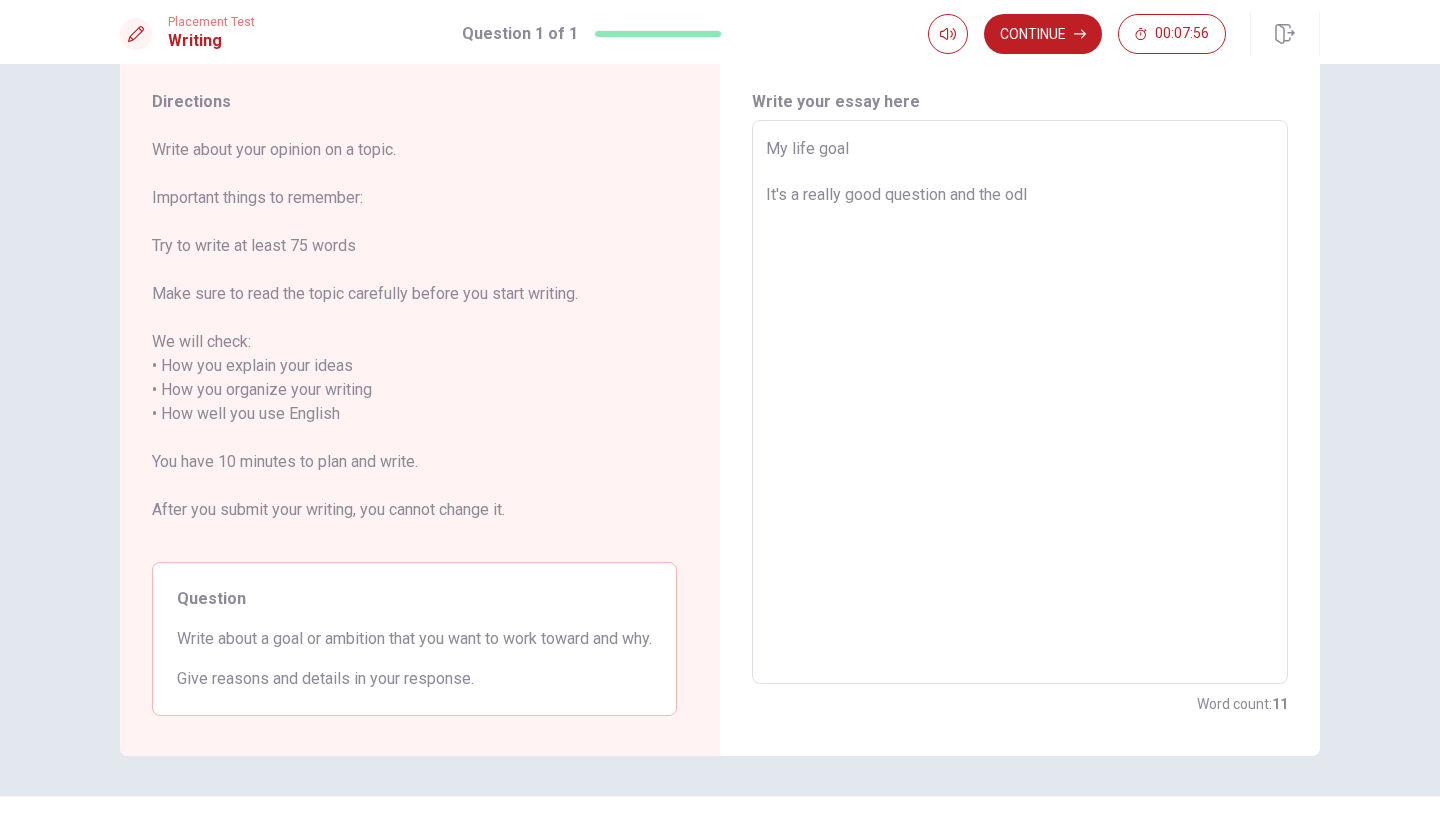 type on "x" 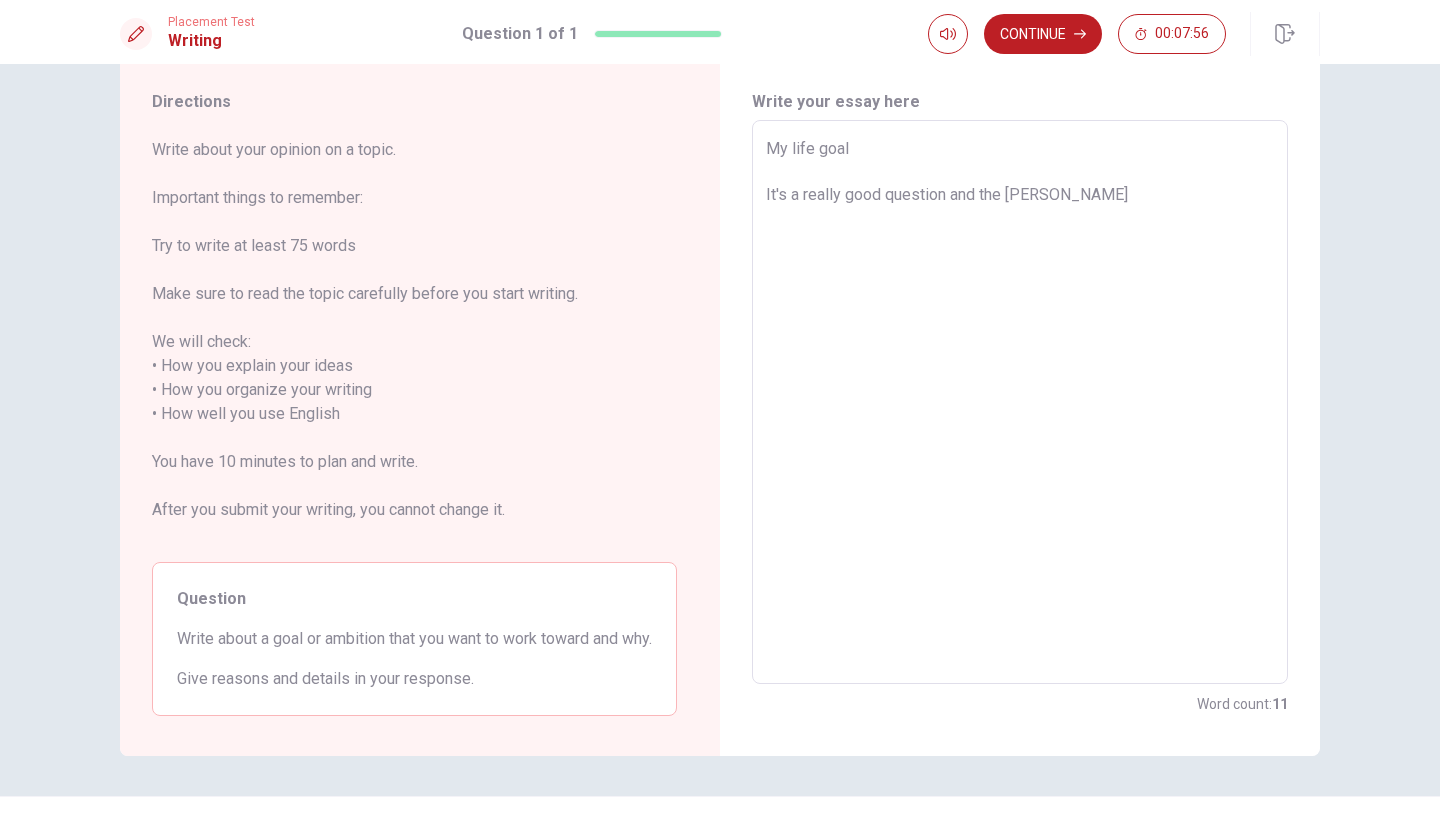 type on "x" 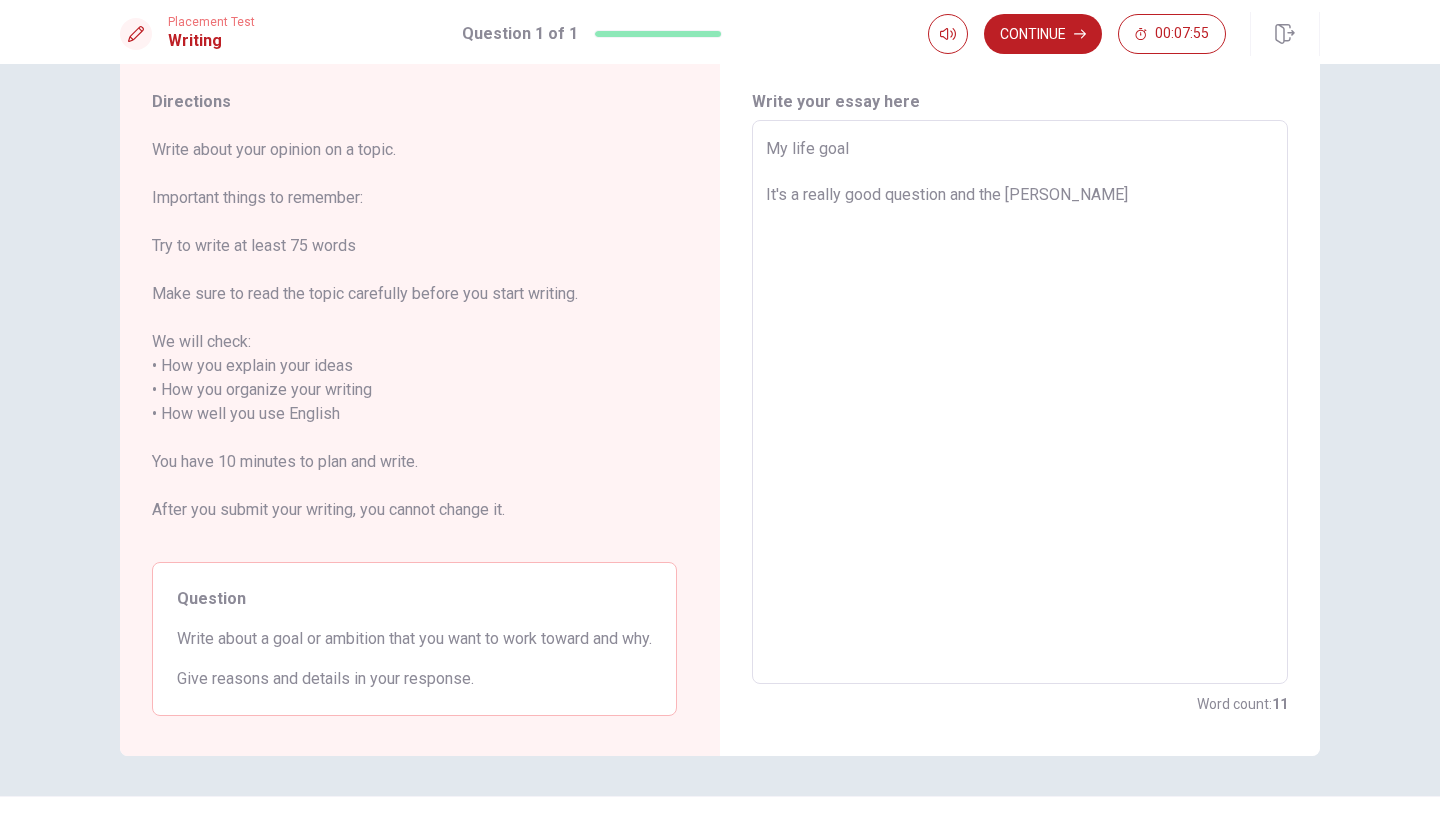 type on "My life goal
It's a really good question and the odler" 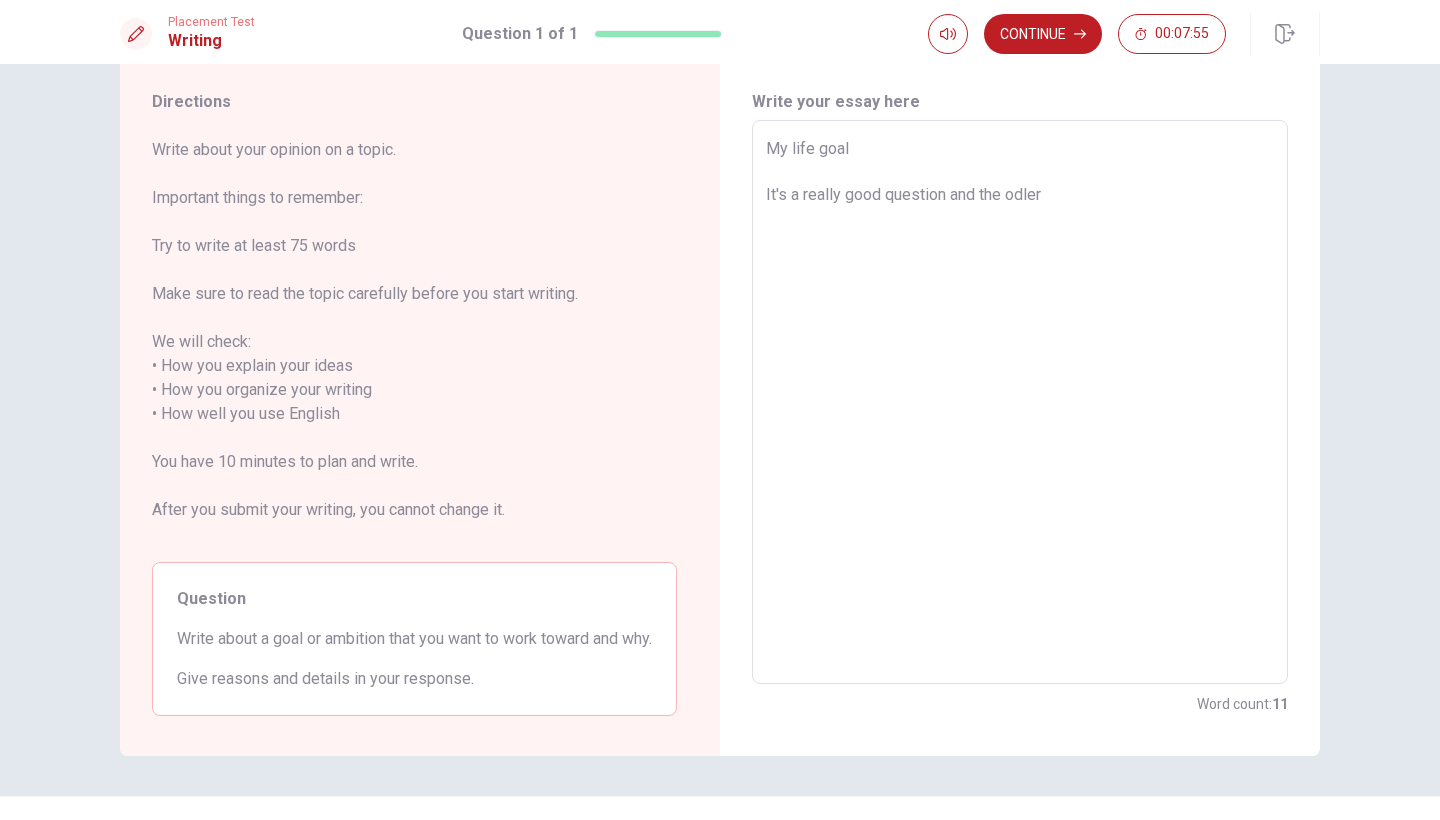 type on "x" 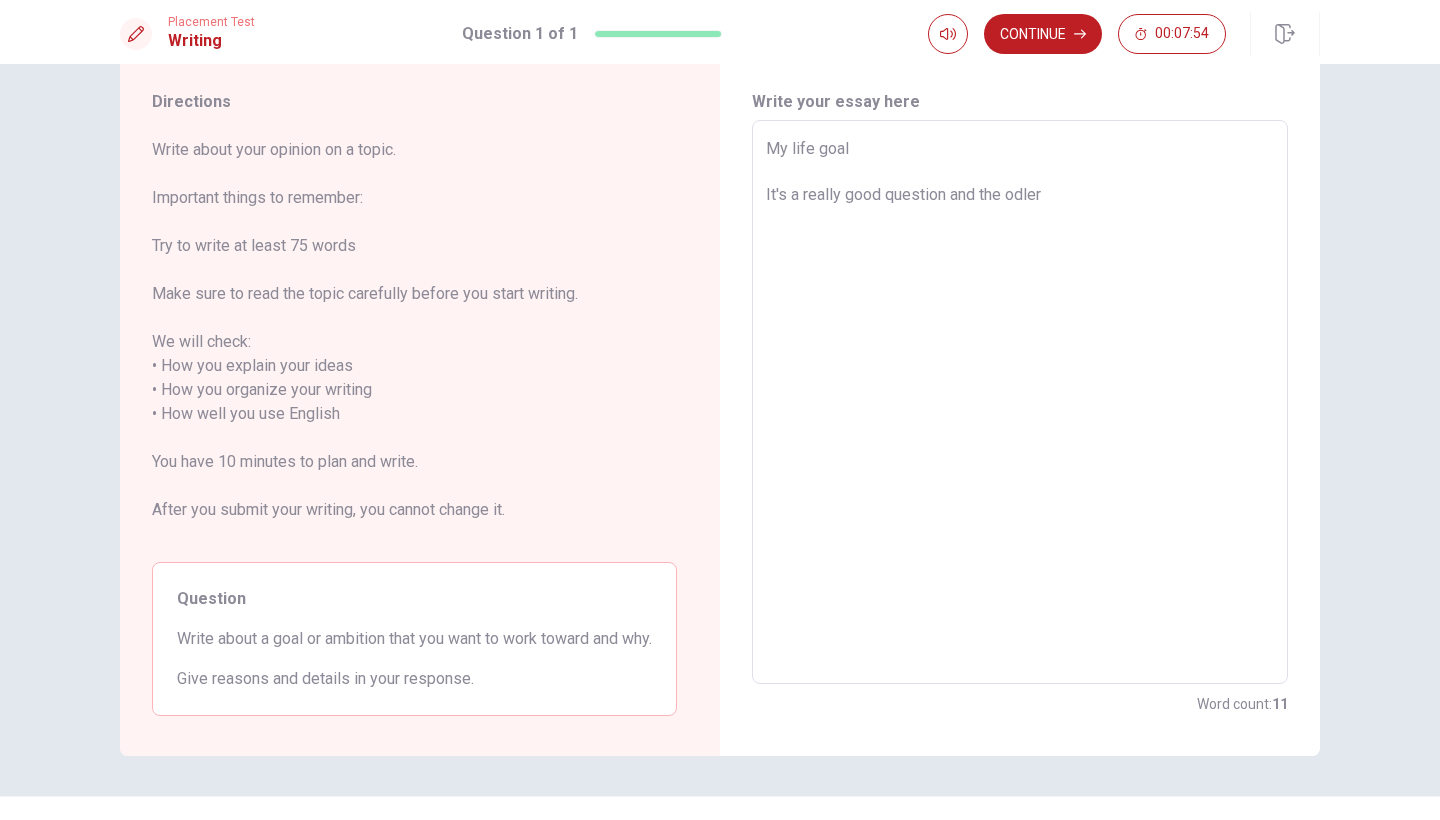 type on "x" 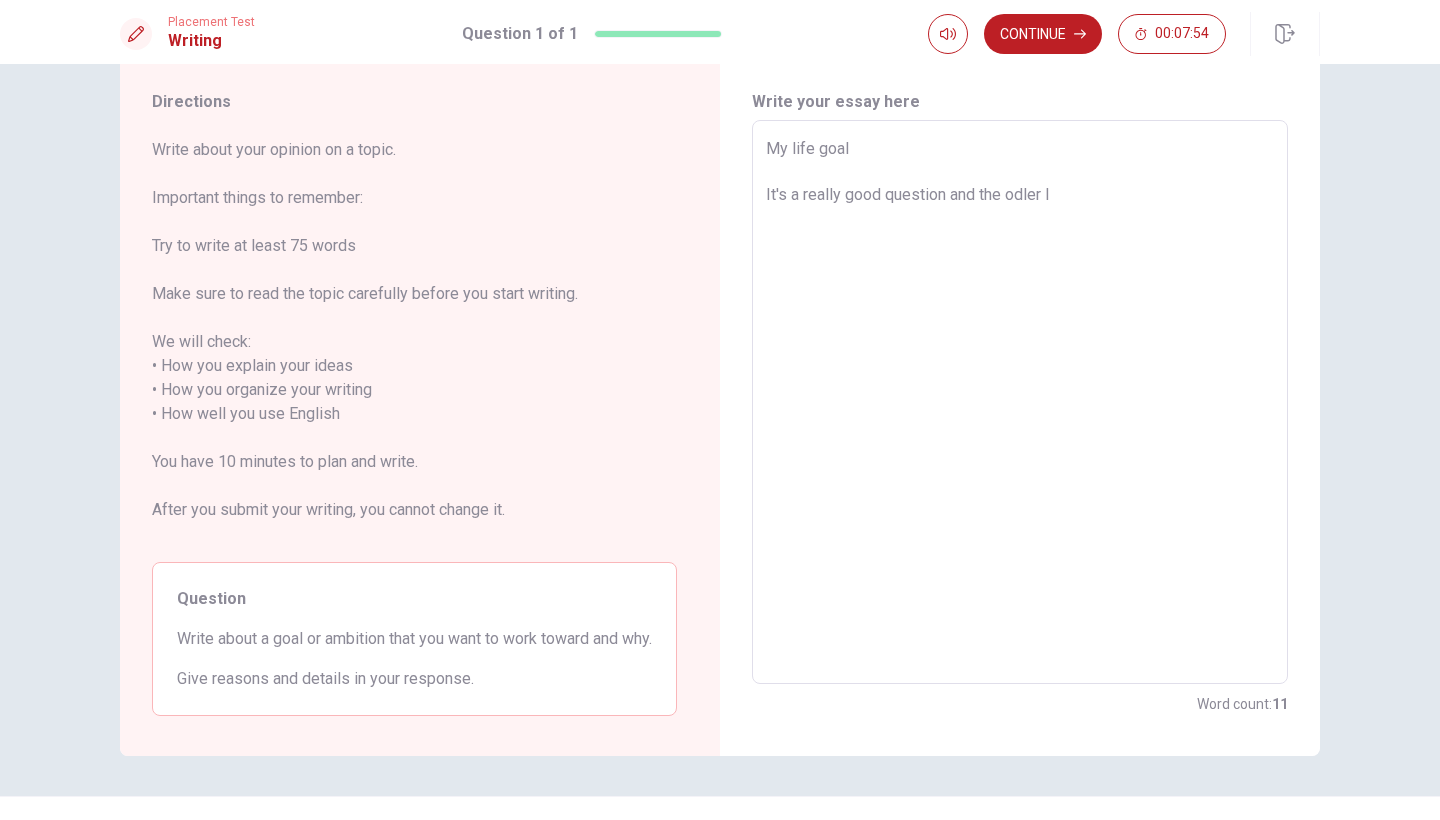 type on "x" 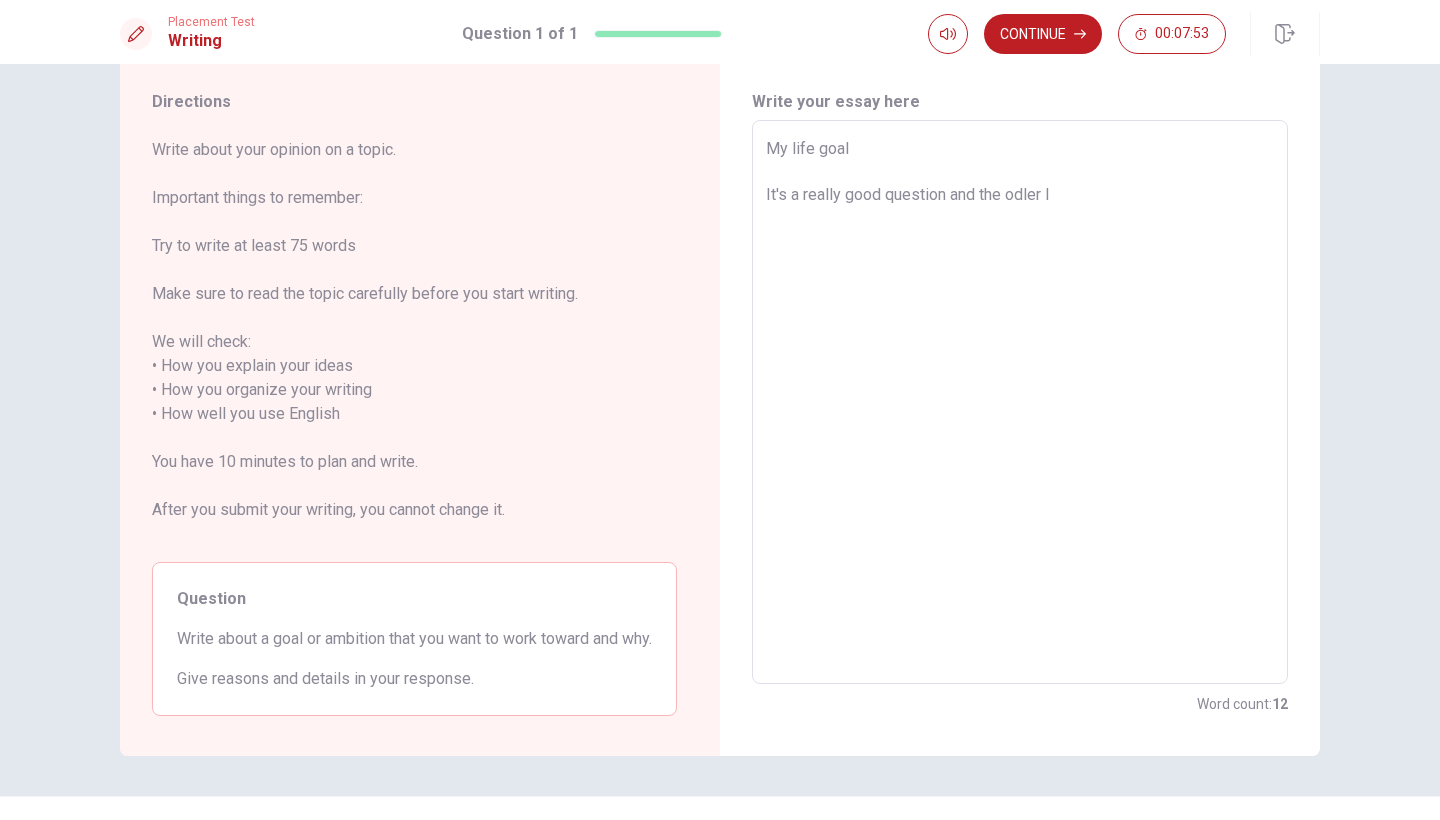 type on "My life goal
It's a really good question and the odler I" 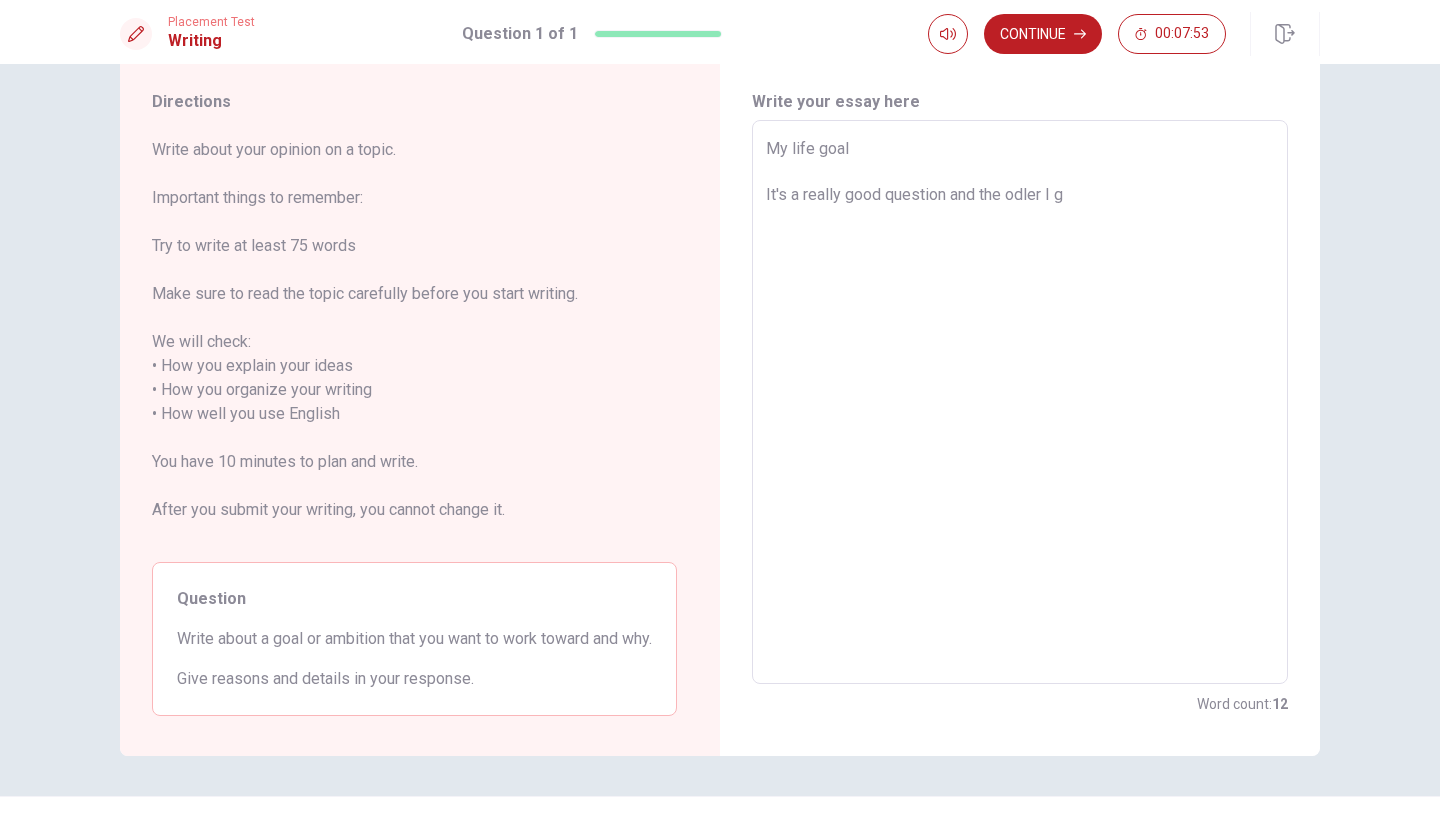 type on "x" 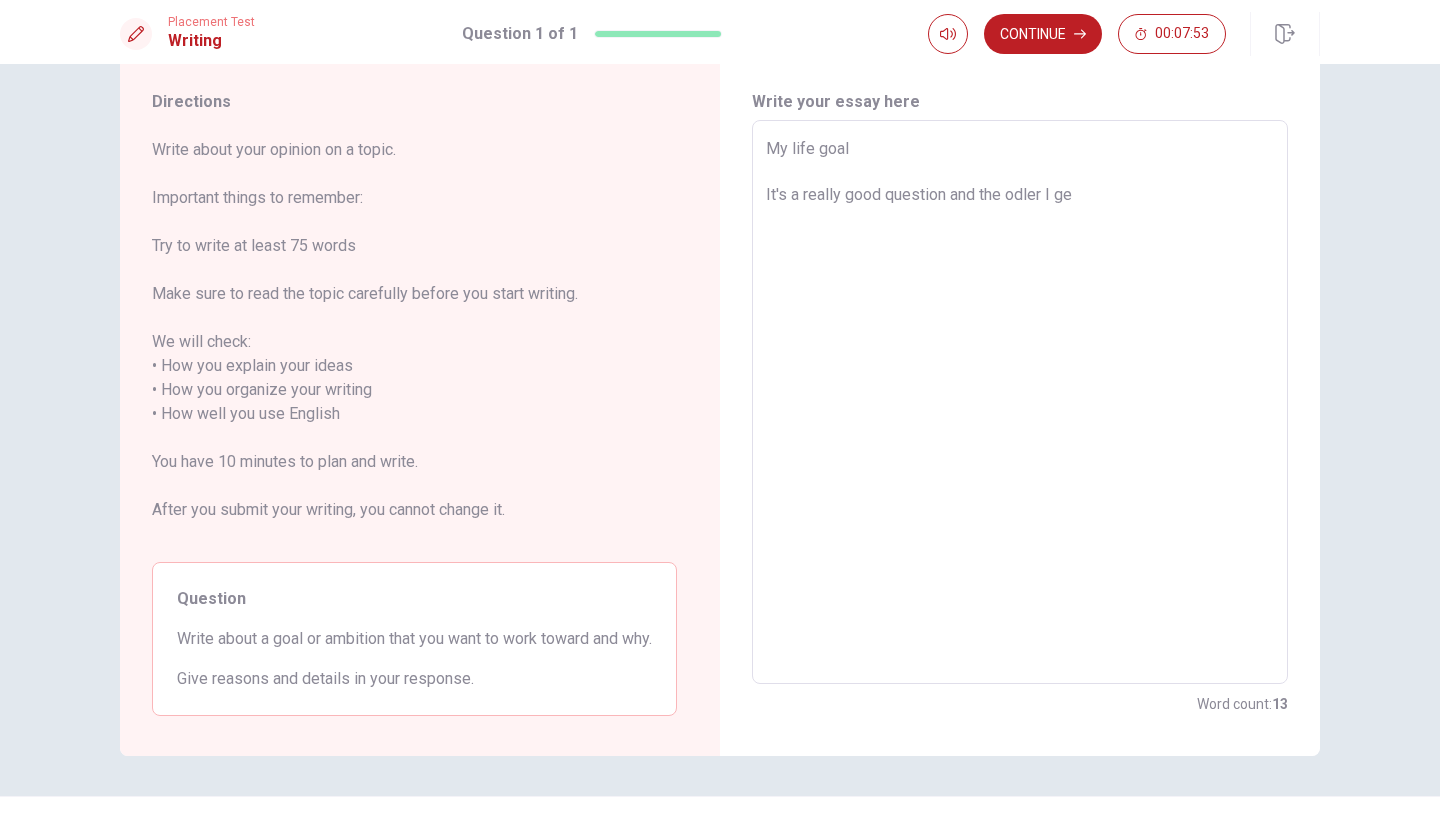 type on "x" 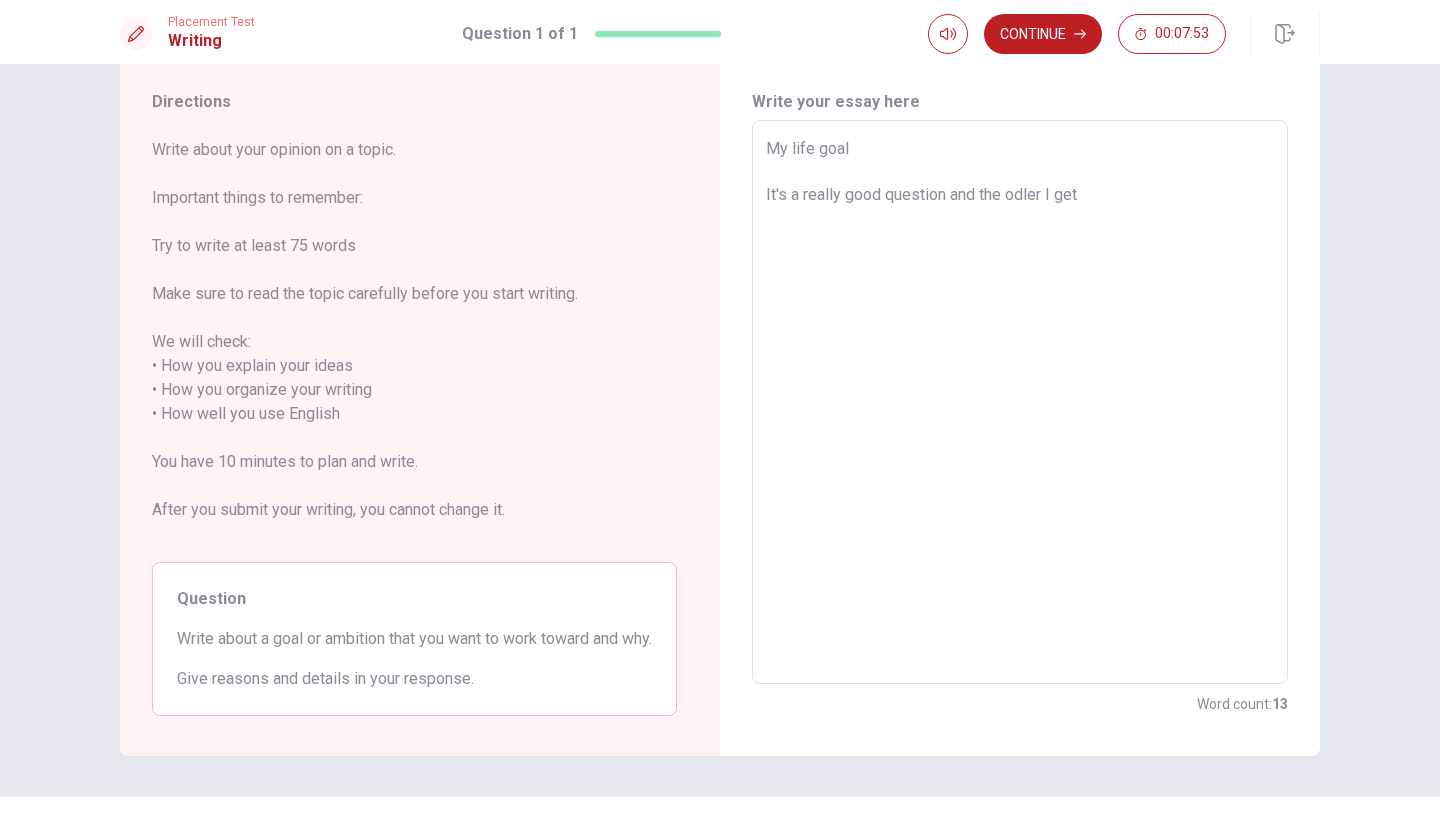 type on "x" 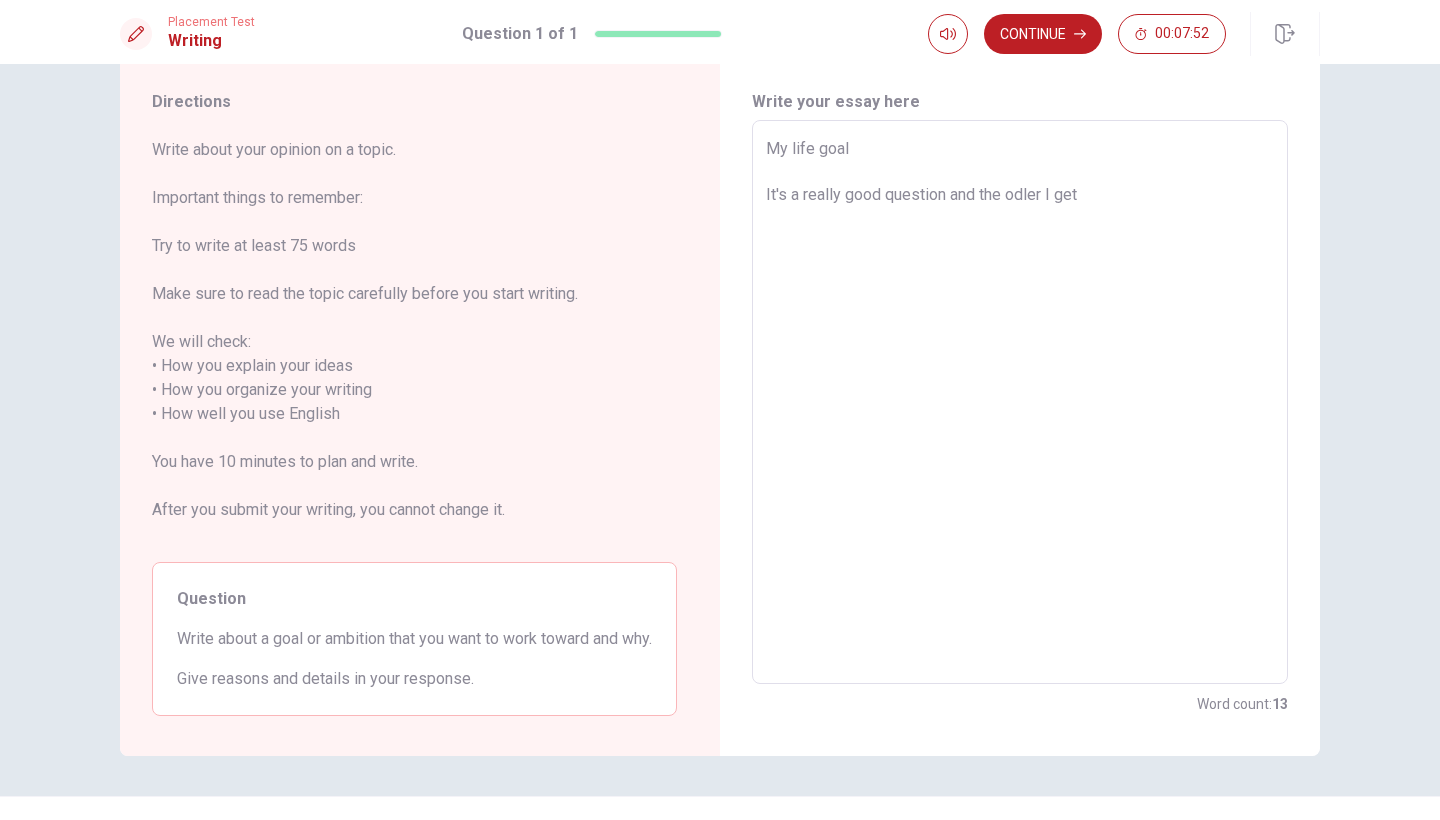 type on "My life goal
It's a really good question and the odler I get," 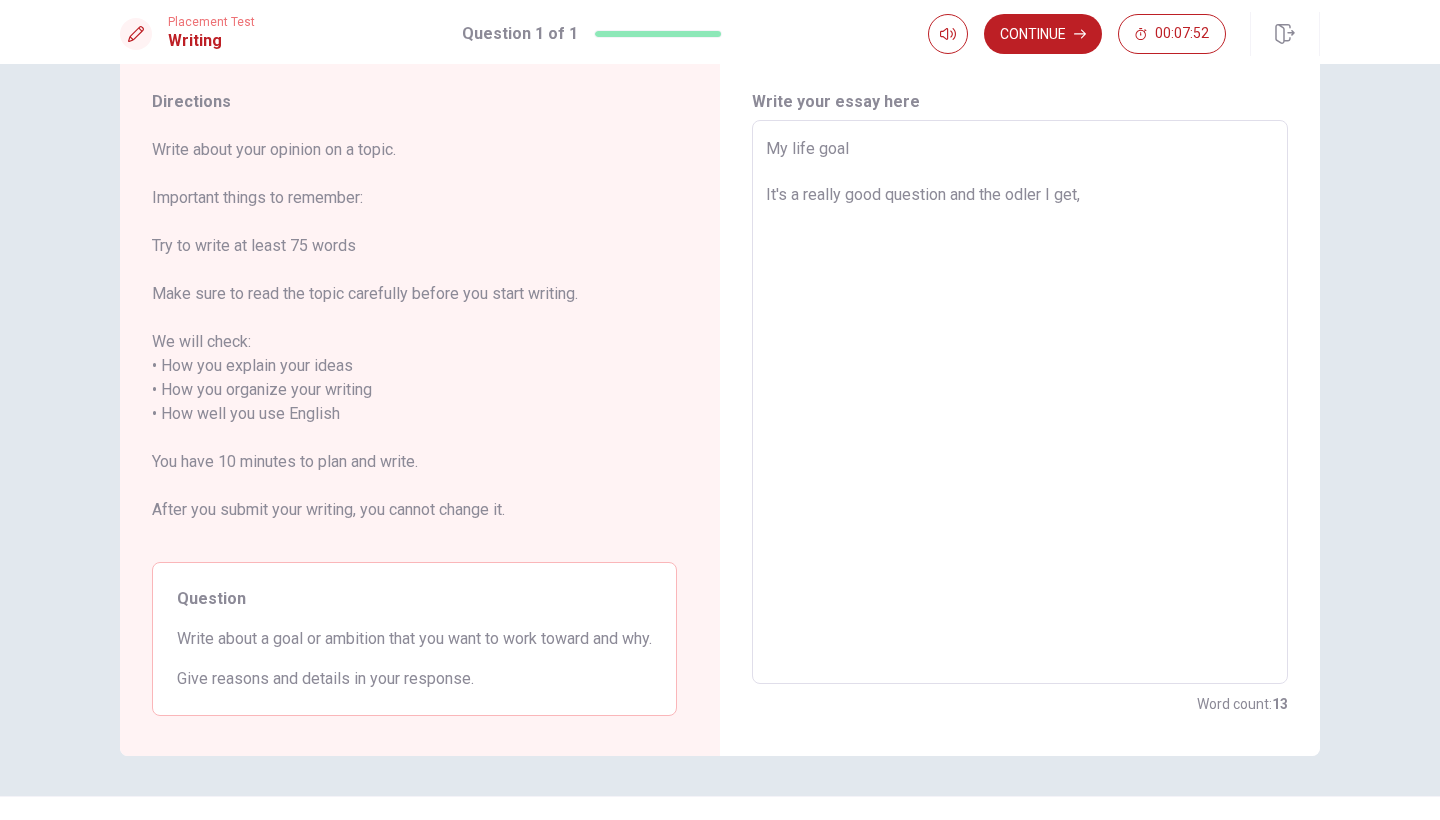 type on "x" 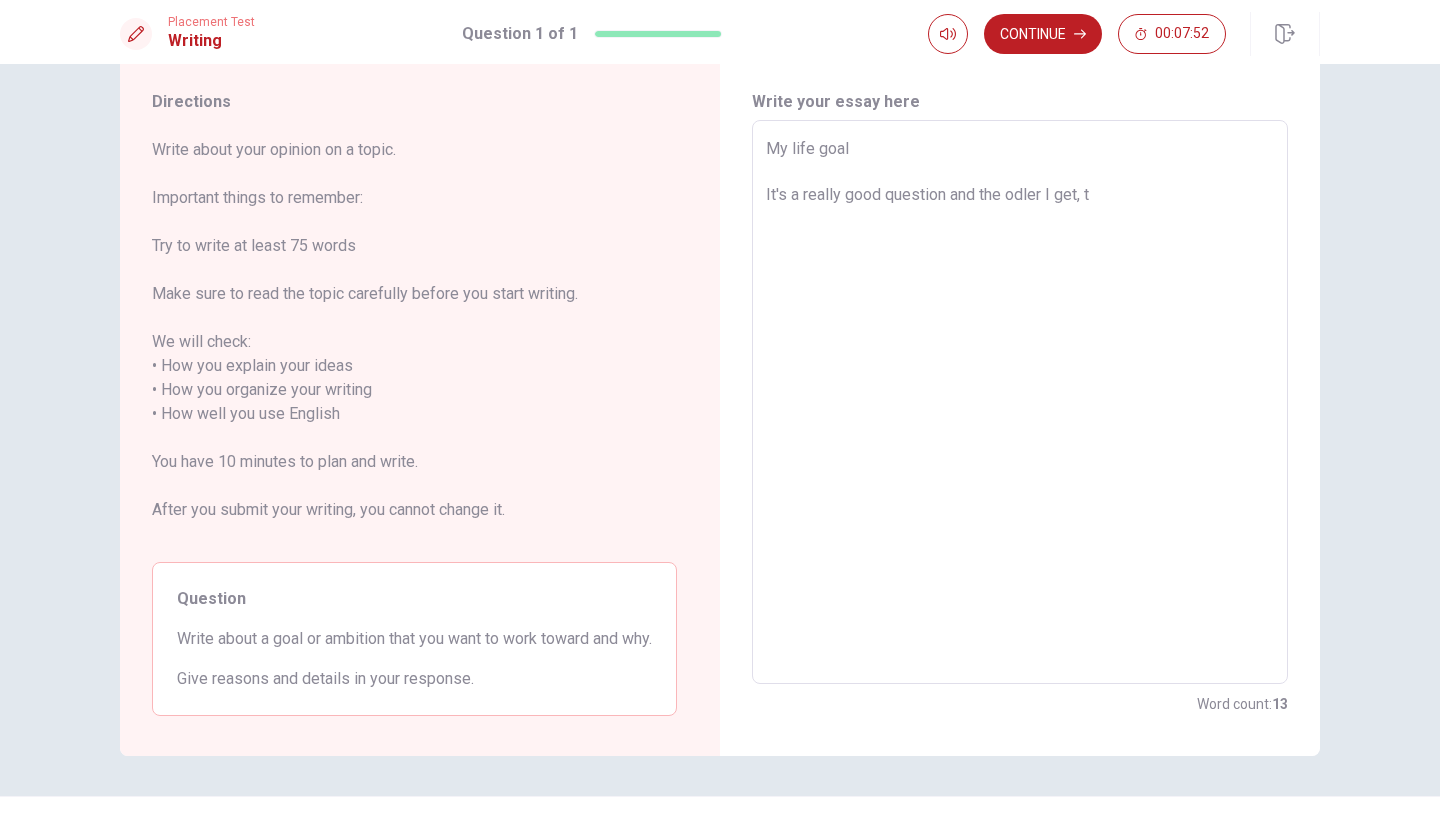 type on "x" 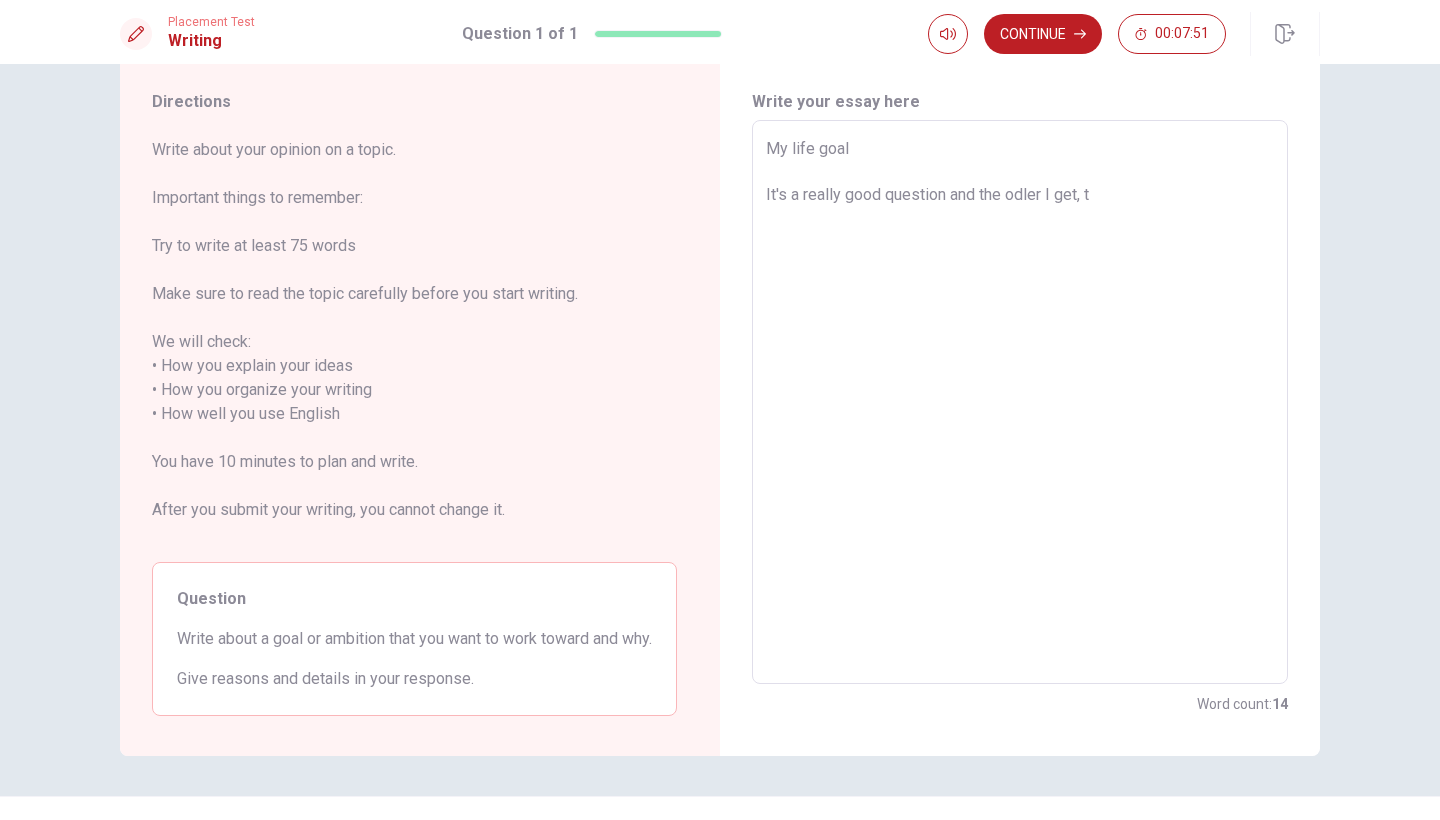 type on "My life goal
It's a really good question and the odler I get, th" 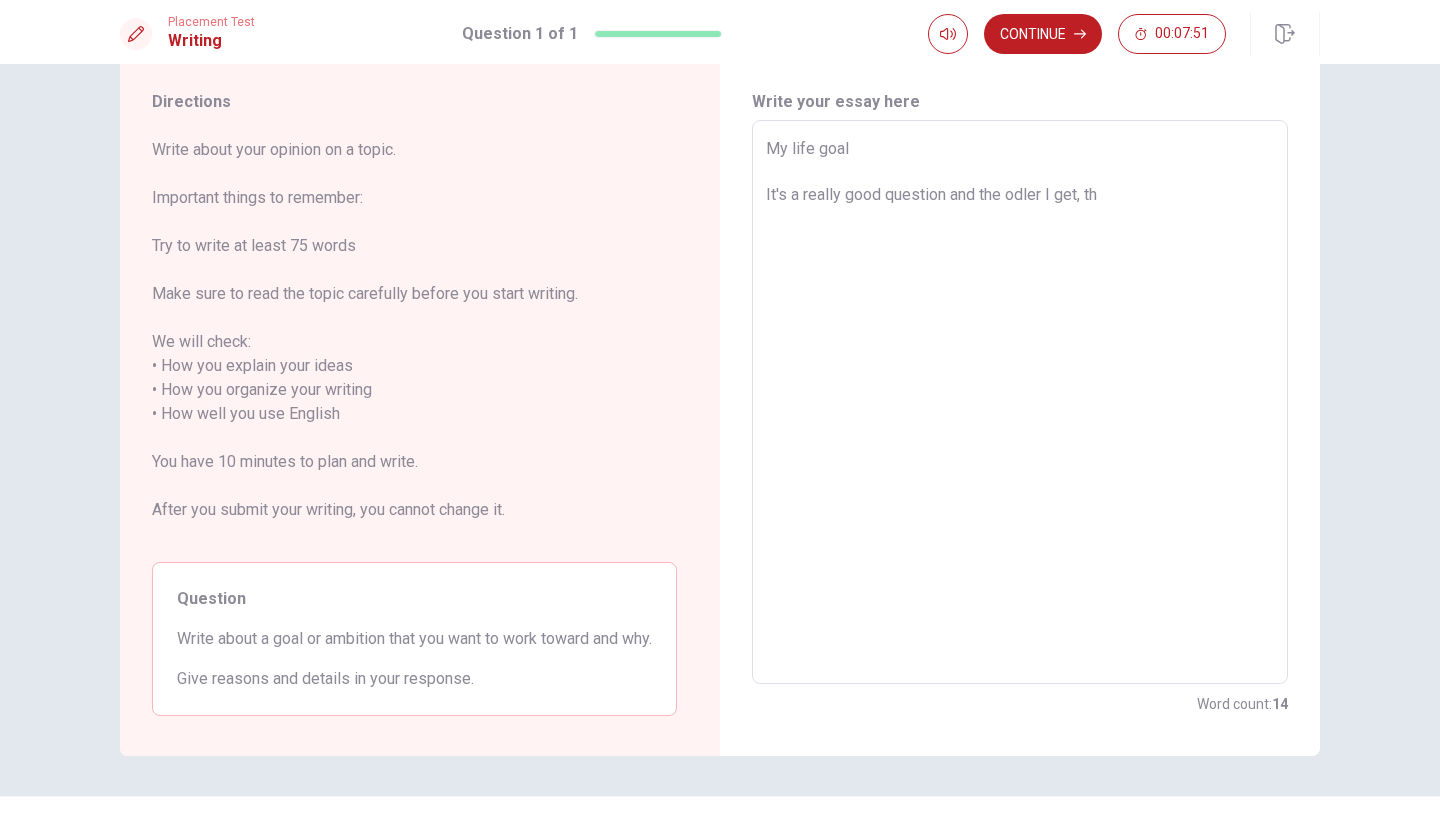 type on "x" 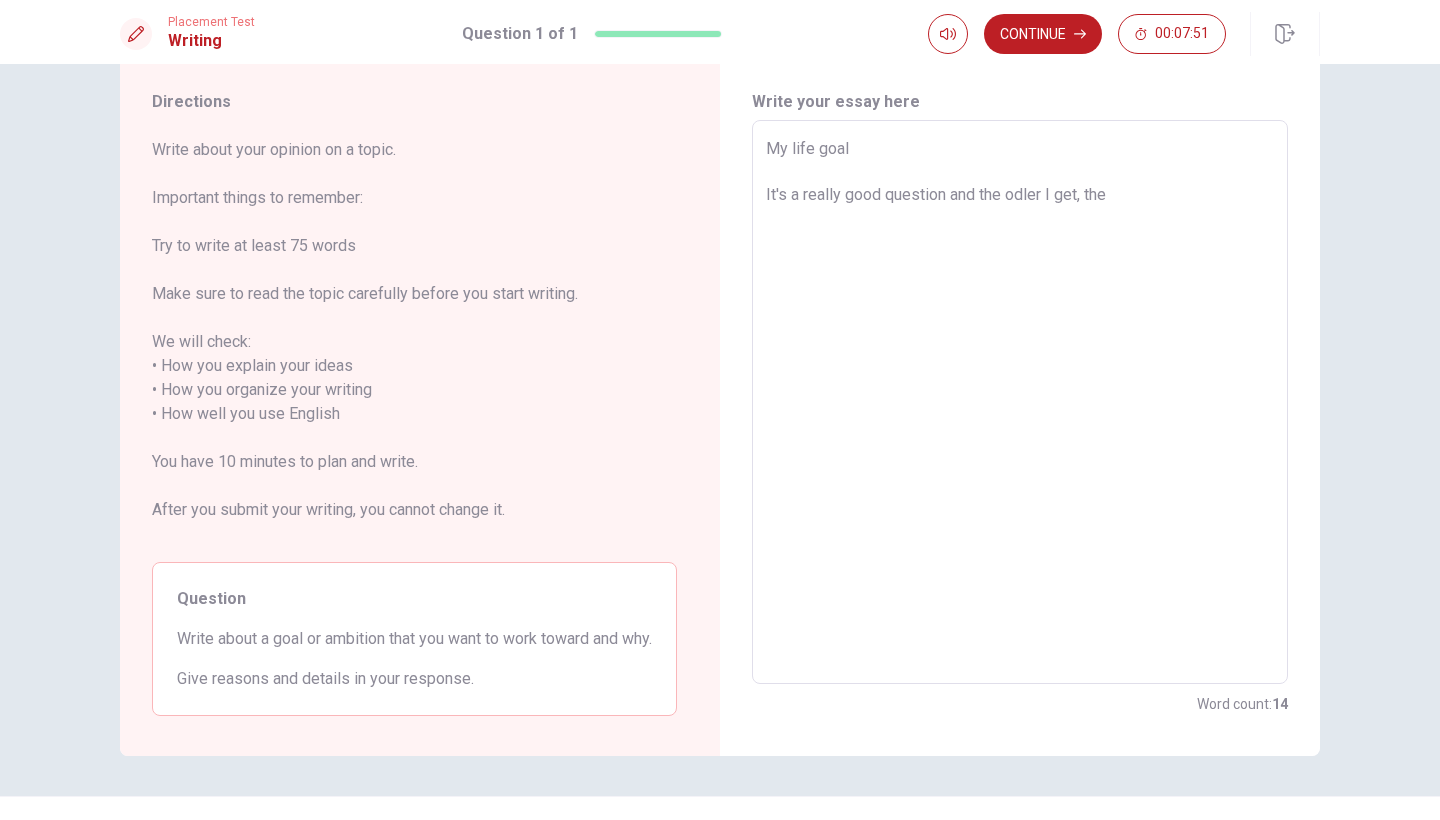type on "x" 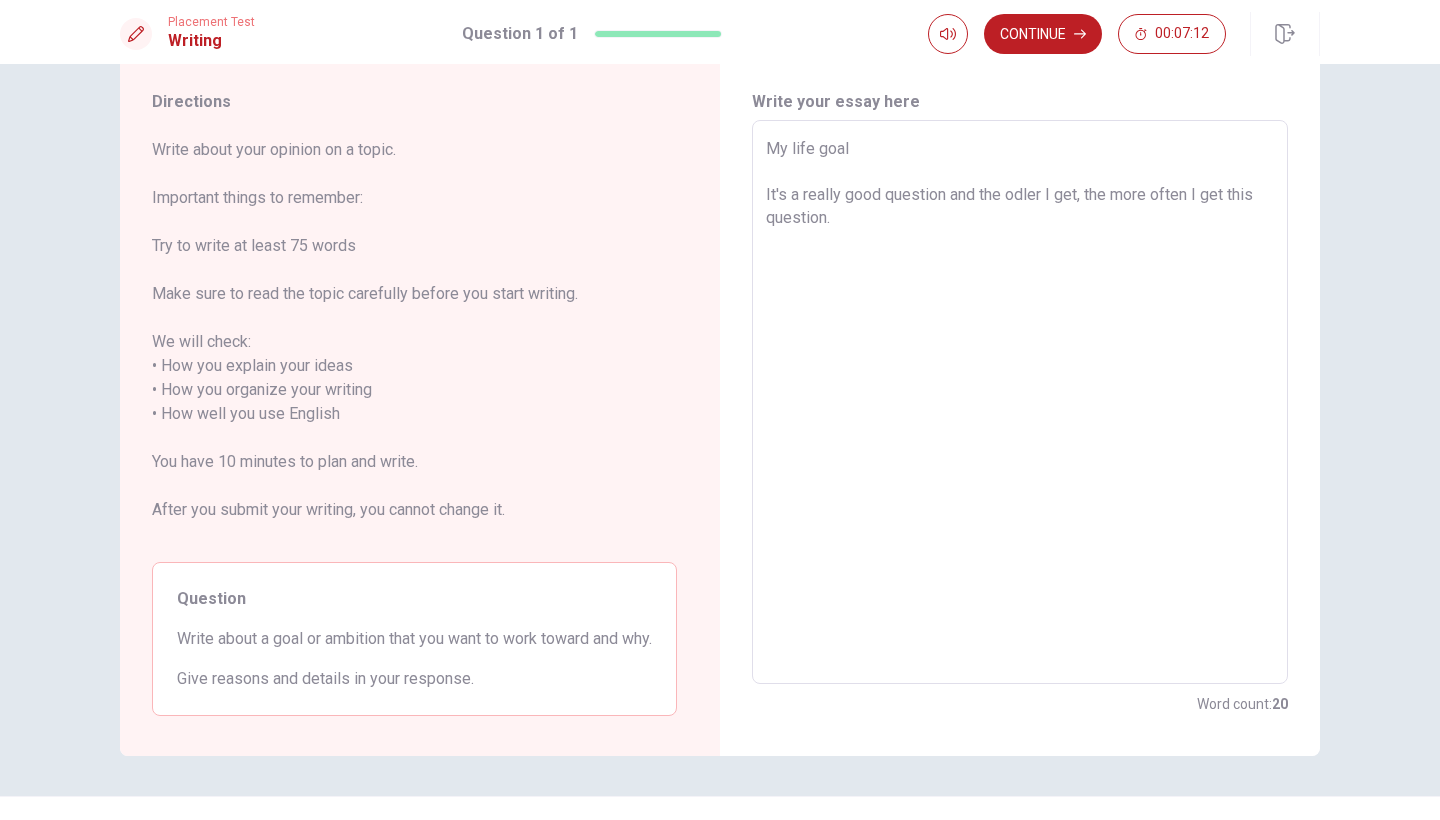 click on "My life goal
It's a really good question and the odler I get, the more often I get this question." at bounding box center (1020, 402) 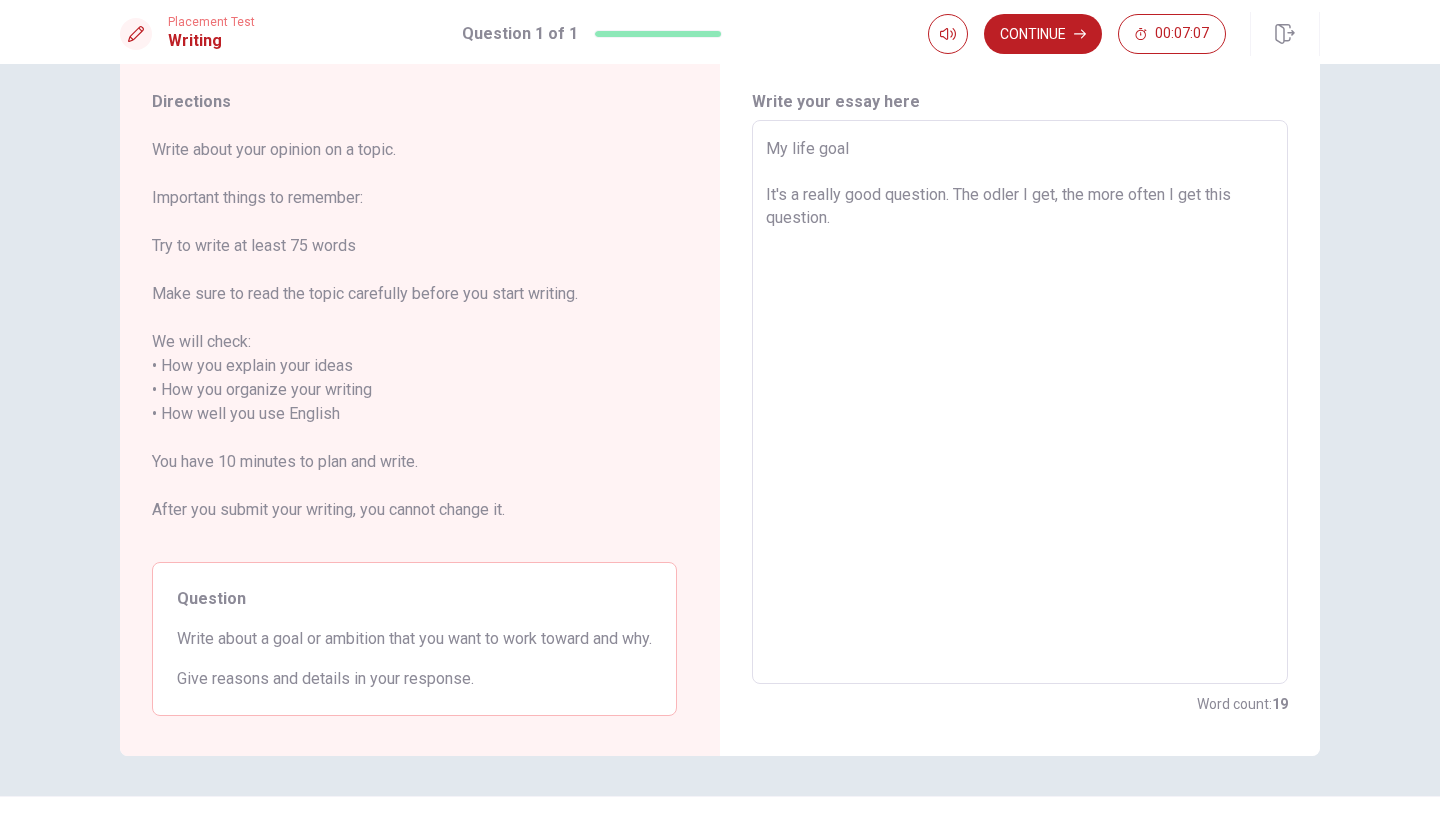 click on "My life goal
It's a really good question. The odler I get, the more often I get this question." at bounding box center [1020, 402] 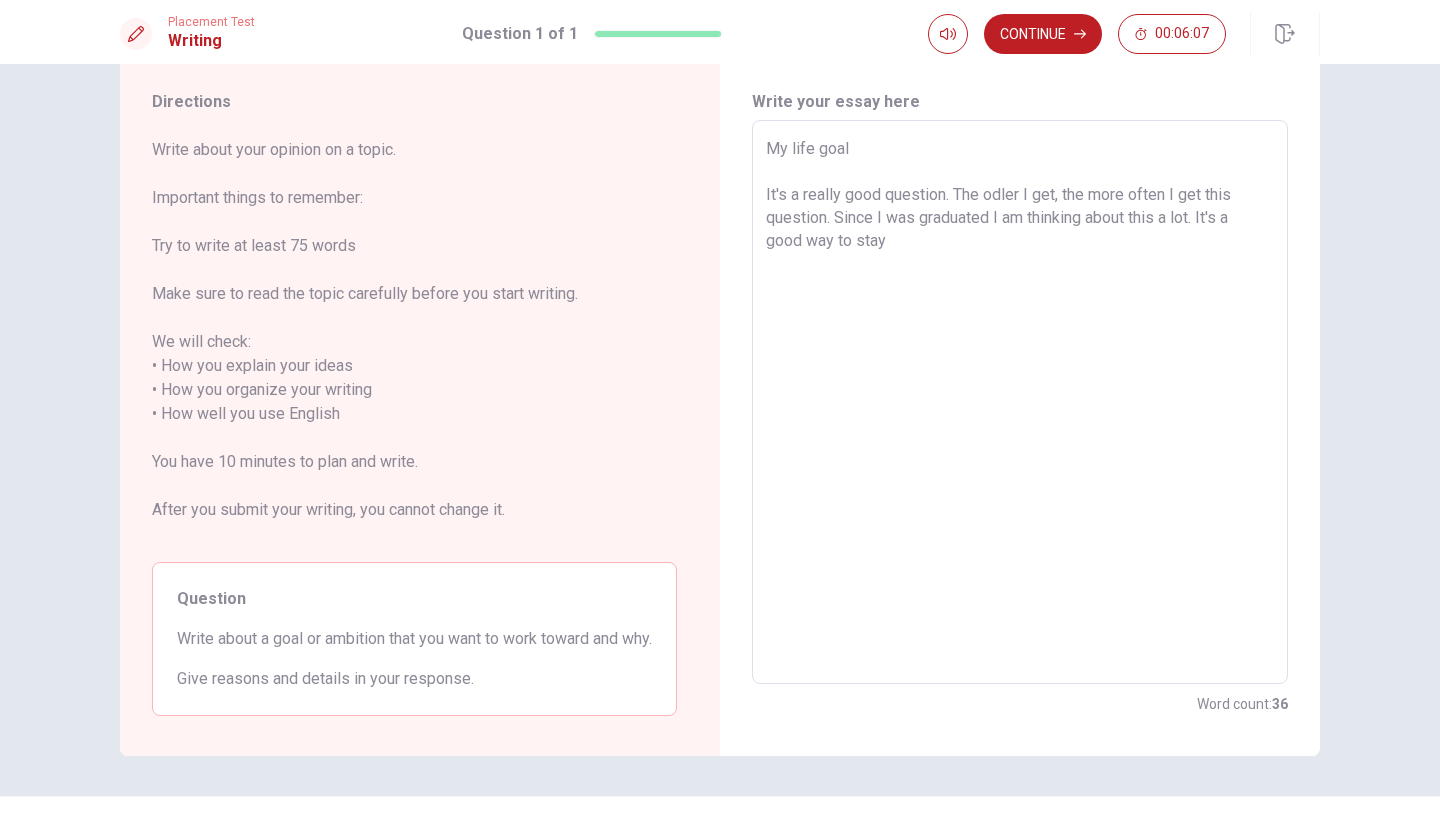 click on "My life goal
It's a really good question. The odler I get, the more often I get this question. Since I was graduated I am thinking about this a lot. It's a good way to stay" at bounding box center [1020, 402] 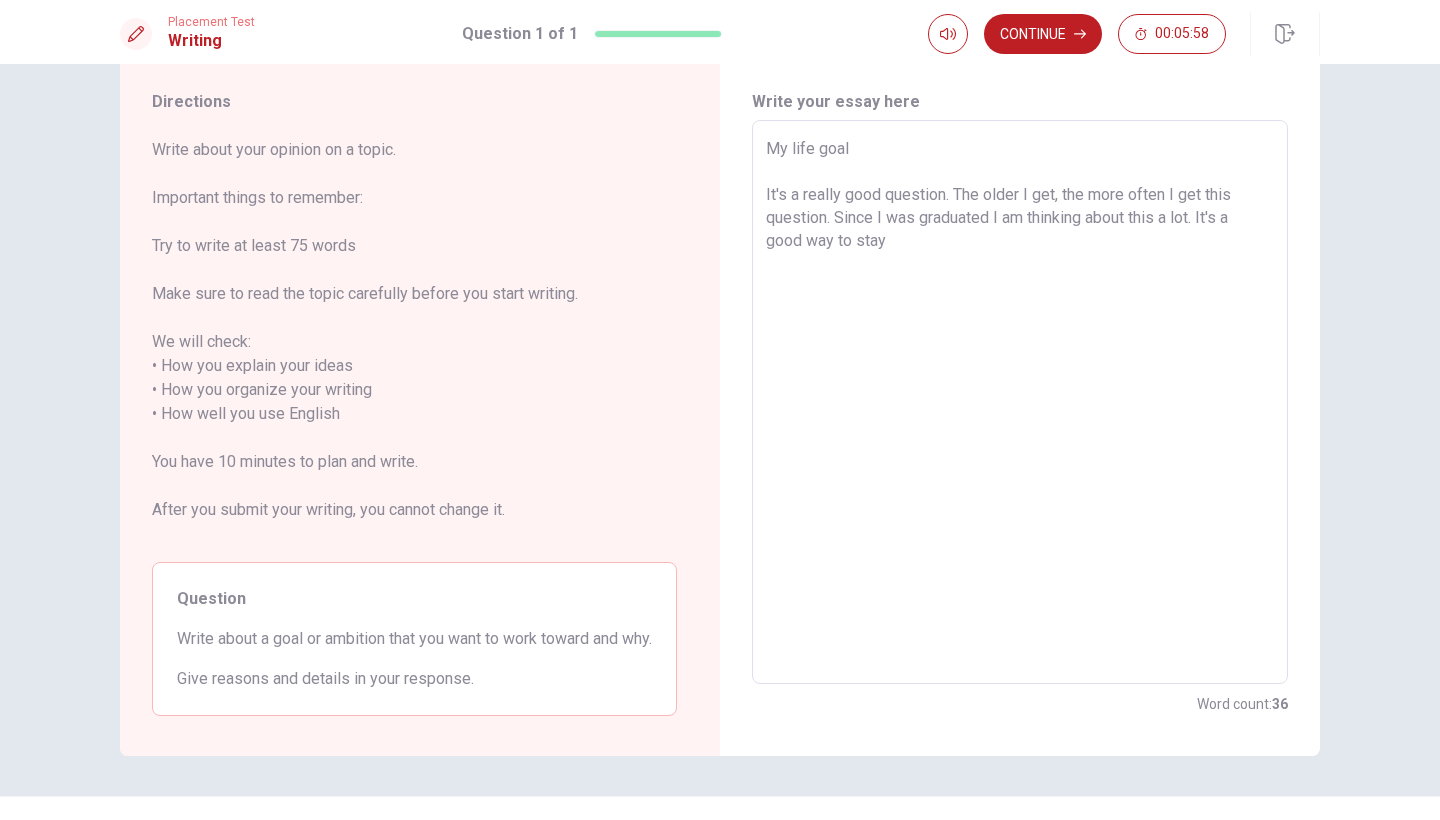 click on "My life goal
It's a really good question. The older I get, the more often I get this question. Since I was graduated I am thinking about this a lot. It's a good way to stay" at bounding box center [1020, 402] 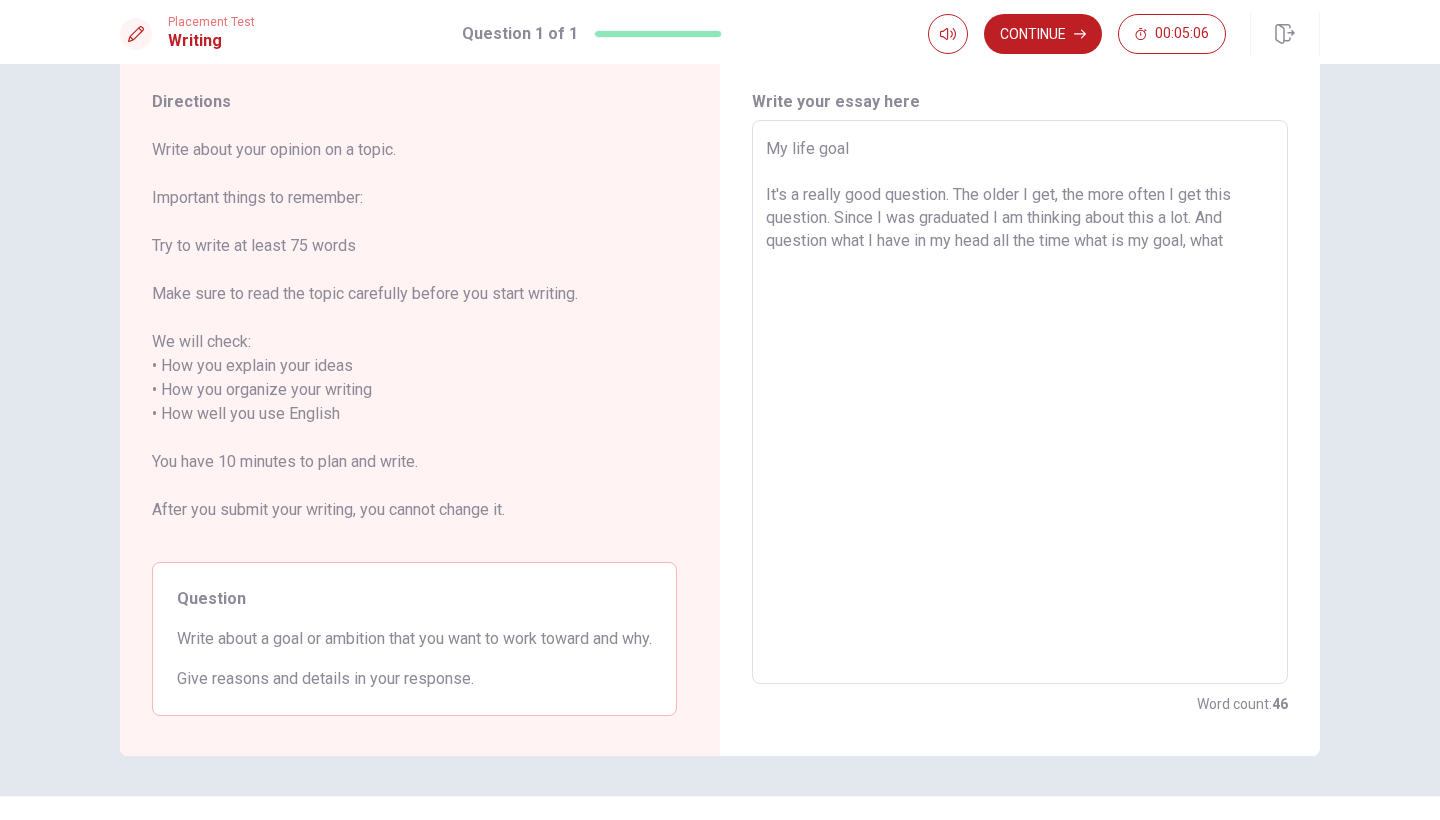 click on "My life goal
It's a really good question. The older I get, the more often I get this question. Since I was graduated I am thinking about this a lot. And question what I have in my head all the time what is my goal, what" at bounding box center (1020, 402) 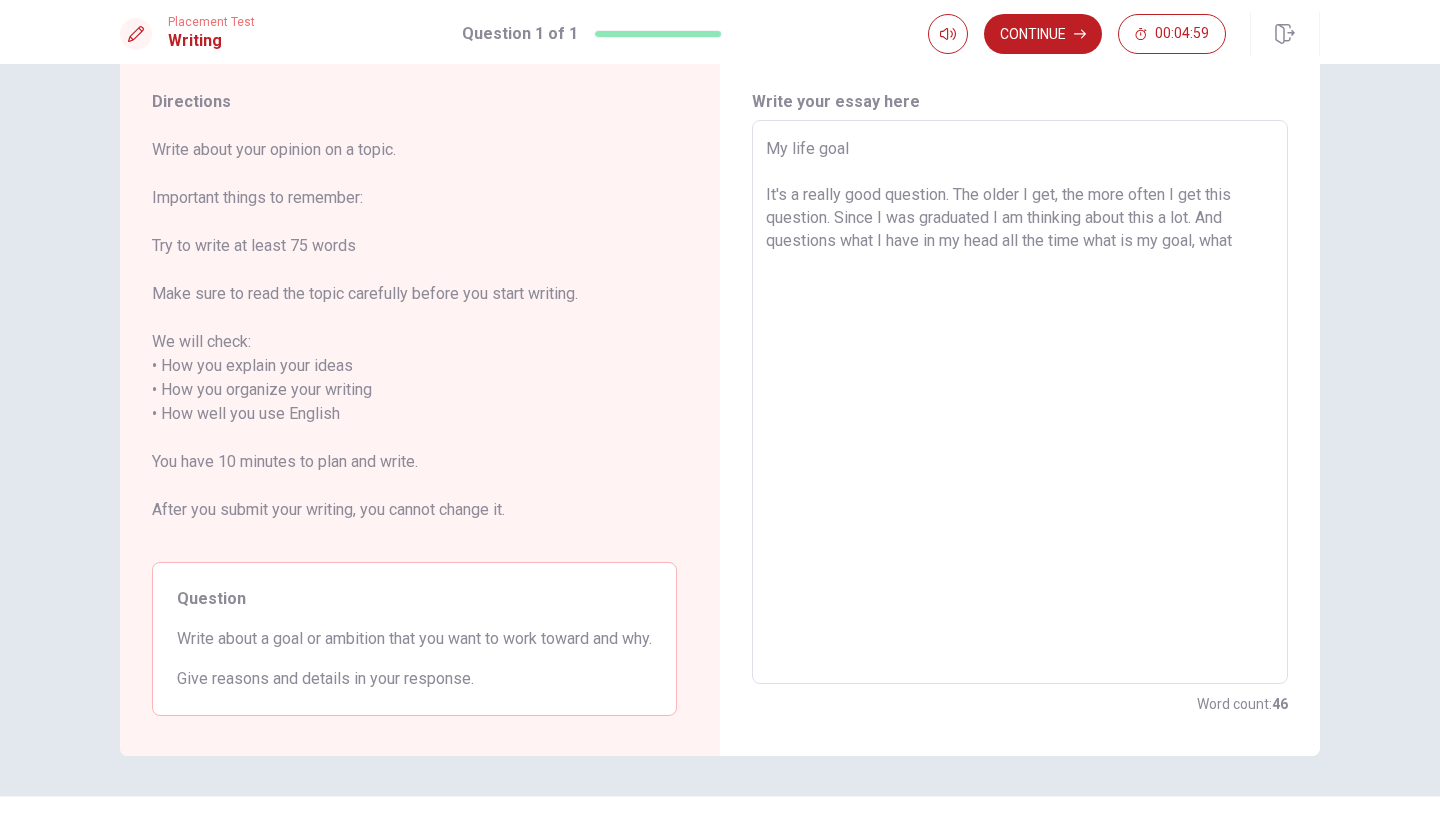 click on "My life goal
It's a really good question. The older I get, the more often I get this question. Since I was graduated I am thinking about this a lot. And questions what I have in my head all the time what is my goal, what" at bounding box center [1020, 402] 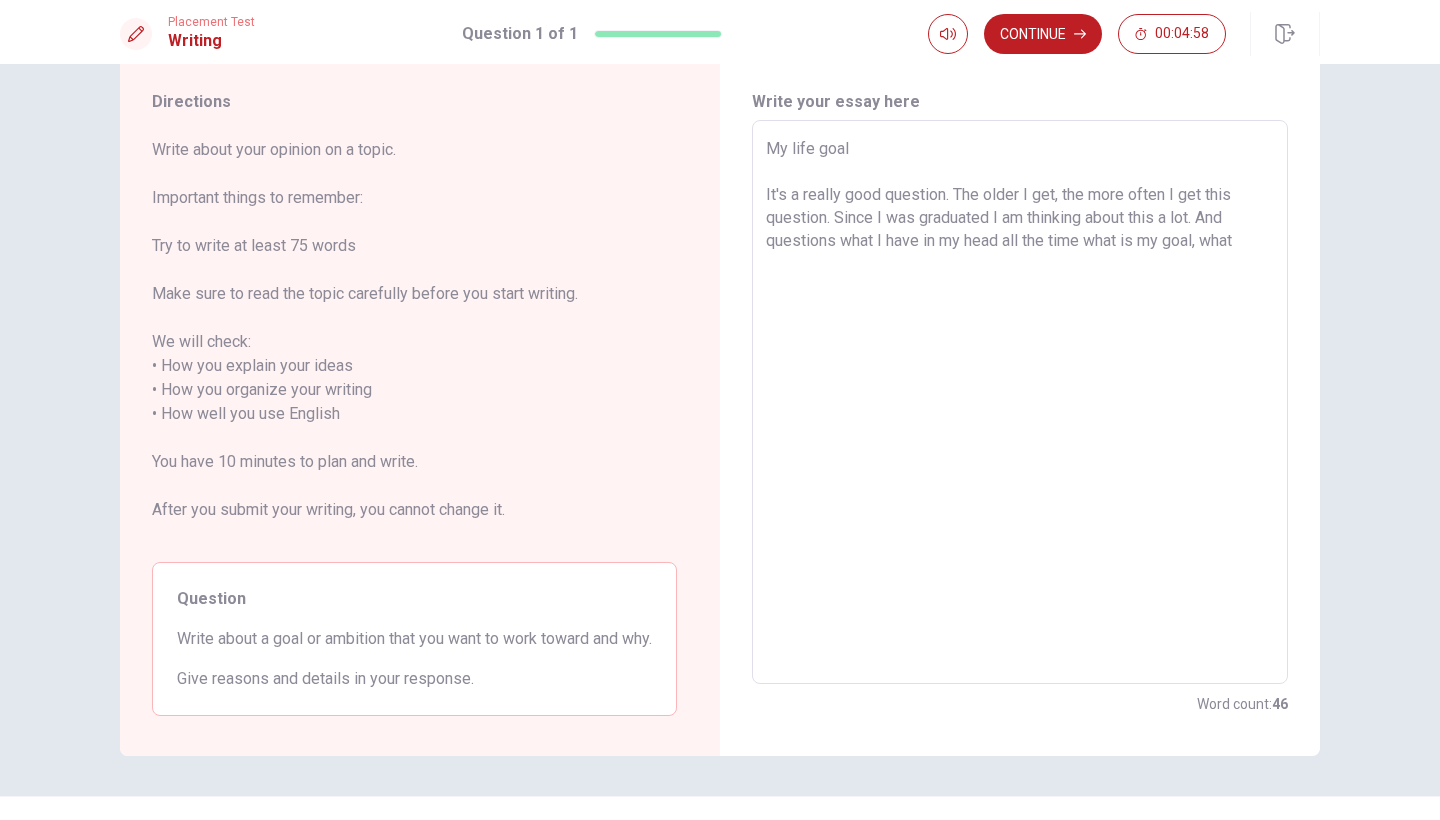 click on "My life goal
It's a really good question. The older I get, the more often I get this question. Since I was graduated I am thinking about this a lot. And questions what I have in my head all the time what is my goal, what" at bounding box center (1020, 402) 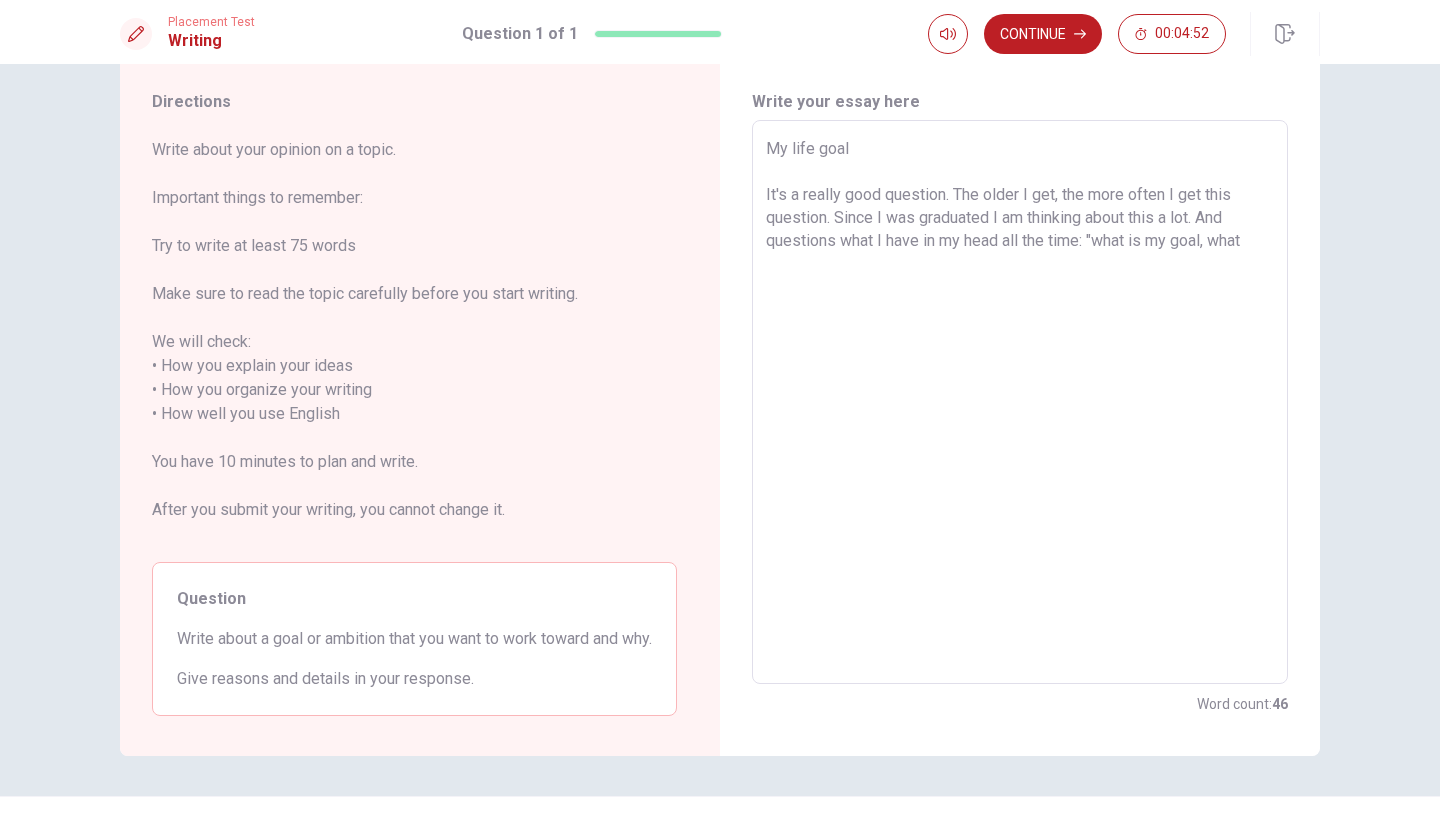 click on "My life goal
It's a really good question. The older I get, the more often I get this question. Since I was graduated I am thinking about this a lot. And questions what I have in my head all the time: "what is my goal, what" at bounding box center [1020, 402] 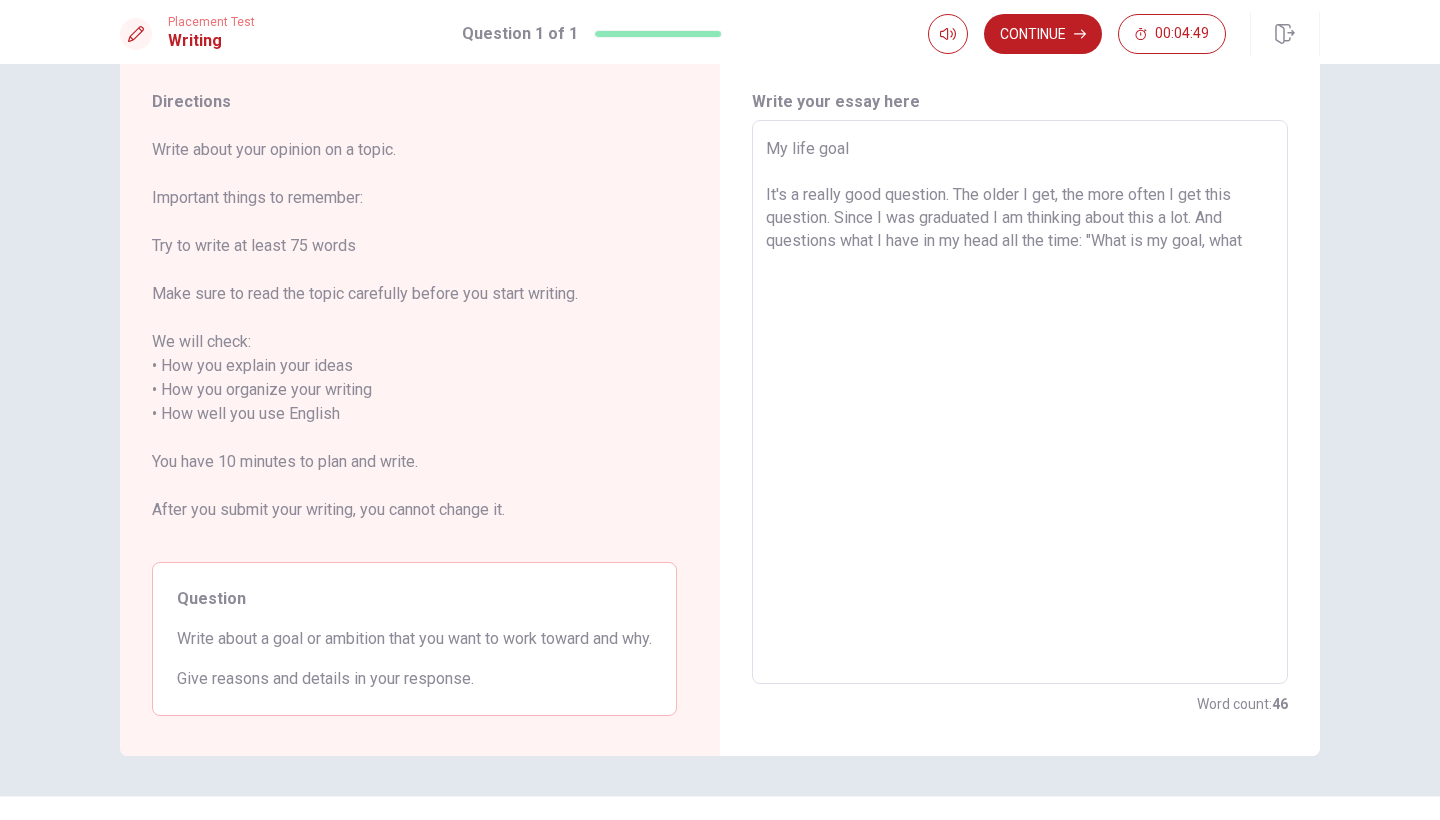 click on "My life goal
It's a really good question. The older I get, the more often I get this question. Since I was graduated I am thinking about this a lot. And questions what I have in my head all the time: "What is my goal, what" at bounding box center (1020, 402) 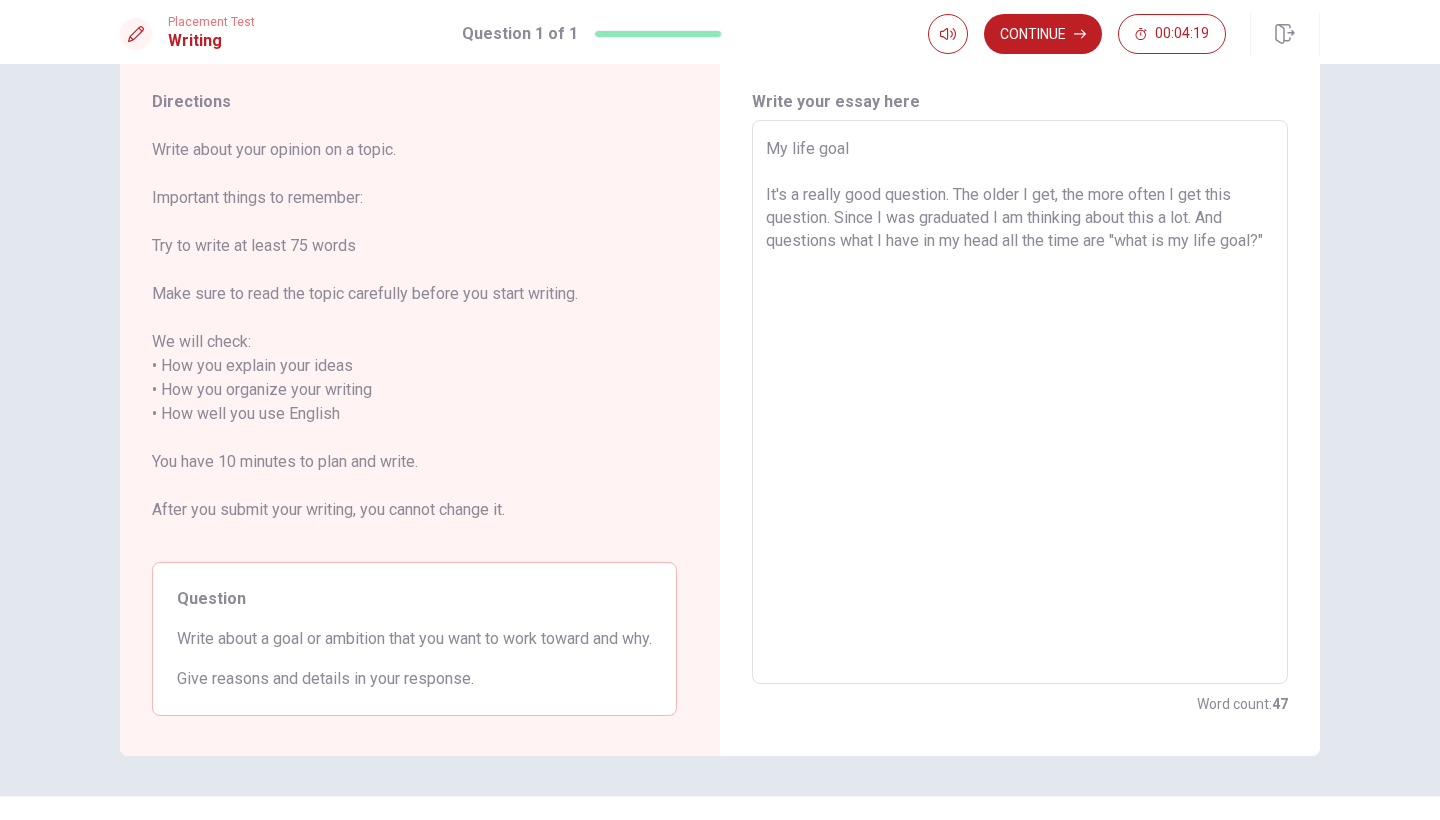 click on "My life goal
It's a really good question. The older I get, the more often I get this question. Since I was graduated I am thinking about this a lot. And questions what I have in my head all the time are "what is my life goal?"" at bounding box center (1020, 402) 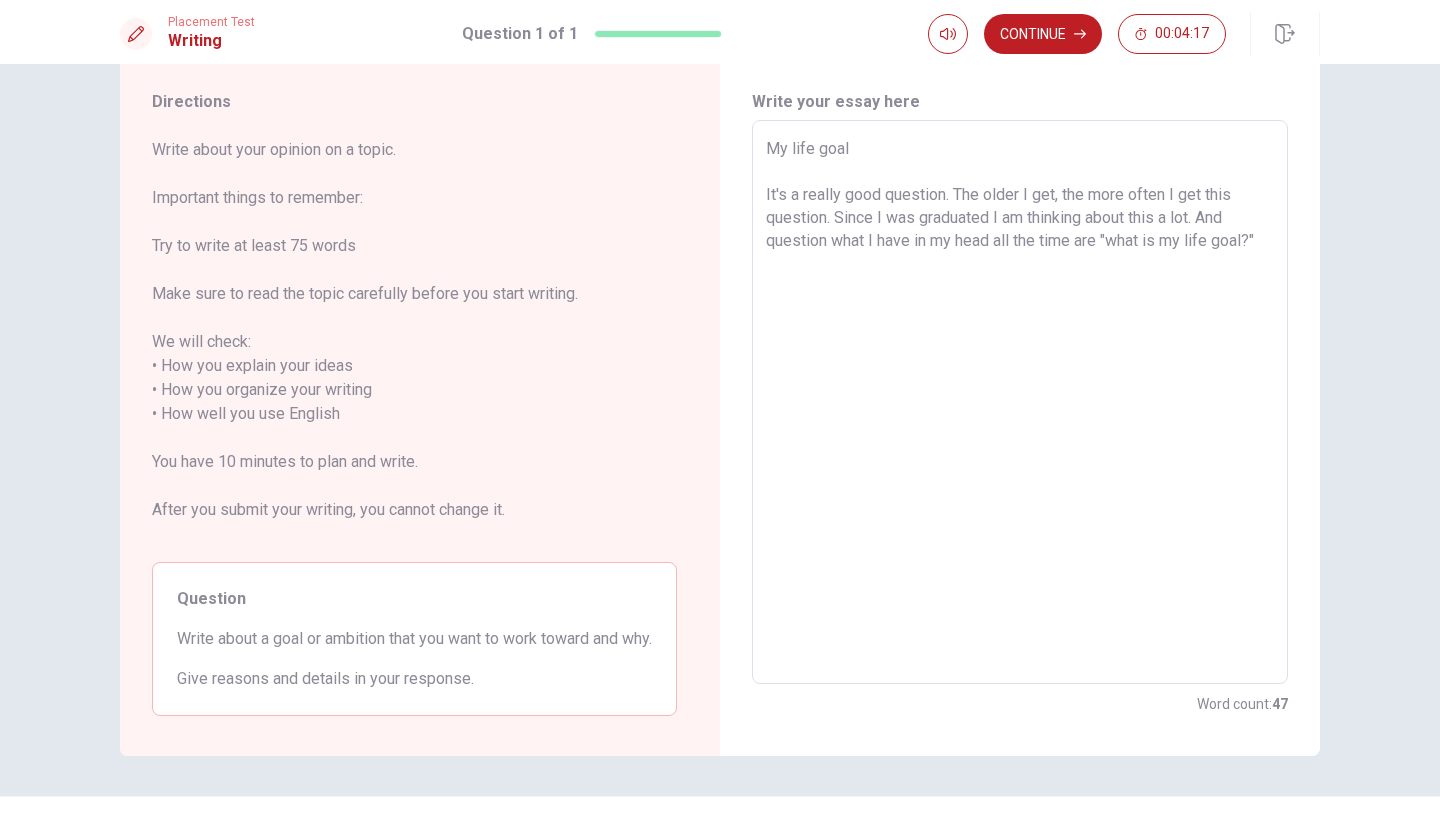 click on "My life goal
It's a really good question. The older I get, the more often I get this question. Since I was graduated I am thinking about this a lot. And question what I have in my head all the time are "what is my life goal?"" at bounding box center [1020, 402] 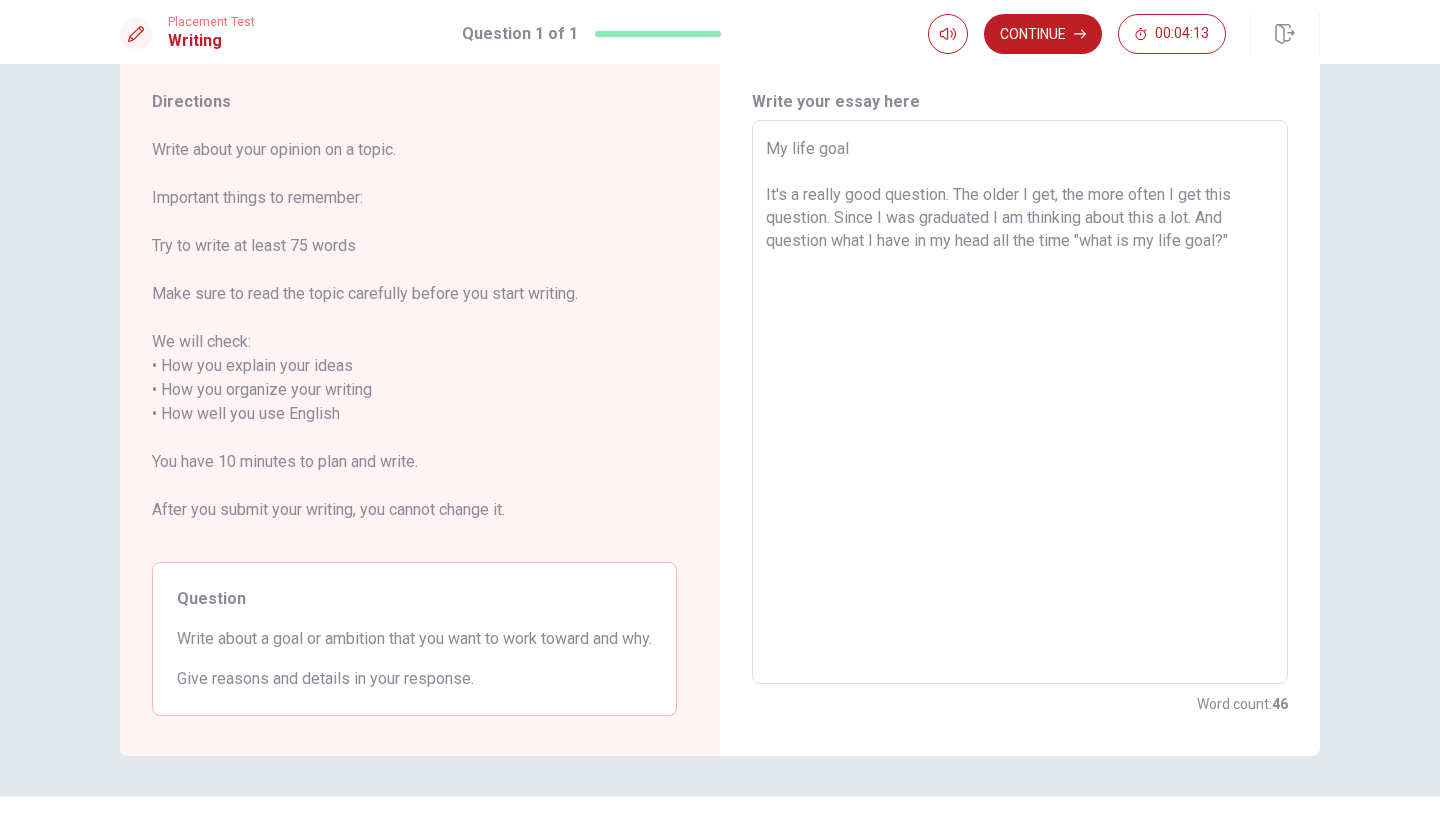click on "My life goal
It's a really good question. The older I get, the more often I get this question. Since I was graduated I am thinking about this a lot. And question what I have in my head all the time "what is my life goal?"" at bounding box center (1020, 402) 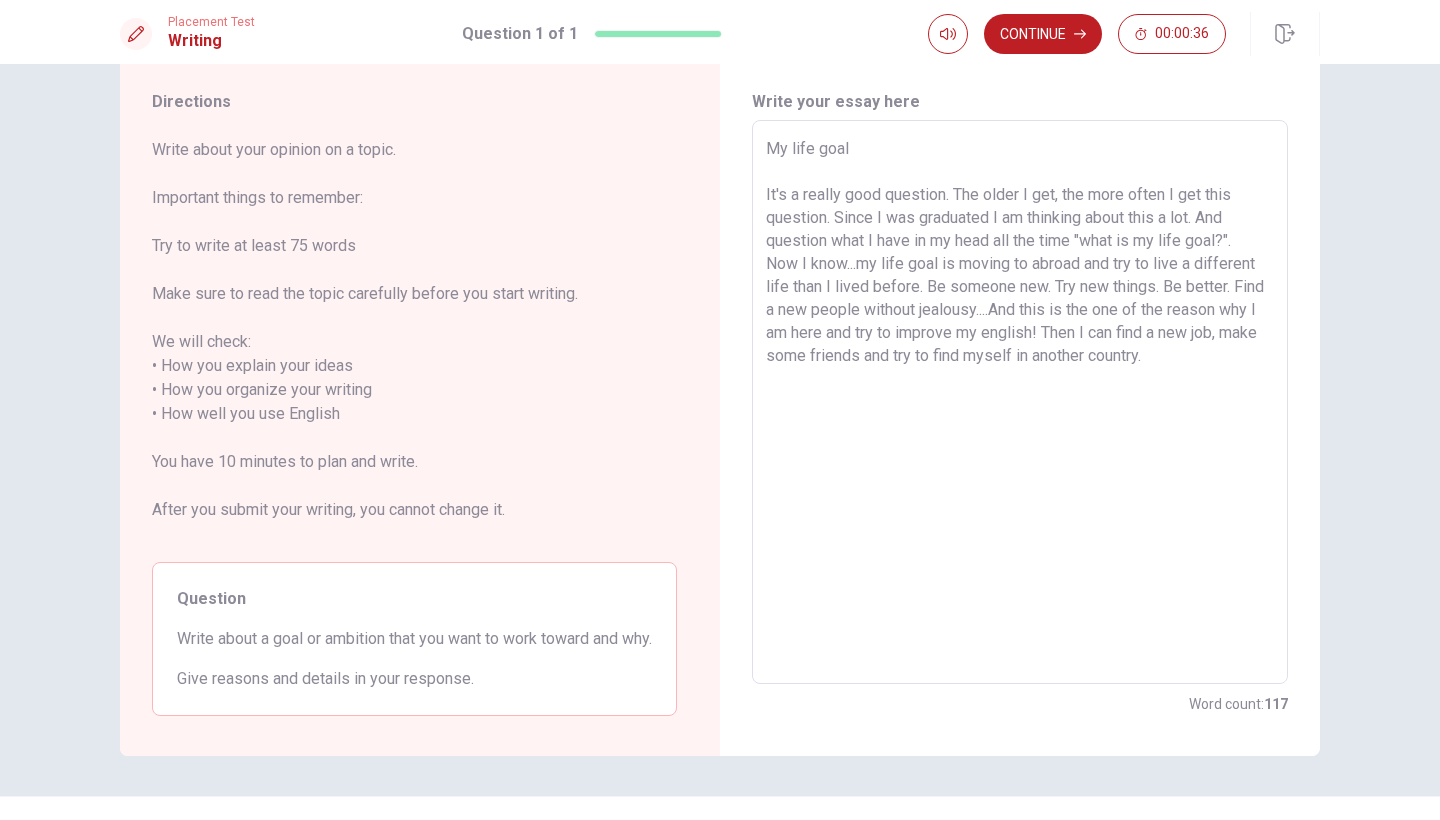 click on "My life goal
It's a really good question. The older I get, the more often I get this question. Since I was graduated I am thinking about this a lot. And question what I have in my head all the time "what is my life goal?". Now I know...my life goal is moving to abroad and try to live a different life than I lived before. Be someone new. Try new things. Be better. Find a new people without jealousy....And this is the one of the reason why I am here and try to improve my english! Then I can find a new job, make some friends and try to find myself in another country." at bounding box center (1020, 402) 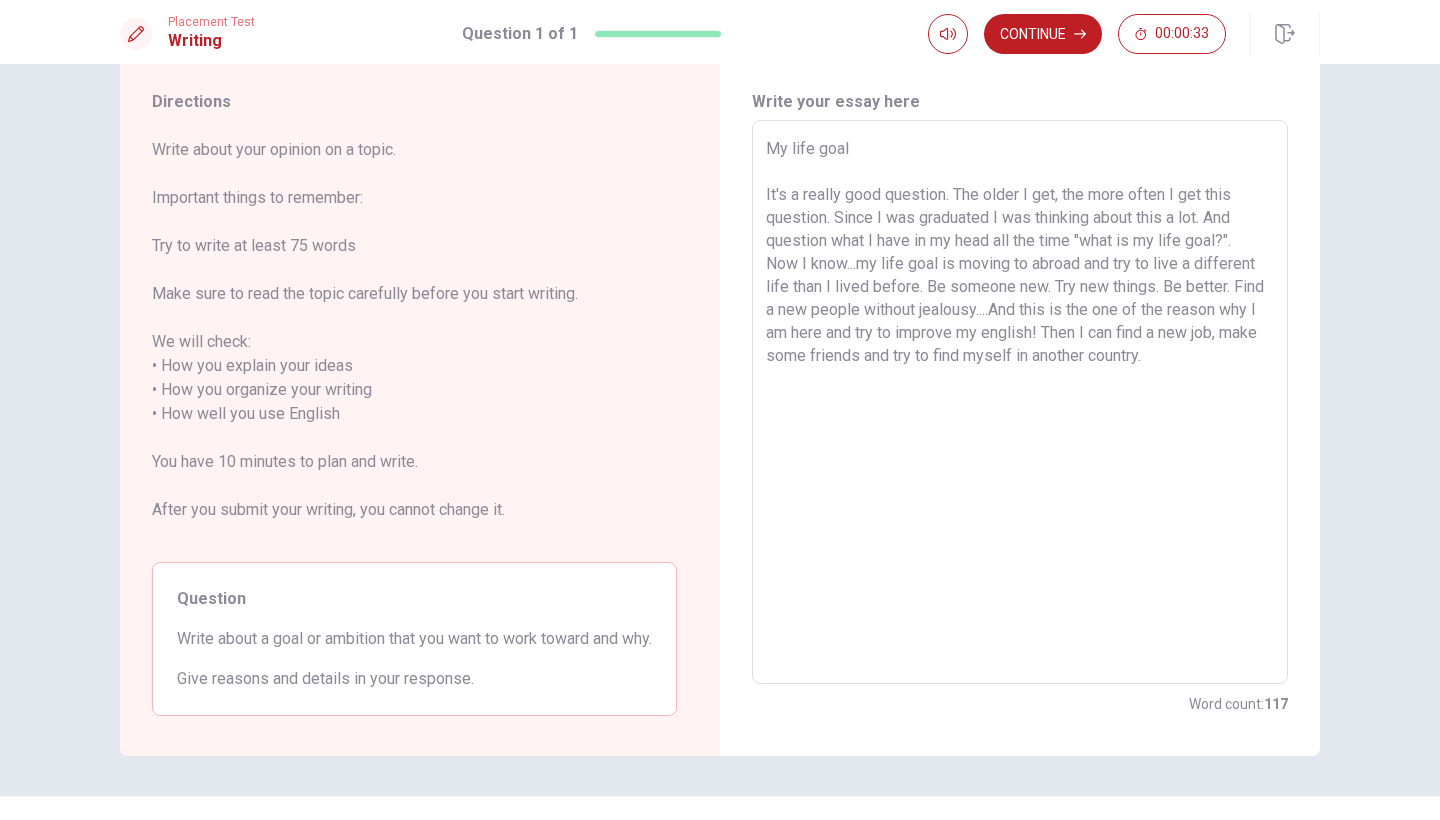 click on "My life goal
It's a really good question. The older I get, the more often I get this question. Since I was graduated I was thinking about this a lot. And question what I have in my head all the time "what is my life goal?". Now I know...my life goal is moving to abroad and try to live a different life than I lived before. Be someone new. Try new things. Be better. Find a new people without jealousy....And this is the one of the reason why I am here and try to improve my english! Then I can find a new job, make some friends and try to find myself in another country." at bounding box center (1020, 402) 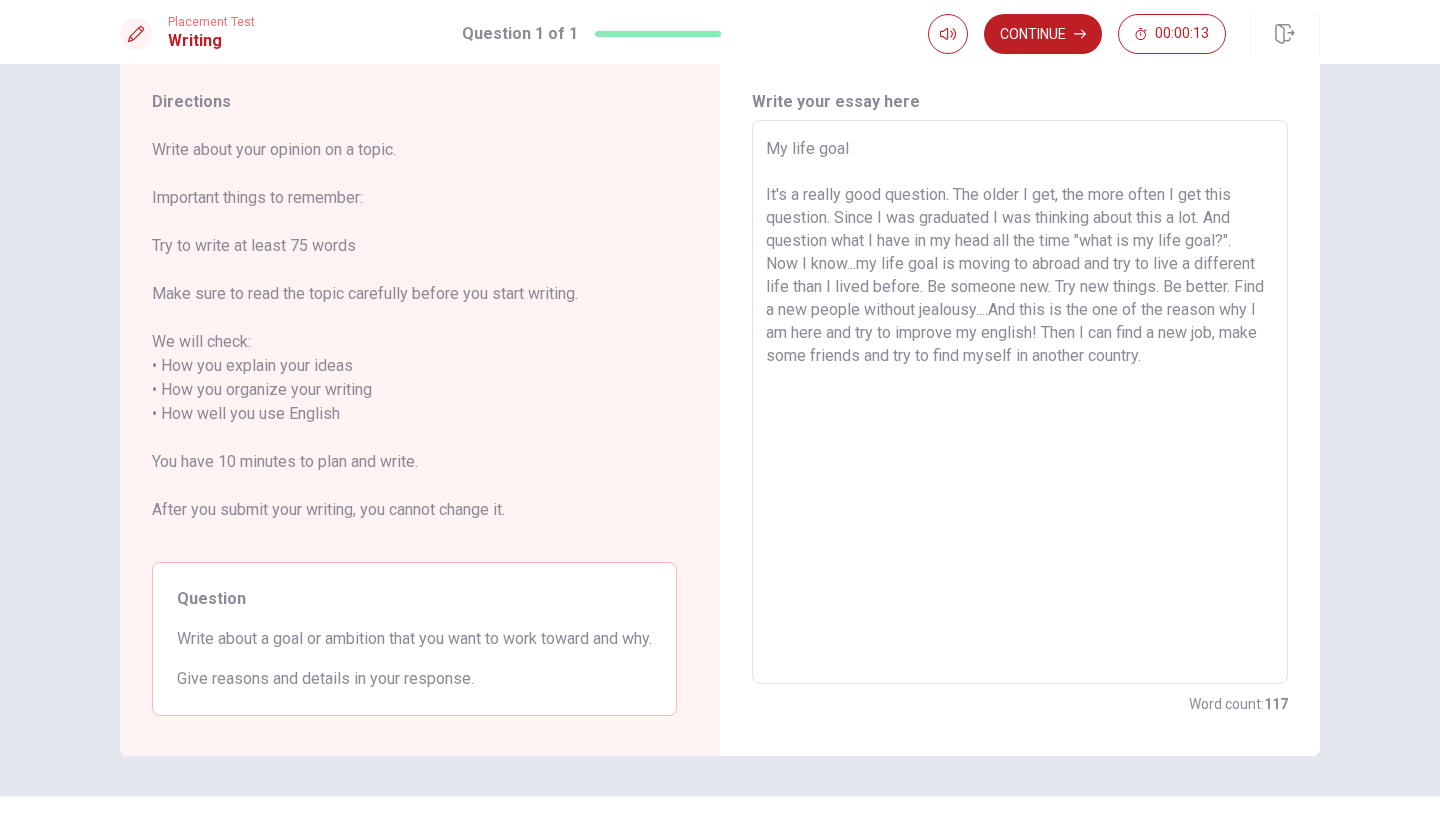 click on "My life goal
It's a really good question. The older I get, the more often I get this question. Since I was graduated I was thinking about this a lot. And question what I have in my head all the time "what is my life goal?". Now I know...my life goal is moving to abroad and try to live a different life than I lived before. Be someone new. Try new things. Be better. Find a new people without jealousy....And this is the one of the reason why I am here and try to improve my english! Then I can find a new job, make some friends and try to find myself in another country." at bounding box center [1020, 402] 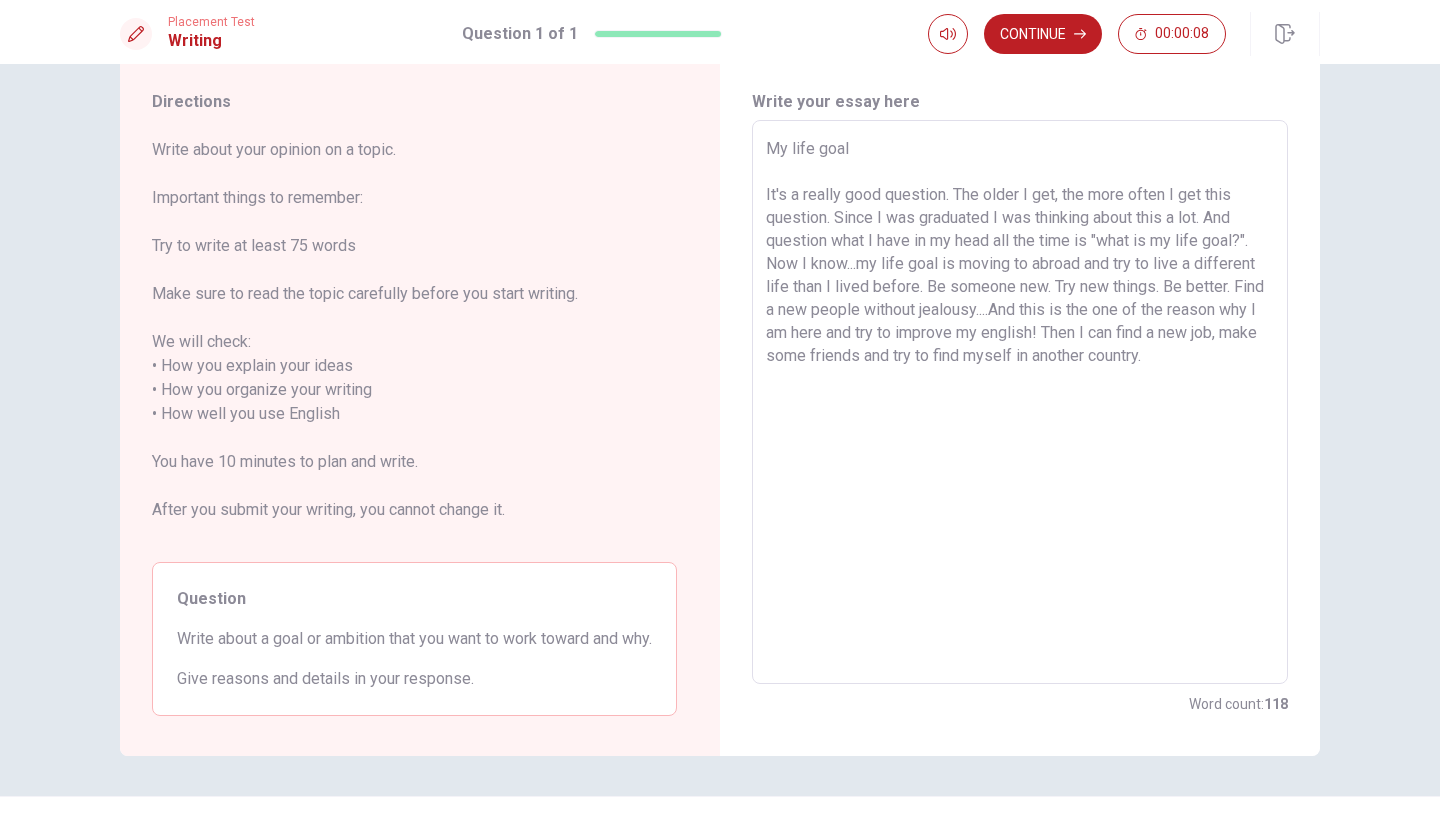 click on "My life goal
It's a really good question. The older I get, the more often I get this question. Since I was graduated I was thinking about this a lot. And question what I have in my head all the time is "what is my life goal?". Now I know...my life goal is moving to abroad and try to live a different life than I lived before. Be someone new. Try new things. Be better. Find a new people without jealousy....And this is the one of the reason why I am here and try to improve my english! Then I can find a new job, make some friends and try to find myself in another country." at bounding box center [1020, 402] 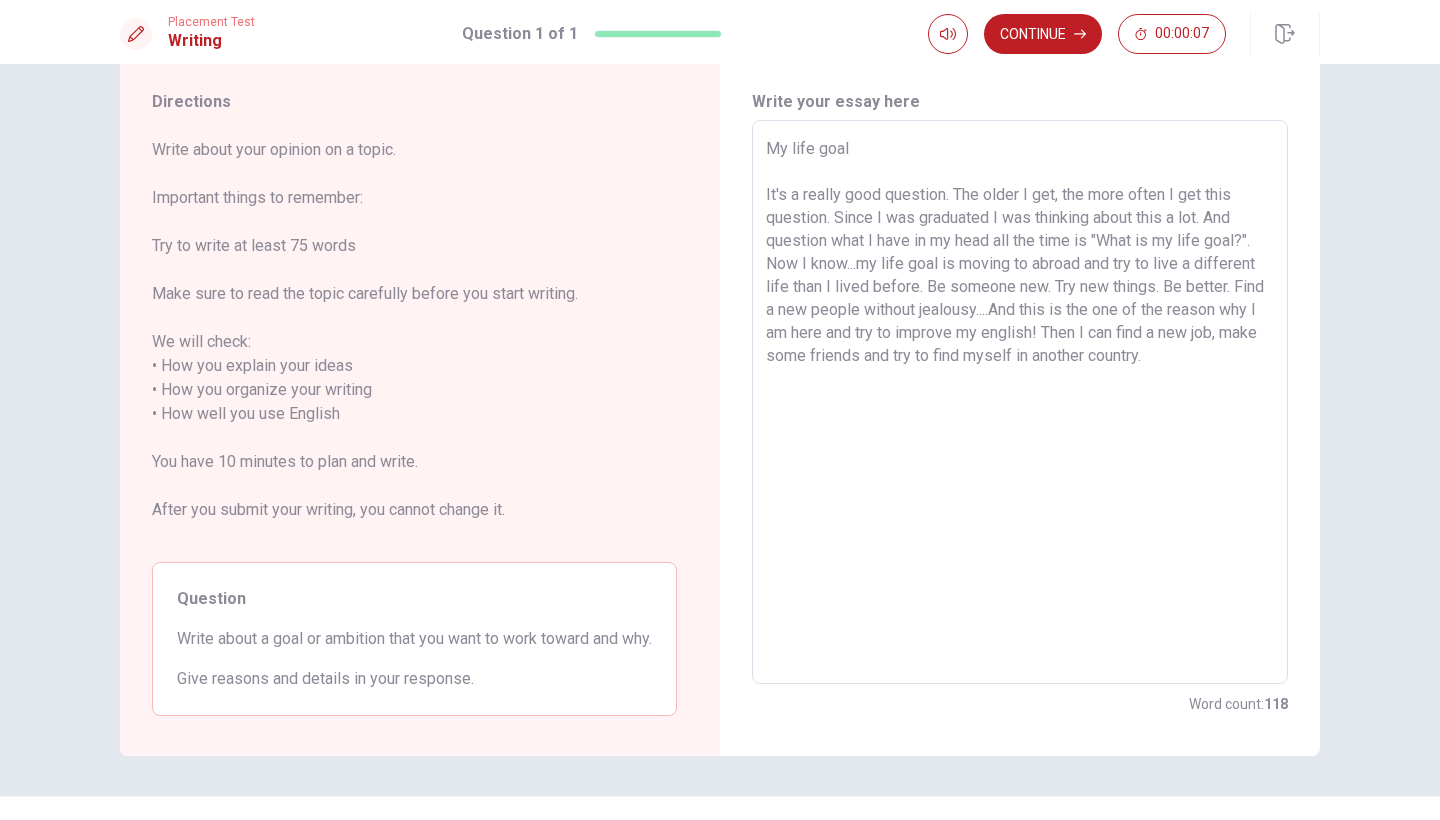 click on "My life goal
It's a really good question. The older I get, the more often I get this question. Since I was graduated I was thinking about this a lot. And question what I have in my head all the time is "What is my life goal?". Now I know...my life goal is moving to abroad and try to live a different life than I lived before. Be someone new. Try new things. Be better. Find a new people without jealousy....And this is the one of the reason why I am here and try to improve my english! Then I can find a new job, make some friends and try to find myself in another country." at bounding box center (1020, 402) 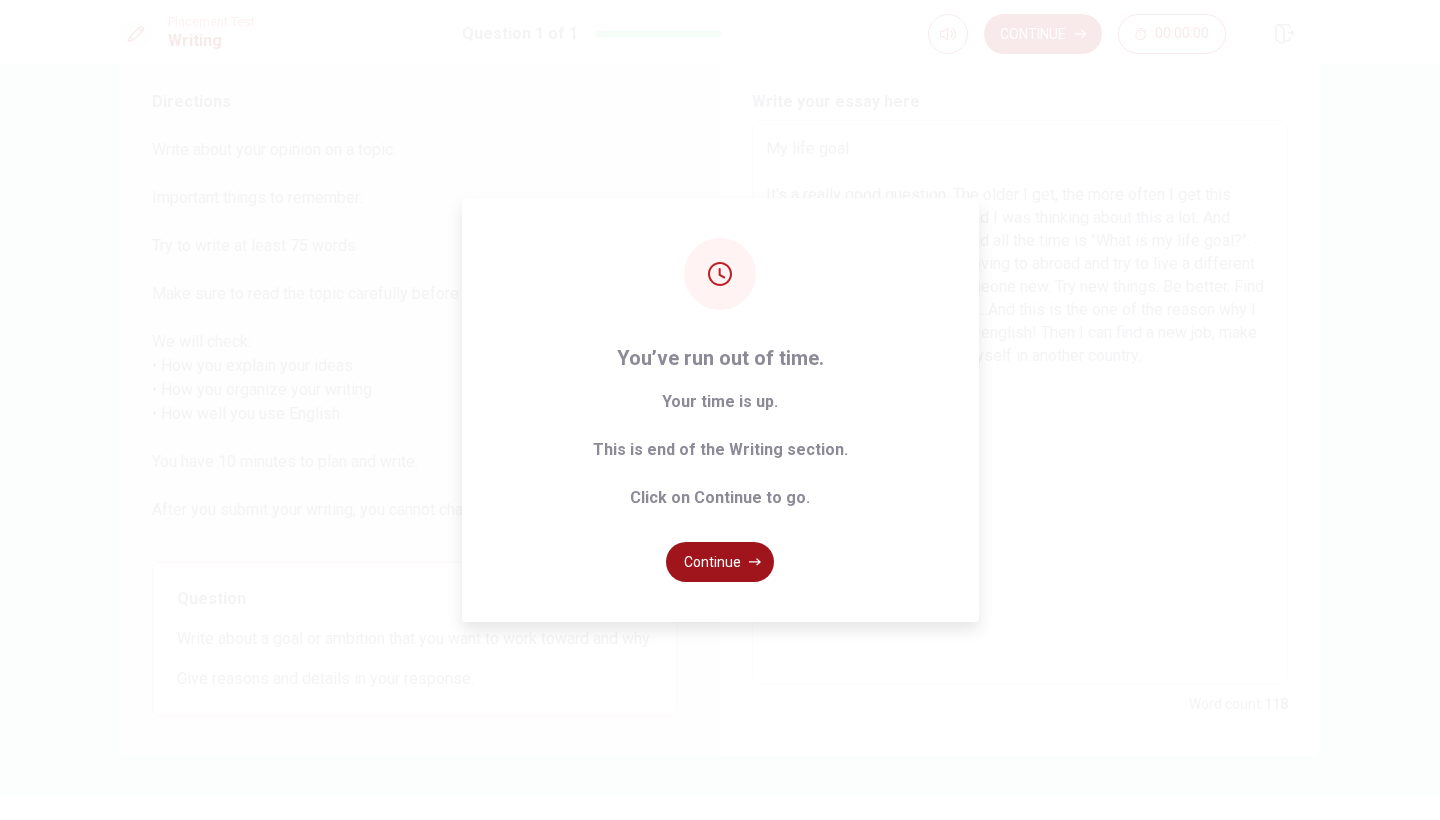click on "Continue" at bounding box center [720, 562] 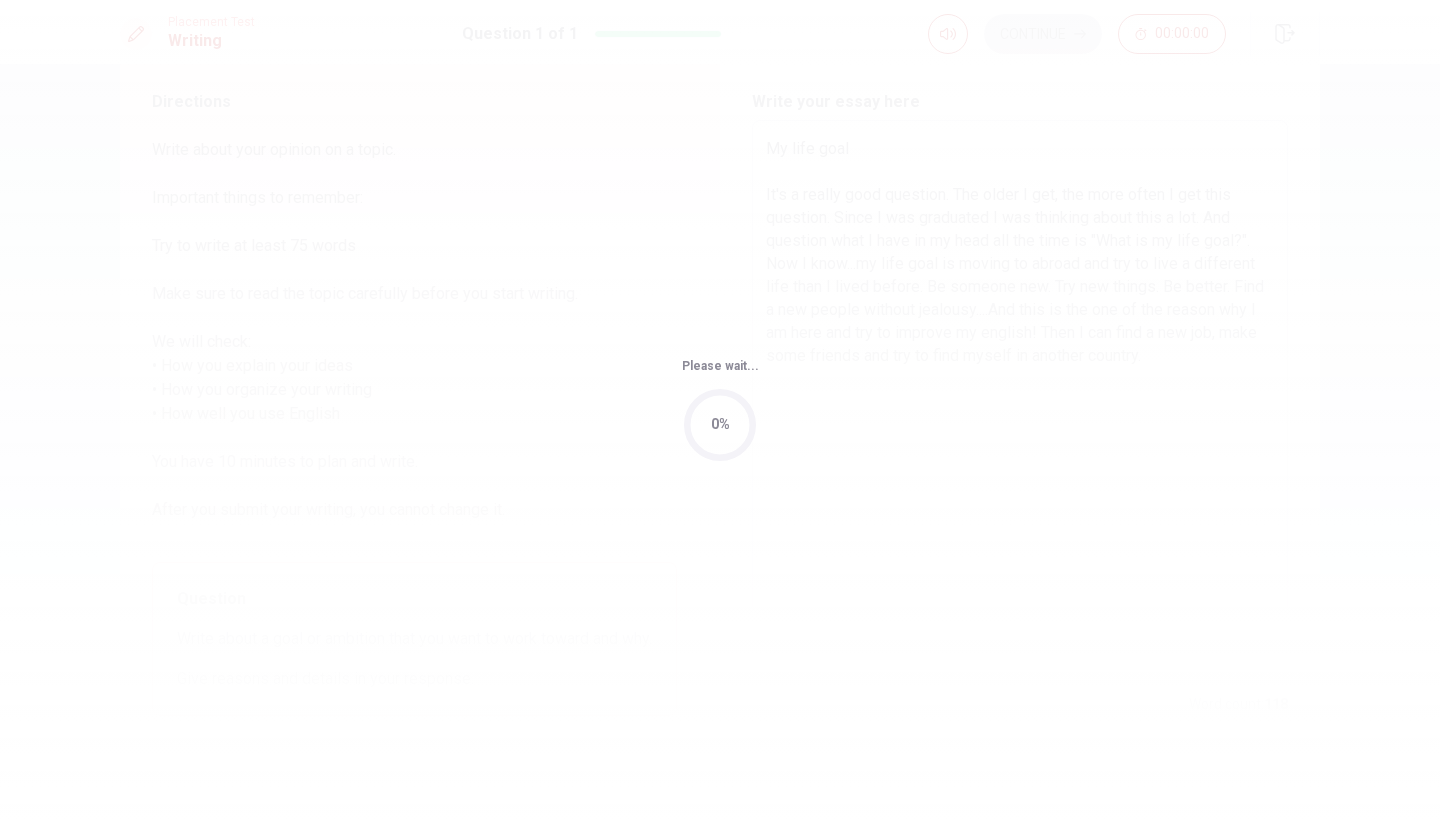 scroll, scrollTop: 0, scrollLeft: 0, axis: both 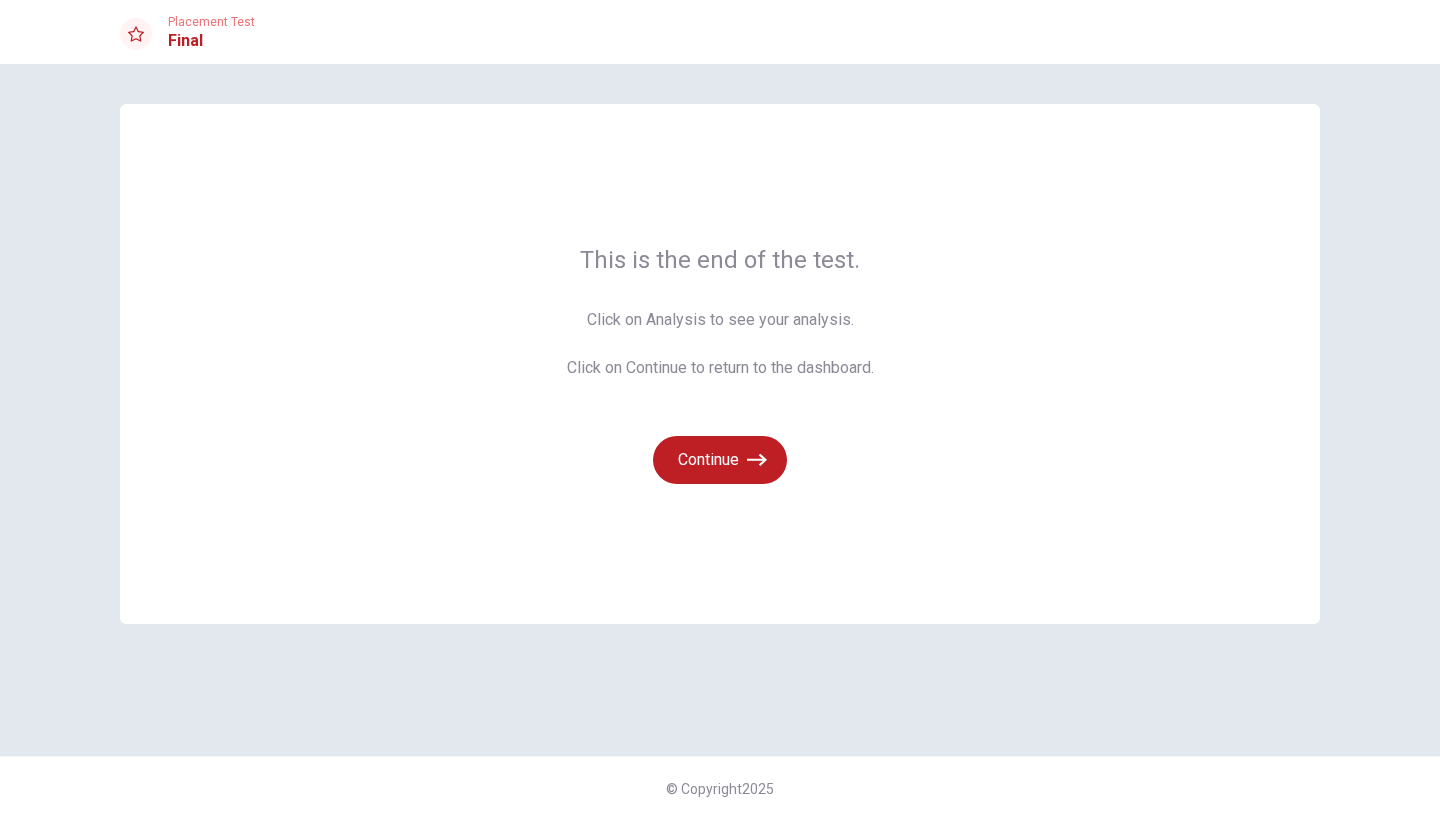 click on "This is the end of the test. Click on Analysis to see your analysis. Click on Continue to return to the dashboard. Continue" at bounding box center [720, 364] 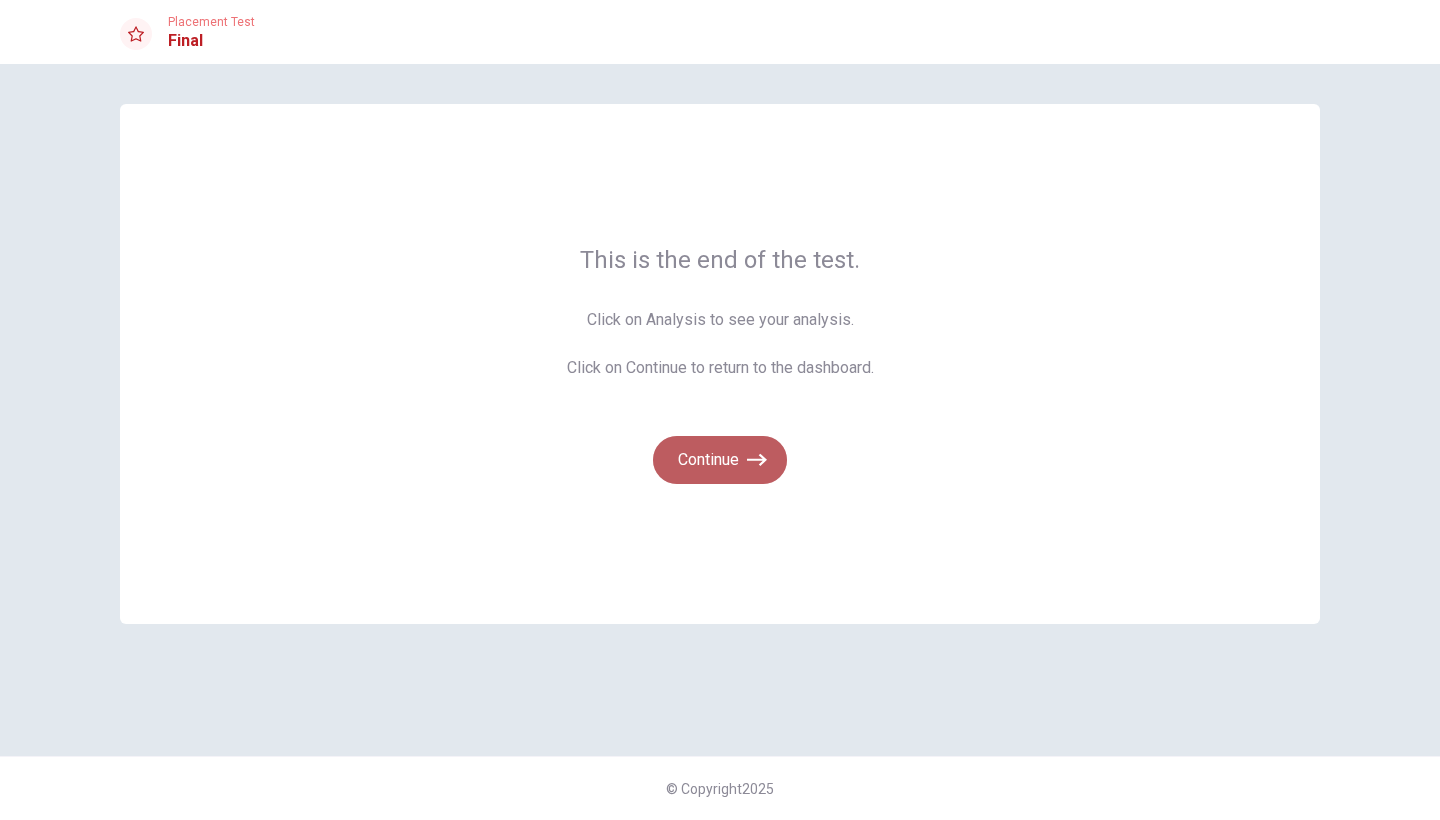 click on "Continue" at bounding box center [720, 460] 